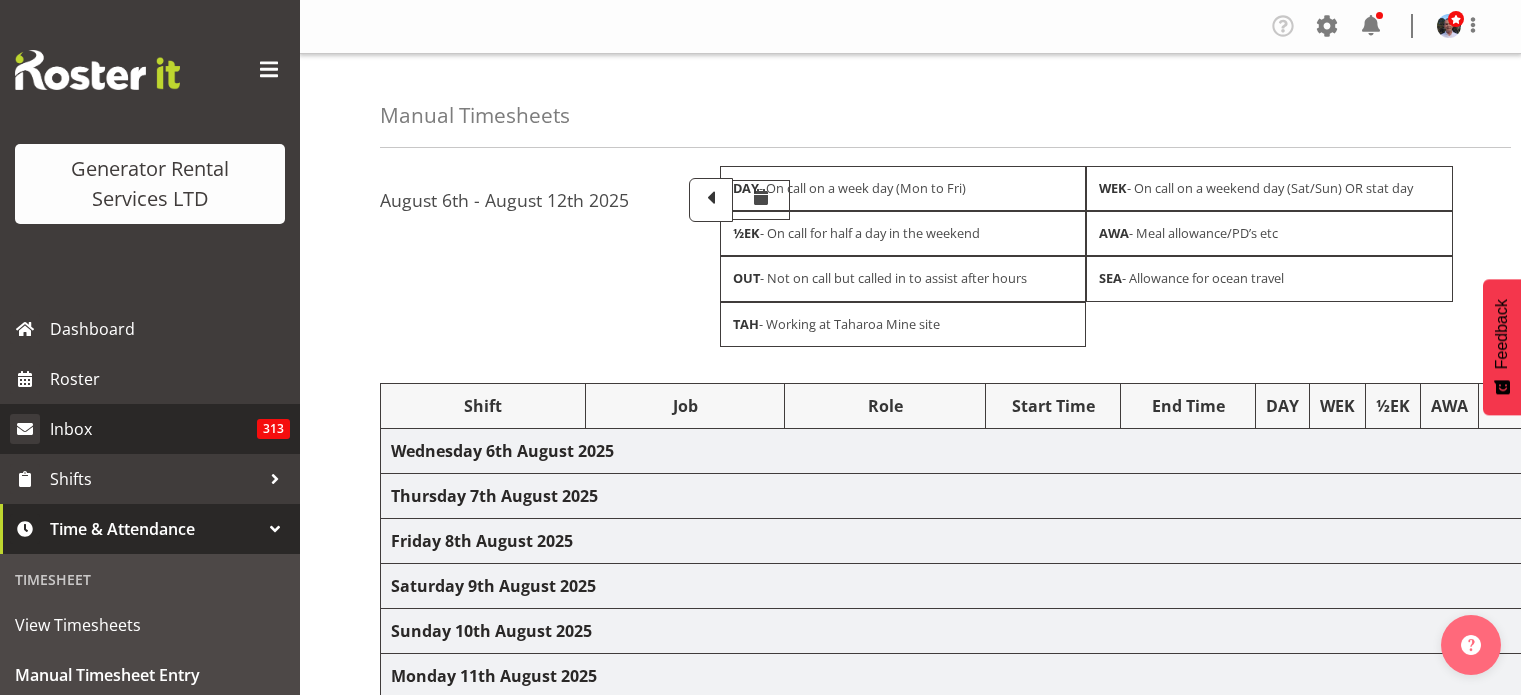 scroll, scrollTop: 0, scrollLeft: 0, axis: both 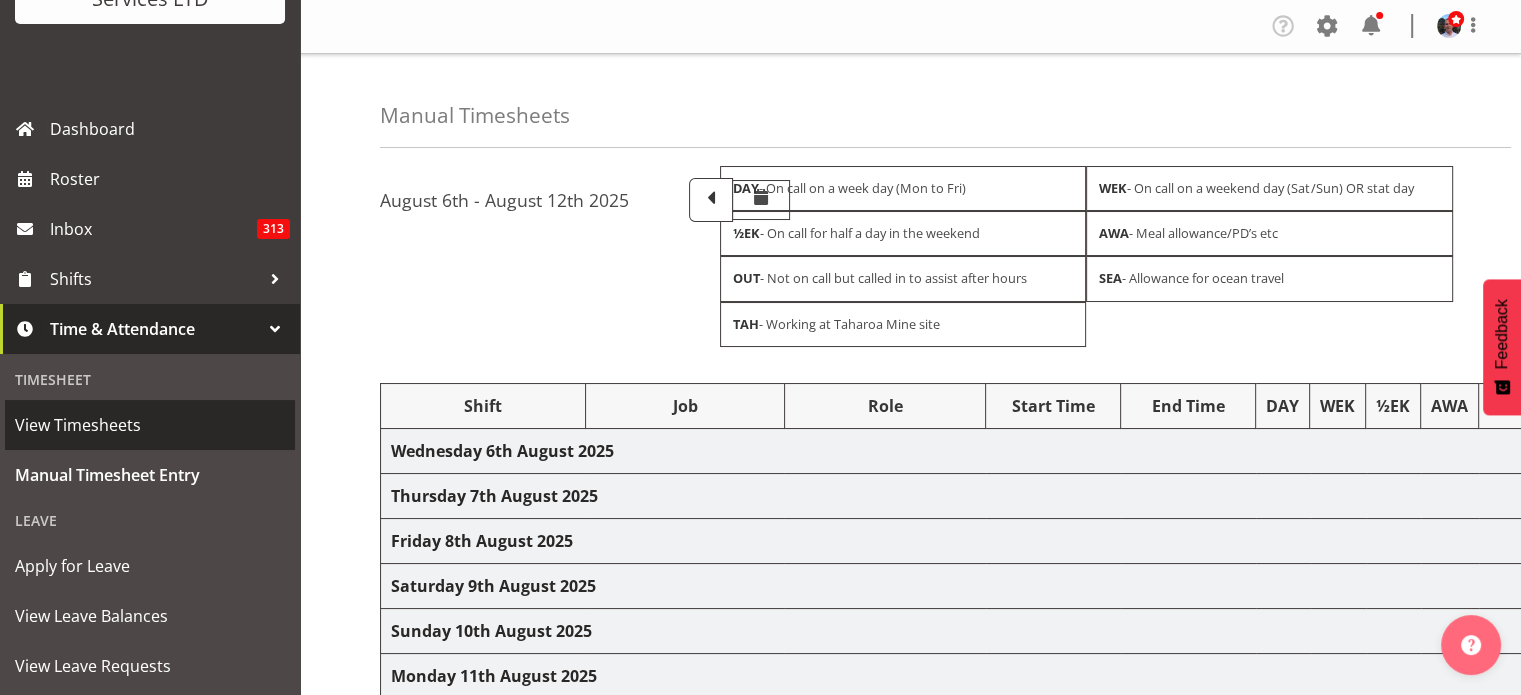 click on "View Timesheets" at bounding box center (150, 425) 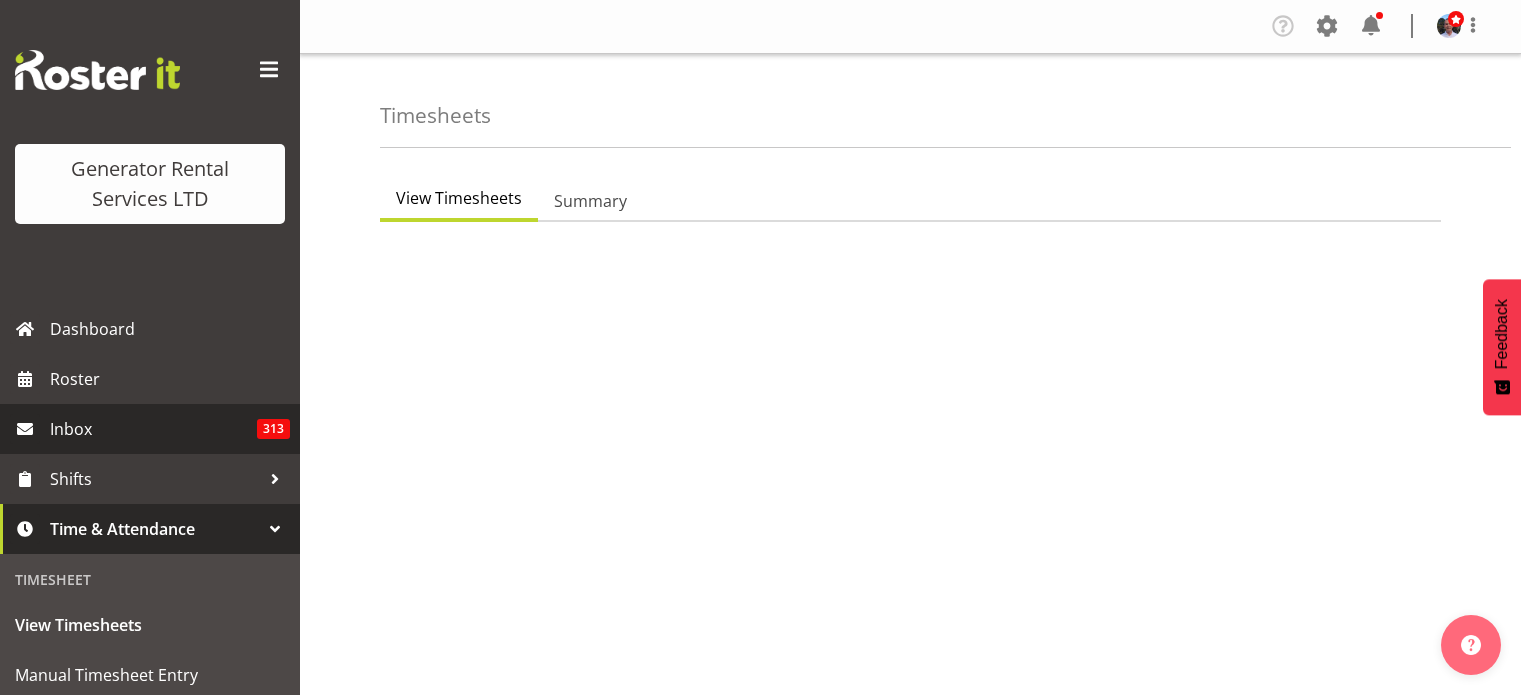 scroll, scrollTop: 0, scrollLeft: 0, axis: both 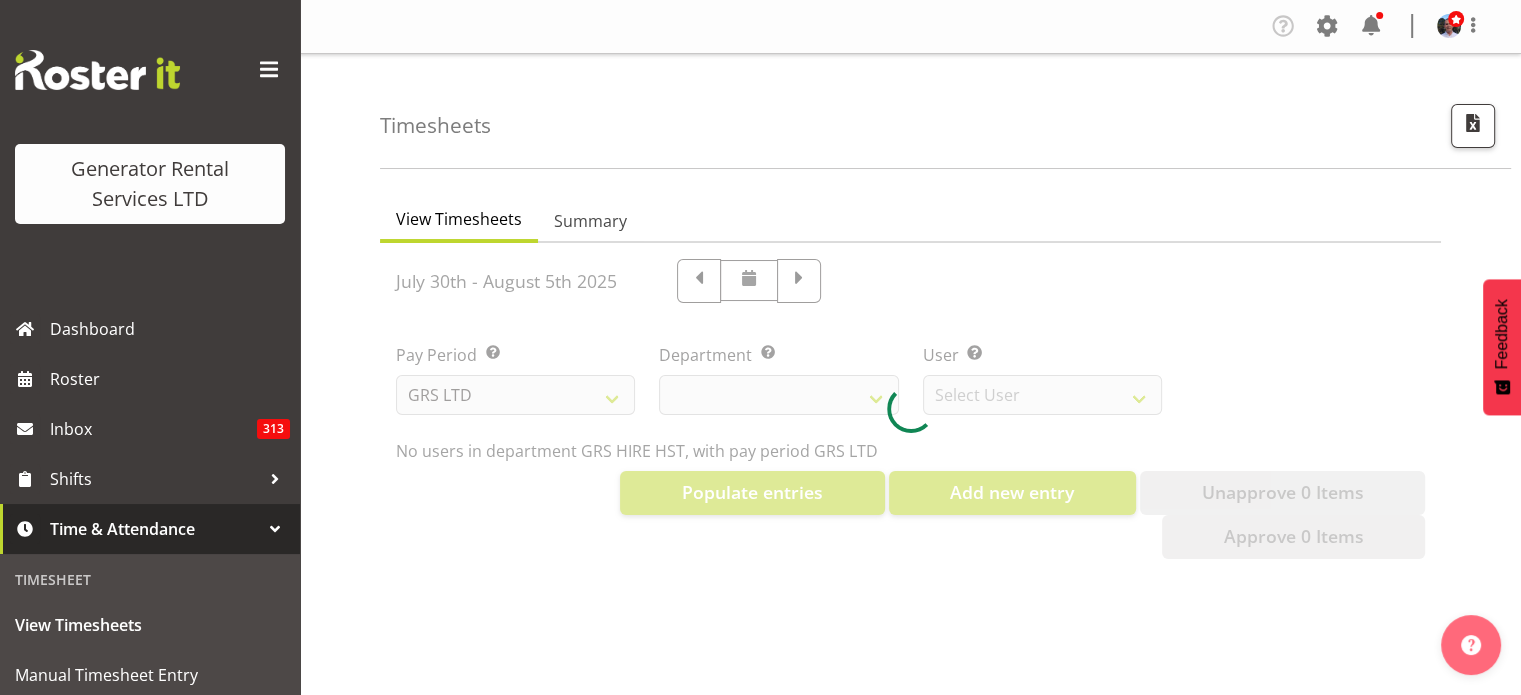 select on "22" 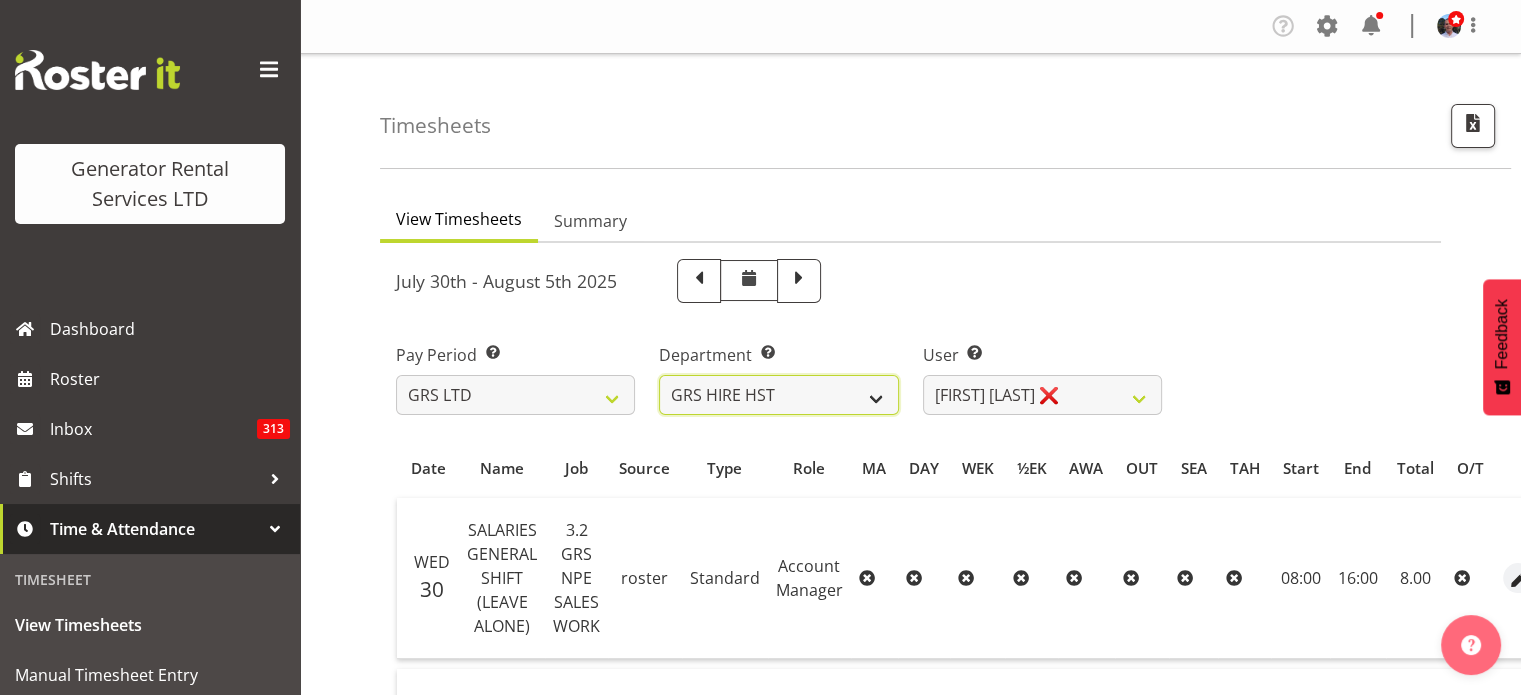 click on "GRS ADMIN AKL
GRS ADMIN TGA
GRS ENGINEERING AKL
GRS HIRE AKL
GRS HIRE HST
GRS HIRE TGA
GRS SALES AKL
GRS SALES HST
GRS SALES TGA" at bounding box center [778, 395] 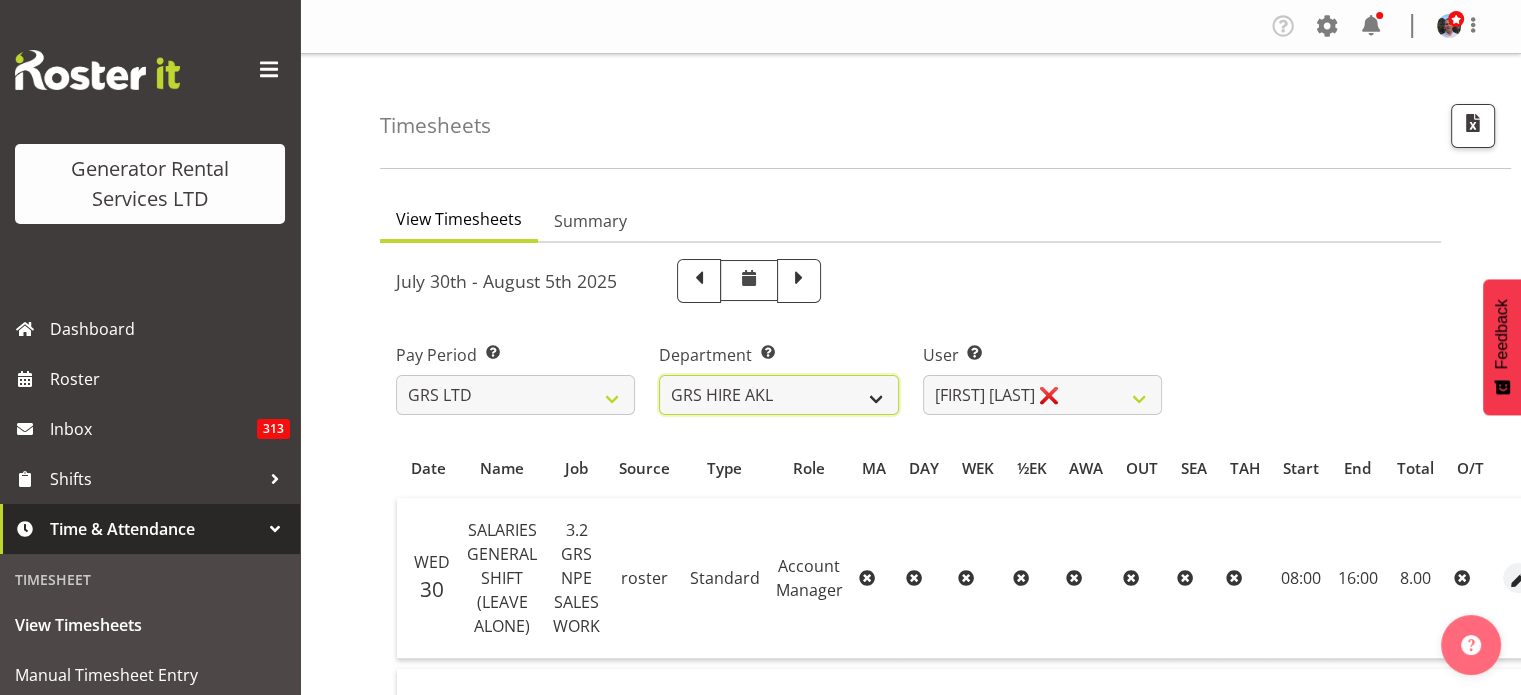click on "GRS ADMIN AKL
GRS ADMIN TGA
GRS ENGINEERING AKL
GRS HIRE AKL
GRS HIRE HST
GRS HIRE TGA
GRS SALES AKL
GRS SALES HST
GRS SALES TGA" at bounding box center (778, 395) 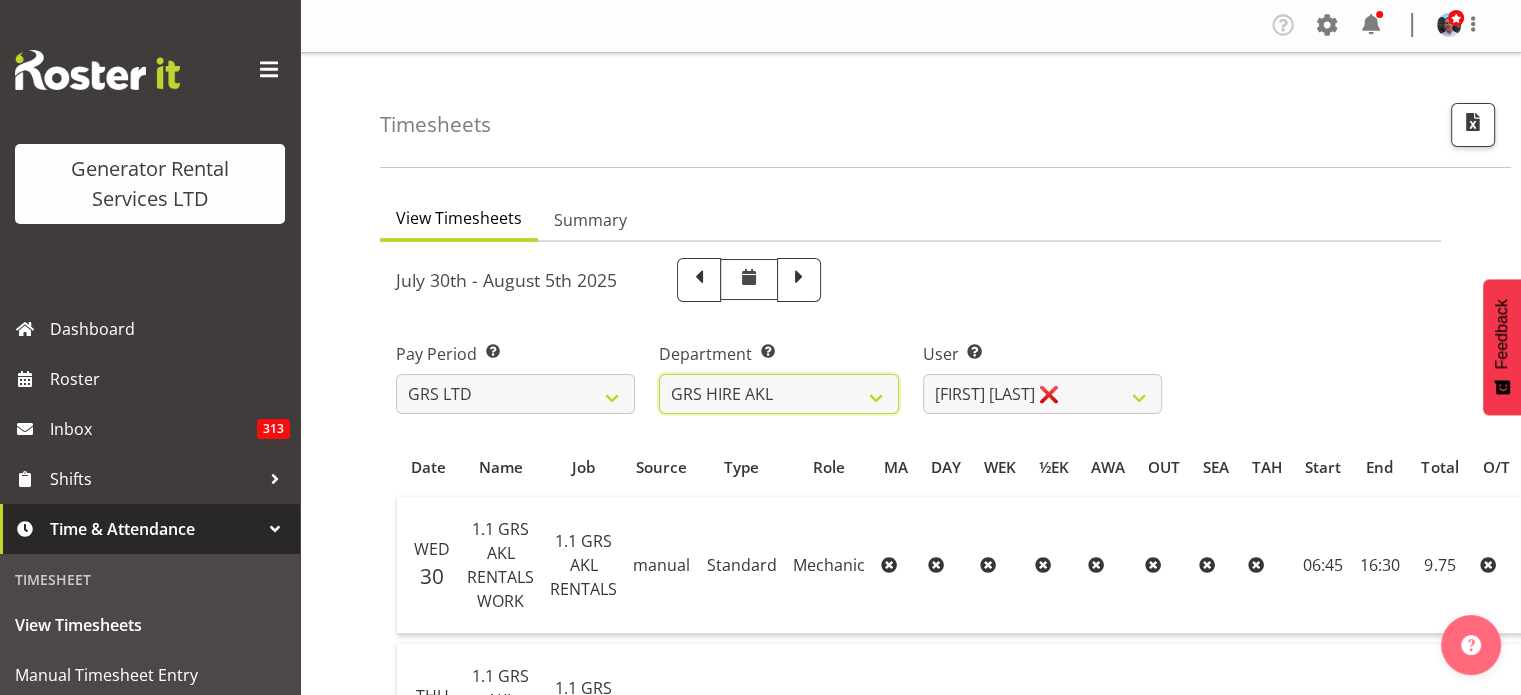 scroll, scrollTop: 0, scrollLeft: 0, axis: both 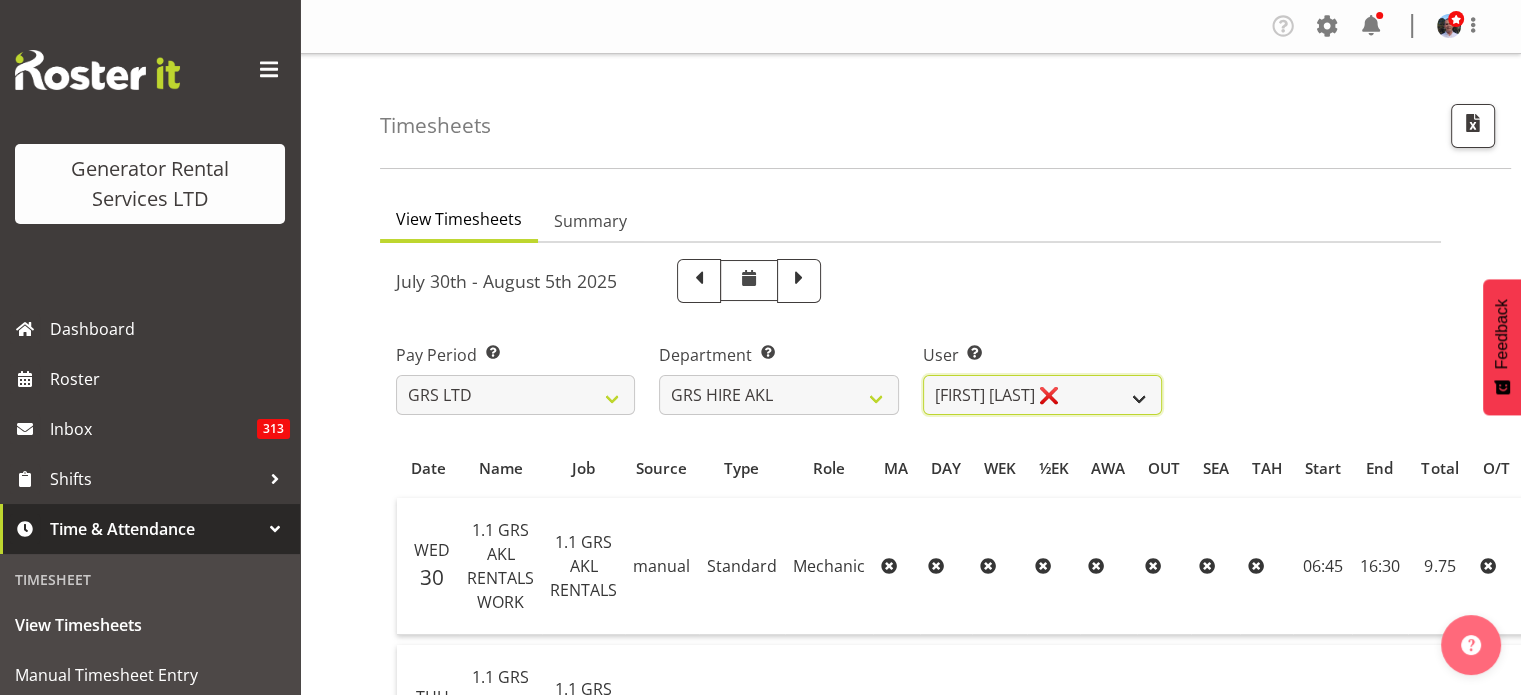 click on "[FIRST] [LAST]
❌
[FIRST] [LAST]
❌
[FIRST] ( [NICK] ) [LAST]
❌
[FIRST] [LAST]
❌
[FIRST] [LAST]
❌
[FIRST] [LAST]
❌
[FIRST] [LAST]
❌
[FIRST] [LAST]
❌
[FIRST] [LAST]
❌
[FIRST] [LAST]
❌
[FIRST] ( [NICK] ) [LAST]
❌
[FIRST] [LAST]
❌
[FIRST] [LAST]
❌
[FIRST] [LAST]
❌" at bounding box center (1042, 395) 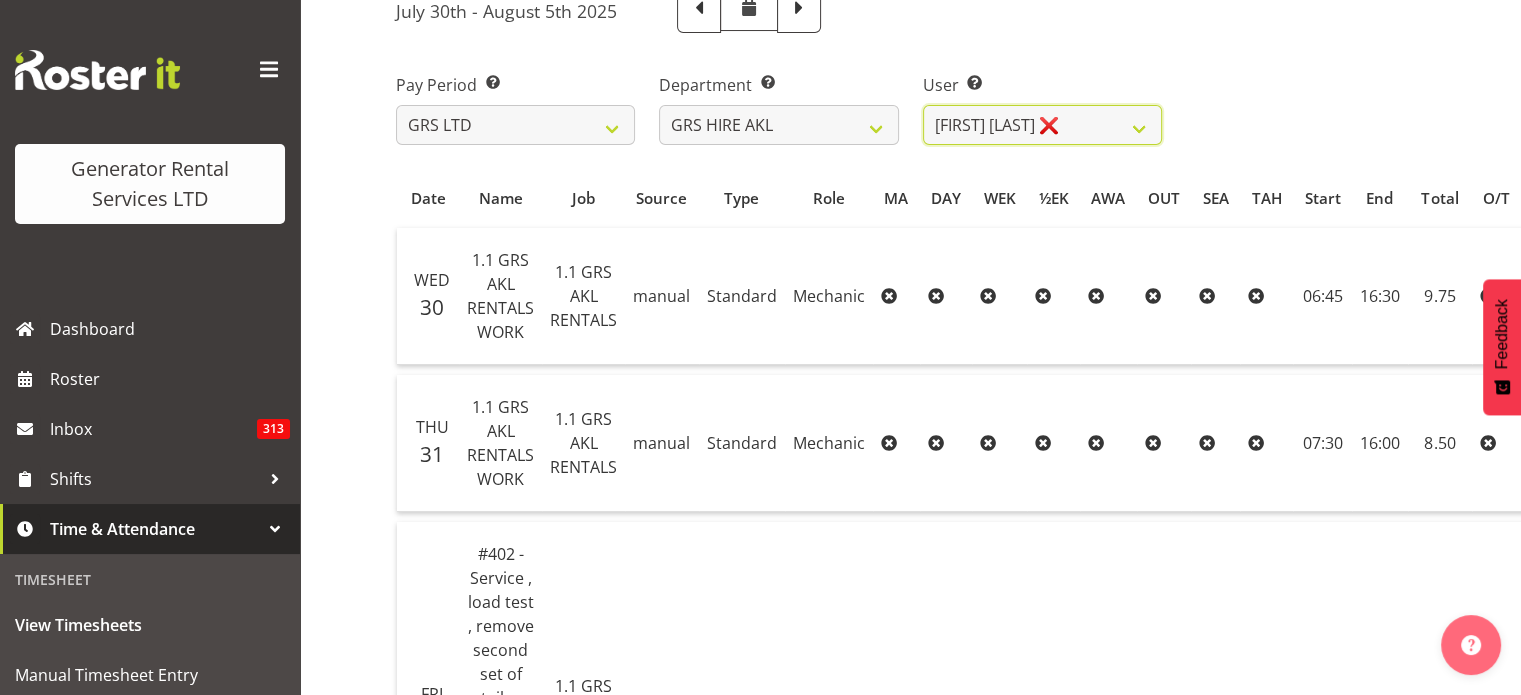 scroll, scrollTop: 300, scrollLeft: 0, axis: vertical 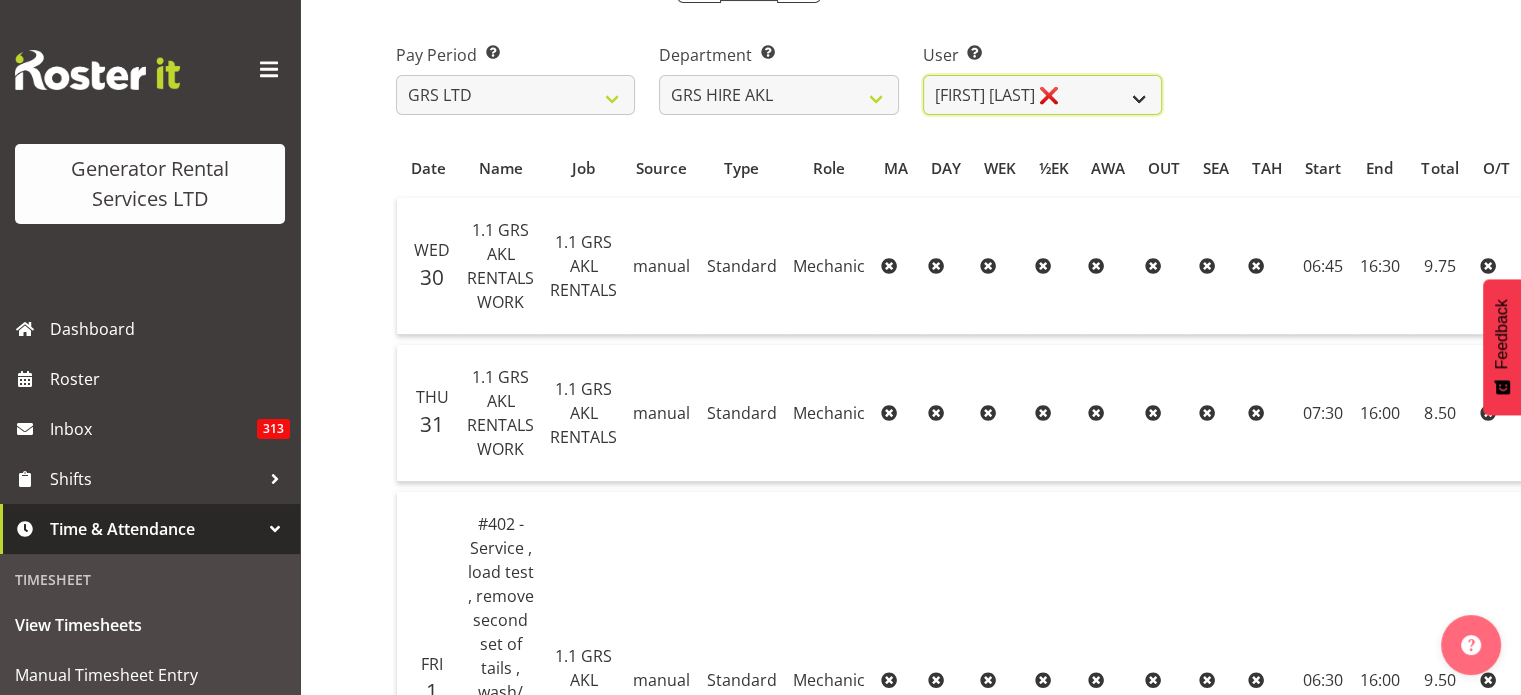 click on "[FIRST] [LAST]
❌
[FIRST] [LAST]
❌
[FIRST] ( [NICK] ) [LAST]
❌
[FIRST] [LAST]
❌
[FIRST] [LAST]
❌
[FIRST] [LAST]
❌
[FIRST] [LAST]
❌
[FIRST] [LAST]
❌
[FIRST] [LAST]
❌
[FIRST] [LAST]
❌
[FIRST] ( [NICK] ) [LAST]
❌
[FIRST] [LAST]
❌
[FIRST] [LAST]
❌
[FIRST] [LAST]
❌" at bounding box center (1042, 95) 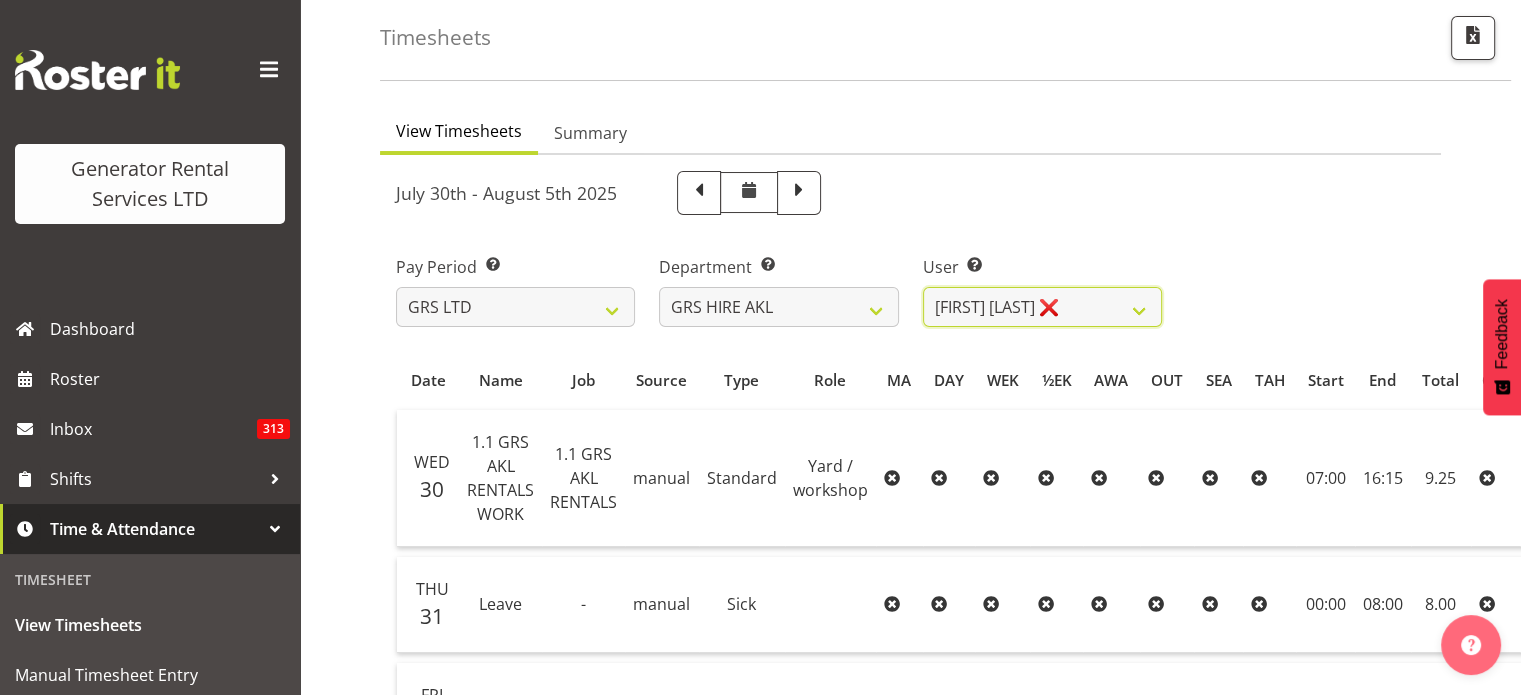 scroll, scrollTop: 200, scrollLeft: 0, axis: vertical 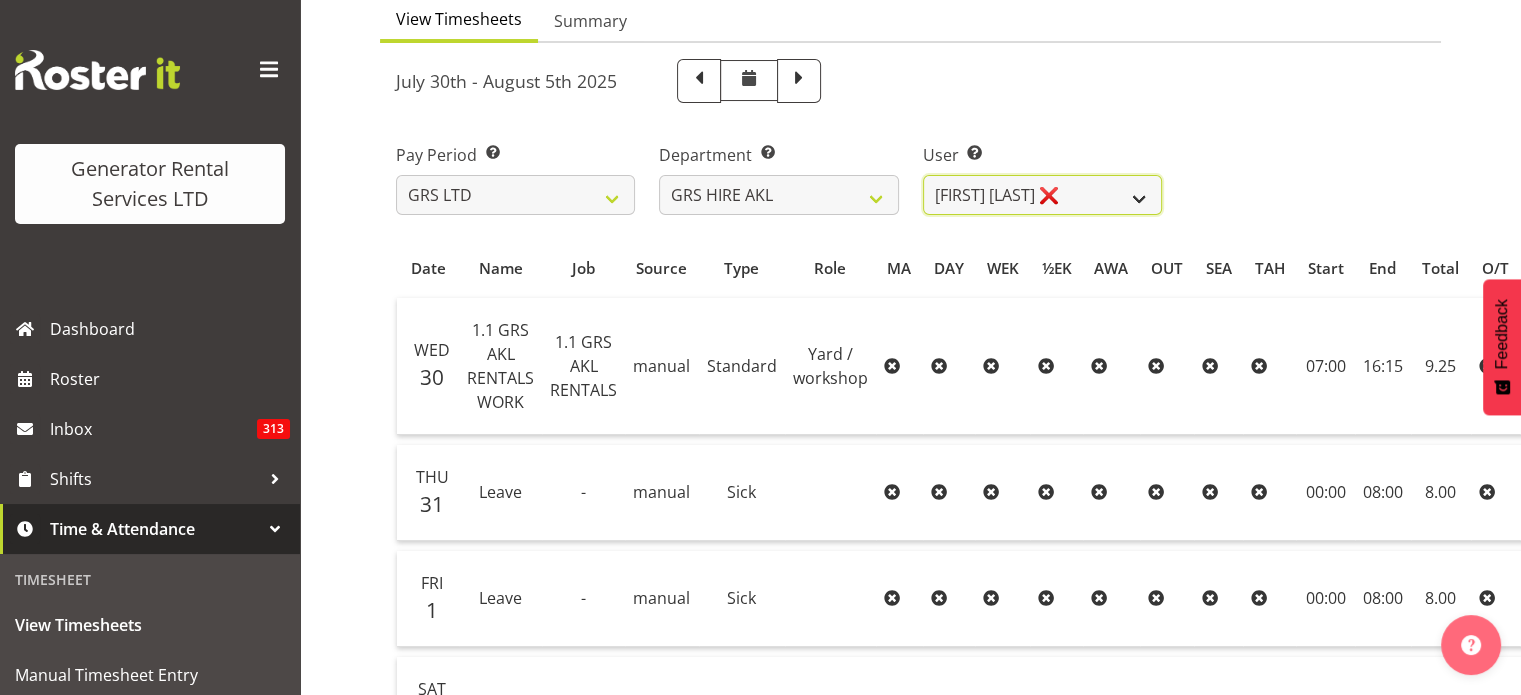 click on "[FIRST] [LAST]
❌
[FIRST] [LAST]
❌
[FIRST] ( [NICK] ) [LAST]
❌
[FIRST] [LAST]
❌
[FIRST] [LAST]
❌
[FIRST] [LAST]
❌
[FIRST] [LAST]
❌
[FIRST] [LAST]
❌
[FIRST] [LAST]
❌
[FIRST] [LAST]
❌
[FIRST] ( [NICK] ) [LAST]
❌
[FIRST] [LAST]
❌
[FIRST] [LAST]
❌
[FIRST] [LAST]
❌" at bounding box center [1042, 195] 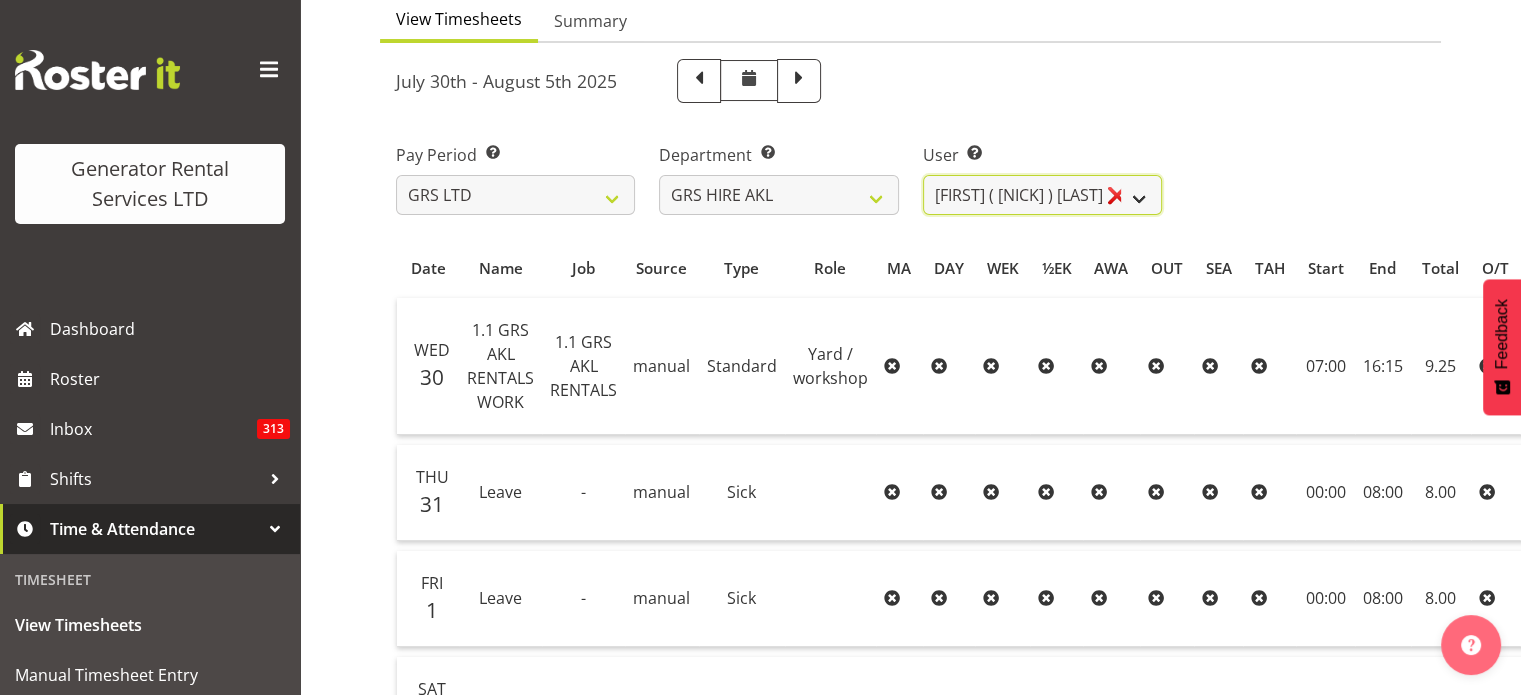 click on "[FIRST] [LAST]
❌
[FIRST] [LAST]
❌
[FIRST] ( [NICK] ) [LAST]
❌
[FIRST] [LAST]
❌
[FIRST] [LAST]
❌
[FIRST] [LAST]
❌
[FIRST] [LAST]
❌
[FIRST] [LAST]
❌
[FIRST] [LAST]
❌
[FIRST] [LAST]
❌
[FIRST] ( [NICK] ) [LAST]
❌
[FIRST] [LAST]
❌
[FIRST] [LAST]
❌
[FIRST] [LAST]
❌" at bounding box center (1042, 195) 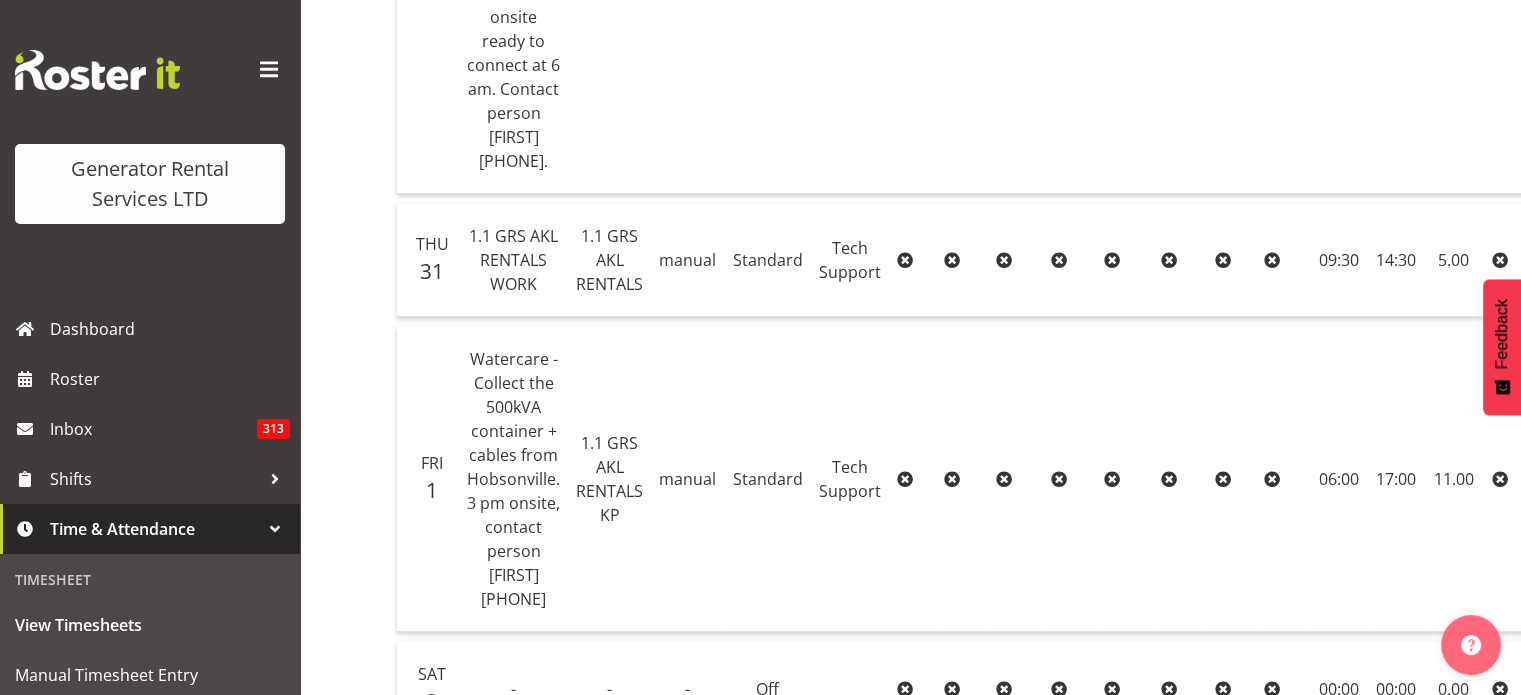 scroll, scrollTop: 1293, scrollLeft: 0, axis: vertical 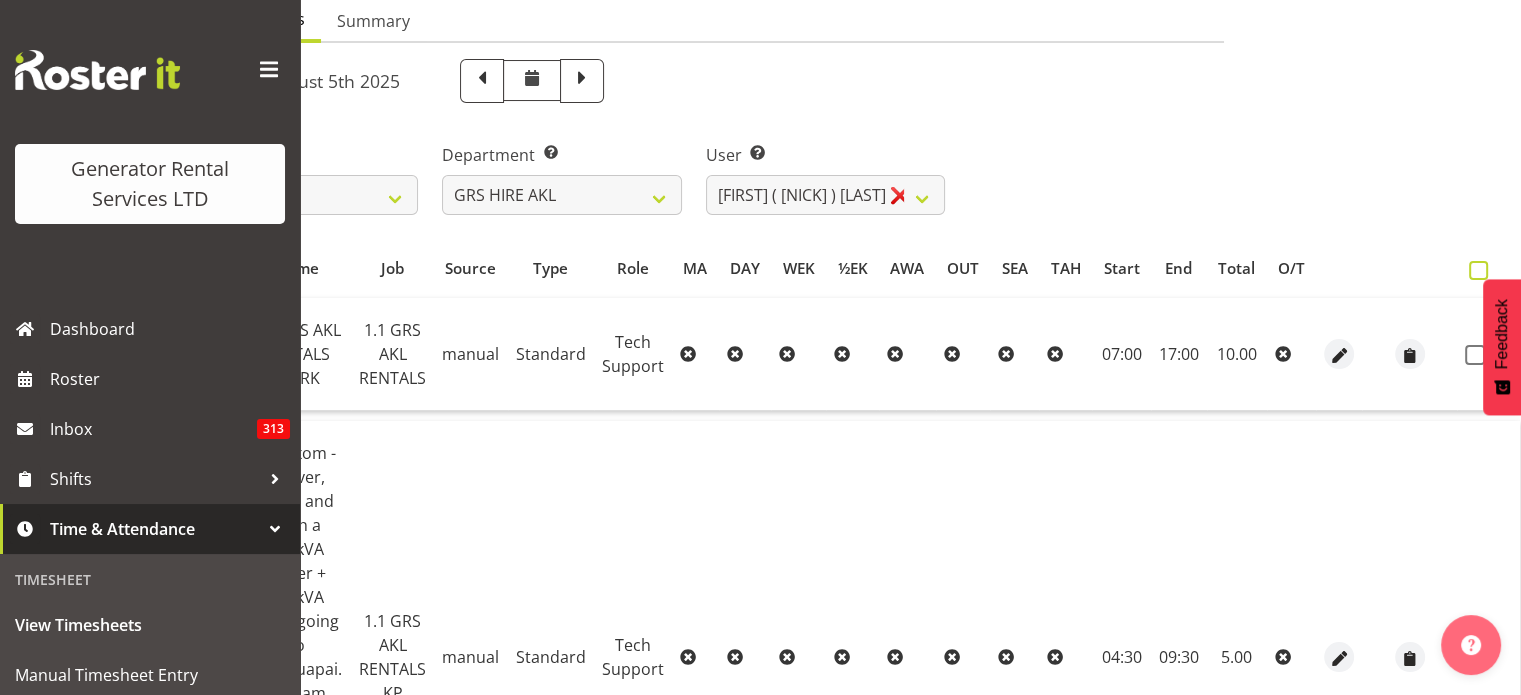click at bounding box center [1478, 270] 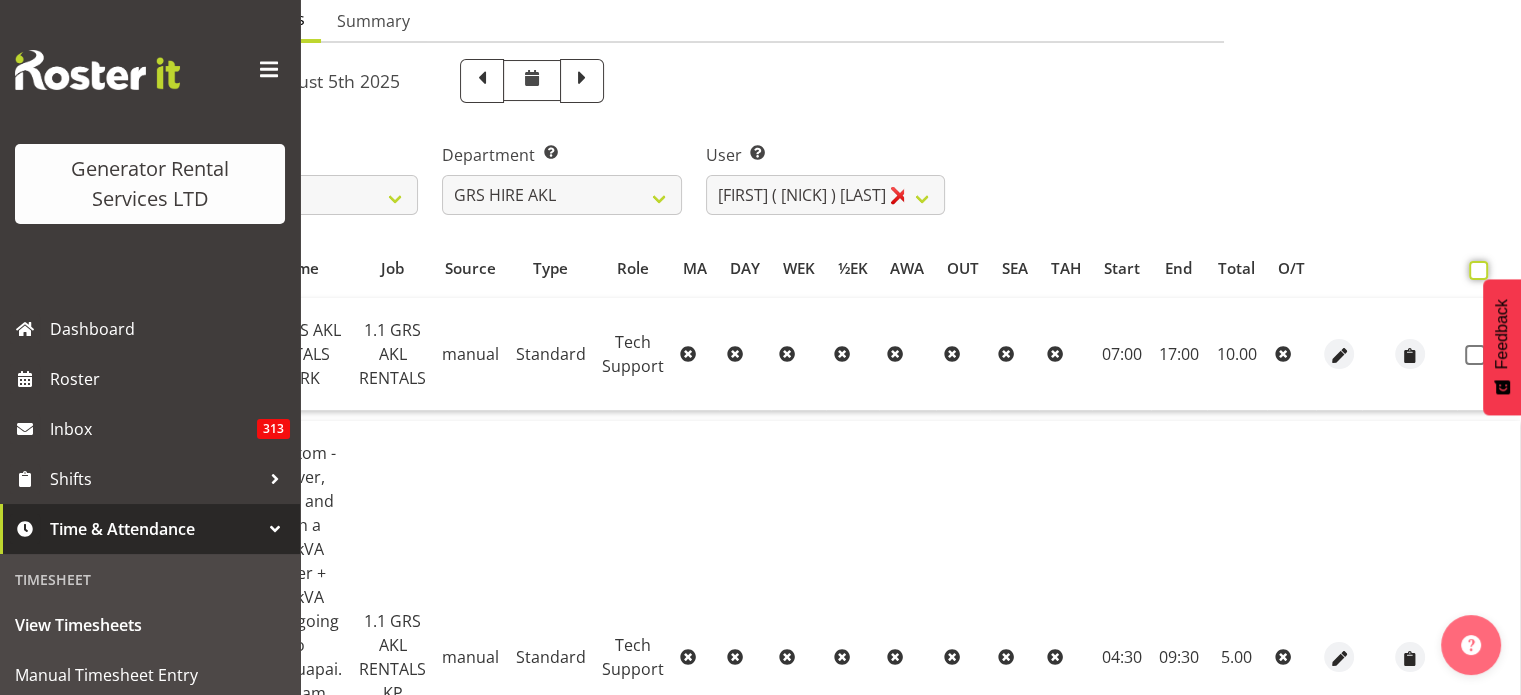 click at bounding box center [1475, 270] 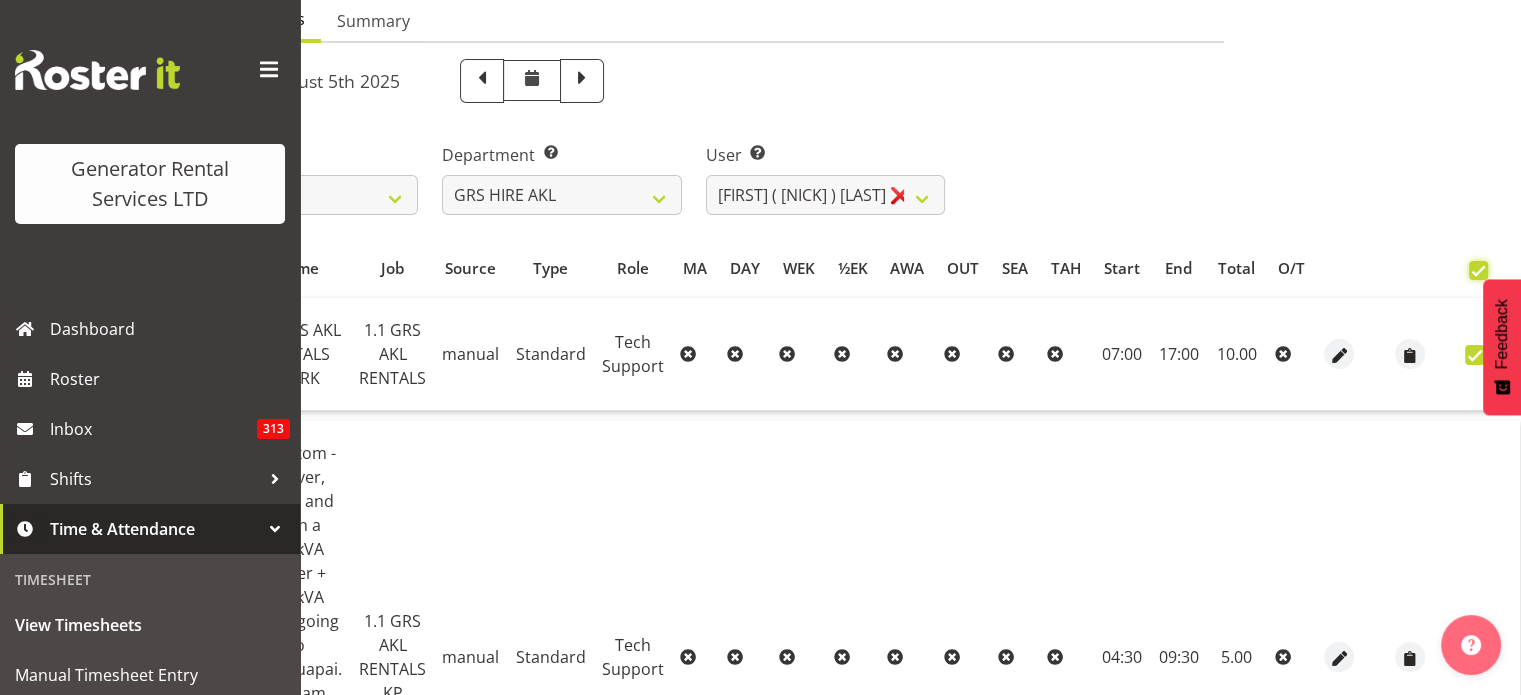 checkbox on "true" 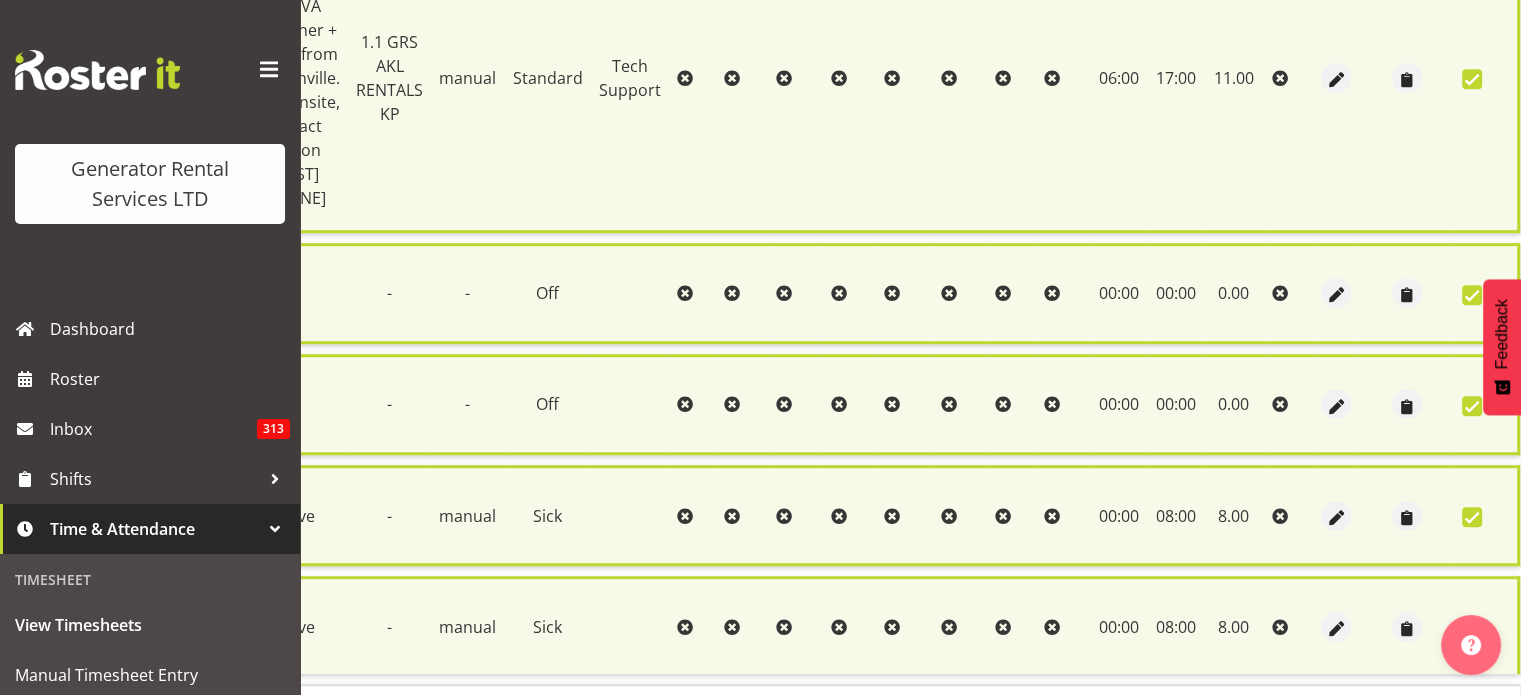 scroll, scrollTop: 1324, scrollLeft: 0, axis: vertical 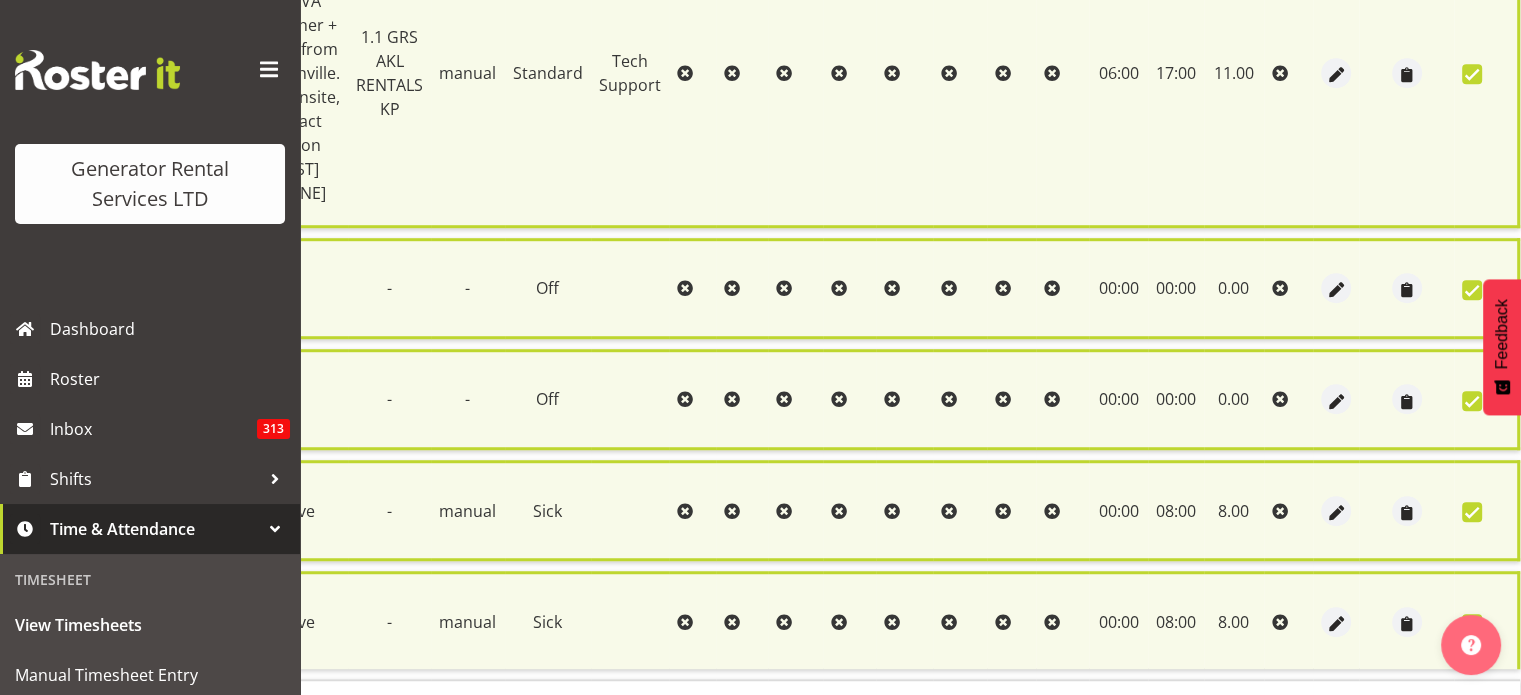 click on "Approve 8 Items" at bounding box center (1070, 762) 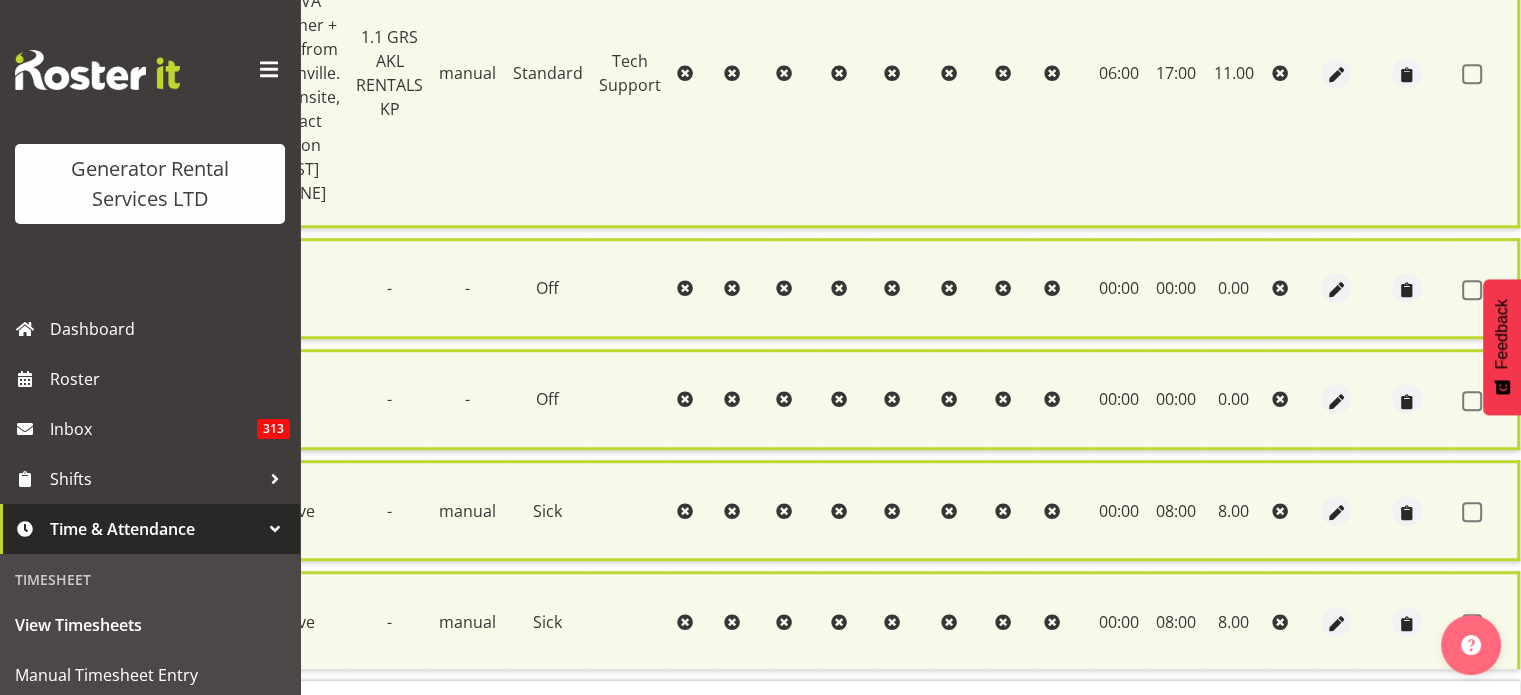 checkbox on "false" 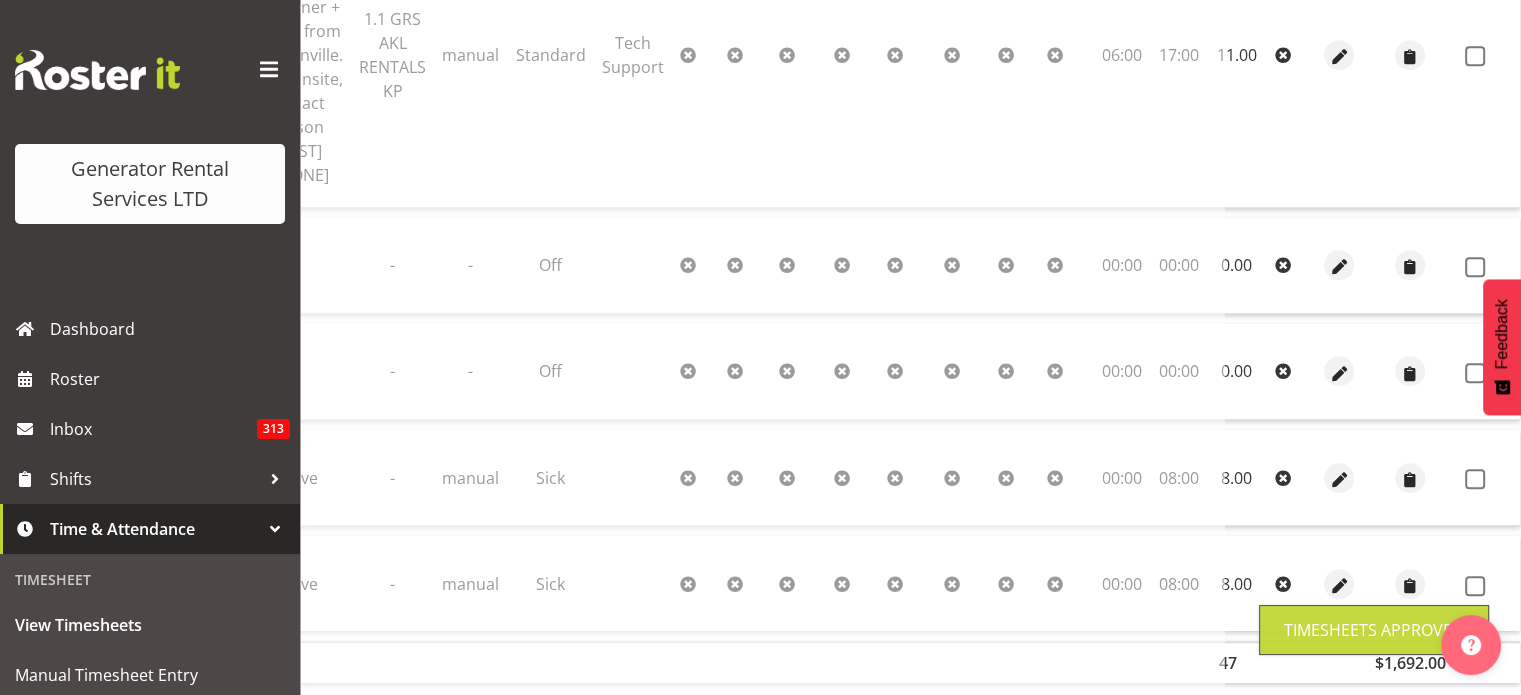 scroll, scrollTop: 1293, scrollLeft: 0, axis: vertical 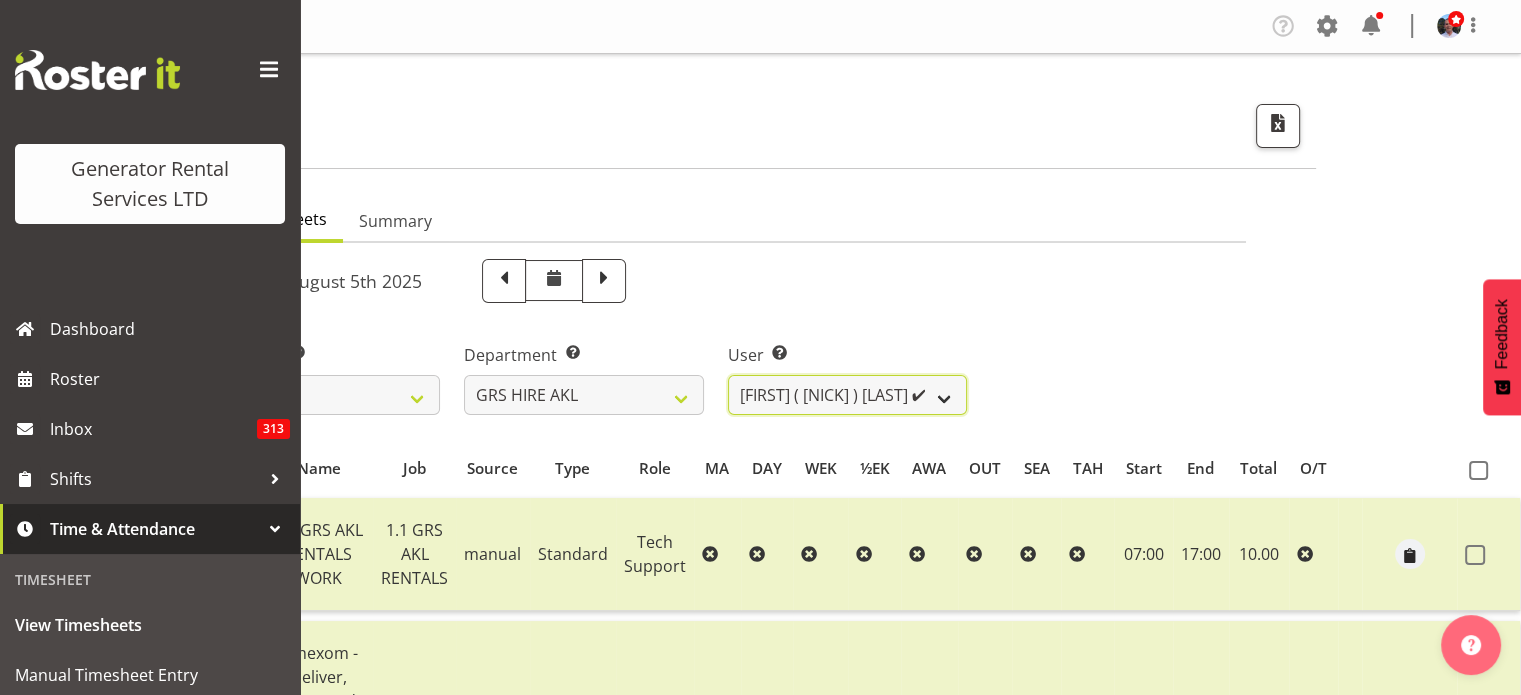 click on "[FIRST] [LAST]
❌
[FIRST] [LAST]
❌
[FIRST] ( [NICK] ) [LAST]
✔
[FIRST] [LAST]
❌
[FIRST] [LAST]
❌
[FIRST] [LAST]
❌
[FIRST] [LAST]
❌
[FIRST] [LAST]
❌
[FIRST] [LAST]
❌
[FIRST] [LAST]
❌
[FIRST] ( [NICK] ) [LAST]
❌
[FIRST] [LAST]
❌
[FIRST] [LAST]
❌
[FIRST] [LAST]
❌" at bounding box center (847, 395) 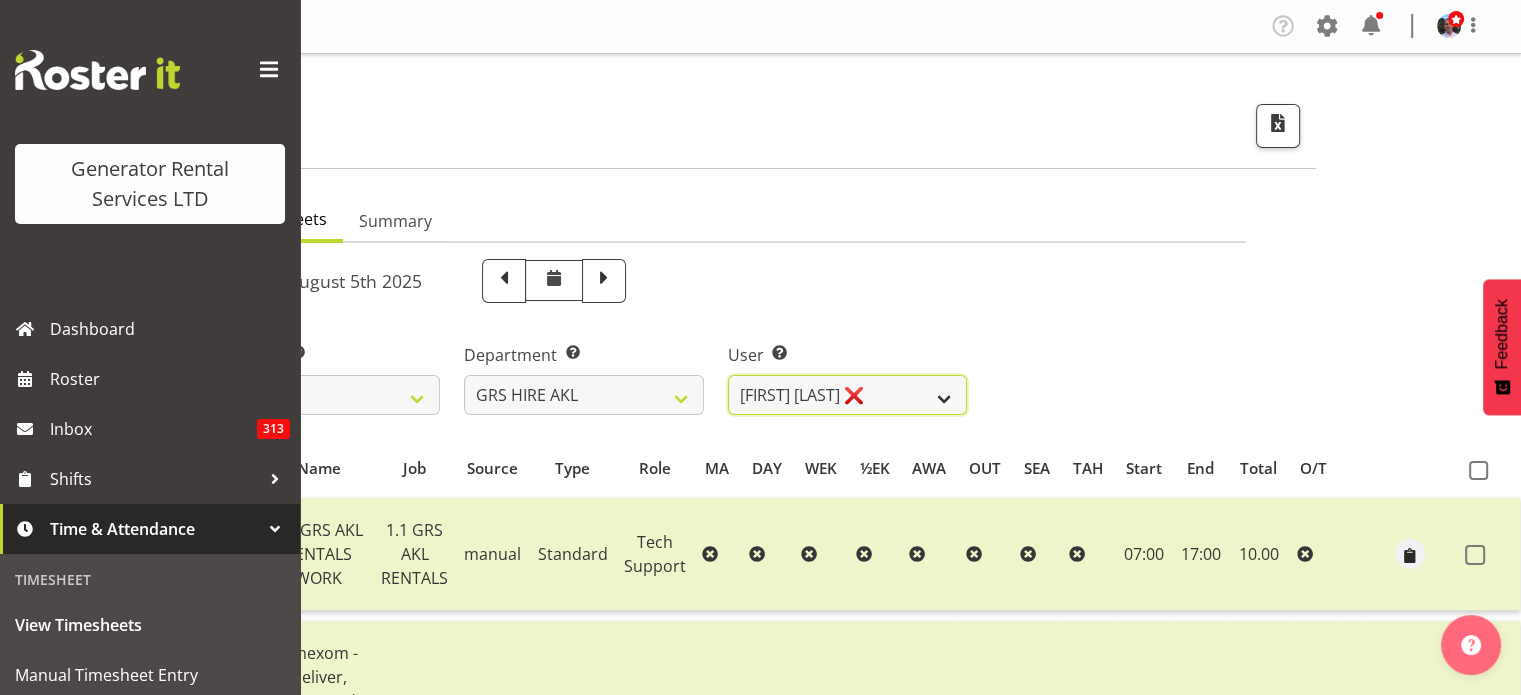 click on "[FIRST] [LAST]
❌
[FIRST] [LAST]
❌
[FIRST] ( [NICK] ) [LAST]
✔
[FIRST] [LAST]
❌
[FIRST] [LAST]
❌
[FIRST] [LAST]
❌
[FIRST] [LAST]
❌
[FIRST] [LAST]
❌
[FIRST] [LAST]
❌
[FIRST] [LAST]
❌
[FIRST] ( [NICK] ) [LAST]
❌
[FIRST] [LAST]
❌
[FIRST] [LAST]
❌
[FIRST] [LAST]
❌" at bounding box center (847, 395) 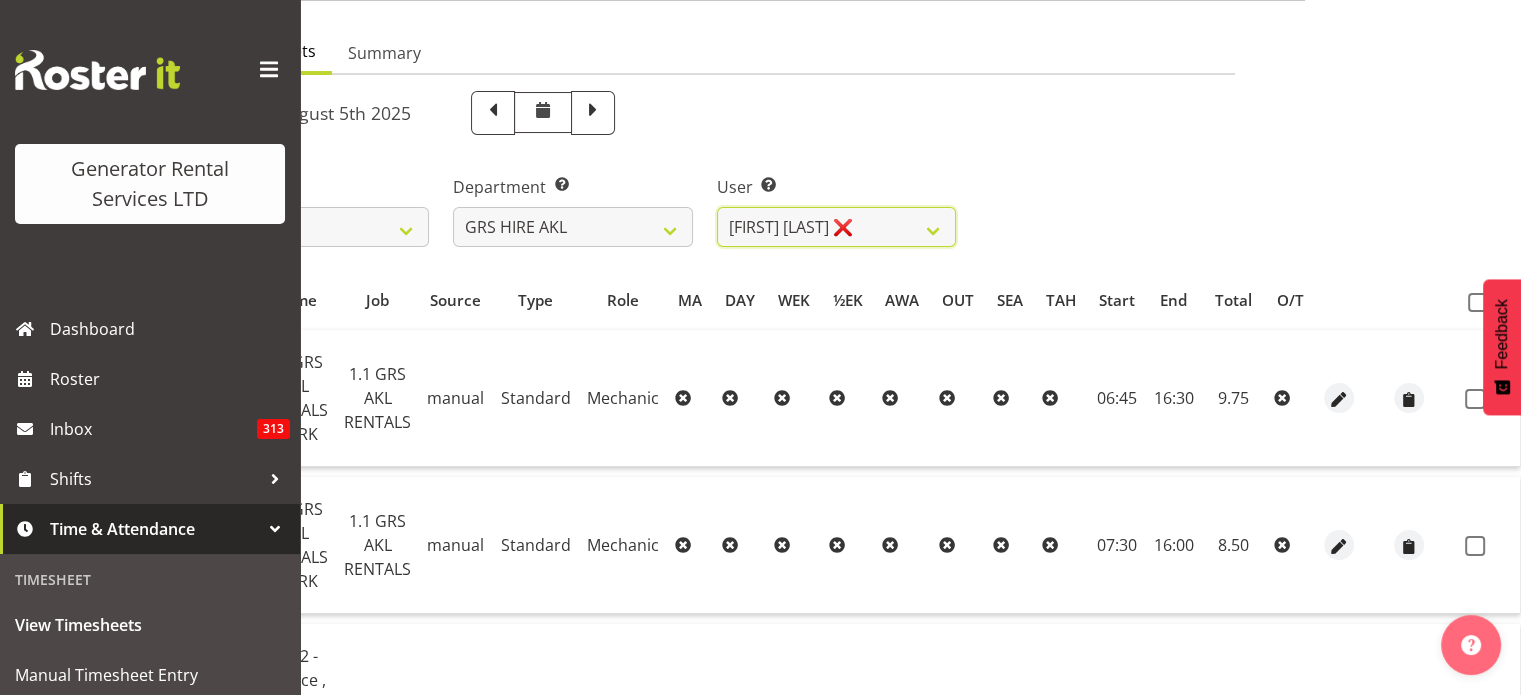 scroll, scrollTop: 300, scrollLeft: 0, axis: vertical 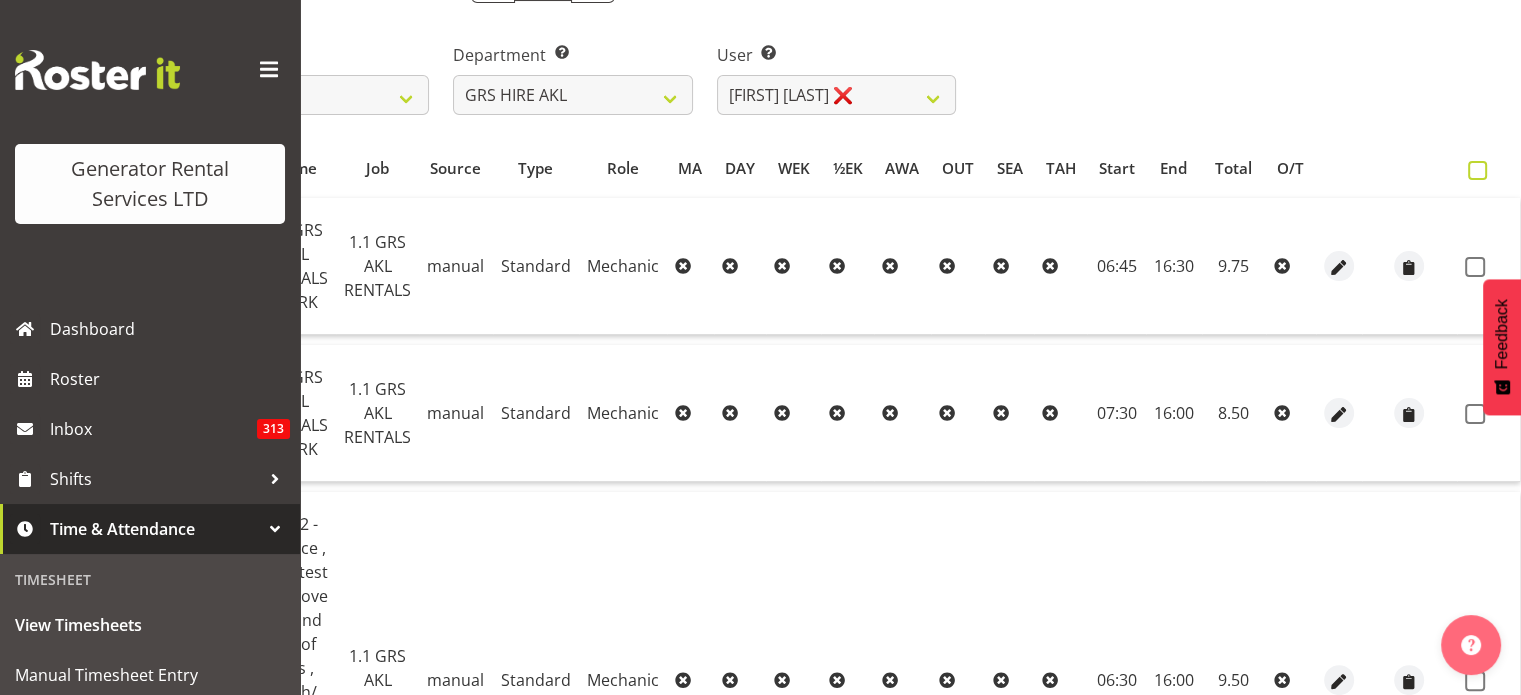 click at bounding box center (1477, 170) 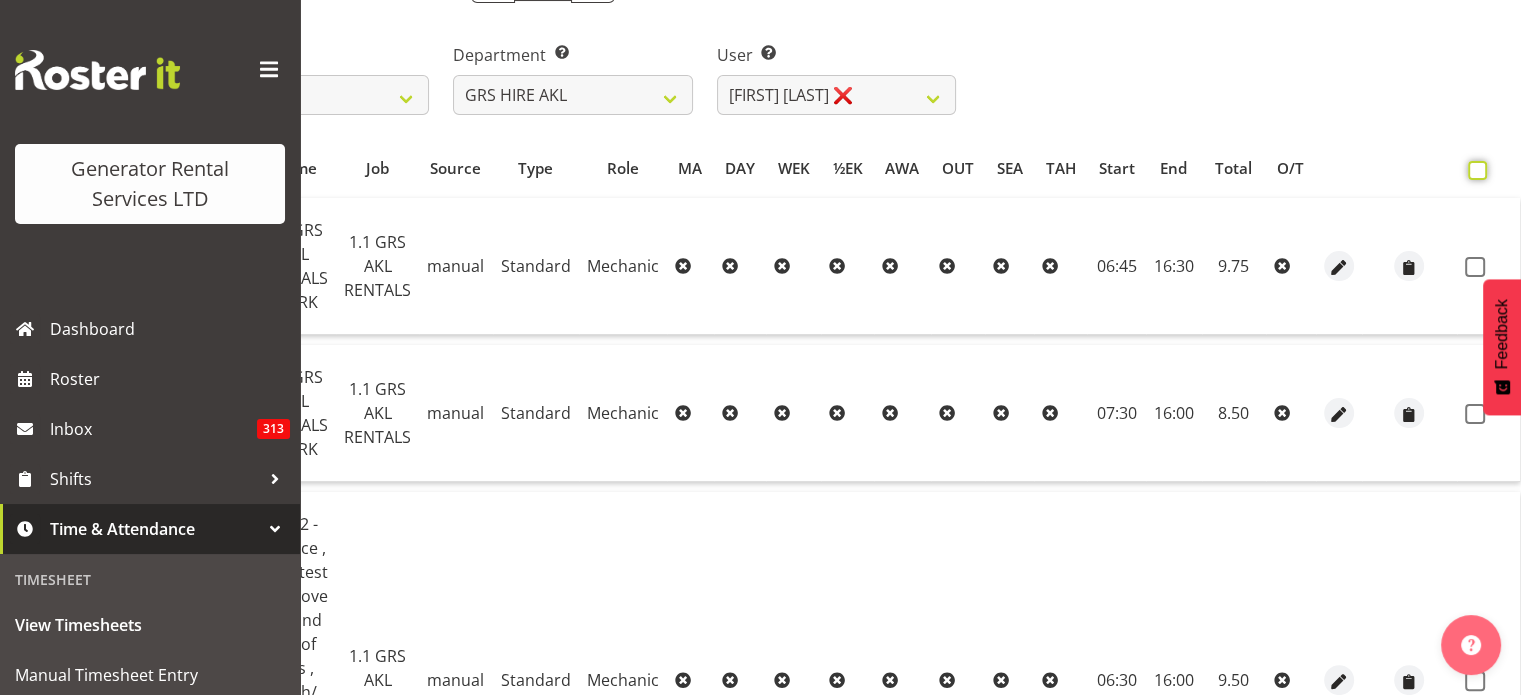 click at bounding box center [1474, 170] 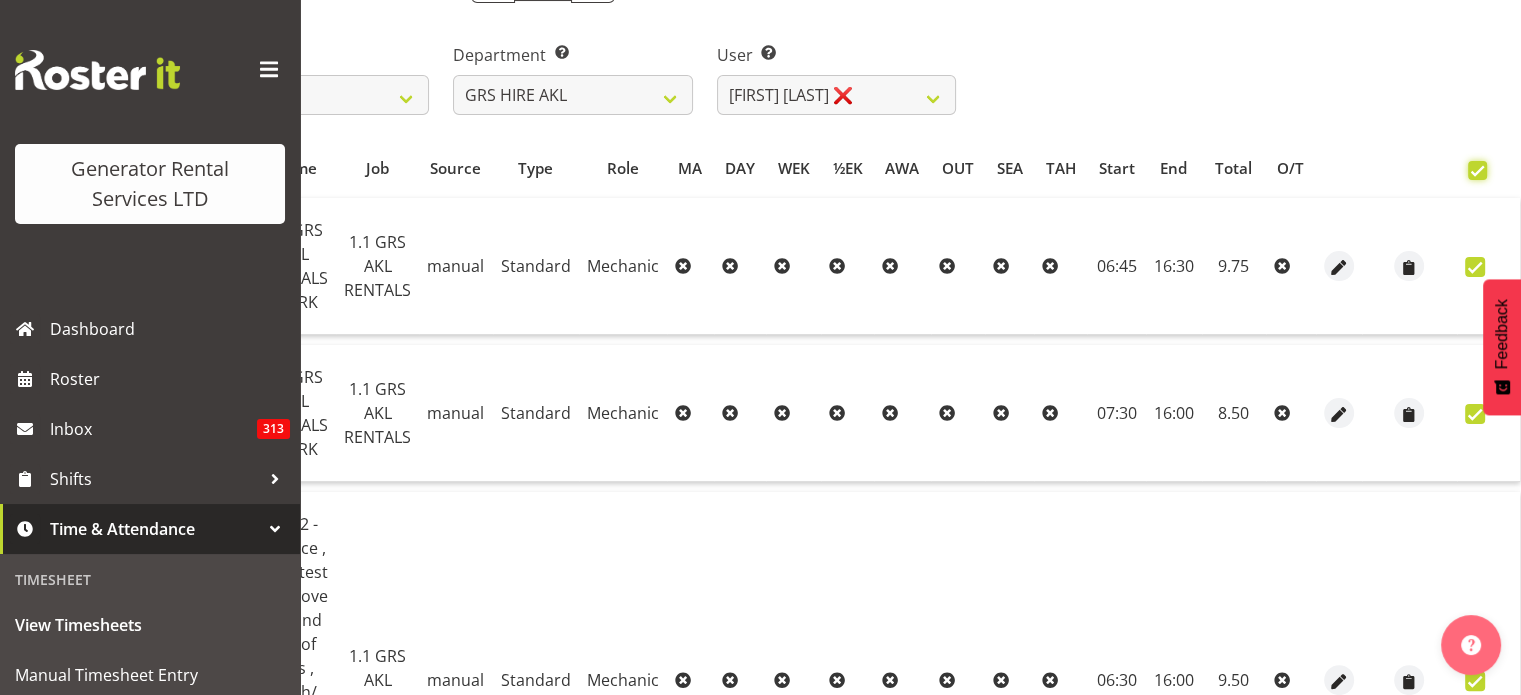 checkbox on "true" 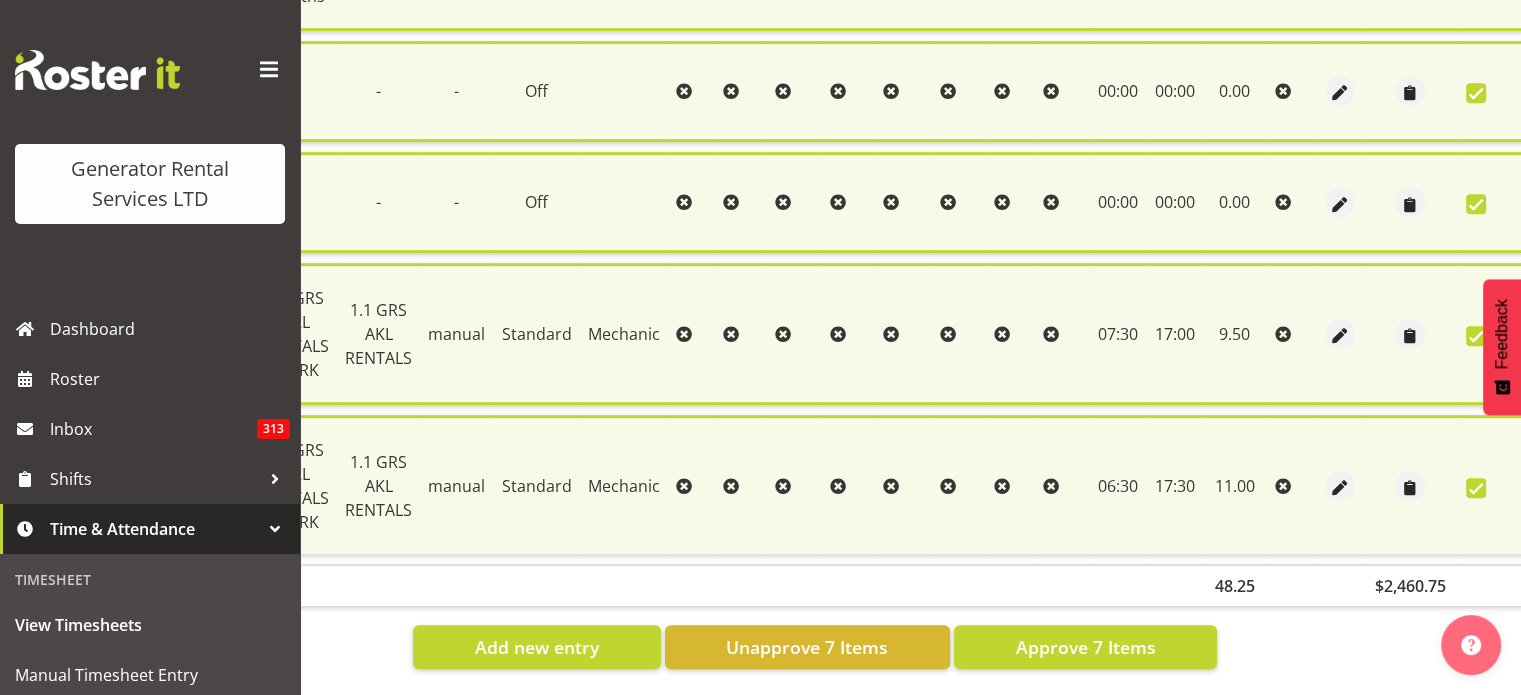 scroll, scrollTop: 1159, scrollLeft: 0, axis: vertical 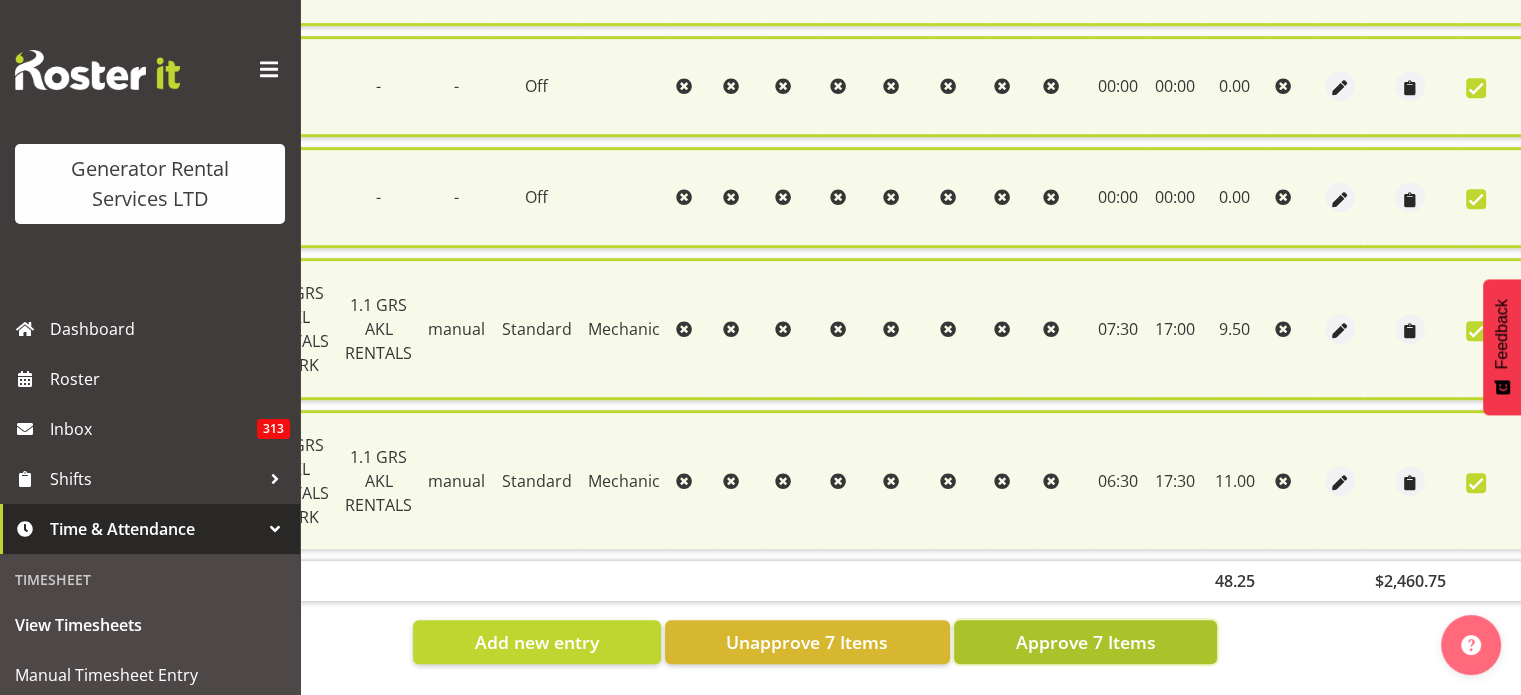 click on "Approve 7 Items" at bounding box center (1085, 642) 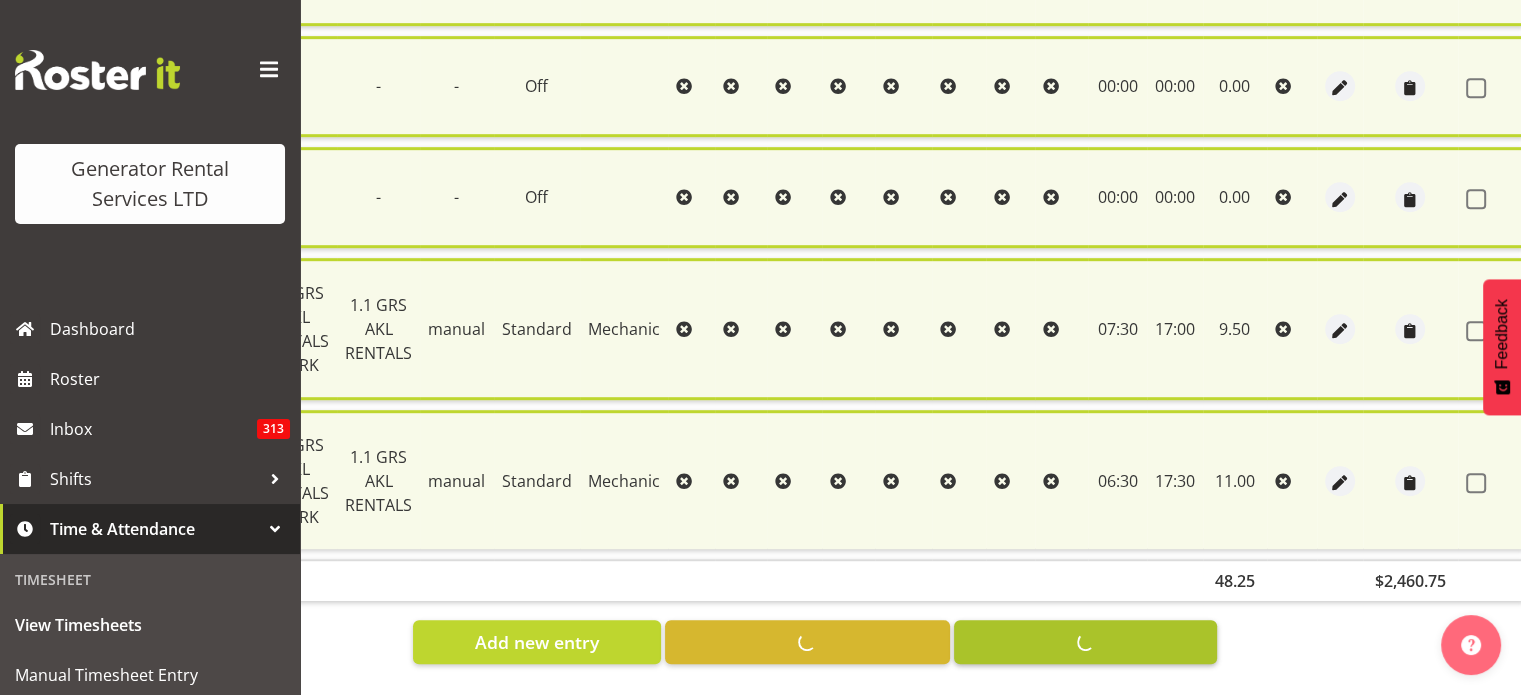 checkbox on "false" 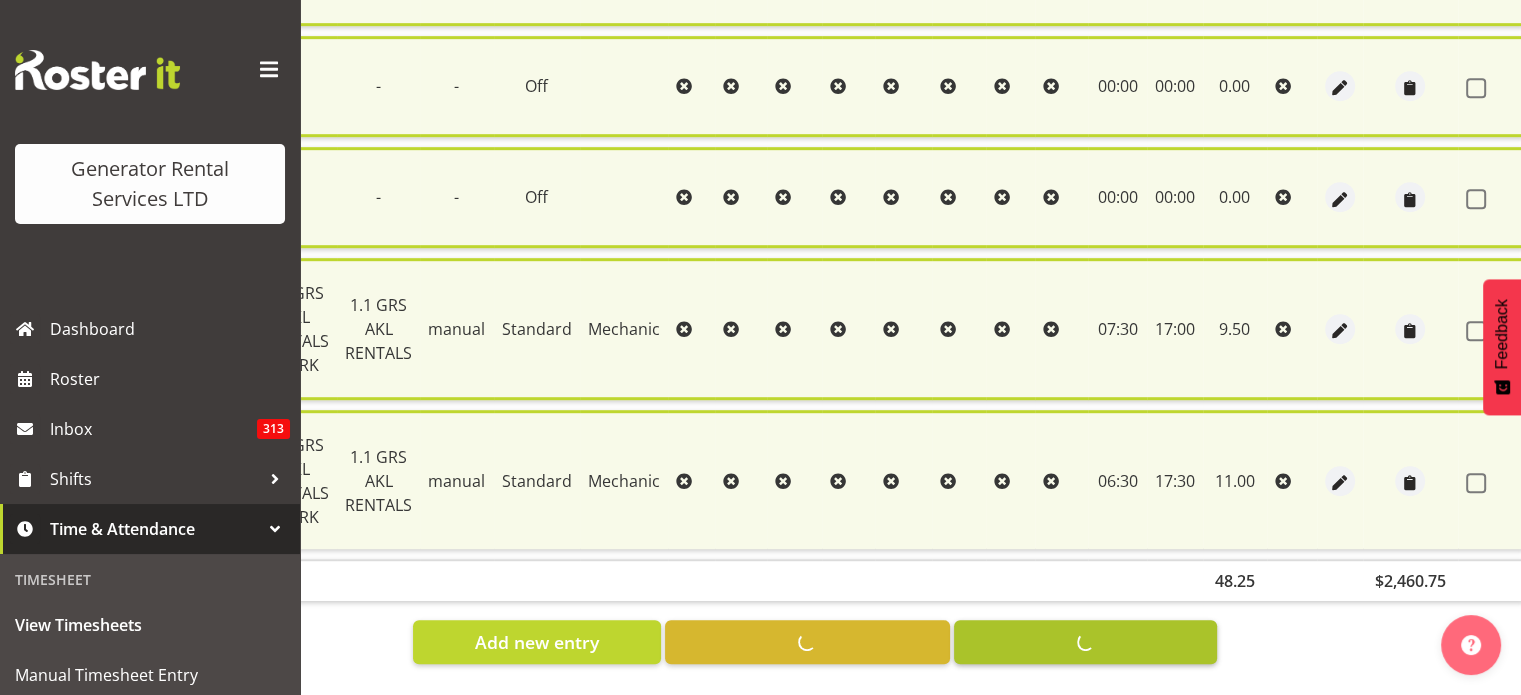 checkbox on "false" 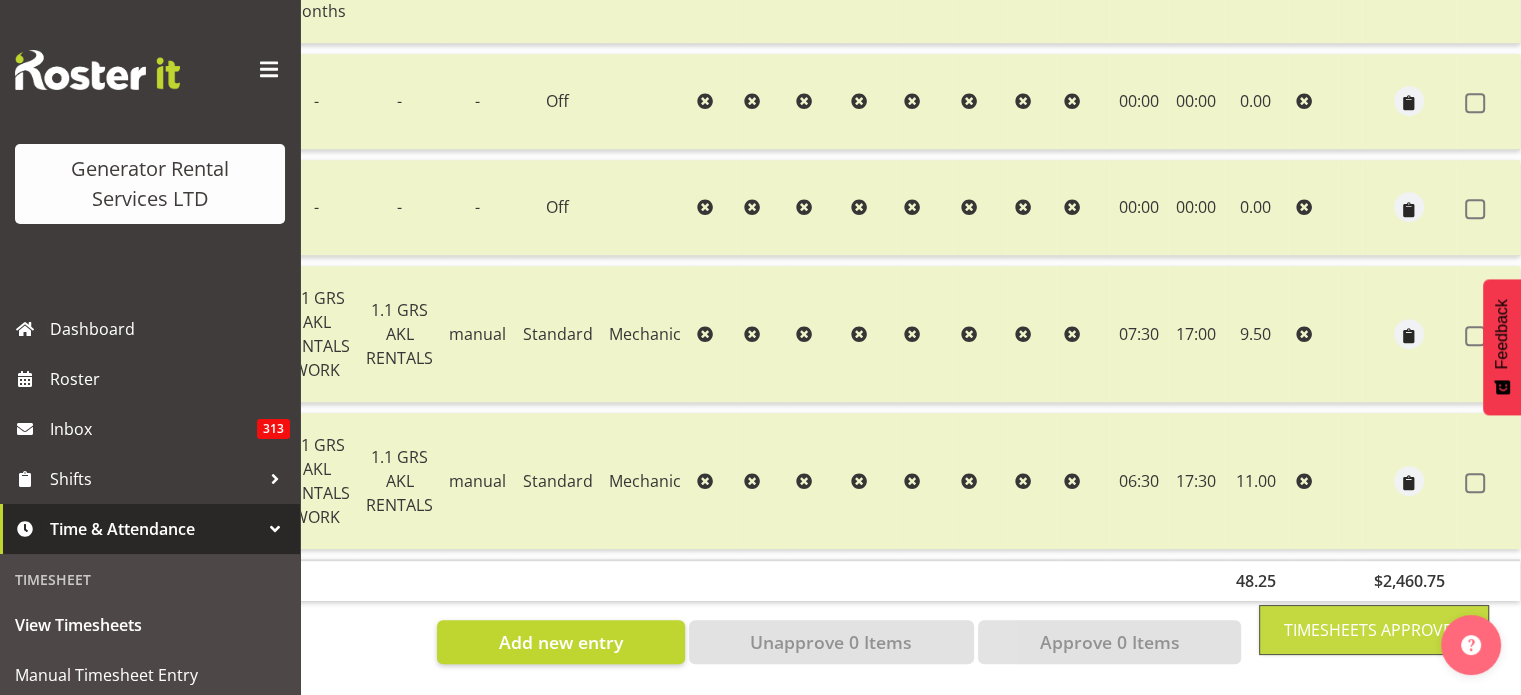 scroll, scrollTop: 0, scrollLeft: 186, axis: horizontal 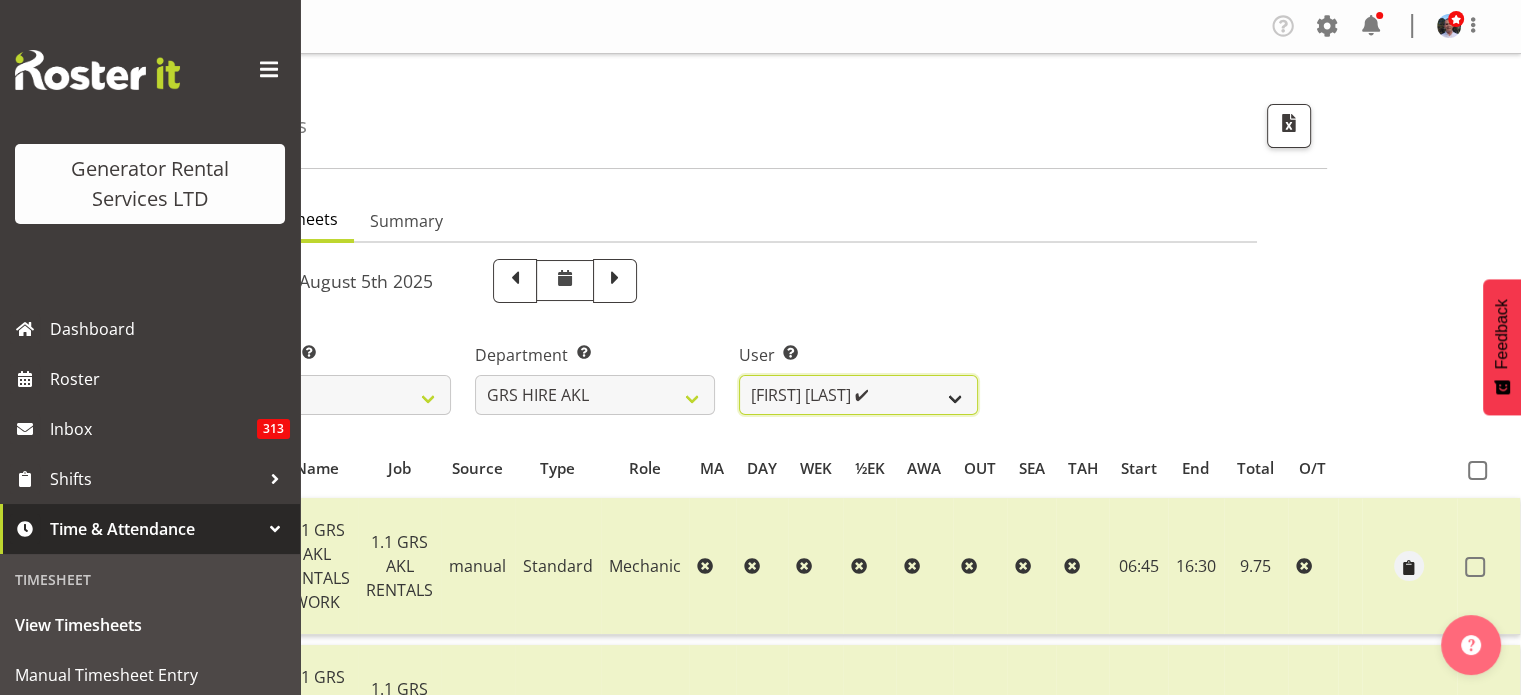 click on "[FIRST] [LAST]
✔
[FIRST] [LAST]
❌
[FIRST] ( [NICK] ) [LAST]
✔
[FIRST] [LAST]
❌
[FIRST] [LAST]
❌
[FIRST] [LAST]
❌
[FIRST] [LAST]
❌
[FIRST] [LAST]
❌
[FIRST] [LAST]
❌
[FIRST] [LAST]
❌
[FIRST] ( [NICK] ) [LAST]
❌
[FIRST] [LAST]
❌
[FIRST] [LAST]
❌
[FIRST] [LAST]
❌" at bounding box center [858, 395] 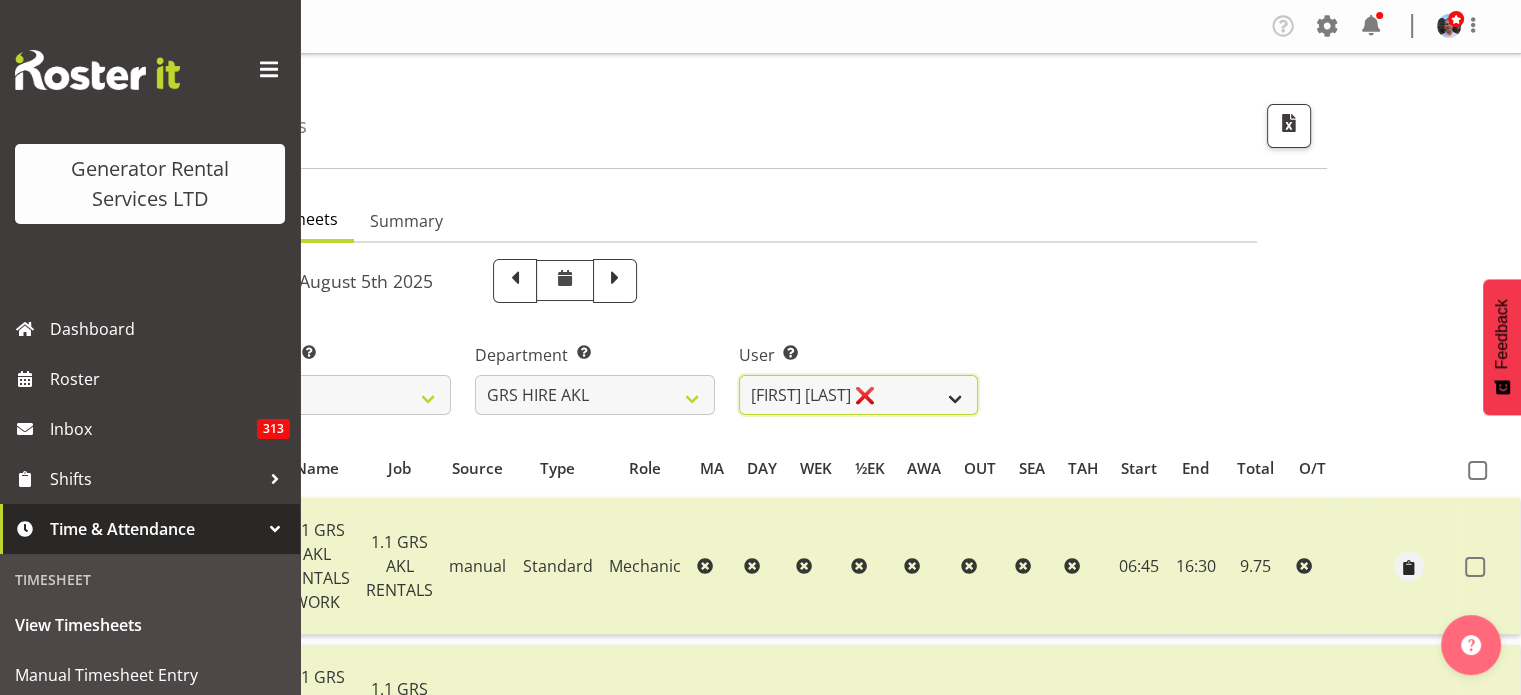 click on "[FIRST] [LAST]
✔
[FIRST] [LAST]
❌
[FIRST] ( [NICK] ) [LAST]
✔
[FIRST] [LAST]
❌
[FIRST] [LAST]
❌
[FIRST] [LAST]
❌
[FIRST] [LAST]
❌
[FIRST] [LAST]
❌
[FIRST] [LAST]
❌
[FIRST] [LAST]
❌
[FIRST] ( [NICK] ) [LAST]
❌
[FIRST] [LAST]
❌
[FIRST] [LAST]
❌
[FIRST] [LAST]
❌" at bounding box center [858, 395] 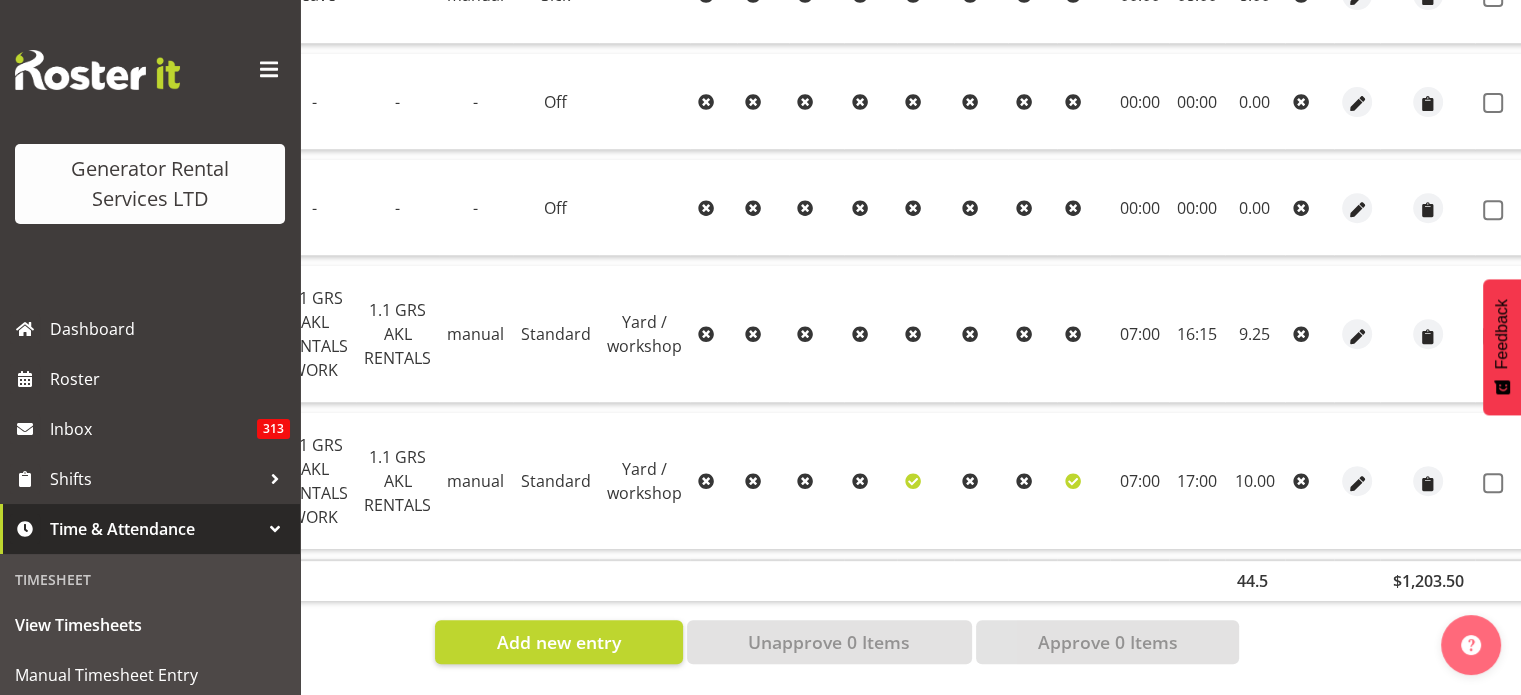 scroll, scrollTop: 811, scrollLeft: 0, axis: vertical 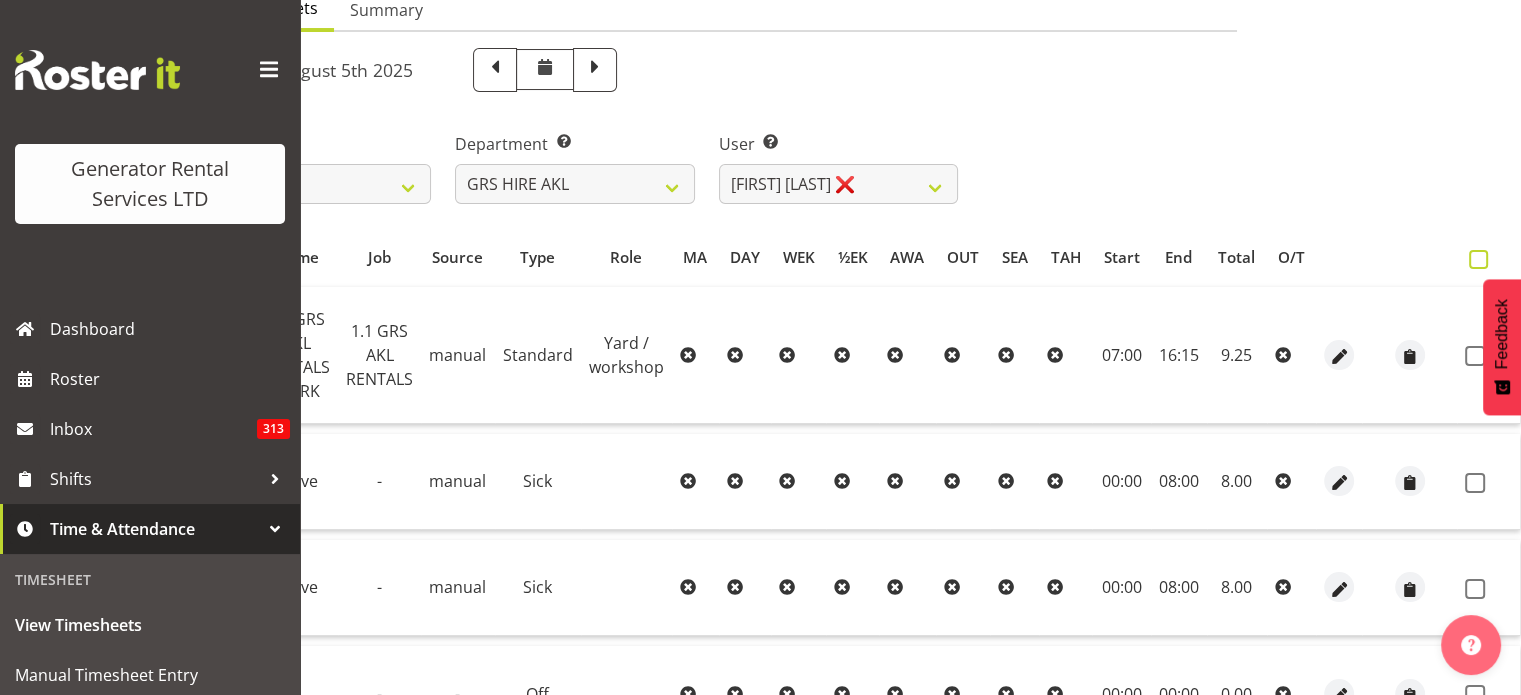 click at bounding box center [1478, 259] 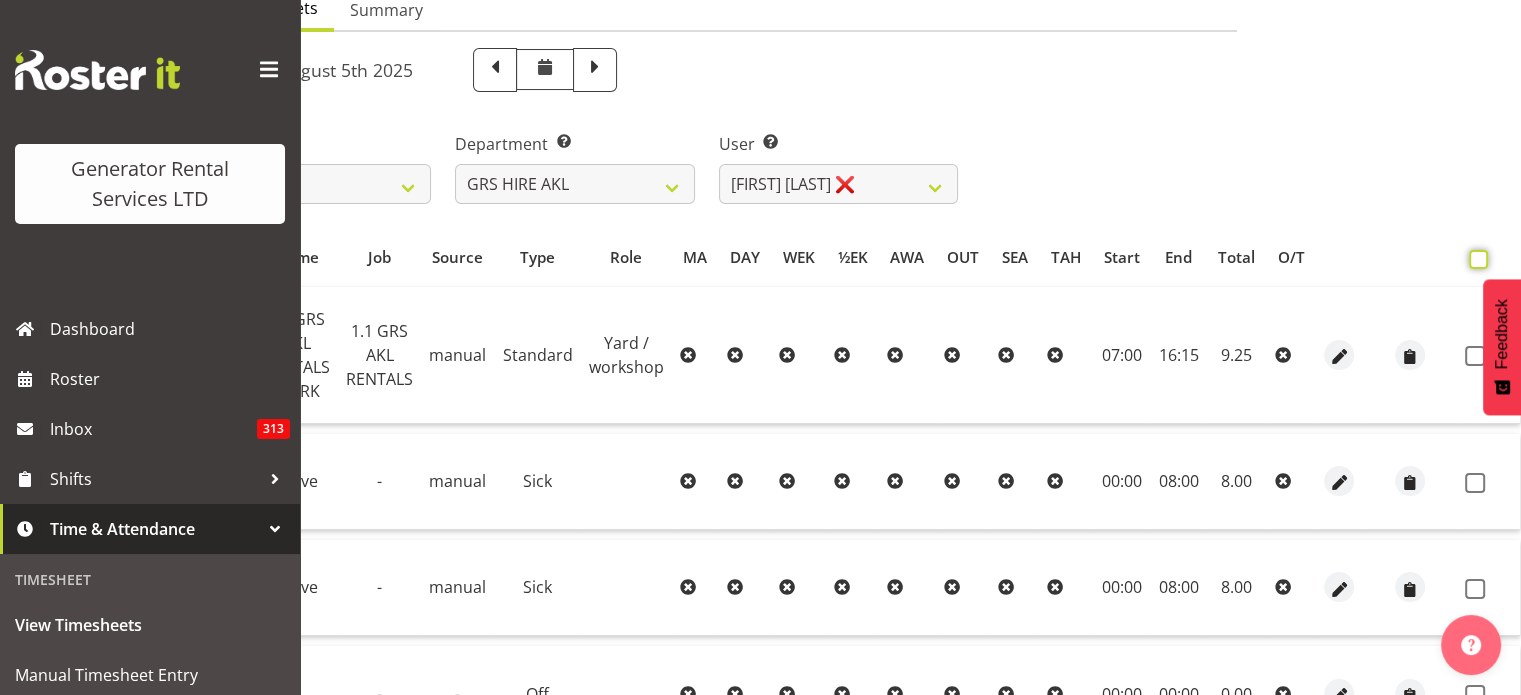click at bounding box center [1475, 259] 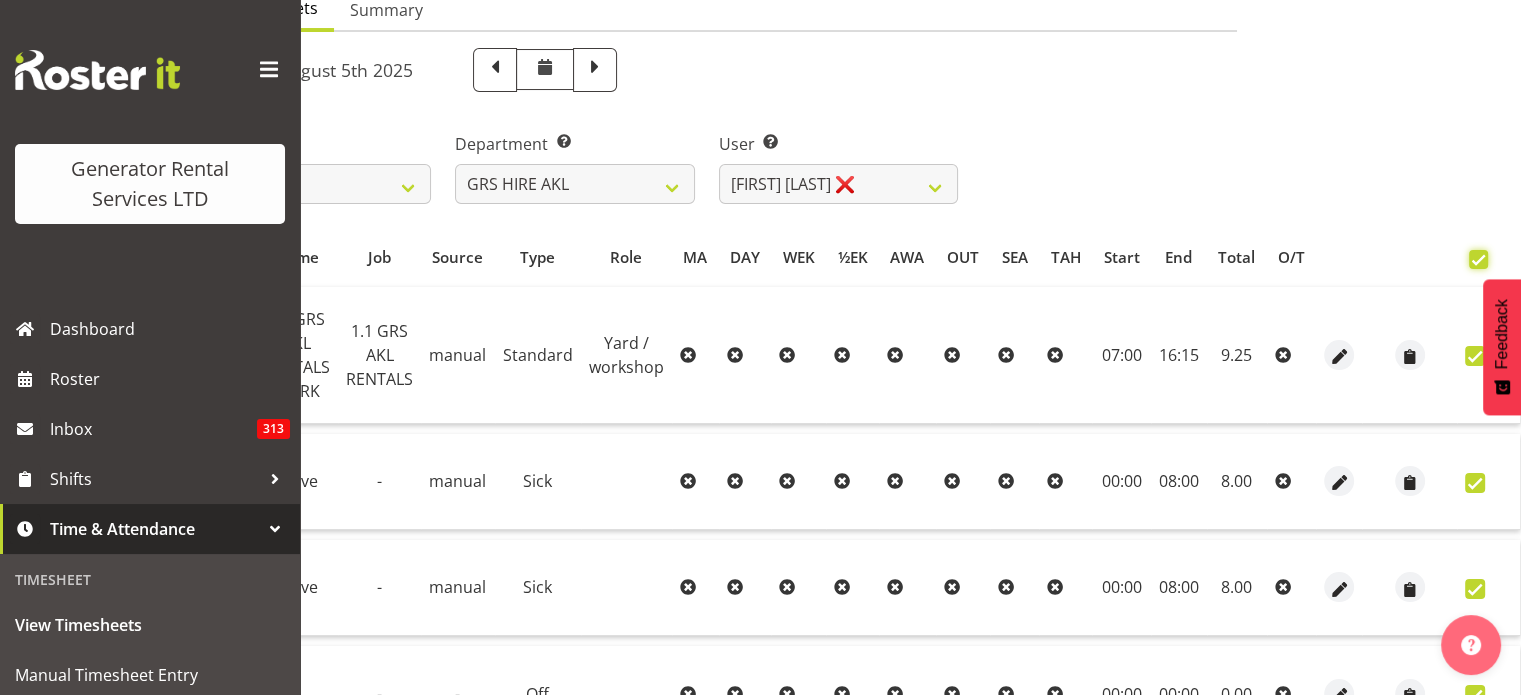 checkbox on "true" 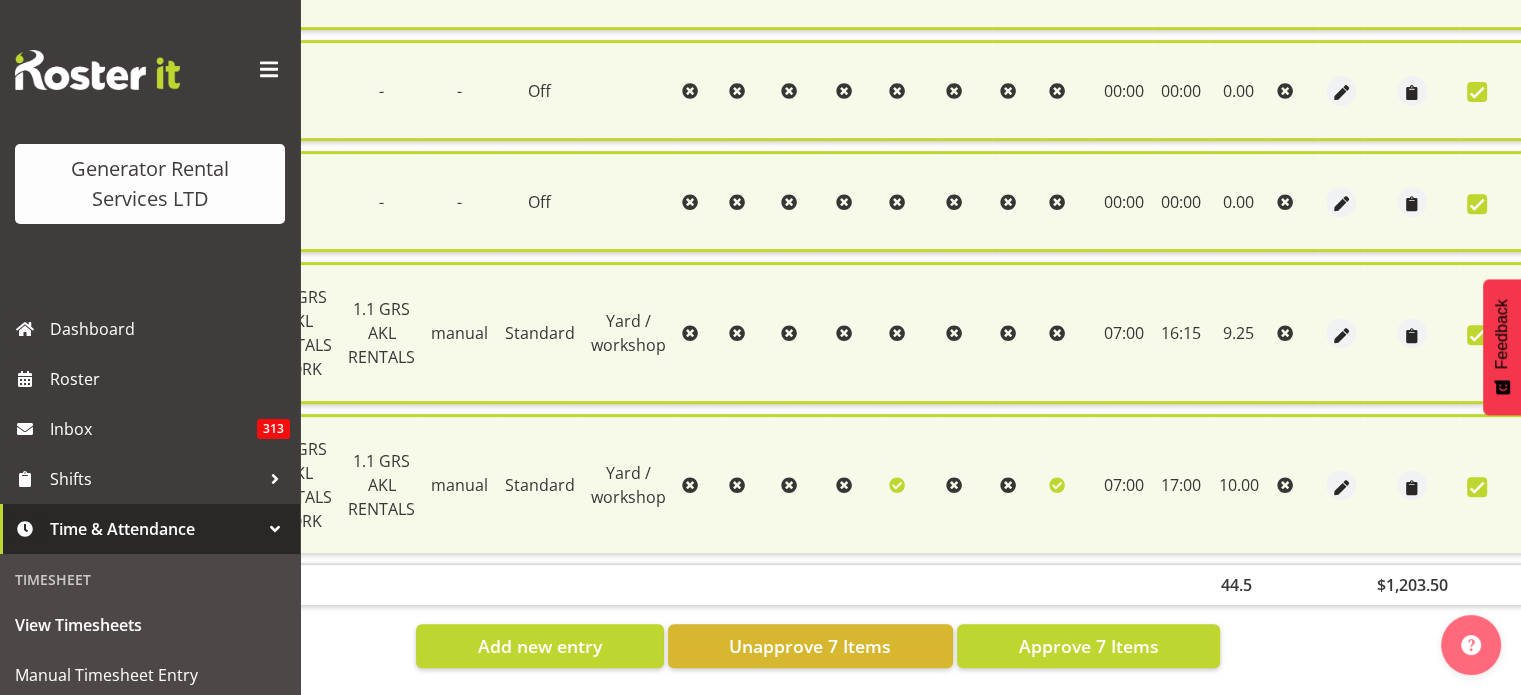 scroll, scrollTop: 837, scrollLeft: 0, axis: vertical 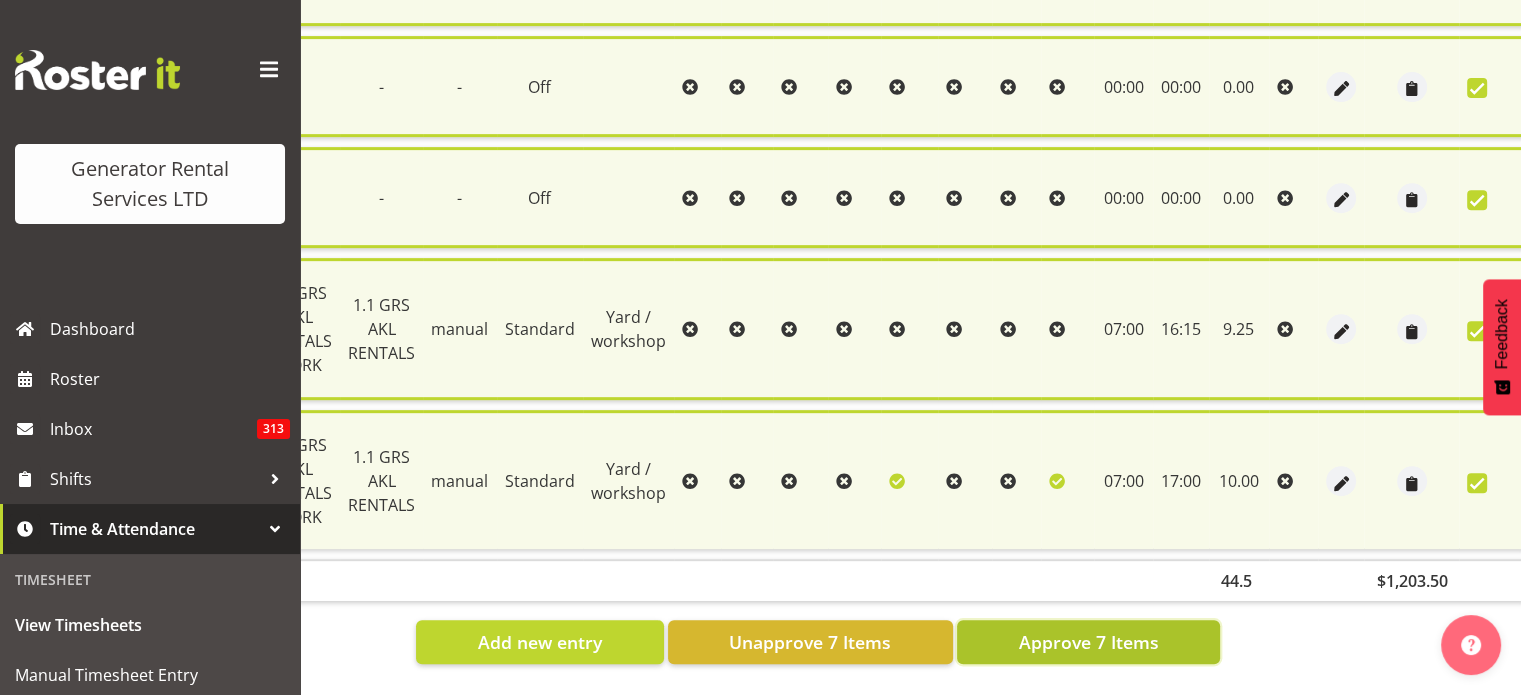click on "Approve 7 Items" at bounding box center [1088, 642] 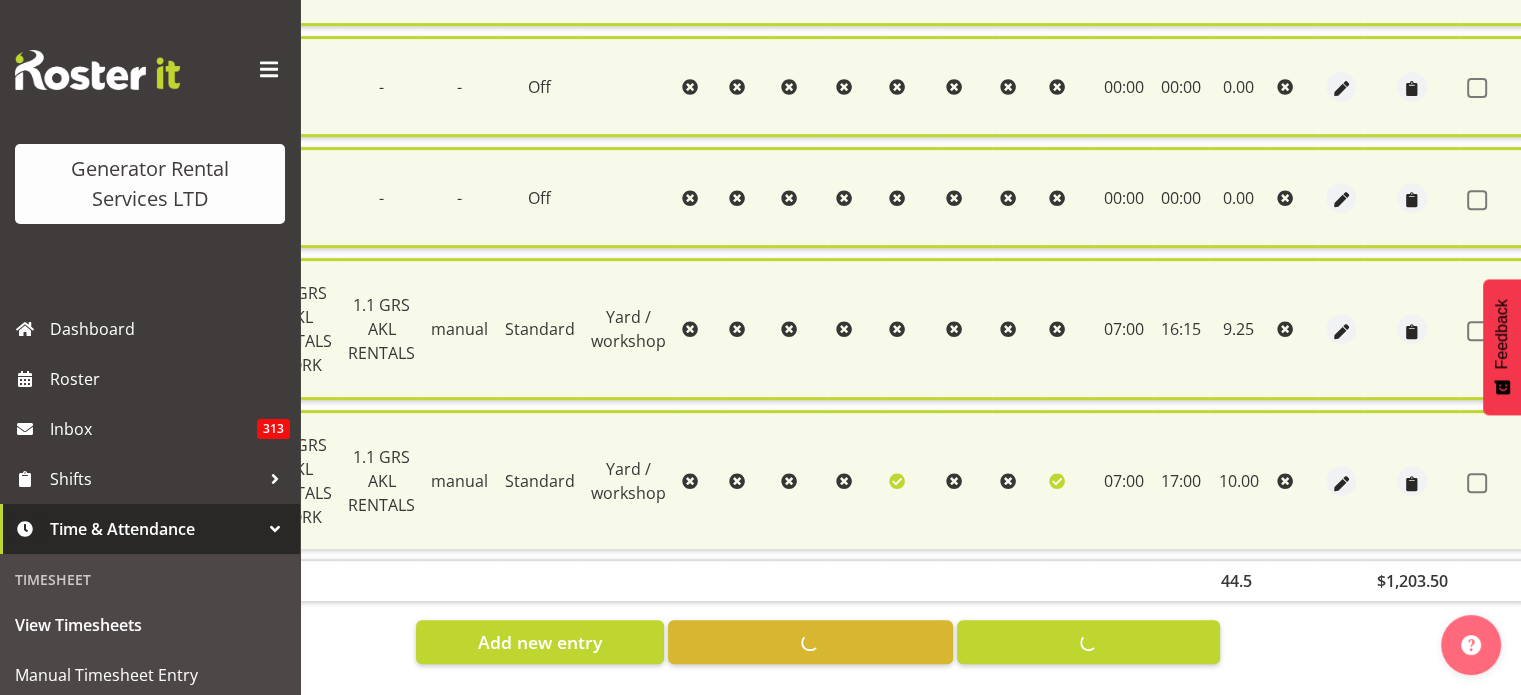 checkbox on "false" 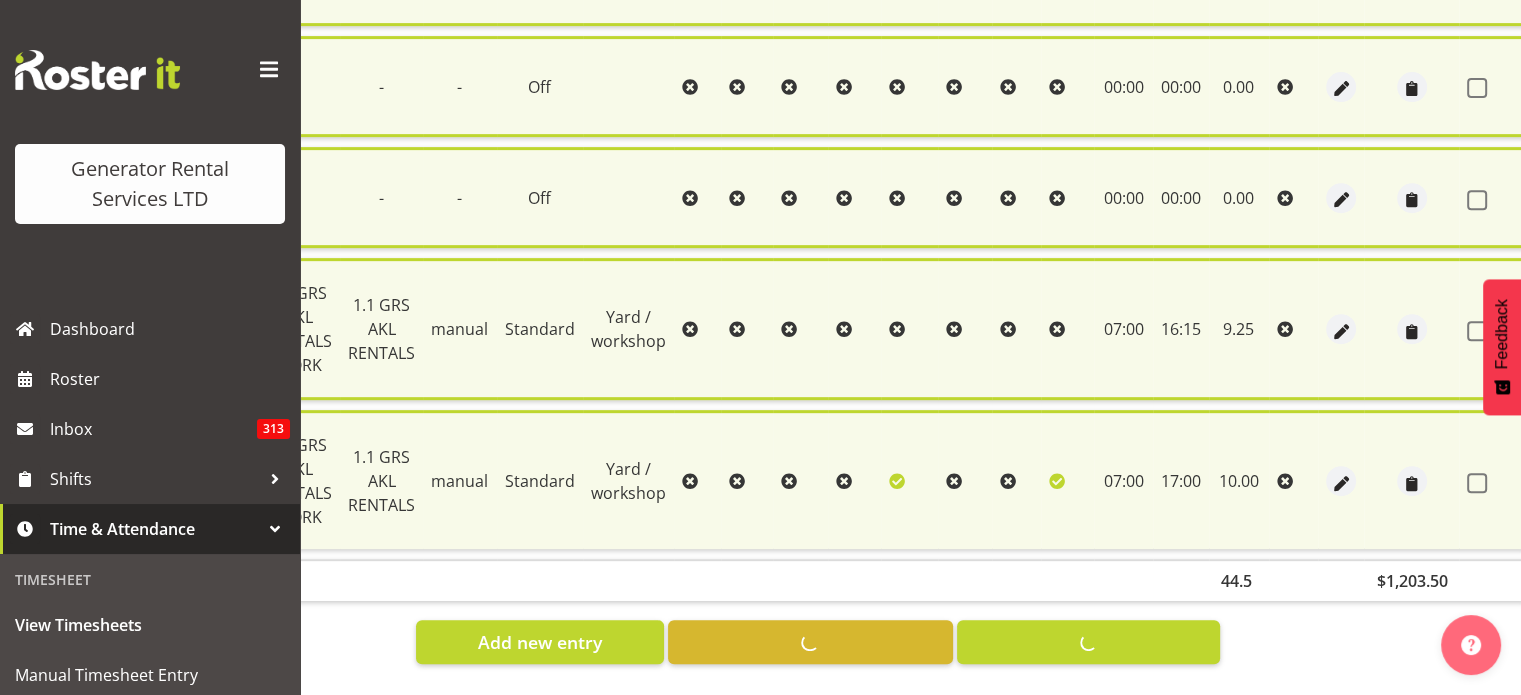 checkbox on "false" 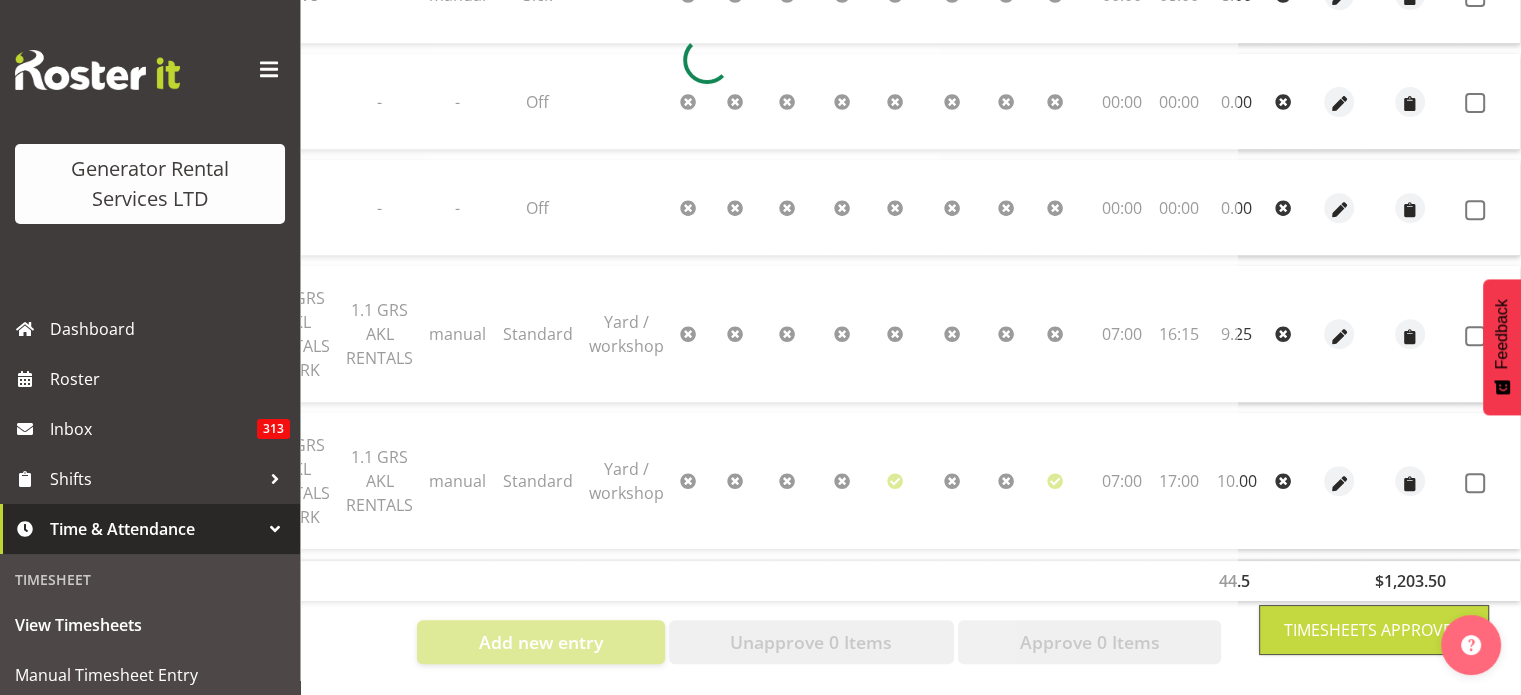 scroll, scrollTop: 811, scrollLeft: 0, axis: vertical 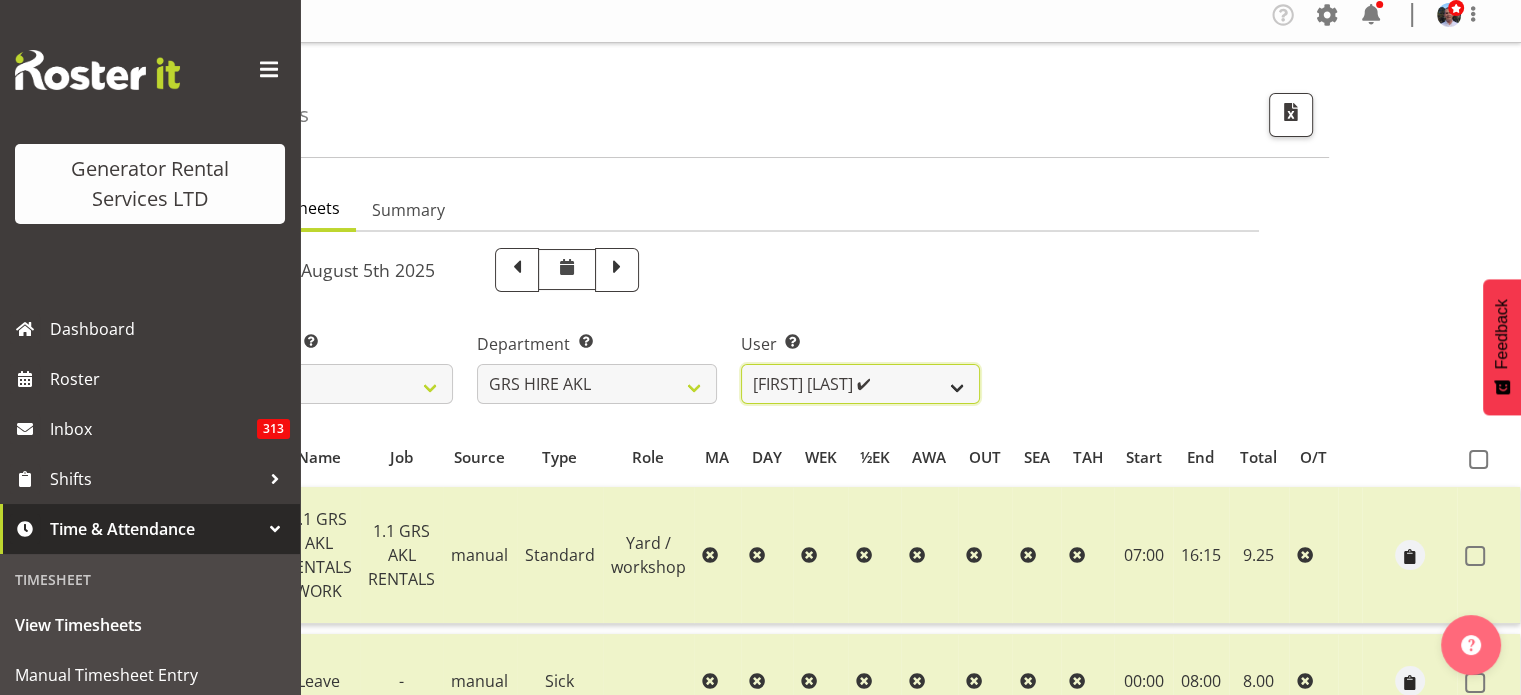 click on "[FIRST] [LAST]
✔
[FIRST] [LAST]
✔
[FIRST] ( [NICK] ) [LAST]
✔
[FIRST] [LAST]
❌
[FIRST] [LAST]
❌
[FIRST] [LAST]
❌
[FIRST] [LAST]
❌
[FIRST] [LAST]
❌
[FIRST] [LAST]
❌
[FIRST] [LAST]
❌
[FIRST] ( [NICK] ) [LAST]
❌
[FIRST] [LAST]
❌
[FIRST] [LAST]
❌
[FIRST] [LAST]
❌" at bounding box center (860, 384) 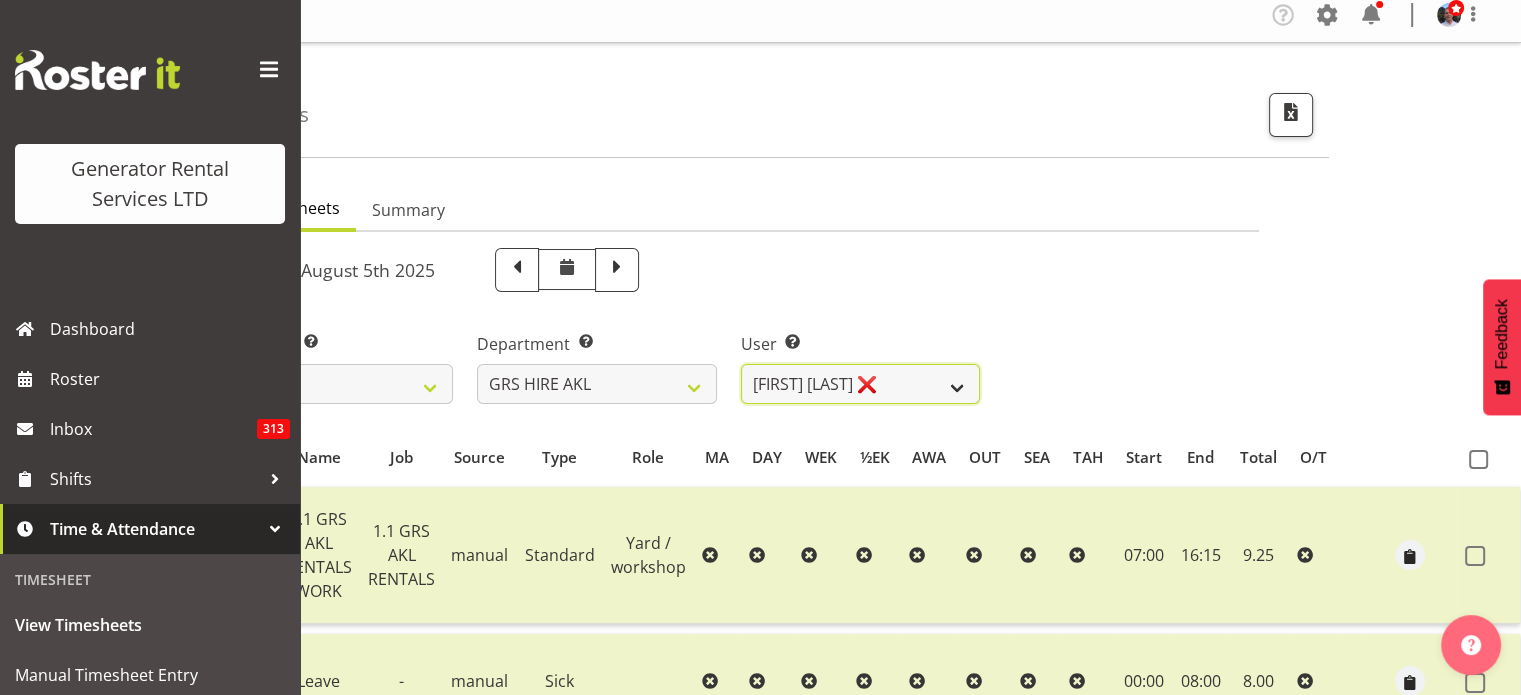 click on "[FIRST] [LAST]
✔
[FIRST] [LAST]
✔
[FIRST] ( [NICK] ) [LAST]
✔
[FIRST] [LAST]
❌
[FIRST] [LAST]
❌
[FIRST] [LAST]
❌
[FIRST] [LAST]
❌
[FIRST] [LAST]
❌
[FIRST] [LAST]
❌
[FIRST] [LAST]
❌
[FIRST] ( [NICK] ) [LAST]
❌
[FIRST] [LAST]
❌
[FIRST] [LAST]
❌
[FIRST] [LAST]
❌" at bounding box center [860, 384] 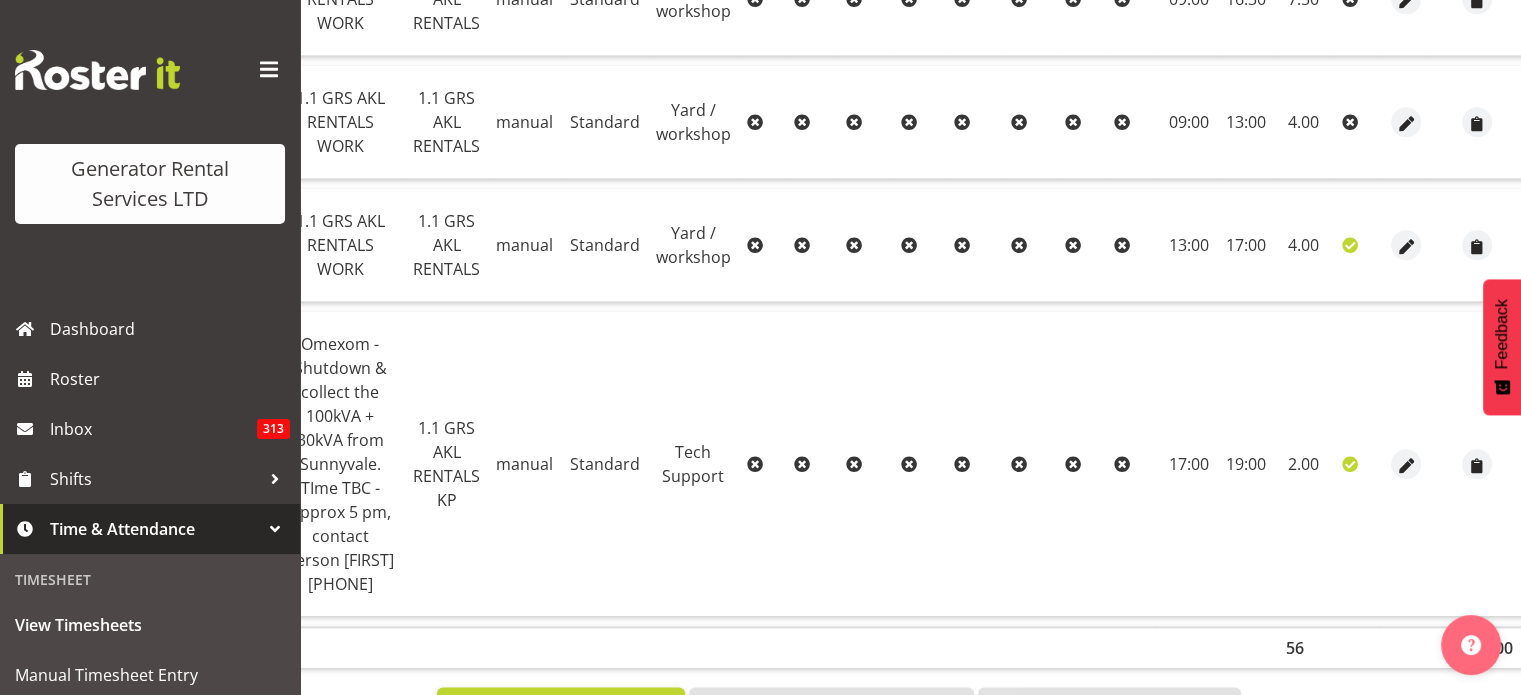 scroll, scrollTop: 2390, scrollLeft: 0, axis: vertical 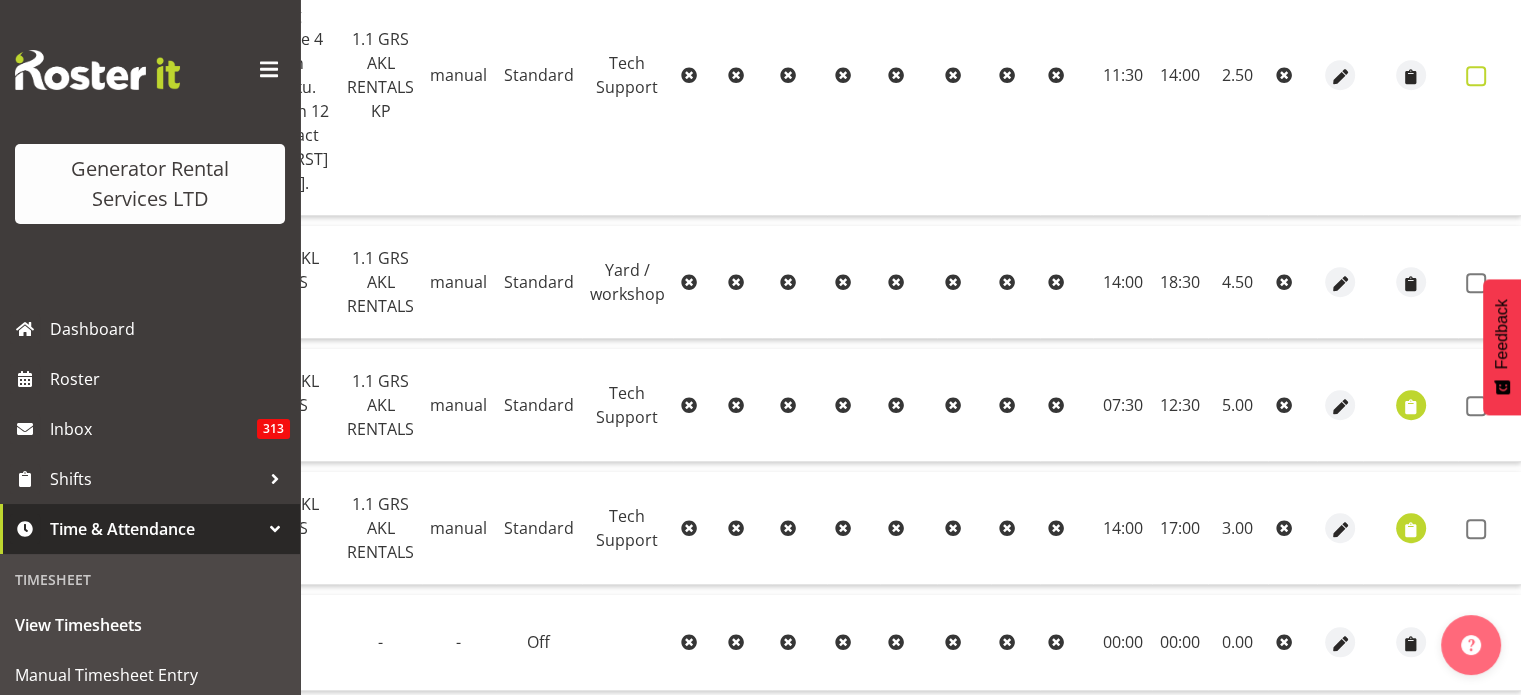 click at bounding box center (1476, 76) 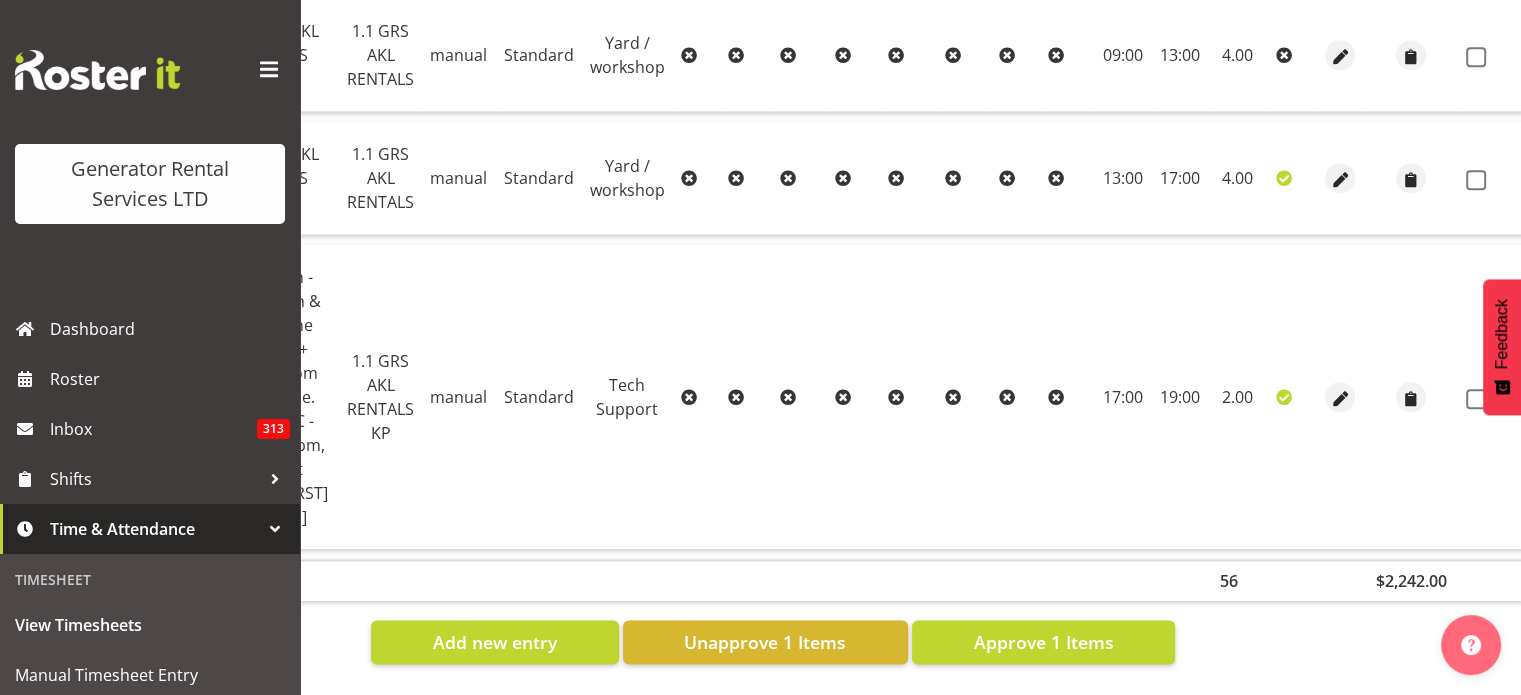 scroll, scrollTop: 2394, scrollLeft: 0, axis: vertical 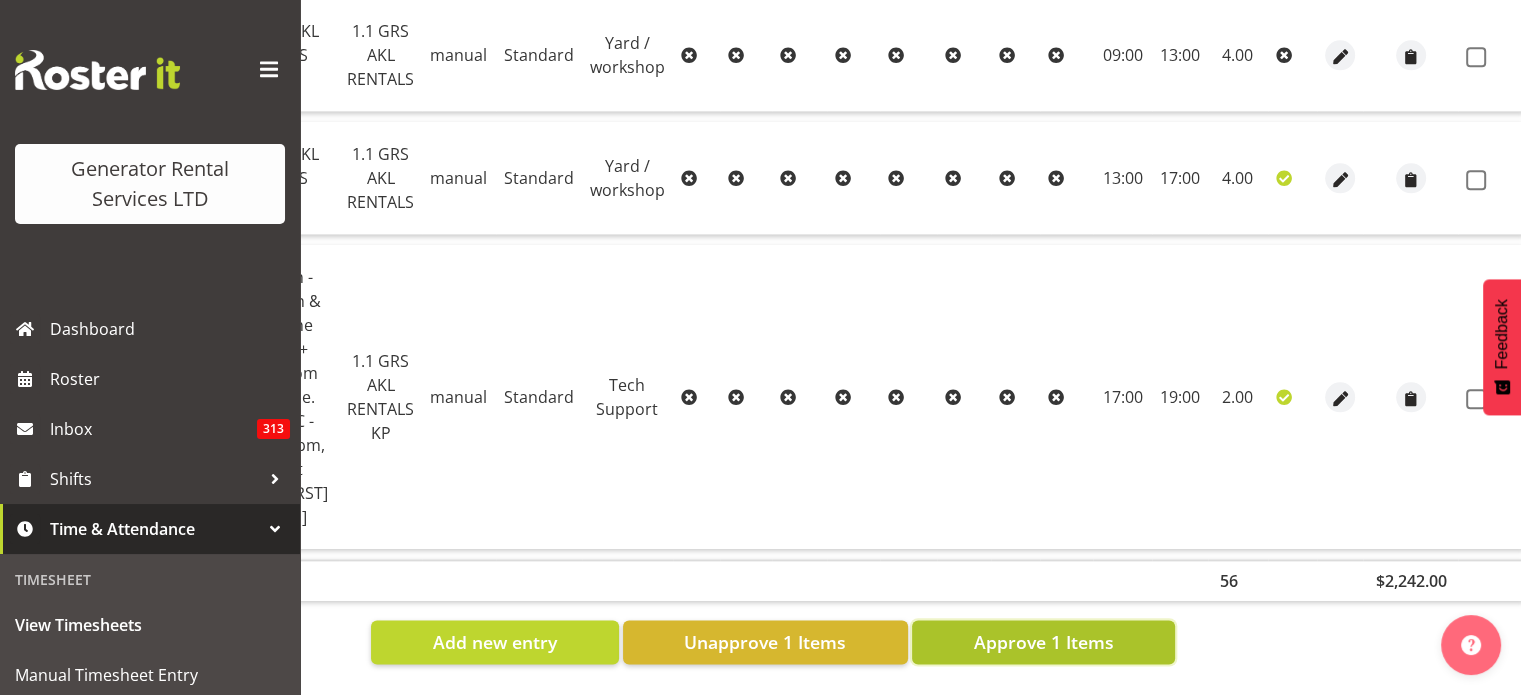 click on "Approve 1 Items" at bounding box center [1043, 642] 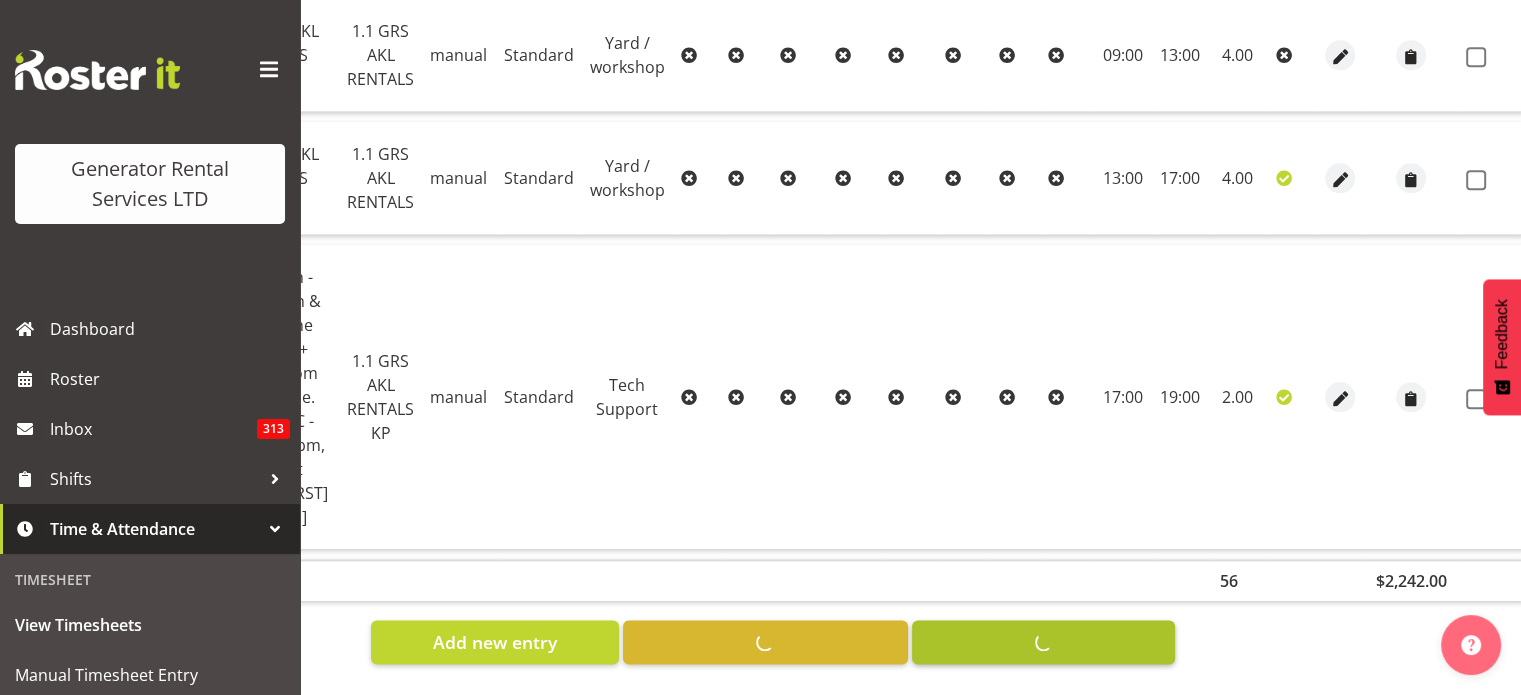 checkbox on "false" 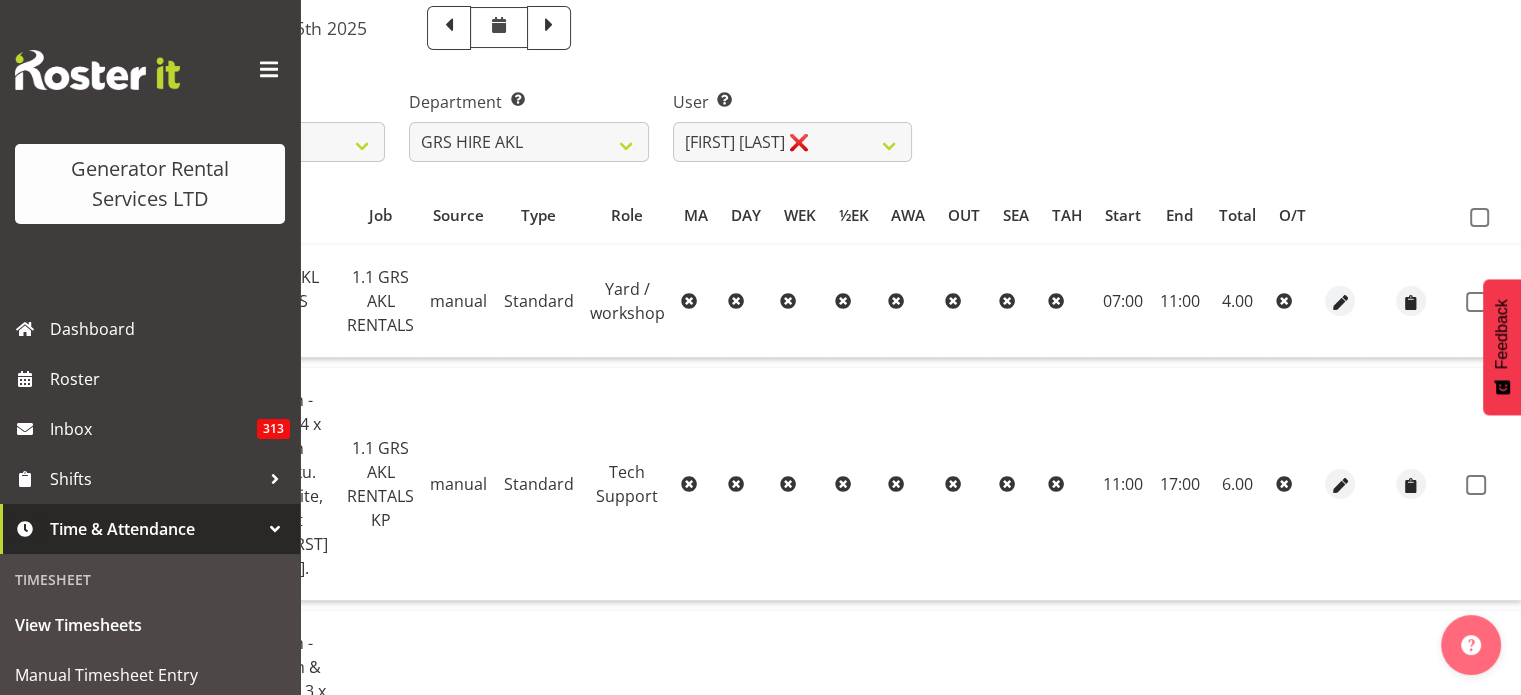 scroll, scrollTop: 0, scrollLeft: 0, axis: both 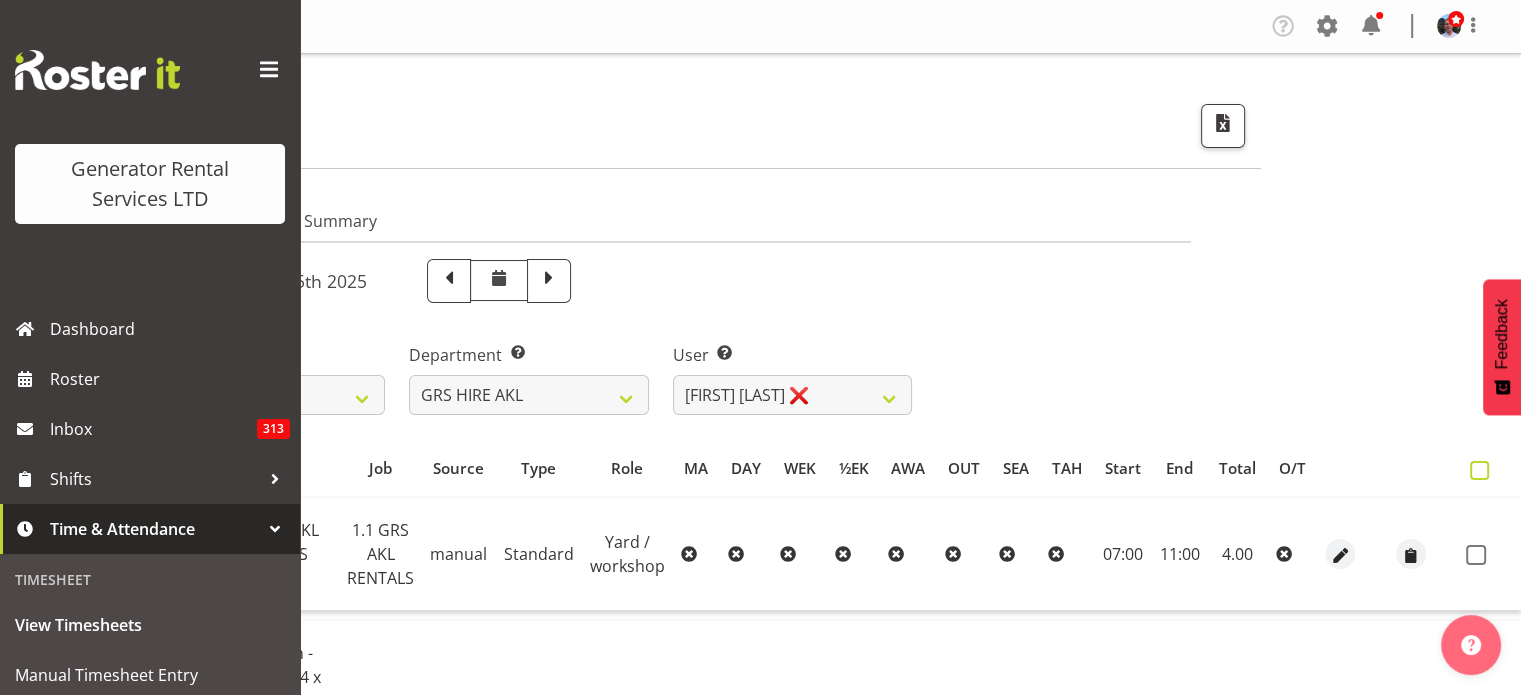 click at bounding box center [1479, 470] 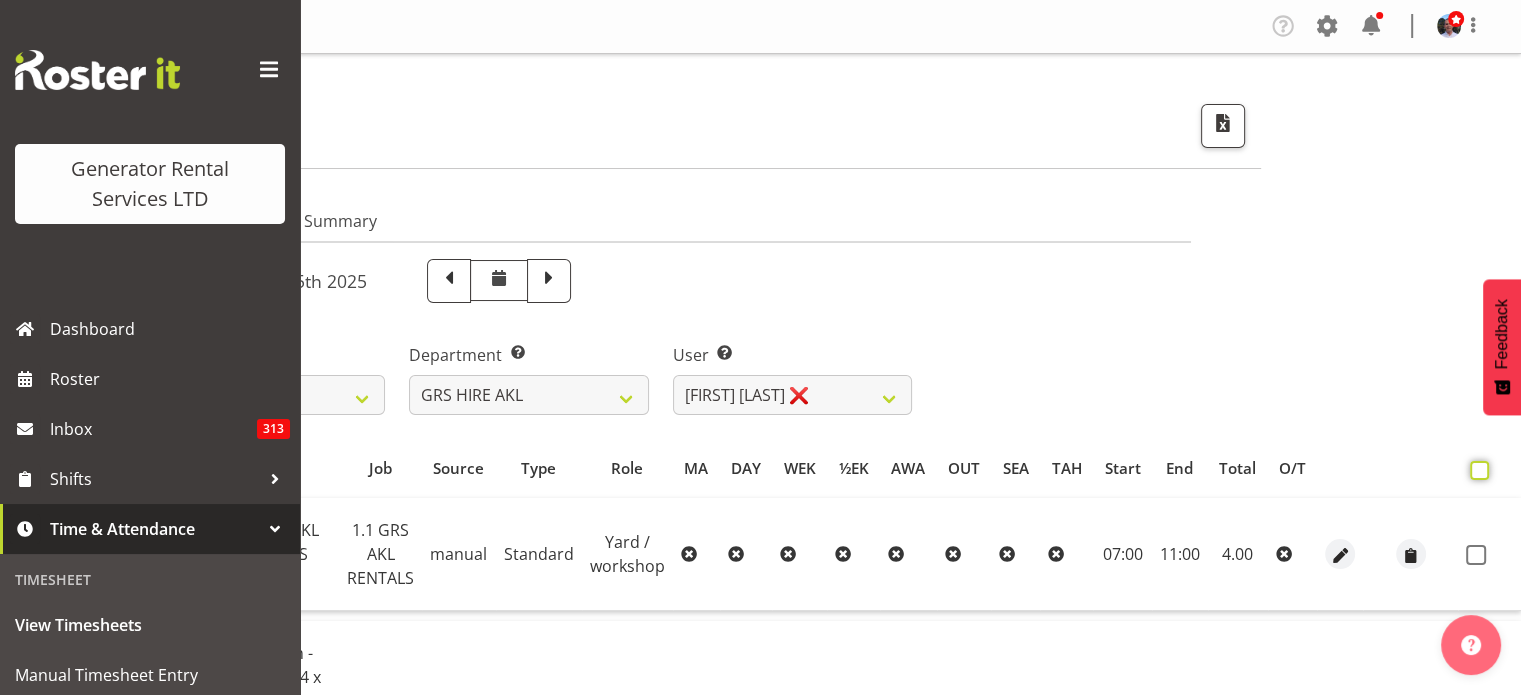 click at bounding box center [1476, 470] 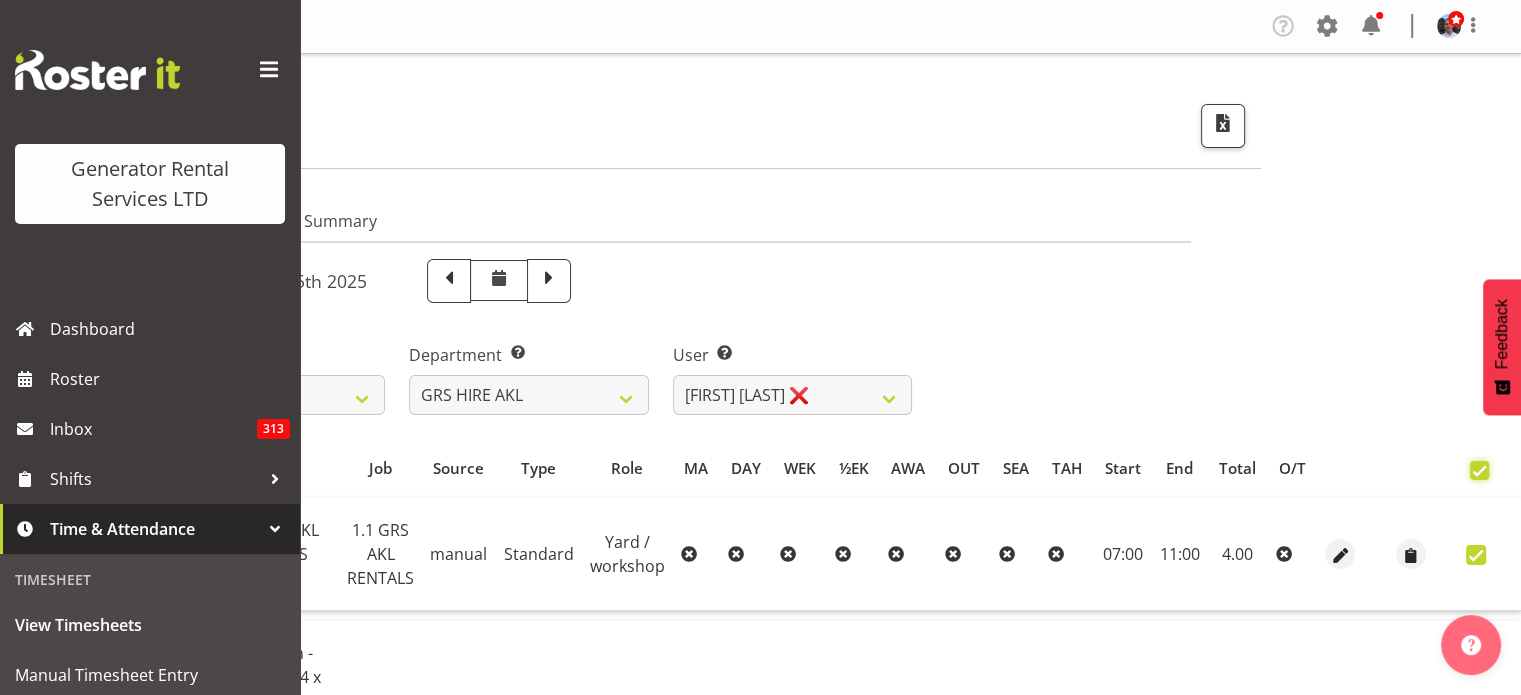checkbox on "true" 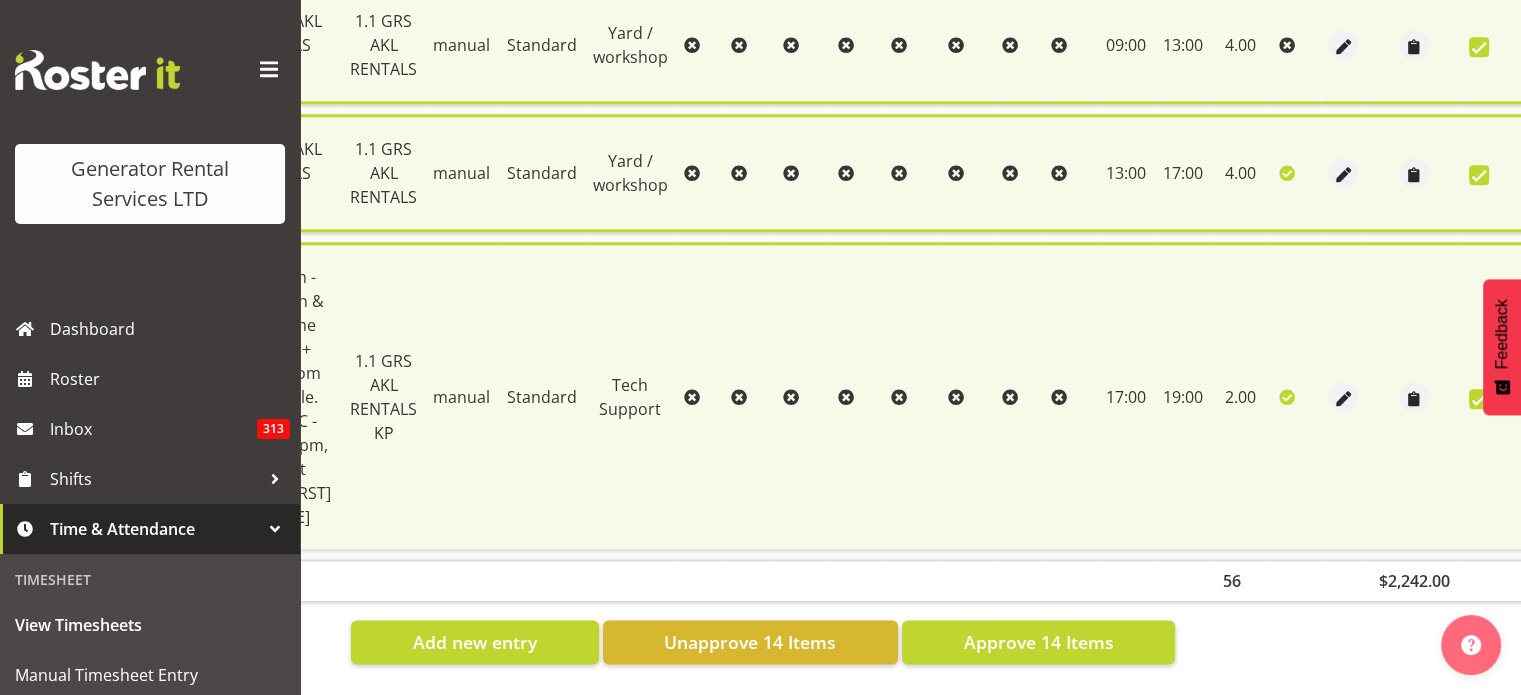 scroll, scrollTop: 2444, scrollLeft: 0, axis: vertical 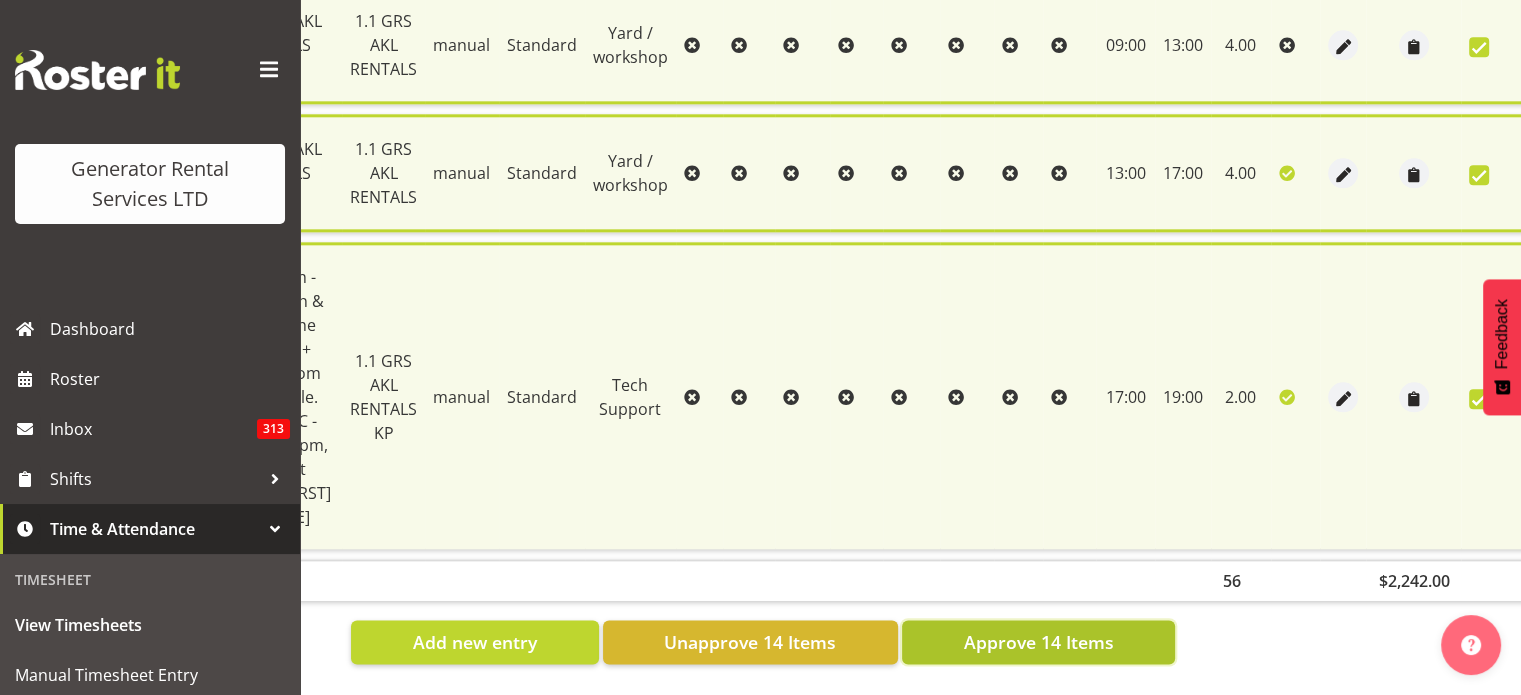click on "Approve 14 Items" at bounding box center [1038, 642] 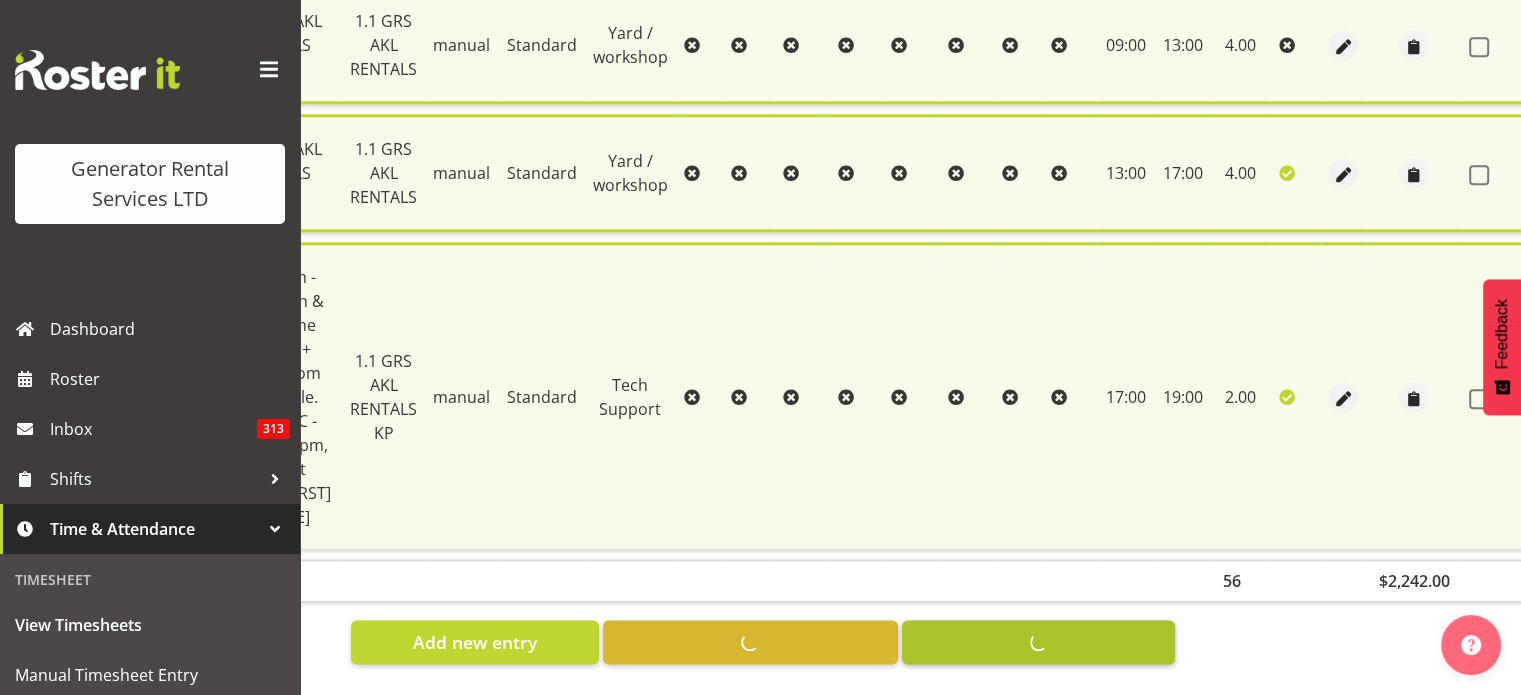 checkbox on "false" 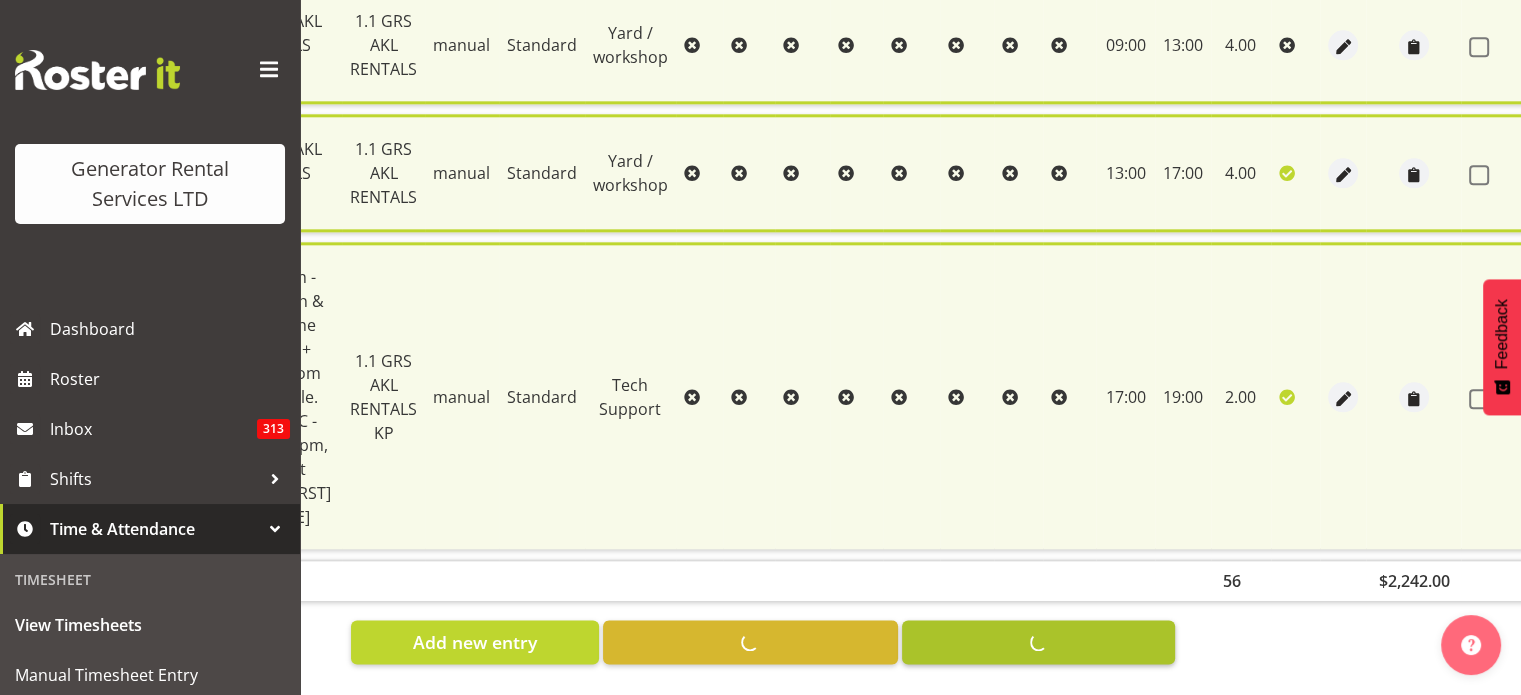 checkbox on "false" 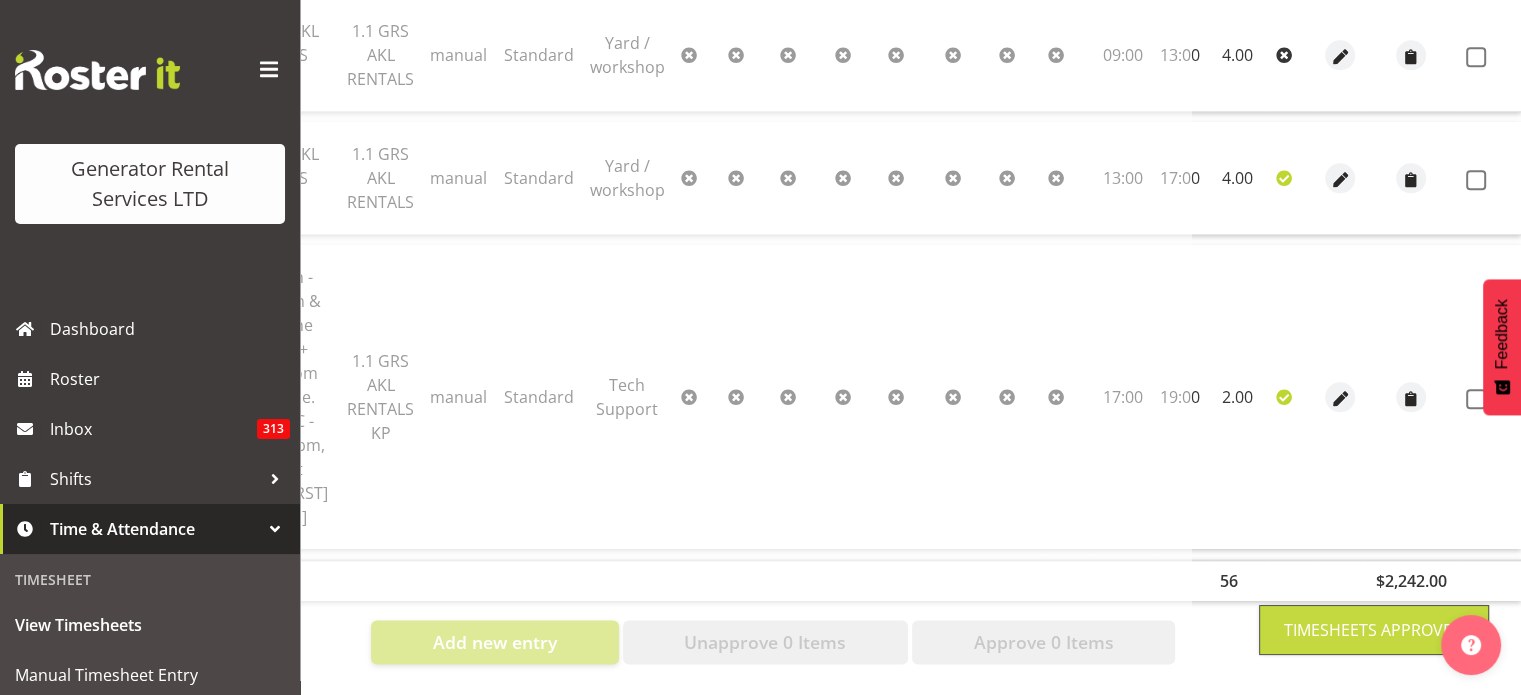 scroll, scrollTop: 0, scrollLeft: 228, axis: horizontal 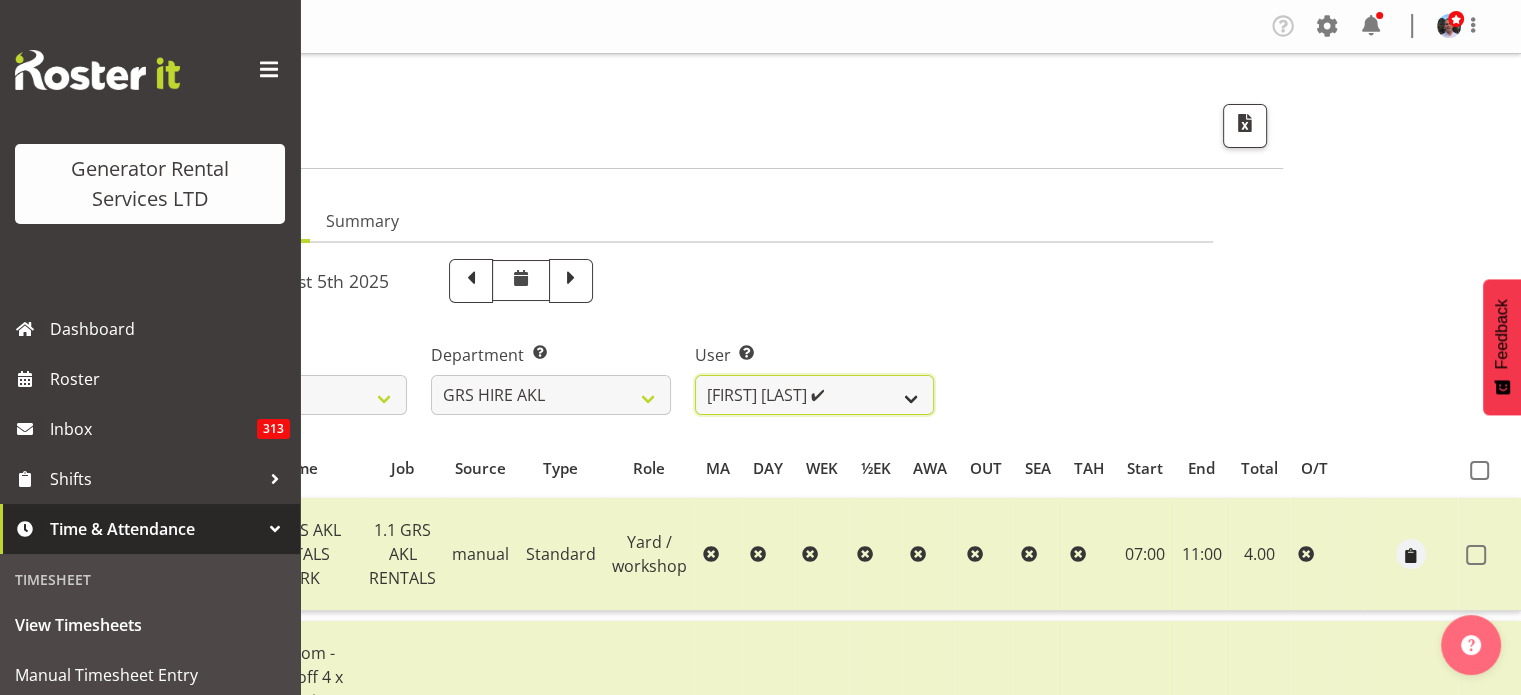 click on "[FIRST] [LAST]
✔
[FIRST] [LAST]
✔
[FIRST] ( [NICK] ) [LAST]
✔
[FIRST] [LAST]
✔
[FIRST] [LAST]
❌
[FIRST] [LAST]
❌
[FIRST] [LAST]
❌
[FIRST] [LAST]
❌
[FIRST] [LAST]
❌
[FIRST] [LAST]
❌
[FIRST] ( [NICK] ) [LAST]
❌
[FIRST] [LAST]
❌
[FIRST] [LAST]
❌
[FIRST] [LAST]
❌" at bounding box center [814, 395] 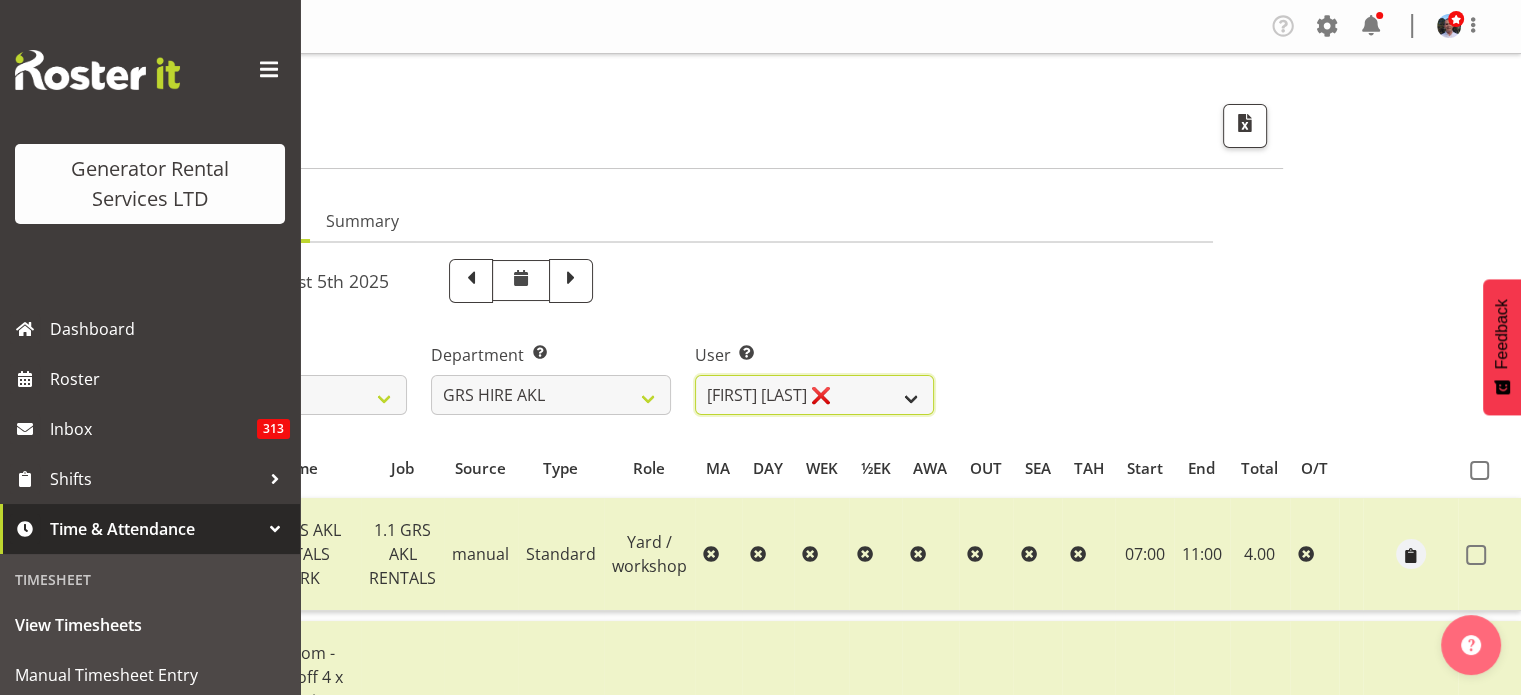 click on "[FIRST] [LAST]
✔
[FIRST] [LAST]
✔
[FIRST] ( [NICK] ) [LAST]
✔
[FIRST] [LAST]
✔
[FIRST] [LAST]
❌
[FIRST] [LAST]
❌
[FIRST] [LAST]
❌
[FIRST] [LAST]
❌
[FIRST] [LAST]
❌
[FIRST] [LAST]
❌
[FIRST] ( [NICK] ) [LAST]
❌
[FIRST] [LAST]
❌
[FIRST] [LAST]
❌
[FIRST] [LAST]
❌" at bounding box center (814, 395) 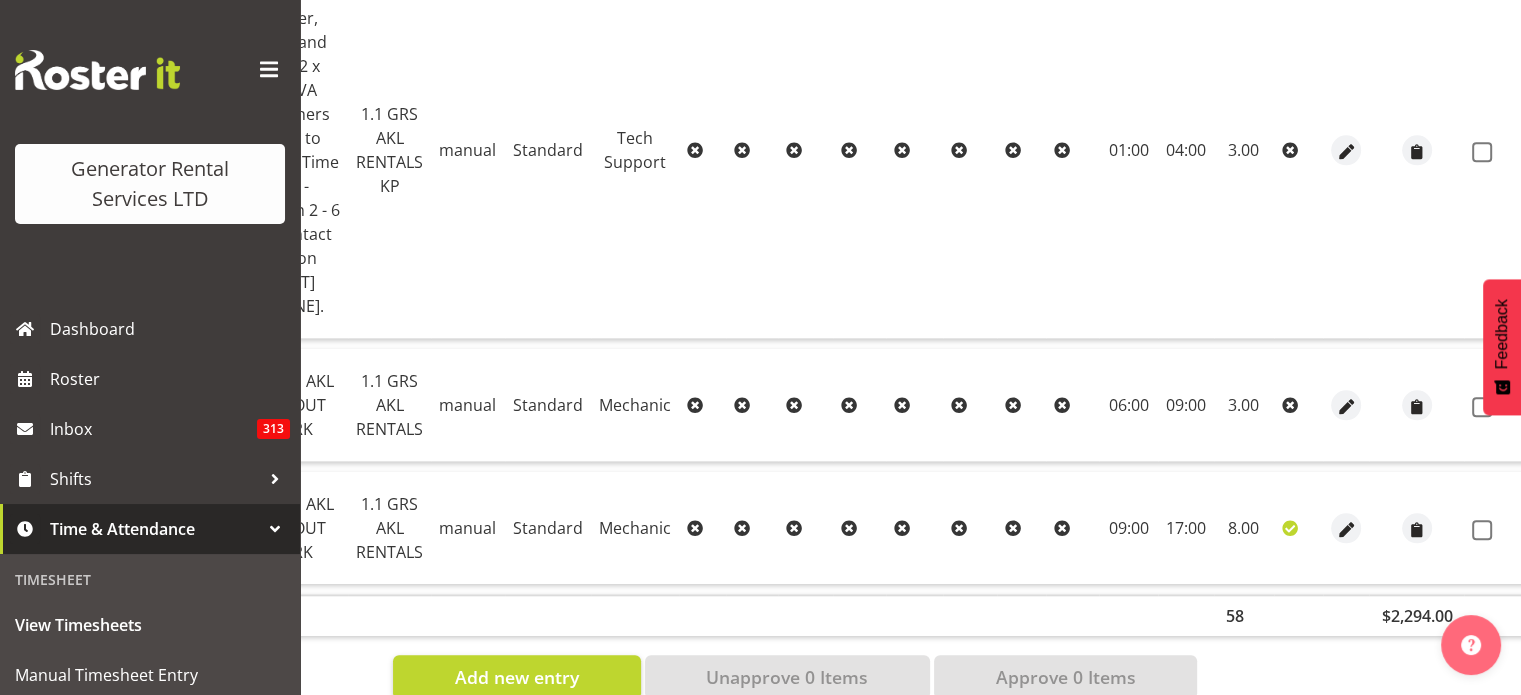 scroll, scrollTop: 1958, scrollLeft: 0, axis: vertical 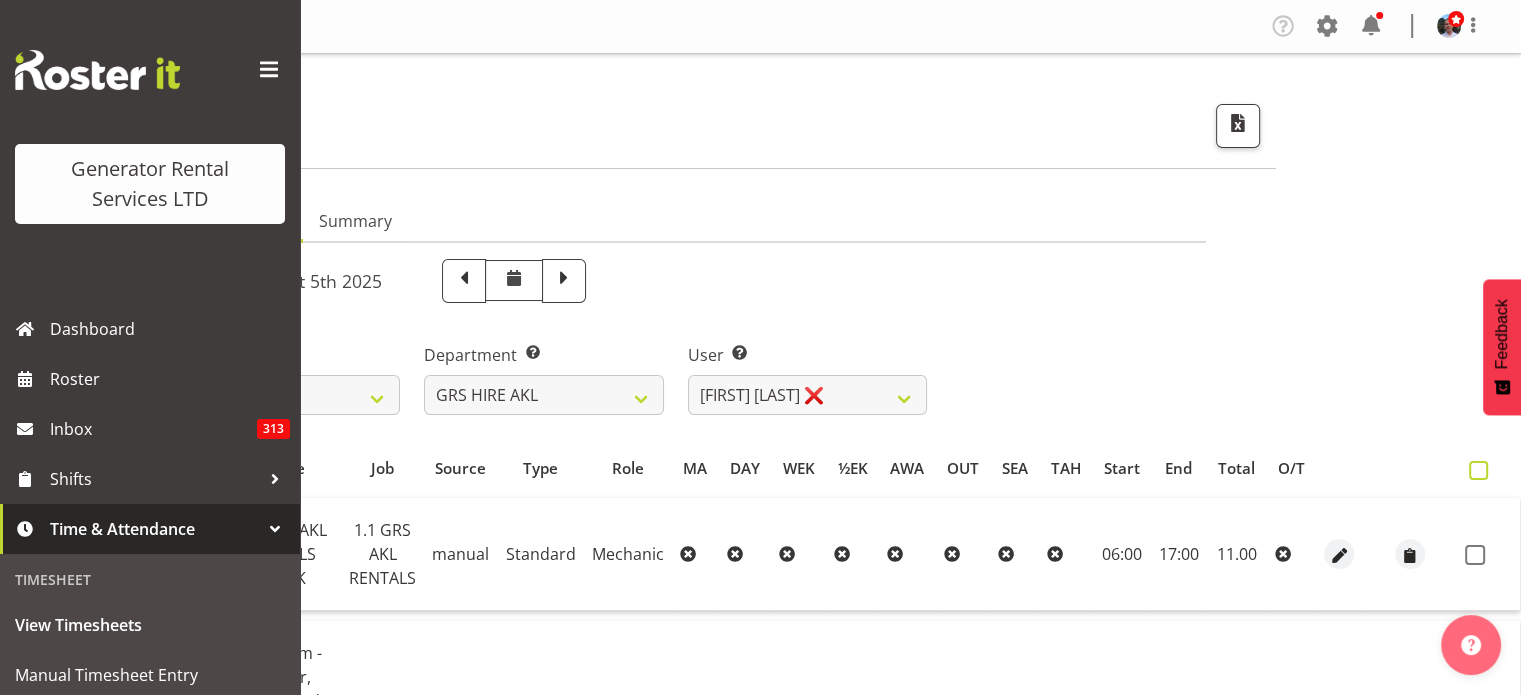 click at bounding box center [1478, 470] 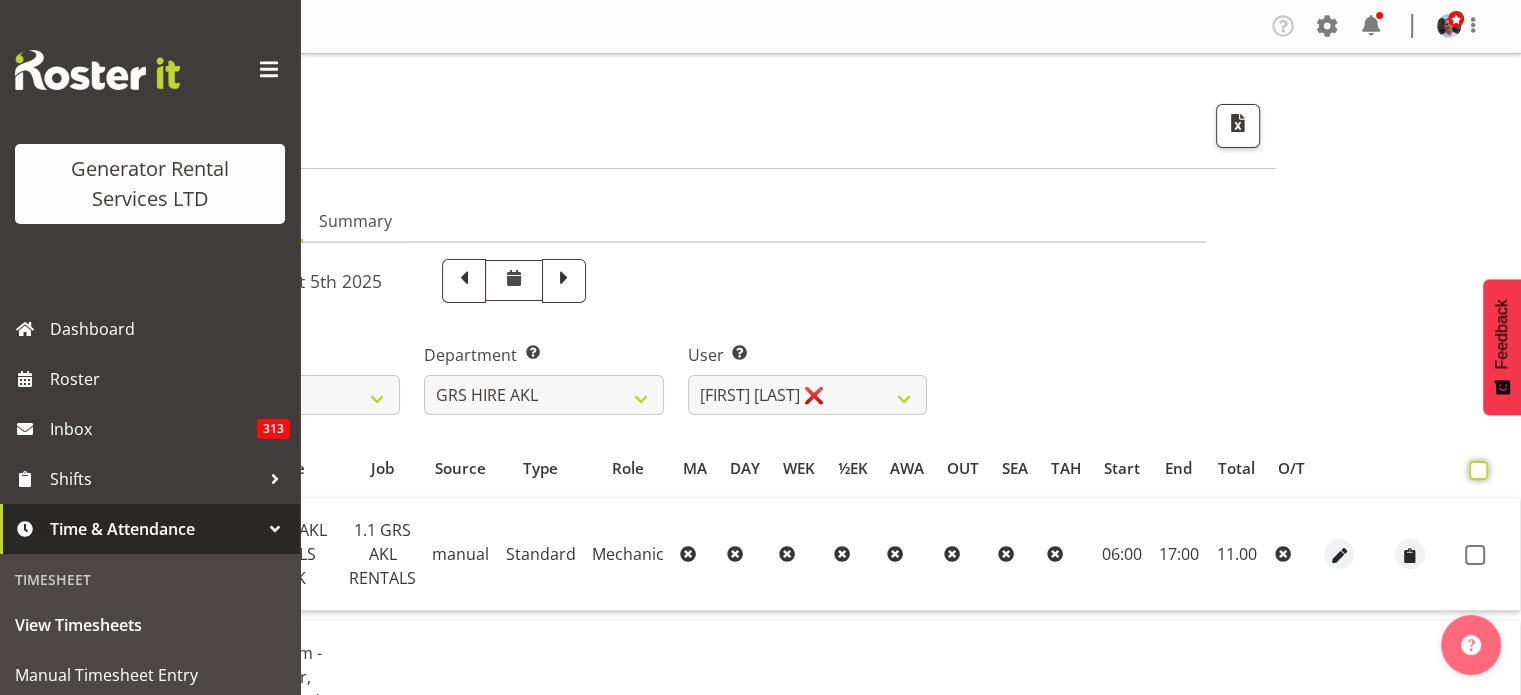 click at bounding box center [1475, 470] 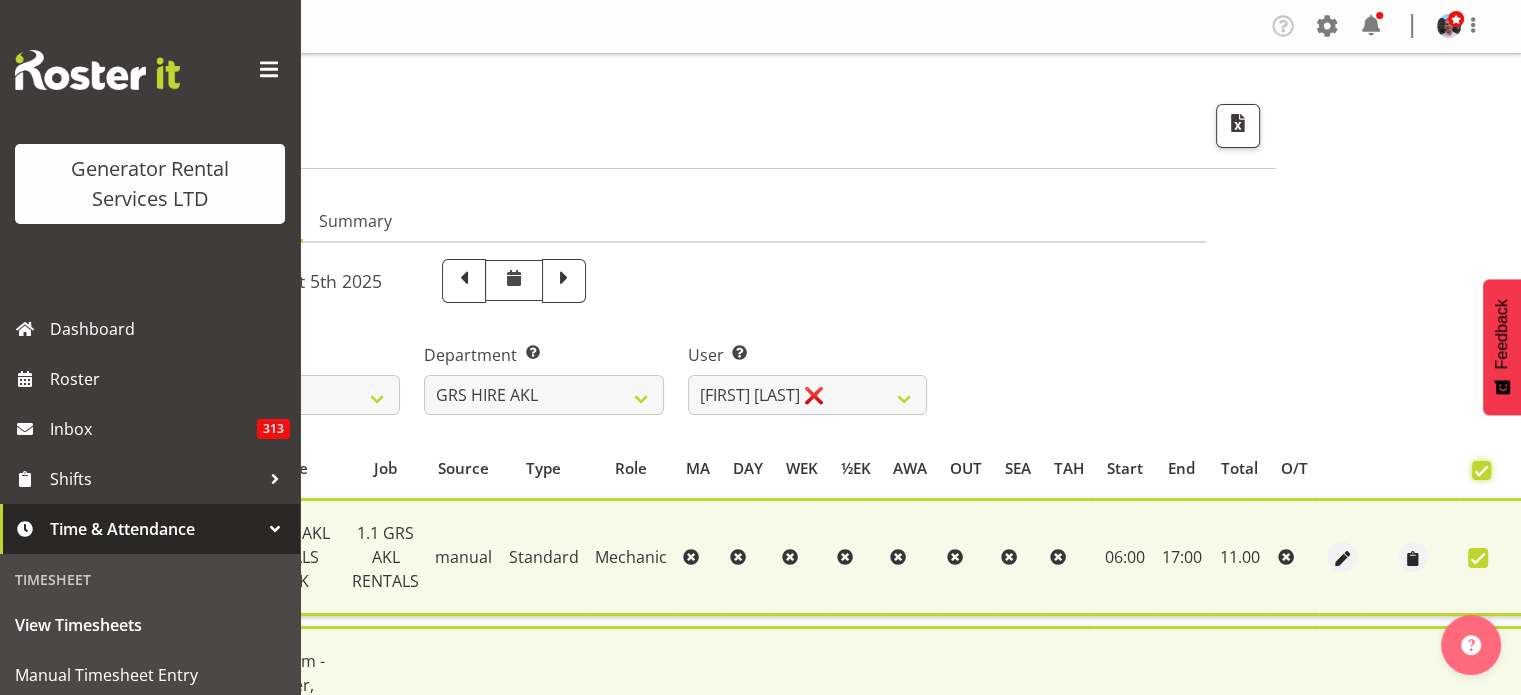 checkbox on "true" 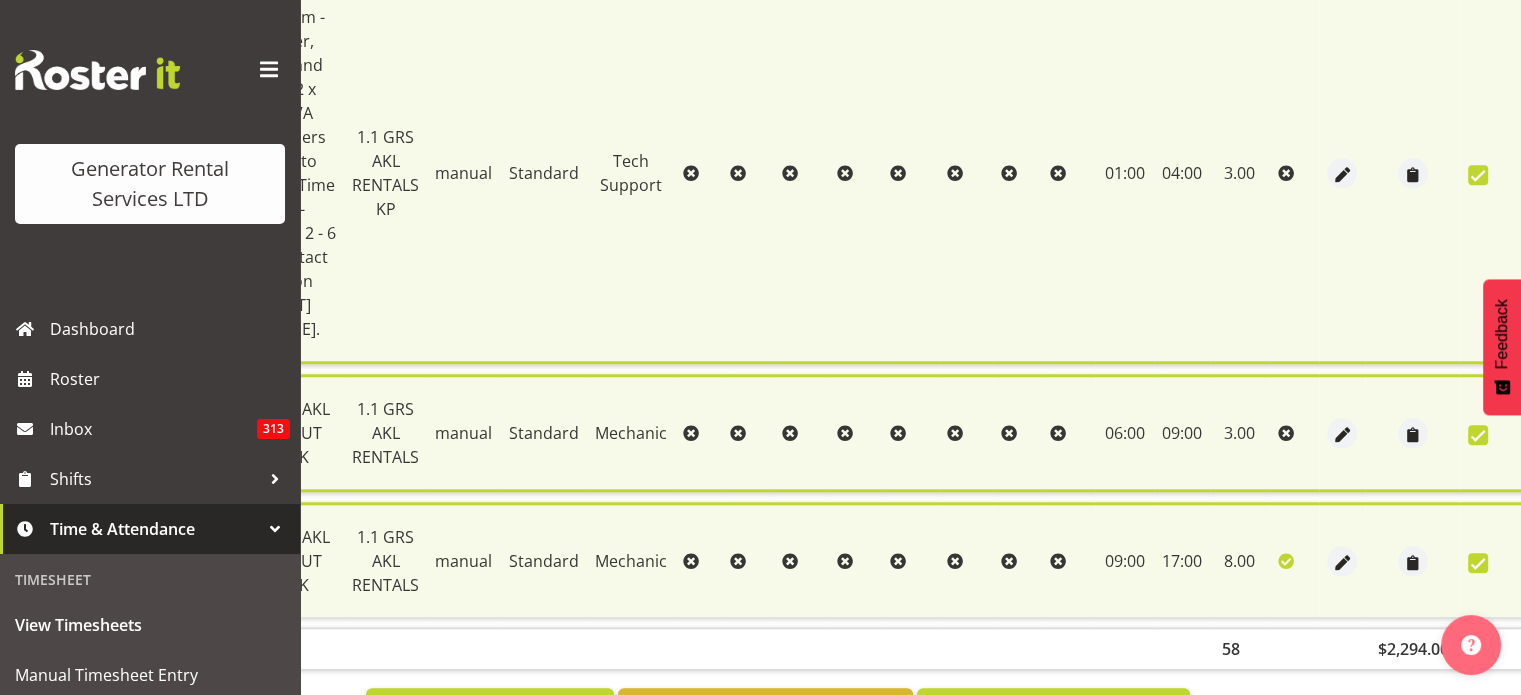 scroll, scrollTop: 2000, scrollLeft: 0, axis: vertical 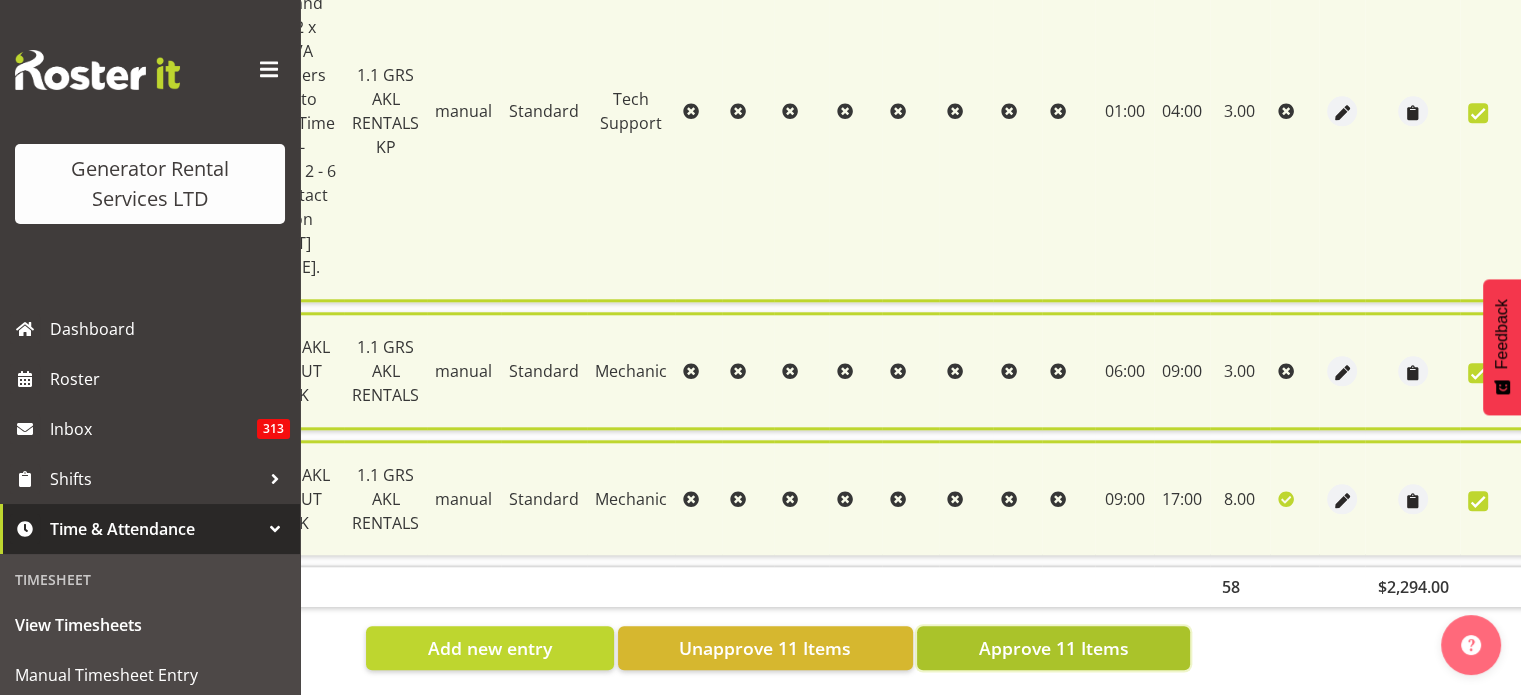 click on "Approve 11 Items" at bounding box center (1053, 648) 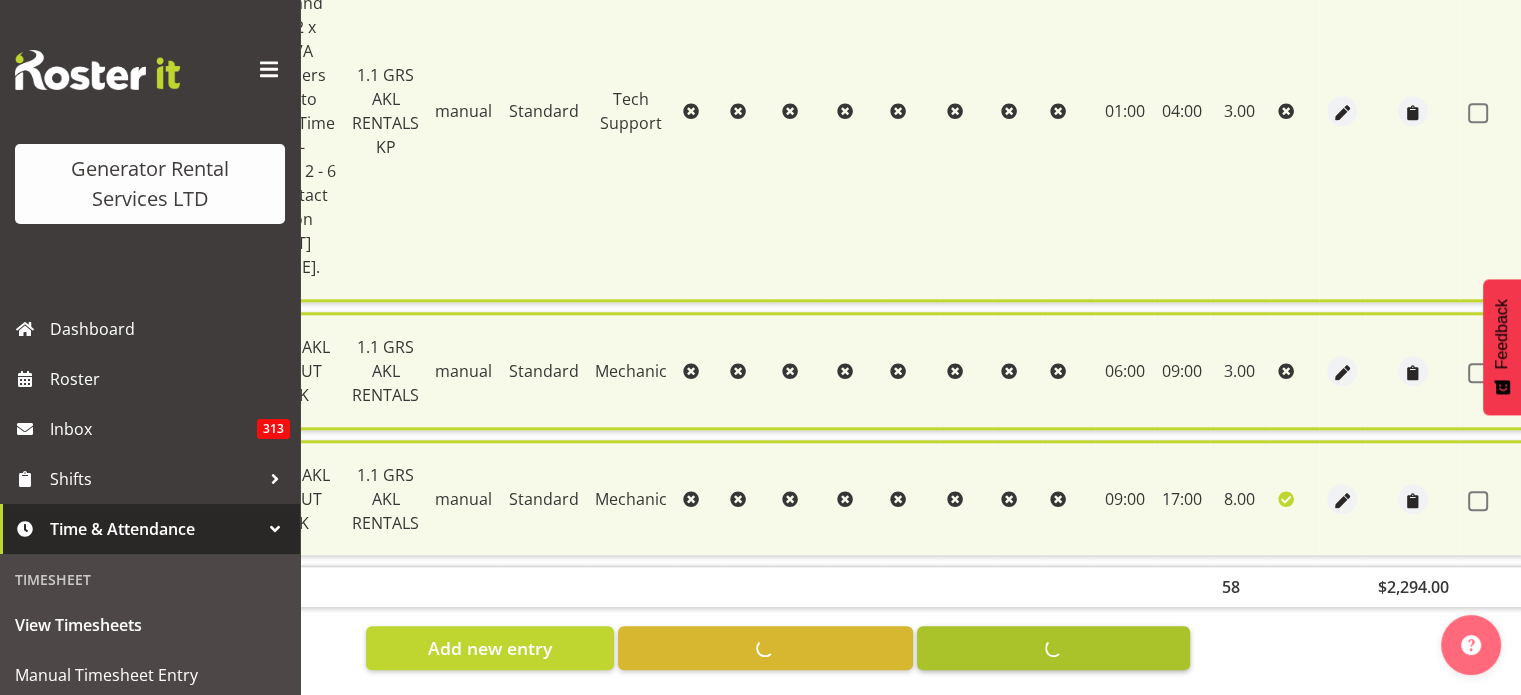 checkbox on "false" 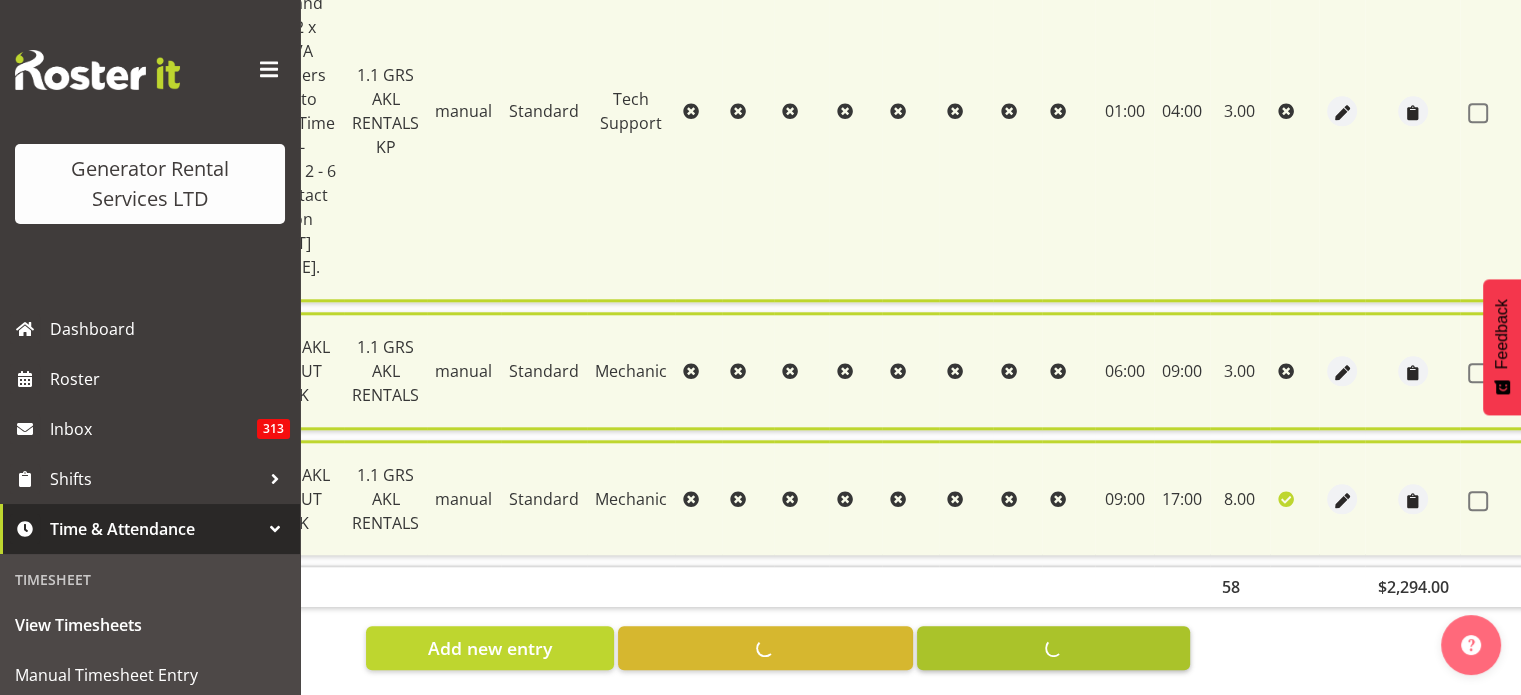 checkbox on "false" 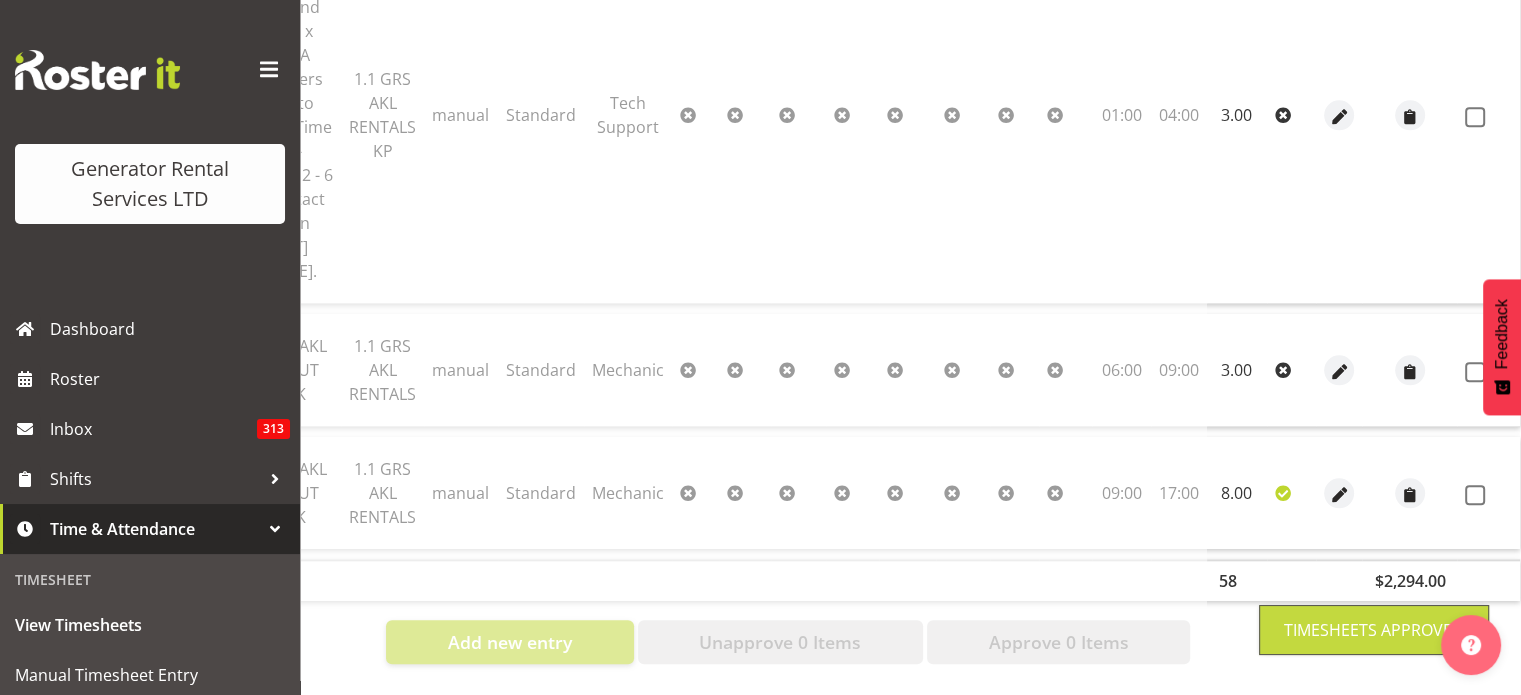 scroll, scrollTop: 0, scrollLeft: 212, axis: horizontal 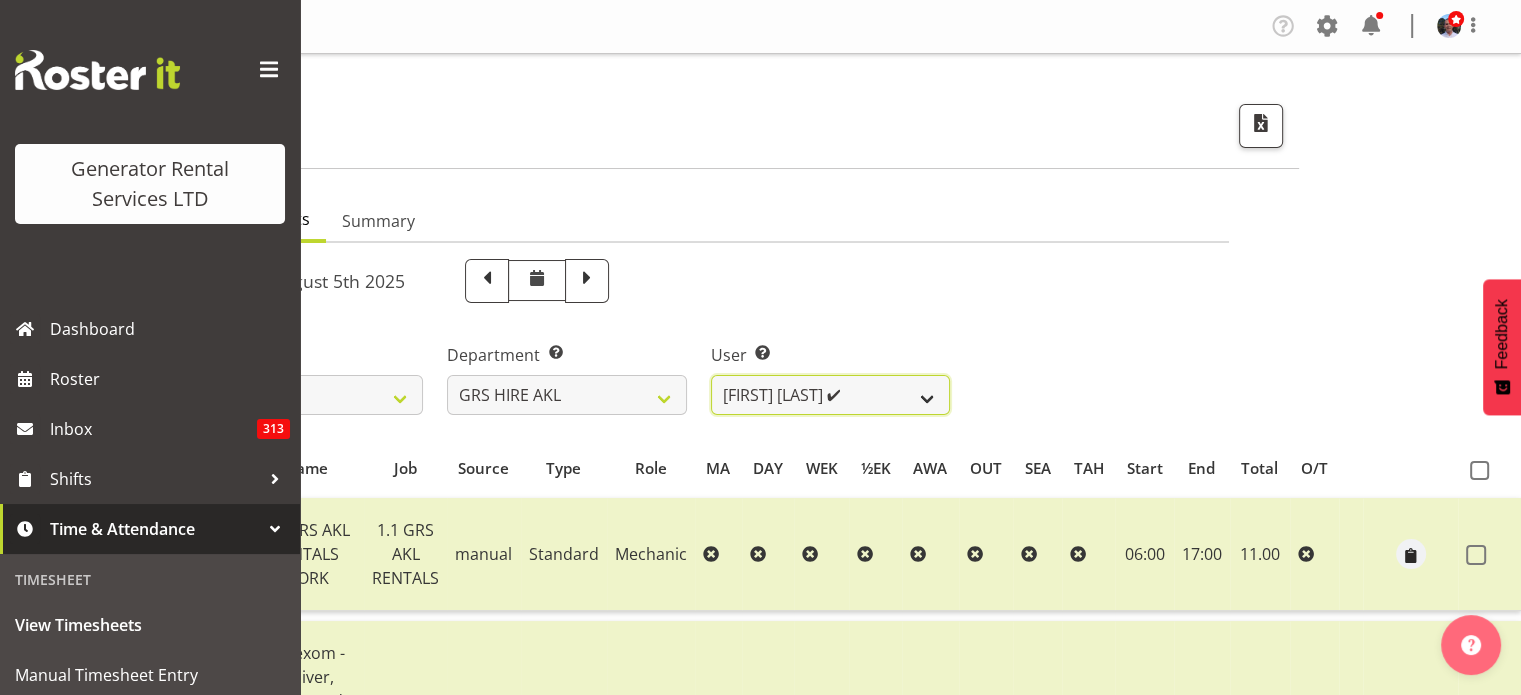 click on "Aaron Naish
✔
Brandon Adonis
✔
Brendan (Paris) Jordan
✔
Caleb Phillips
✔
Carl Shoebridge
✔
Chris Fry
❌
Colin Crenfeldt
❌
Craig Barrett
❌
Daniel Watkinson
❌
Dave Wallace
❌
Emmanuel ( Manny ) Onwubuariri
❌
Jacques Engelbrecht
❌
James Kim
❌
Kelepi Pau'u
❌" at bounding box center (830, 395) 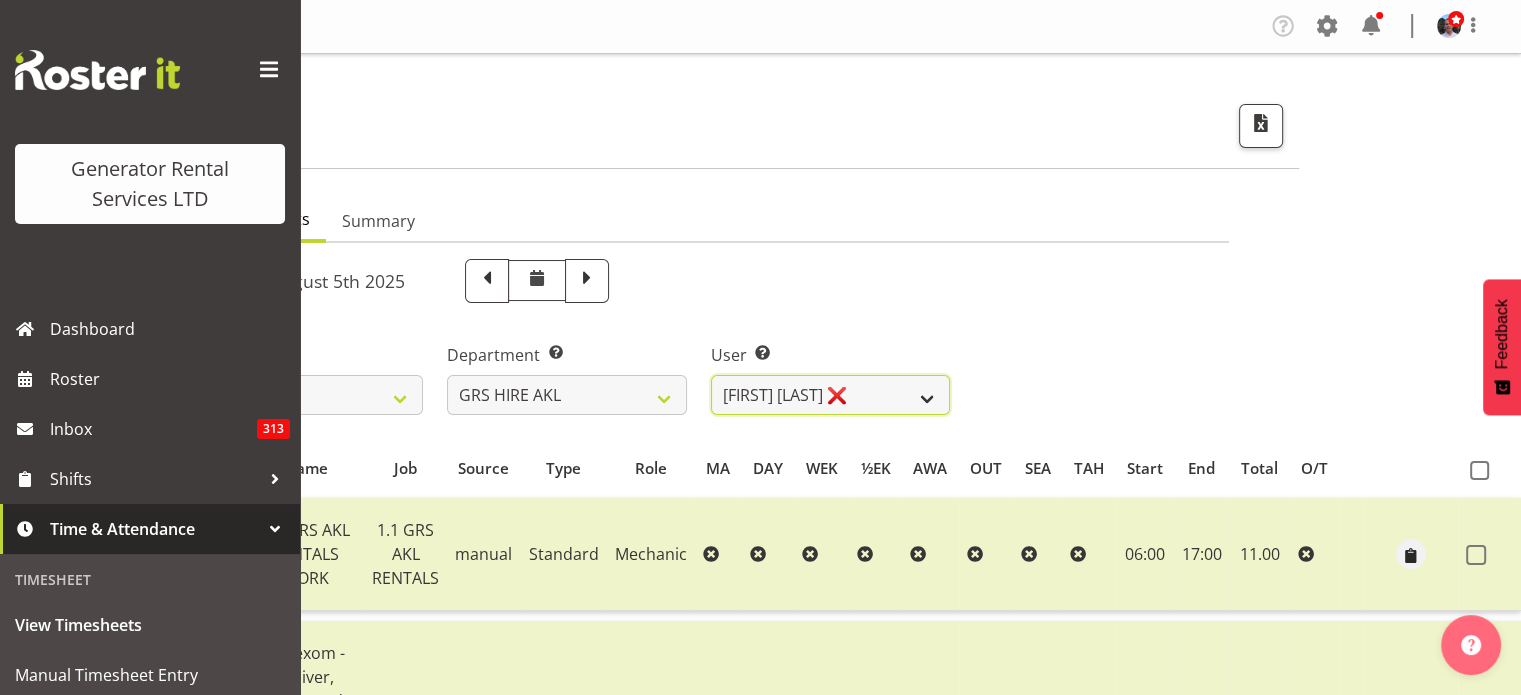 click on "Aaron Naish
✔
Brandon Adonis
✔
Brendan (Paris) Jordan
✔
Caleb Phillips
✔
Carl Shoebridge
✔
Chris Fry
❌
Colin Crenfeldt
❌
Craig Barrett
❌
Daniel Watkinson
❌
Dave Wallace
❌
Emmanuel ( Manny ) Onwubuariri
❌
Jacques Engelbrecht
❌
James Kim
❌
Kelepi Pau'u
❌" at bounding box center (830, 395) 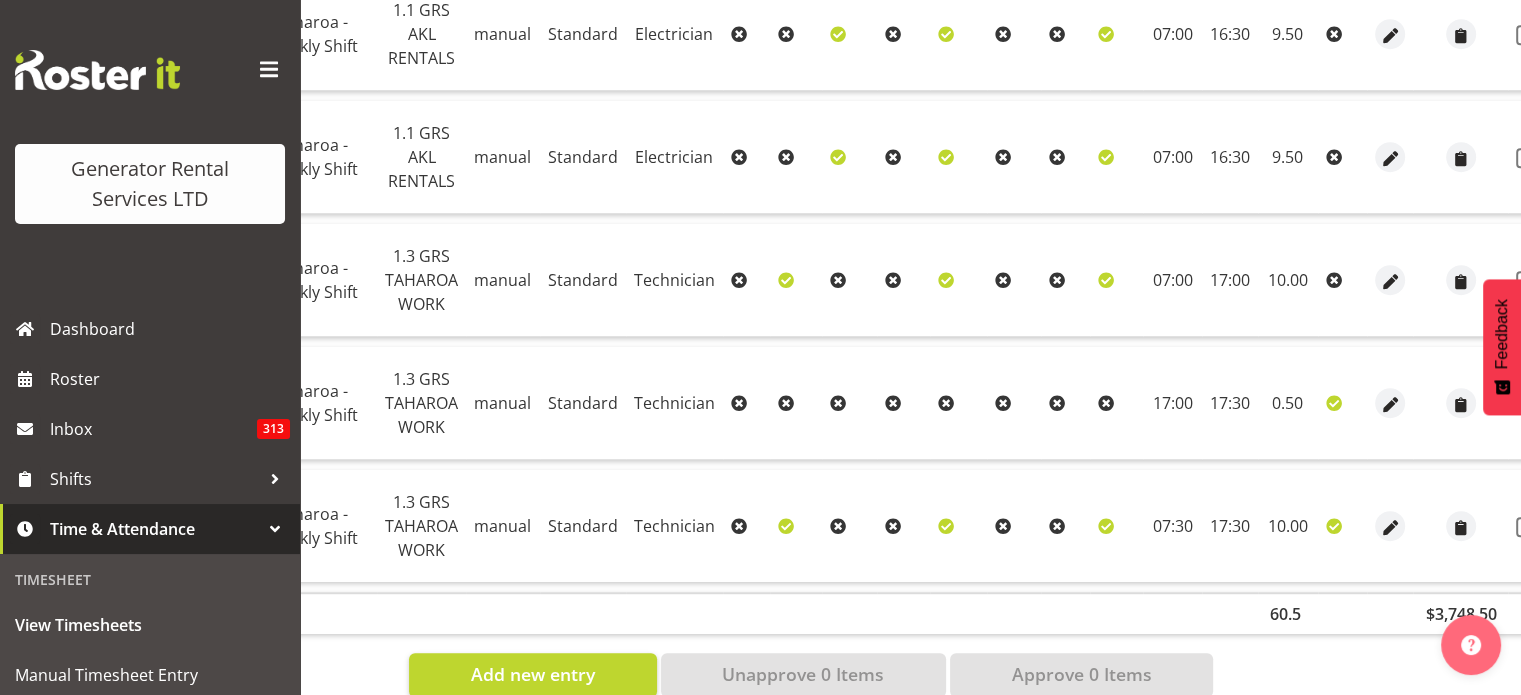 scroll, scrollTop: 1144, scrollLeft: 0, axis: vertical 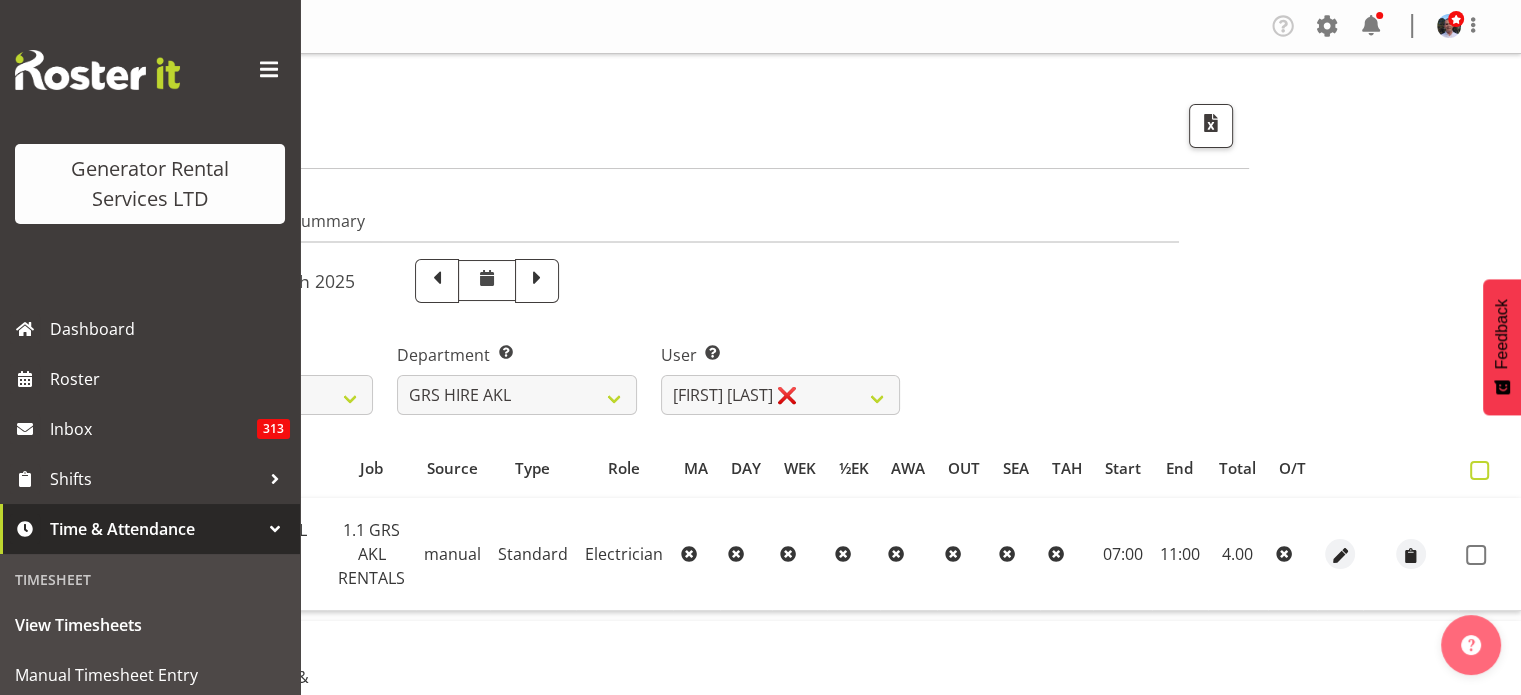 click at bounding box center [1479, 470] 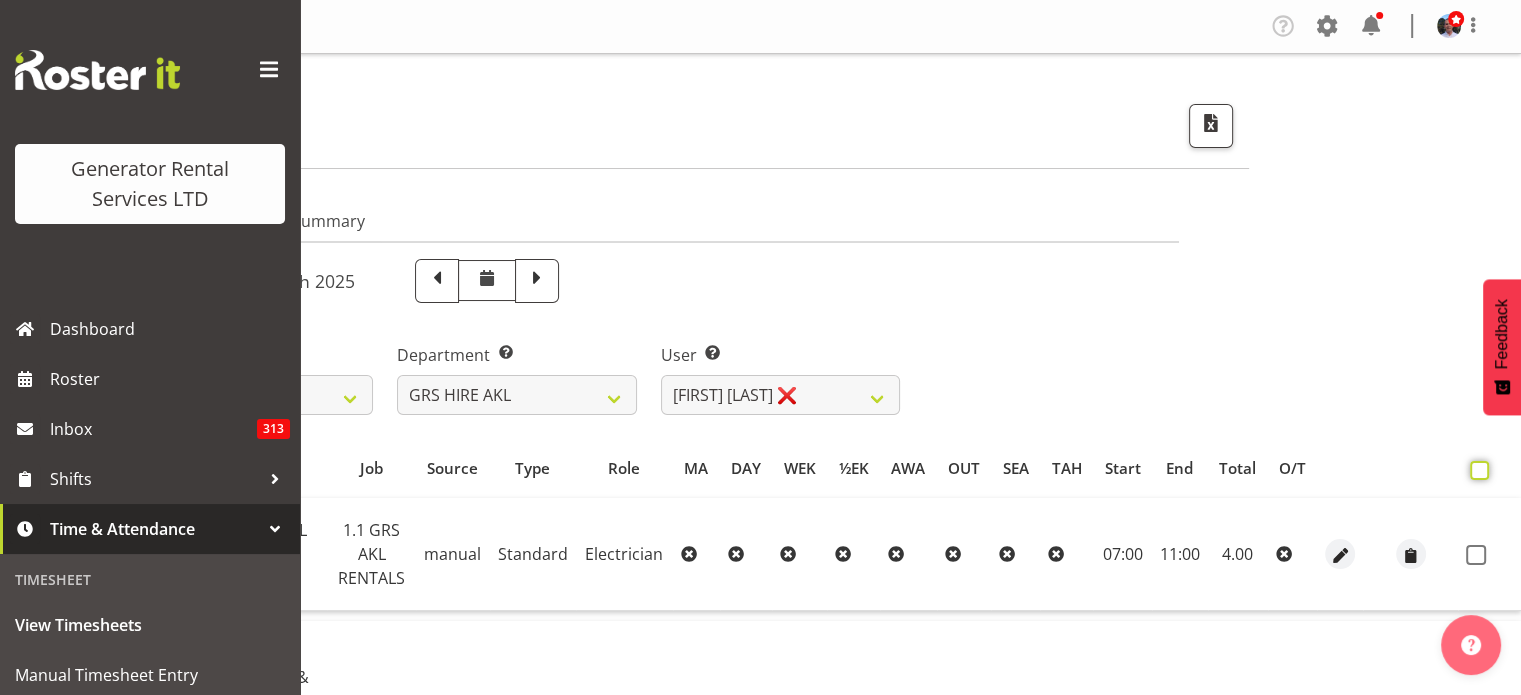 click at bounding box center (1476, 470) 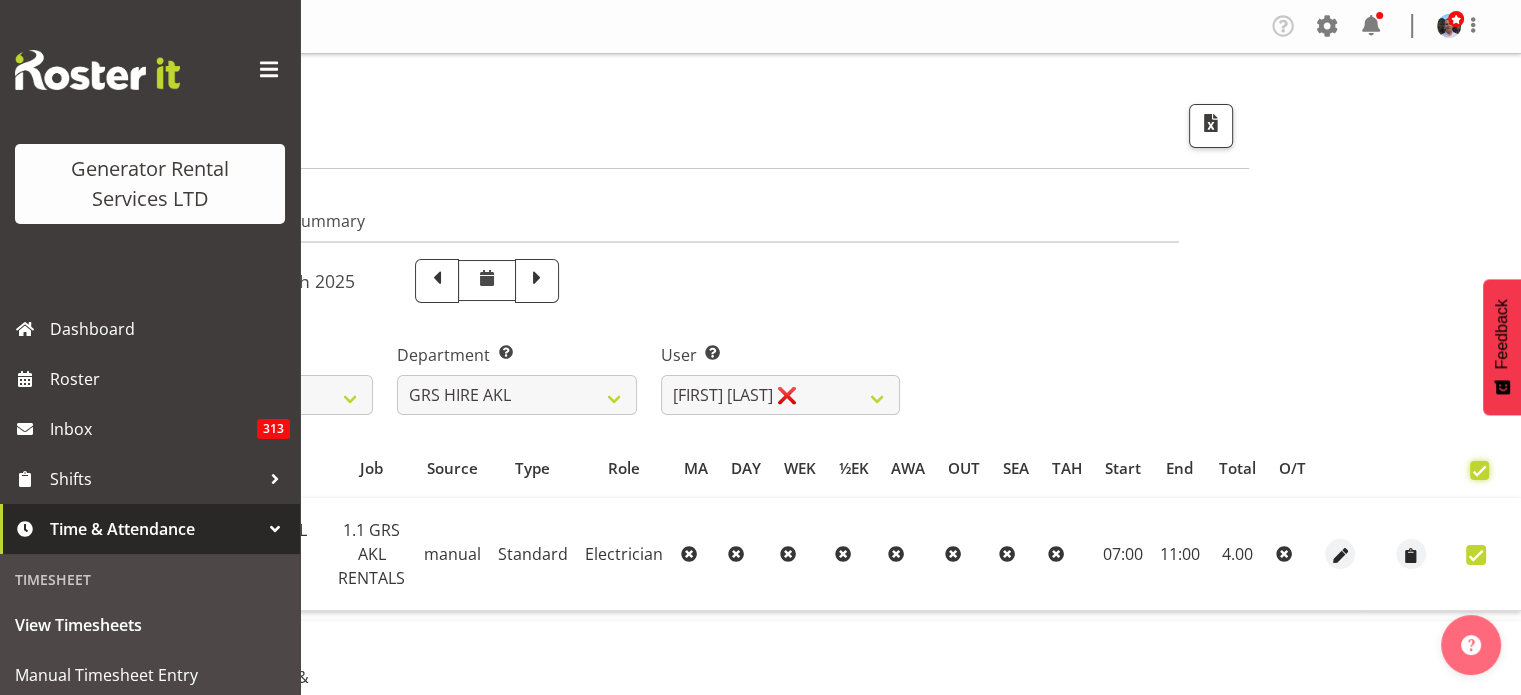 checkbox on "true" 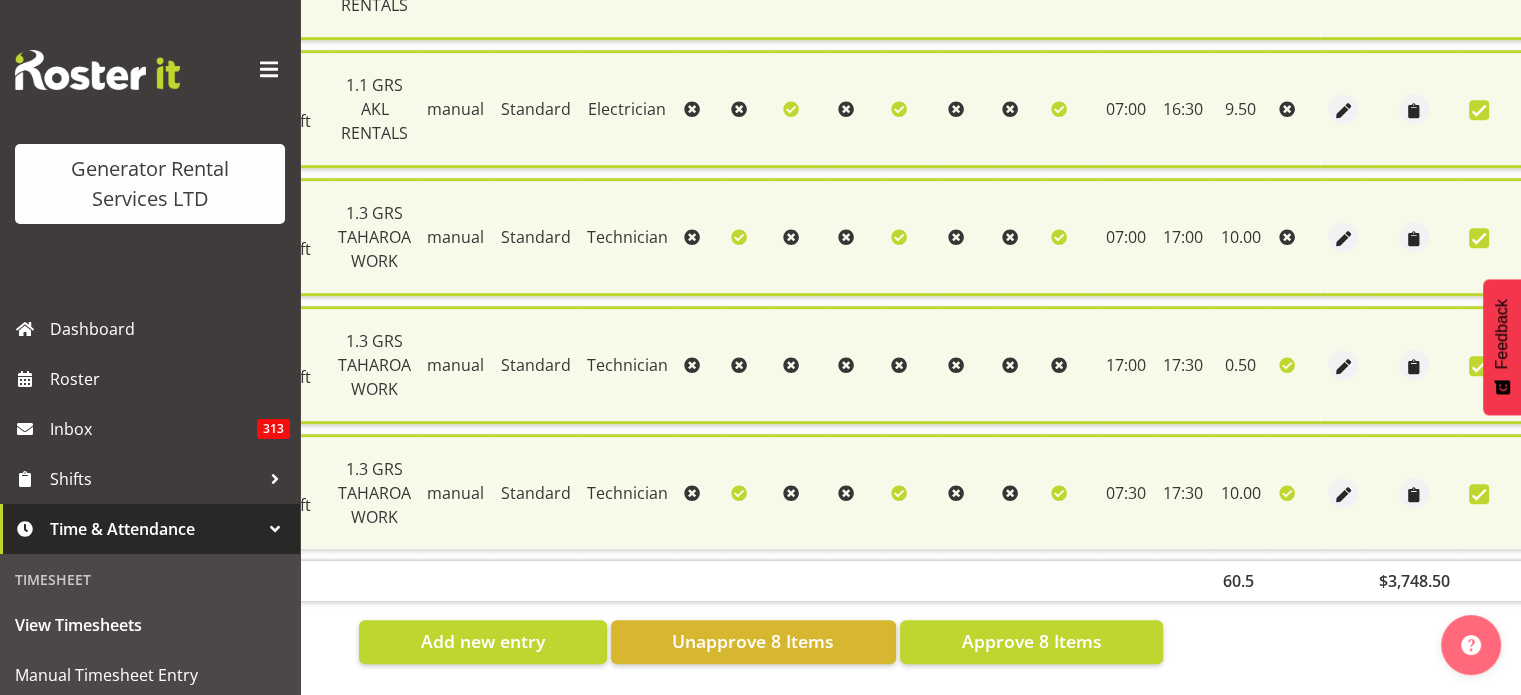 scroll, scrollTop: 1175, scrollLeft: 0, axis: vertical 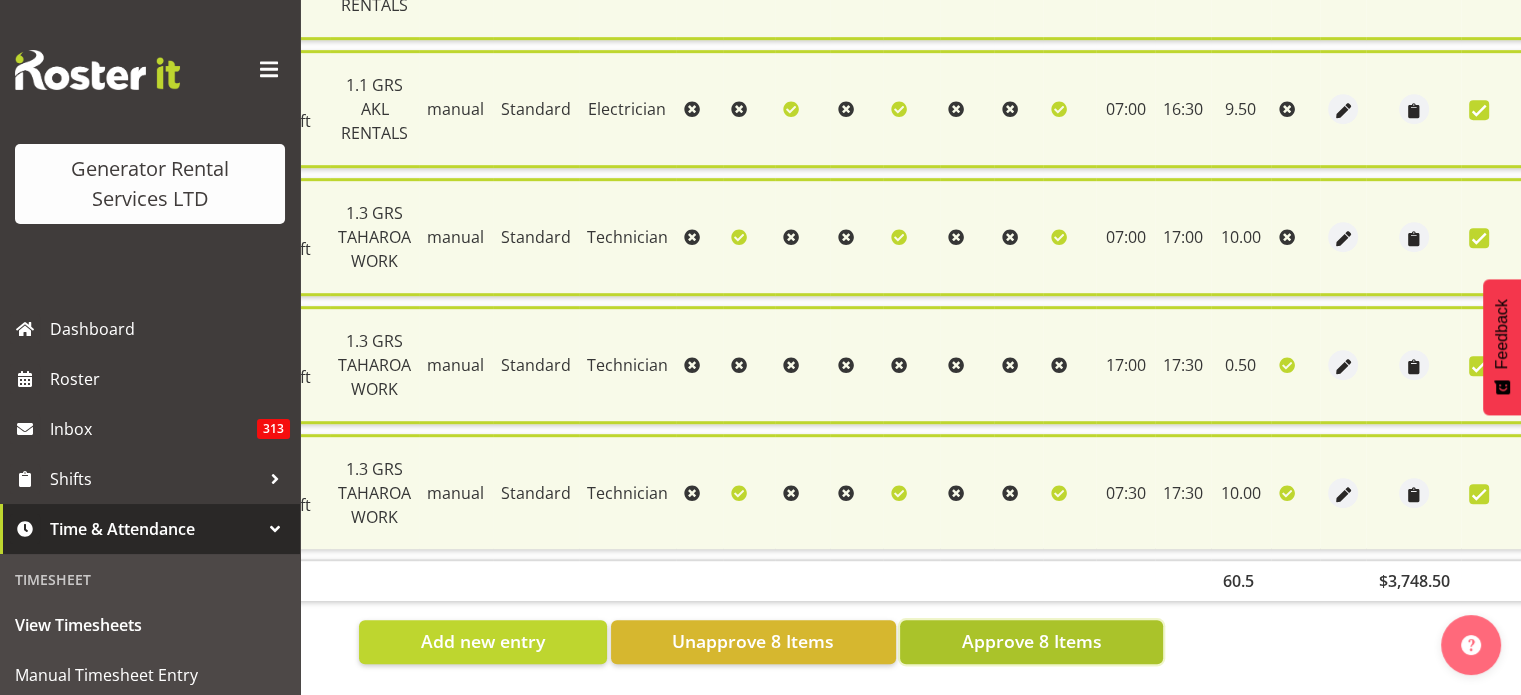 click on "Approve 8 Items" at bounding box center [1031, 641] 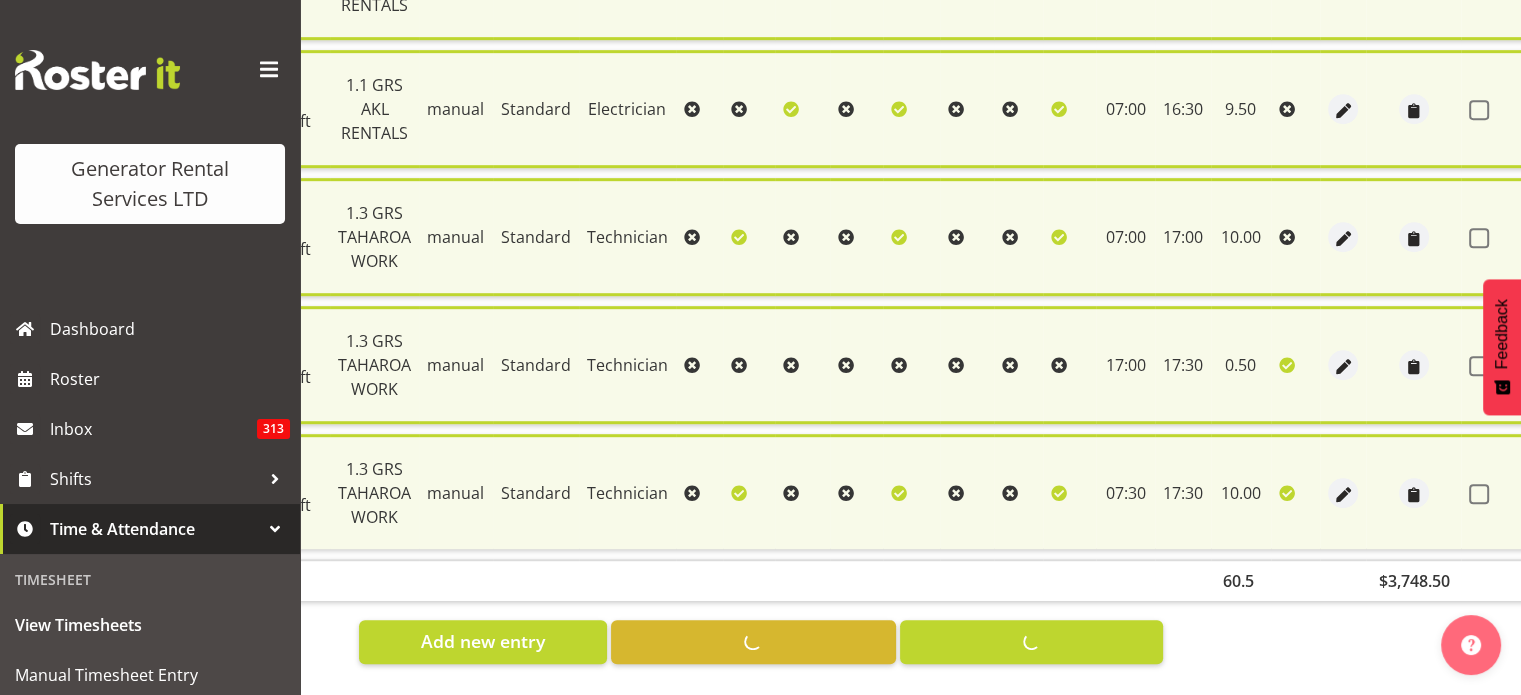 checkbox on "false" 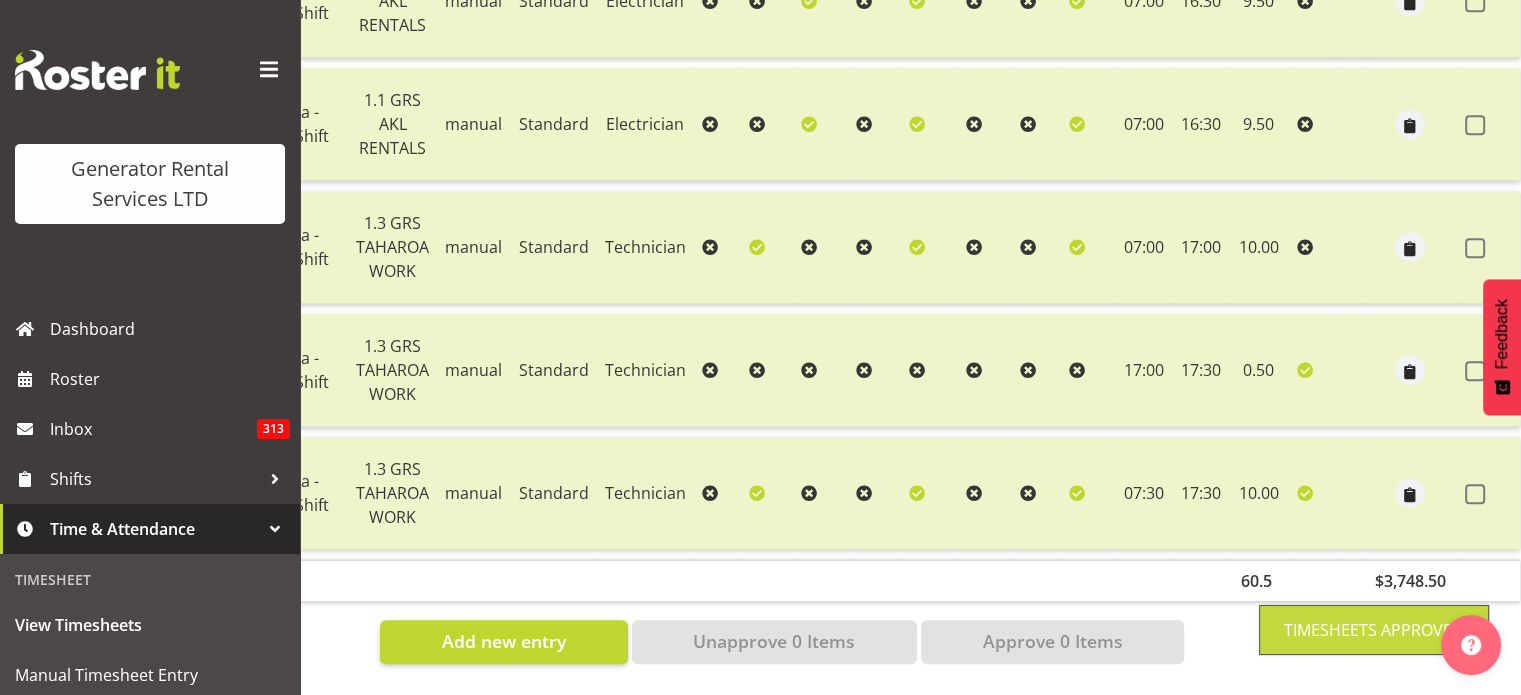 scroll, scrollTop: 0, scrollLeft: 240, axis: horizontal 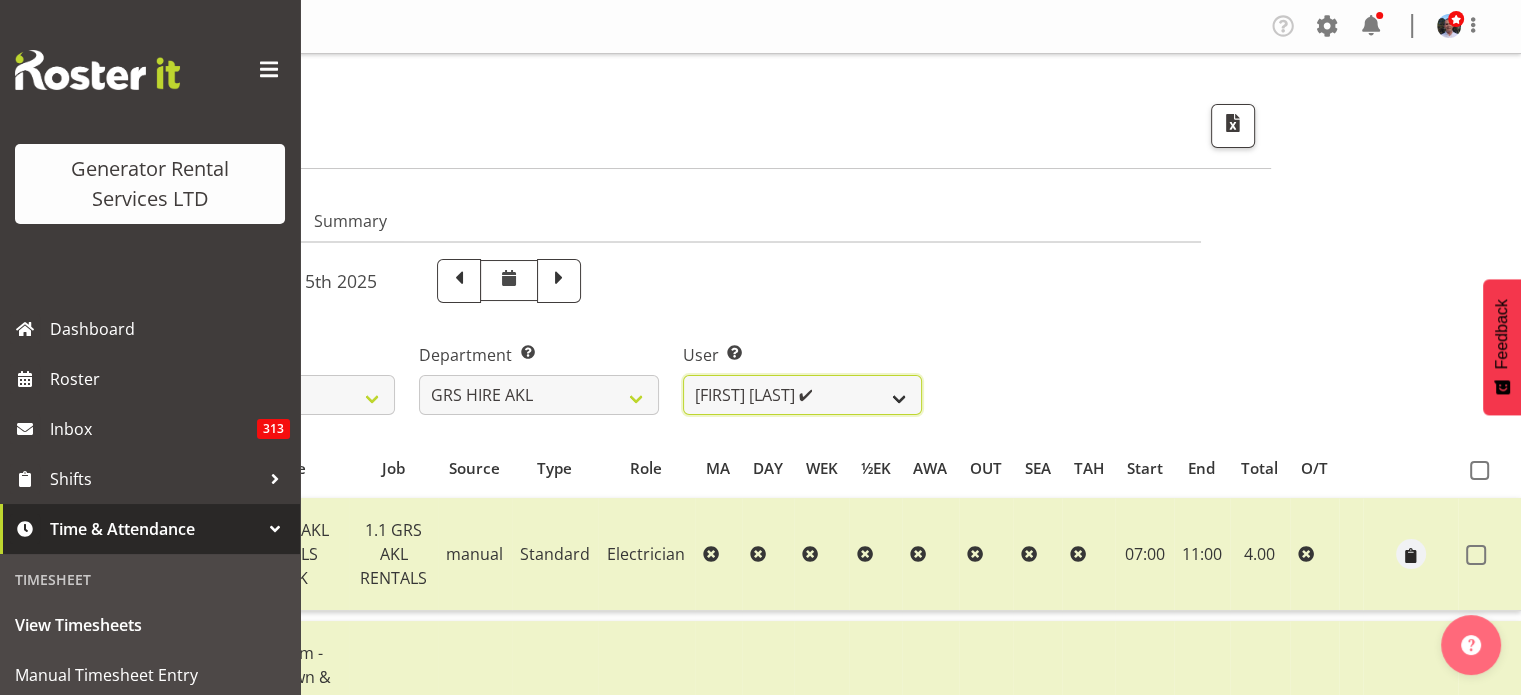 click on "Aaron Naish
✔
Brandon Adonis
✔
Brendan (Paris) Jordan
✔
Caleb Phillips
✔
Carl Shoebridge
✔
Chris Fry
✔
Colin Crenfeldt
❌
Craig Barrett
❌
Daniel Watkinson
❌
Dave Wallace
❌
Emmanuel ( Manny ) Onwubuariri
❌
Jacques Engelbrecht
❌
James Kim
❌
Kelepi Pau'u
❌" at bounding box center (802, 395) 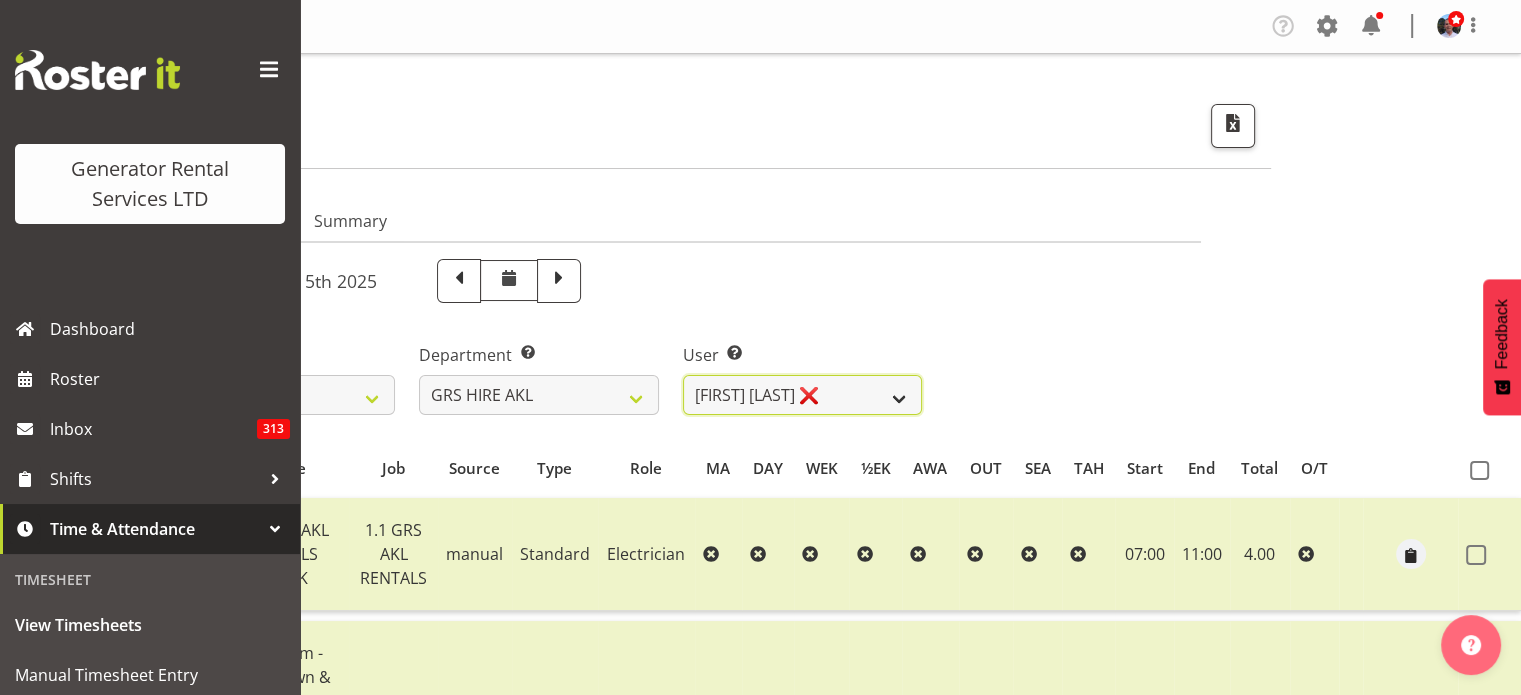 click on "Aaron Naish
✔
Brandon Adonis
✔
Brendan (Paris) Jordan
✔
Caleb Phillips
✔
Carl Shoebridge
✔
Chris Fry
✔
Colin Crenfeldt
❌
Craig Barrett
❌
Daniel Watkinson
❌
Dave Wallace
❌
Emmanuel ( Manny ) Onwubuariri
❌
Jacques Engelbrecht
❌
James Kim
❌
Kelepi Pau'u
❌" at bounding box center (802, 395) 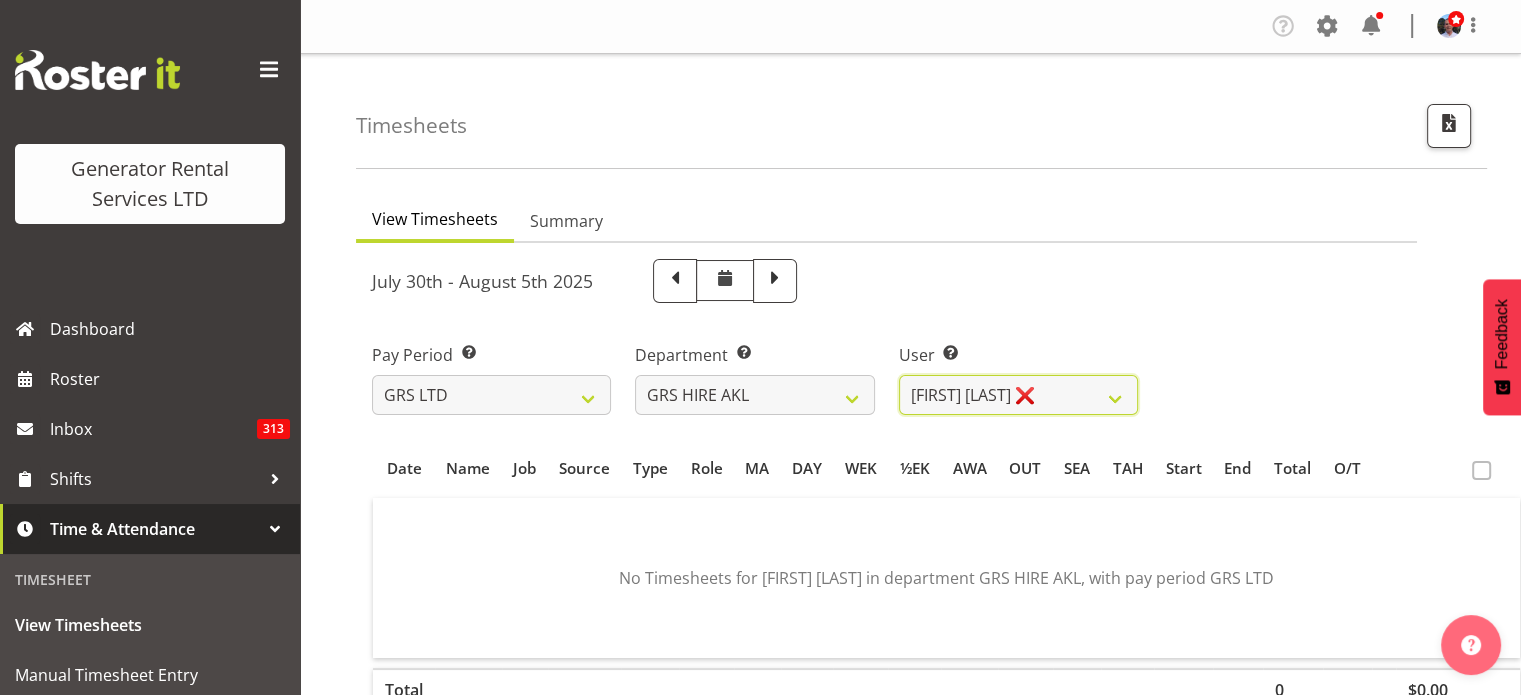 scroll, scrollTop: 0, scrollLeft: 28, axis: horizontal 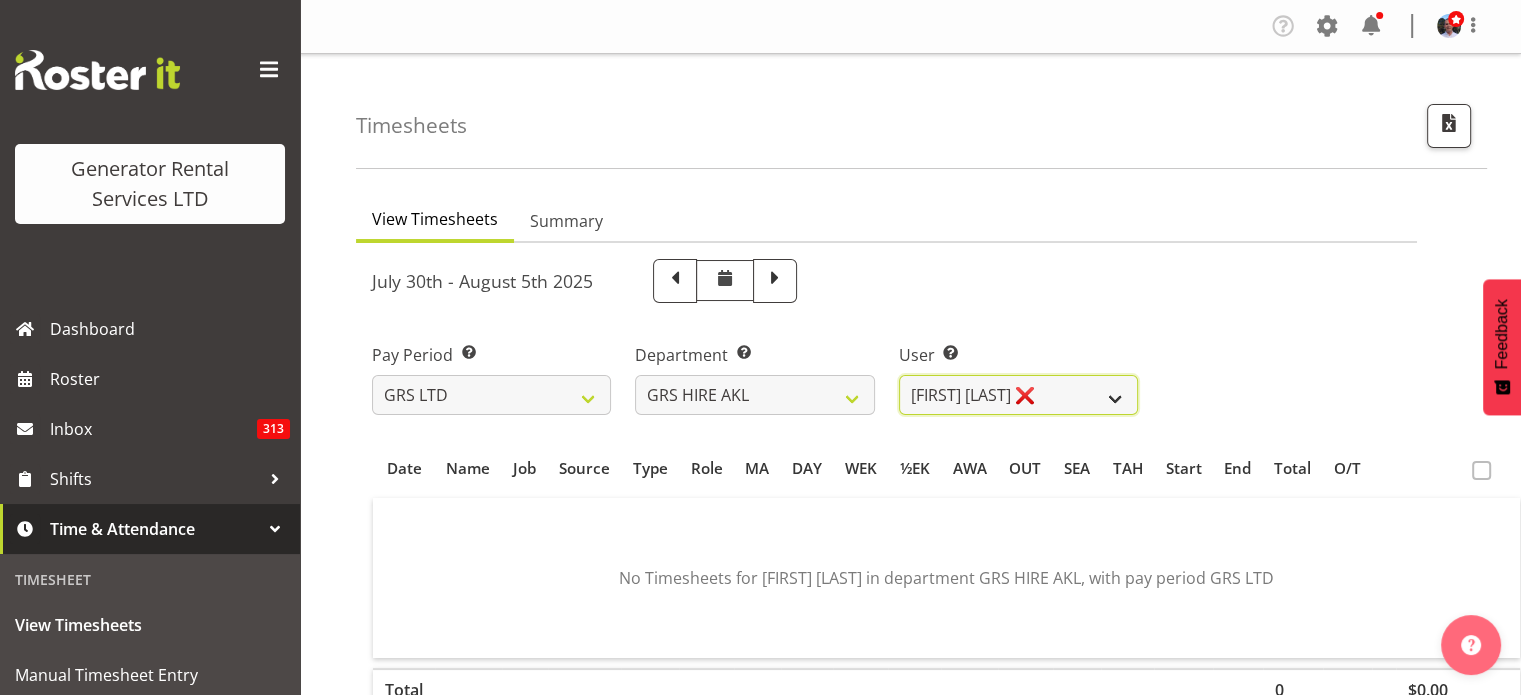 click on "Aaron Naish
✔
Brandon Adonis
✔
Brendan (Paris) Jordan
✔
Caleb Phillips
✔
Carl Shoebridge
✔
Chris Fry
✔
Colin Crenfeldt
❌
Craig Barrett
❌
Daniel Watkinson
❌
Dave Wallace
❌
Emmanuel ( Manny ) Onwubuariri
❌
Jacques Engelbrecht
❌
James Kim
❌
Kelepi Pau'u
❌" at bounding box center (1018, 395) 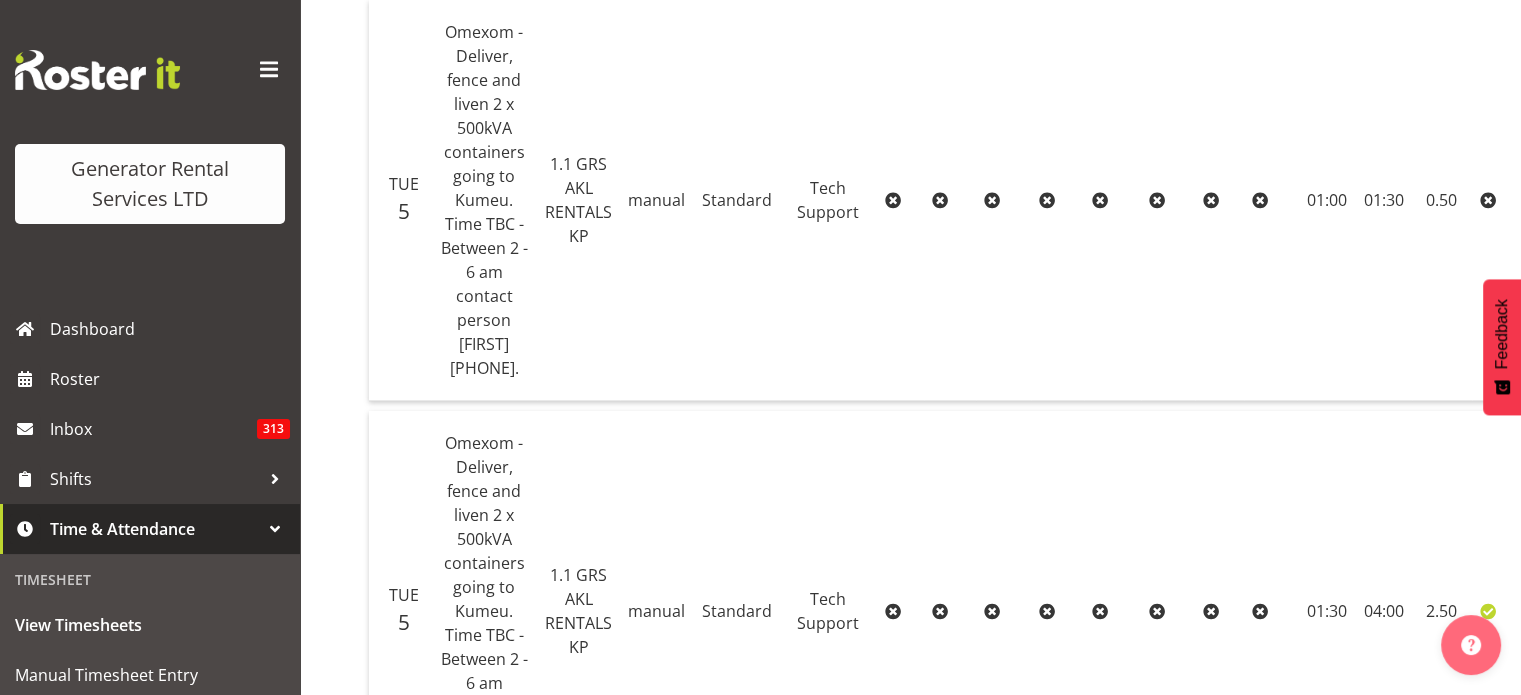scroll, scrollTop: 2707, scrollLeft: 0, axis: vertical 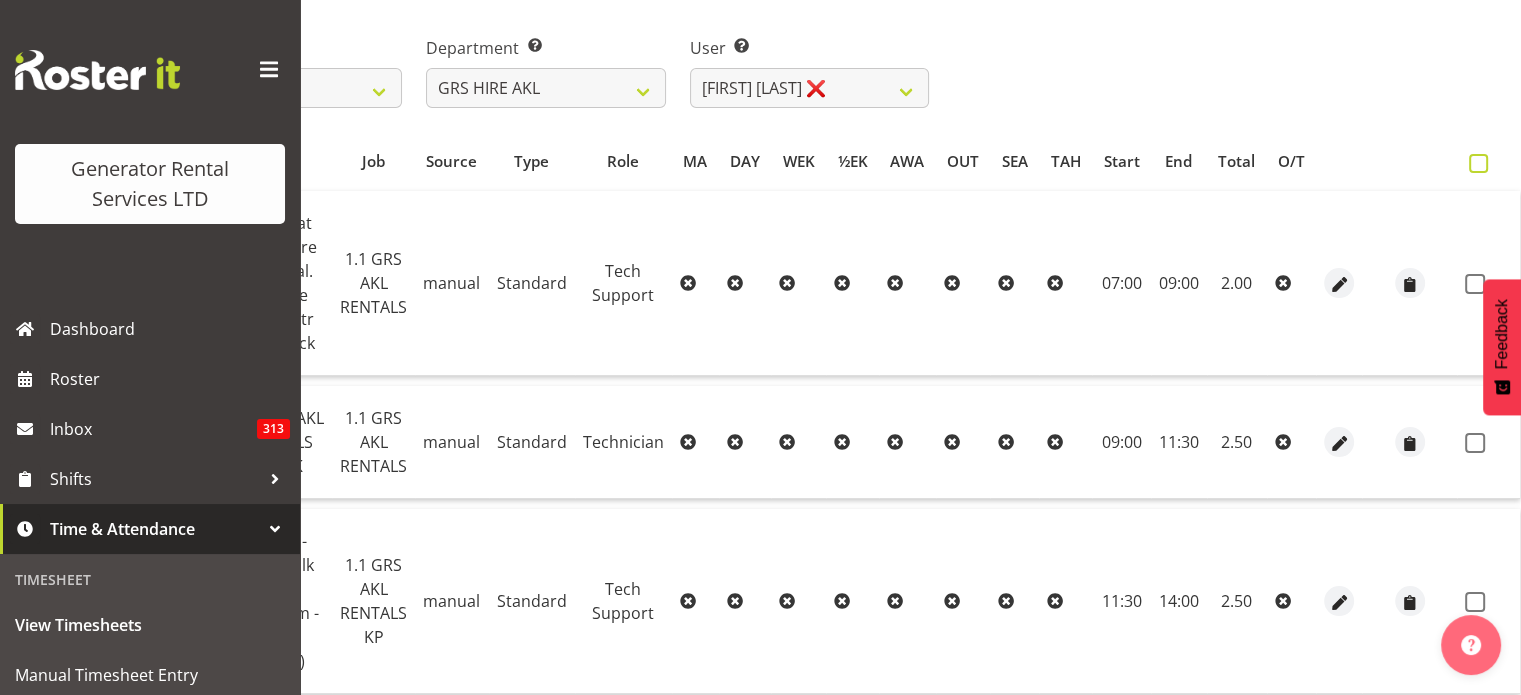click at bounding box center (1478, 163) 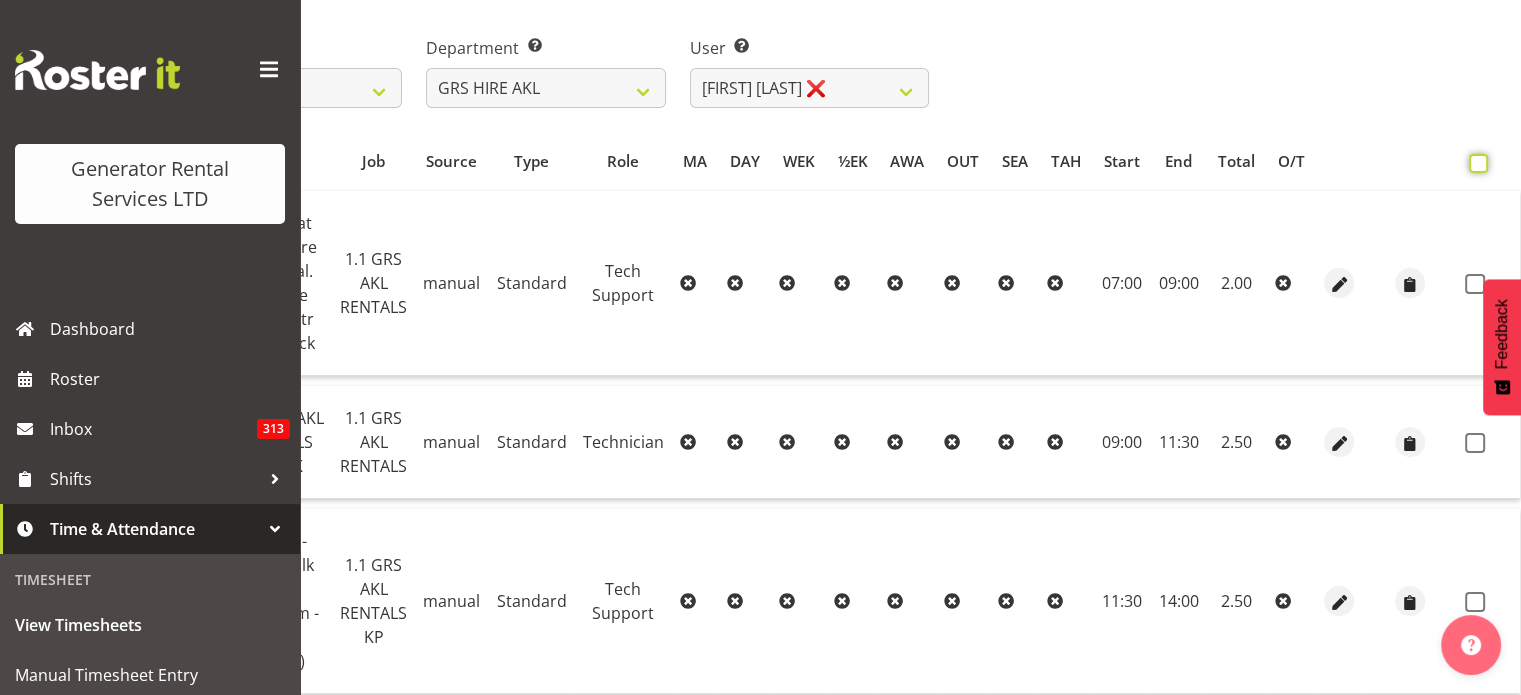 click at bounding box center (1475, 163) 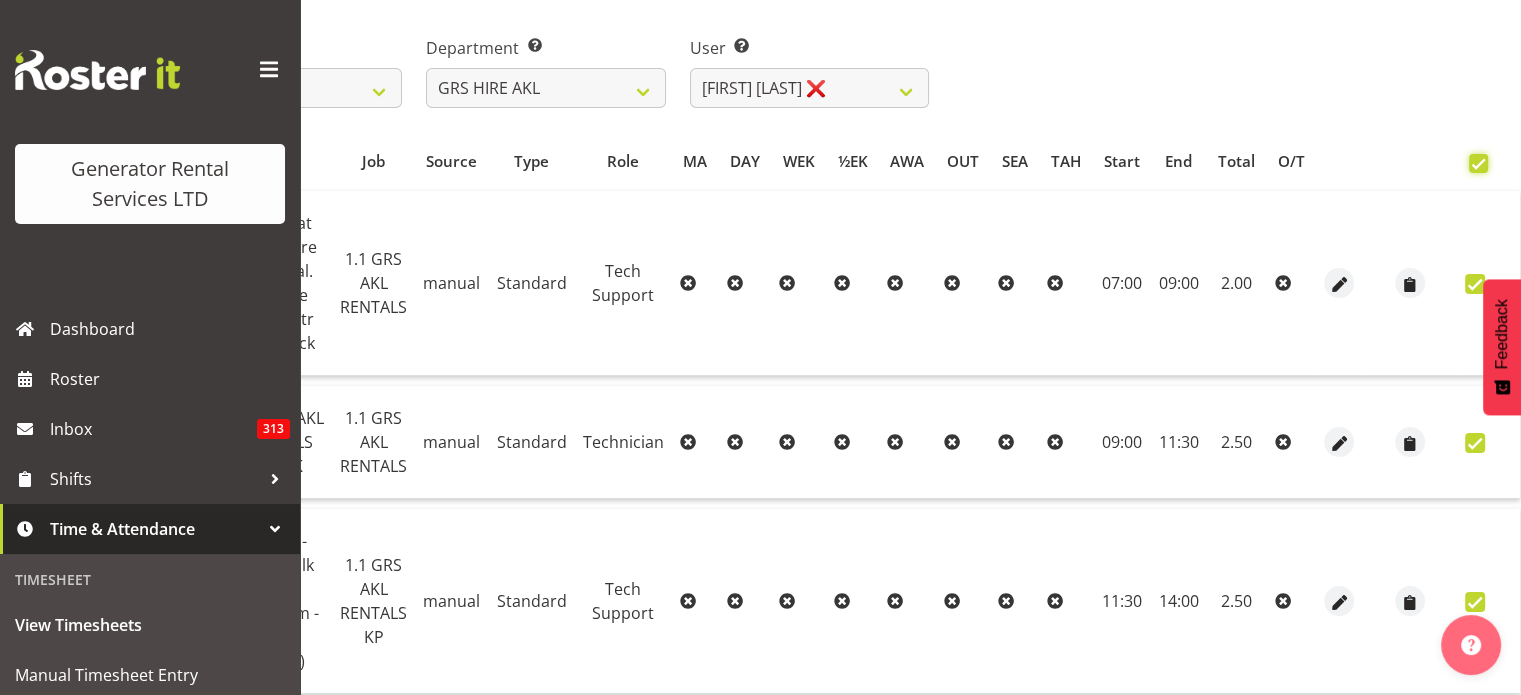 checkbox on "true" 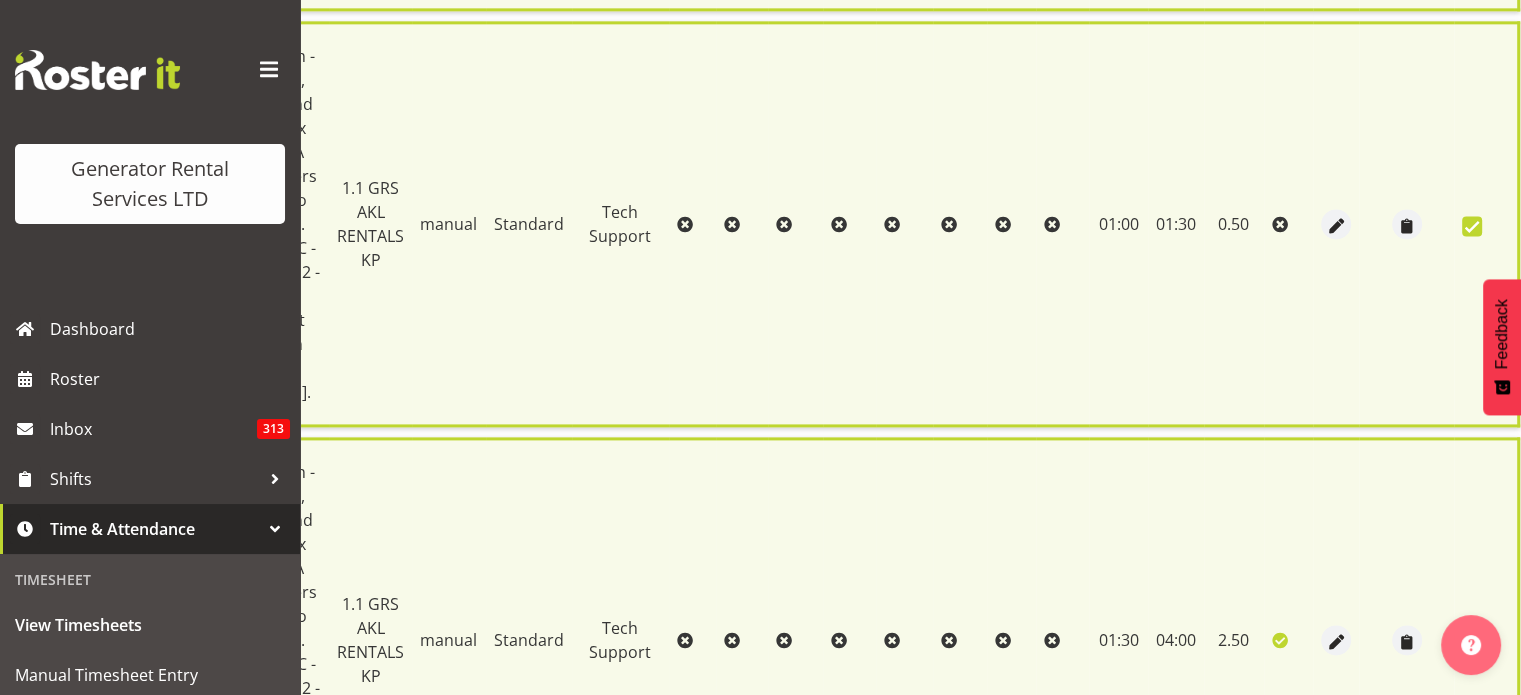 scroll, scrollTop: 2769, scrollLeft: 0, axis: vertical 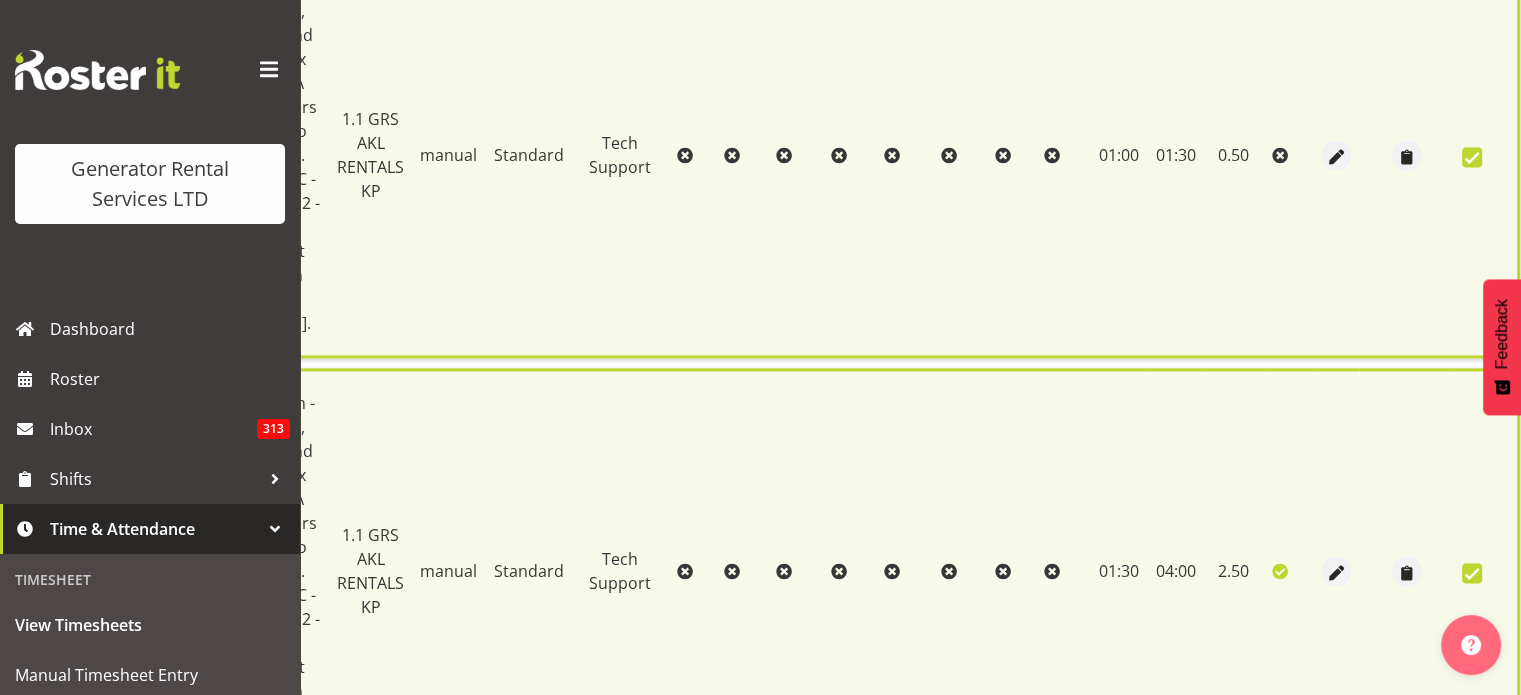 click on "Approve 16 Items" at bounding box center (1049, 992) 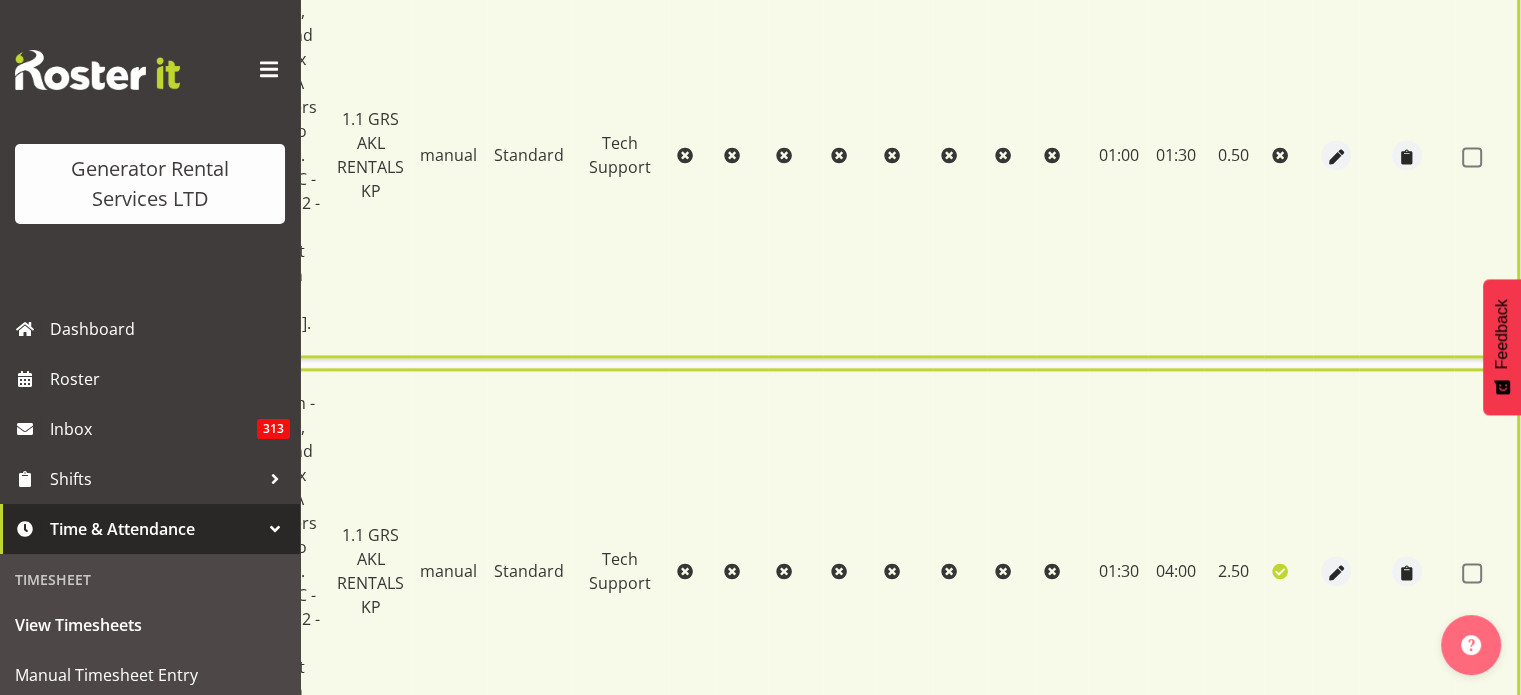 checkbox on "false" 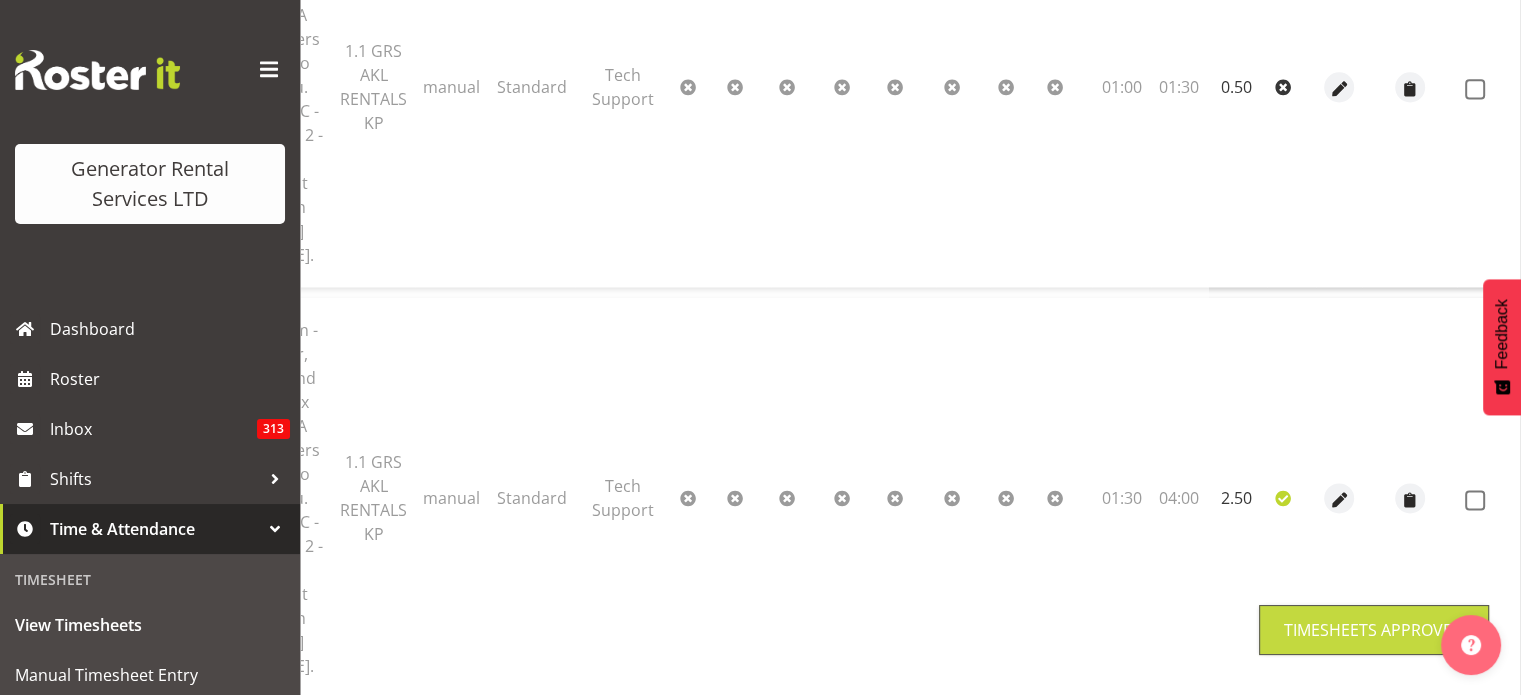 scroll, scrollTop: 2707, scrollLeft: 0, axis: vertical 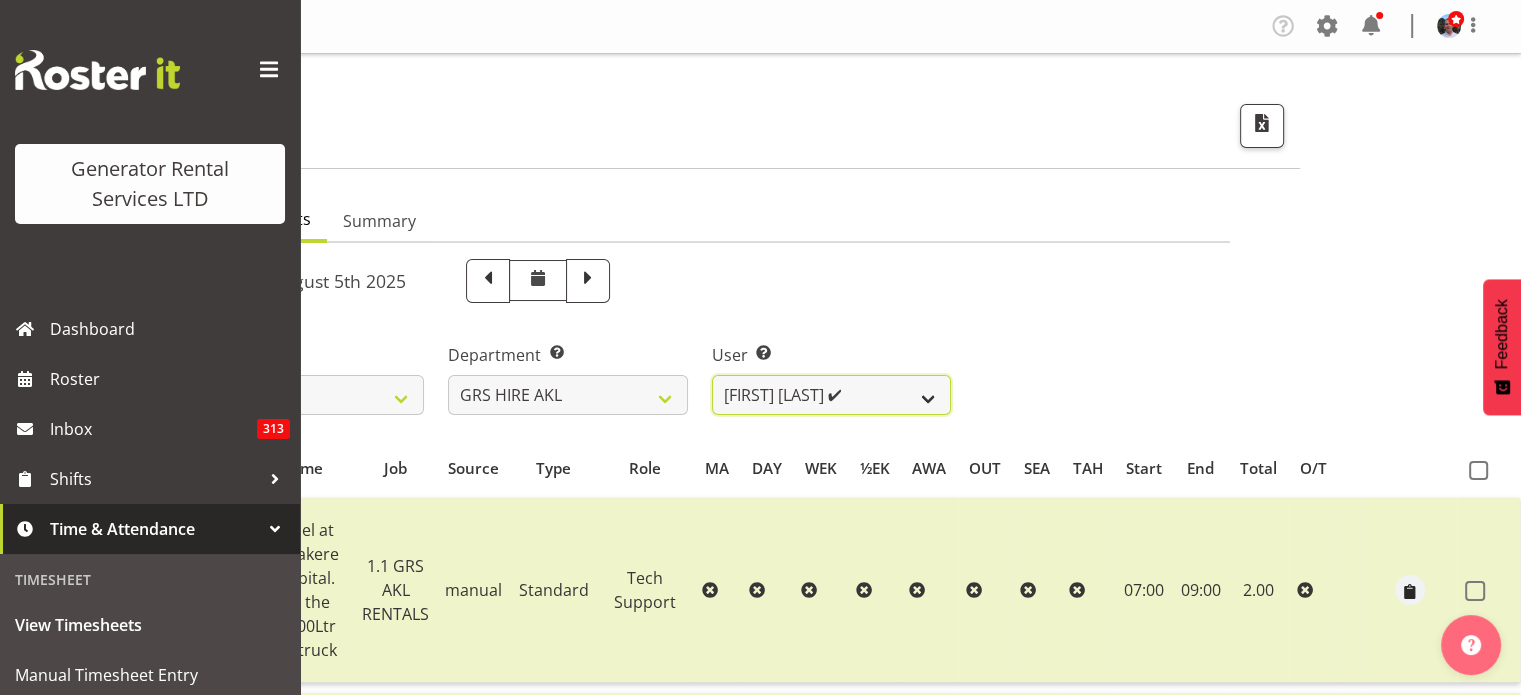click on "Aaron Naish
✔
Brandon Adonis
✔
Brendan (Paris) Jordan
✔
Caleb Phillips
✔
Carl Shoebridge
✔
Chris Fry
✔
Colin Crenfeldt
❌
Craig Barrett
✔
Daniel Watkinson
❌
Dave Wallace
❌
Emmanuel ( Manny ) Onwubuariri
❌
Jacques Engelbrecht
❌
James Kim
❌
Kelepi Pau'u
❌" at bounding box center [831, 395] 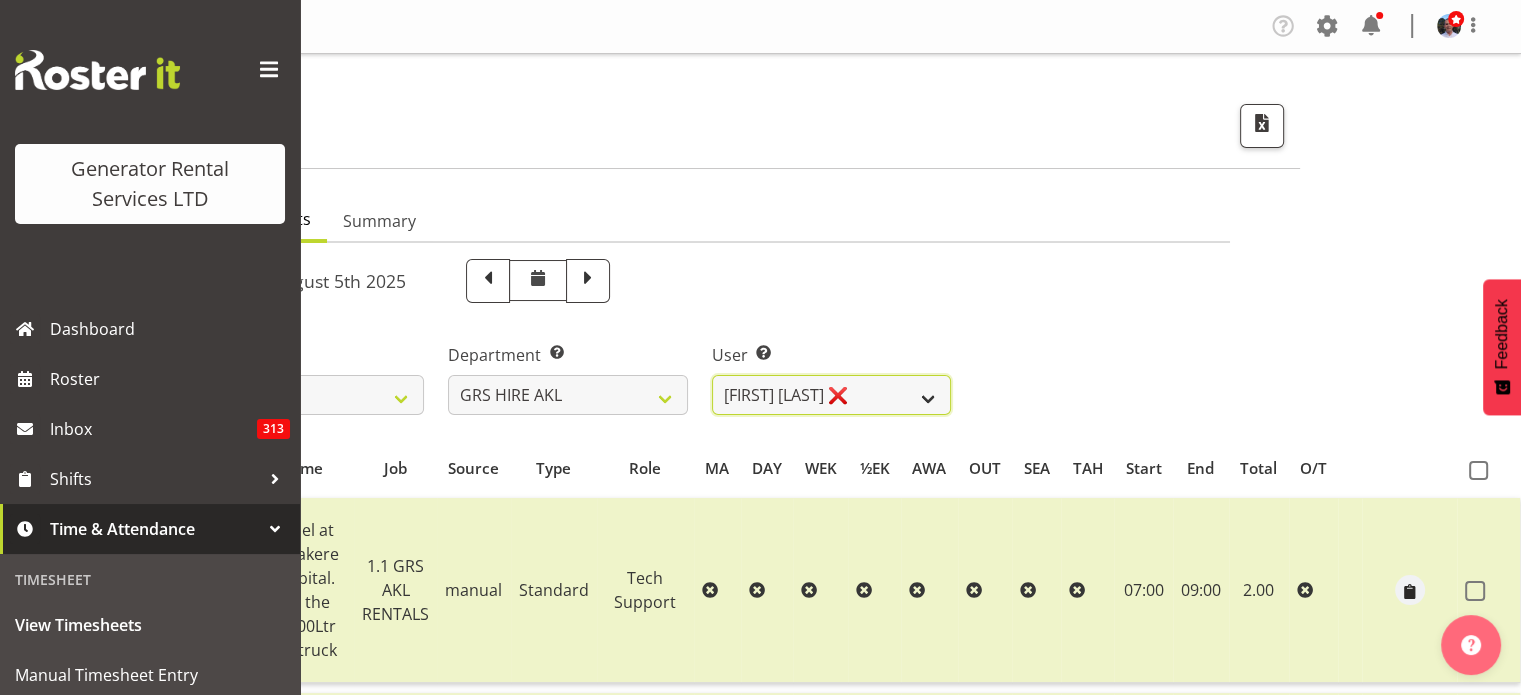 click on "Aaron Naish
✔
Brandon Adonis
✔
Brendan (Paris) Jordan
✔
Caleb Phillips
✔
Carl Shoebridge
✔
Chris Fry
✔
Colin Crenfeldt
❌
Craig Barrett
✔
Daniel Watkinson
❌
Dave Wallace
❌
Emmanuel ( Manny ) Onwubuariri
❌
Jacques Engelbrecht
❌
James Kim
❌
Kelepi Pau'u
❌" at bounding box center [831, 395] 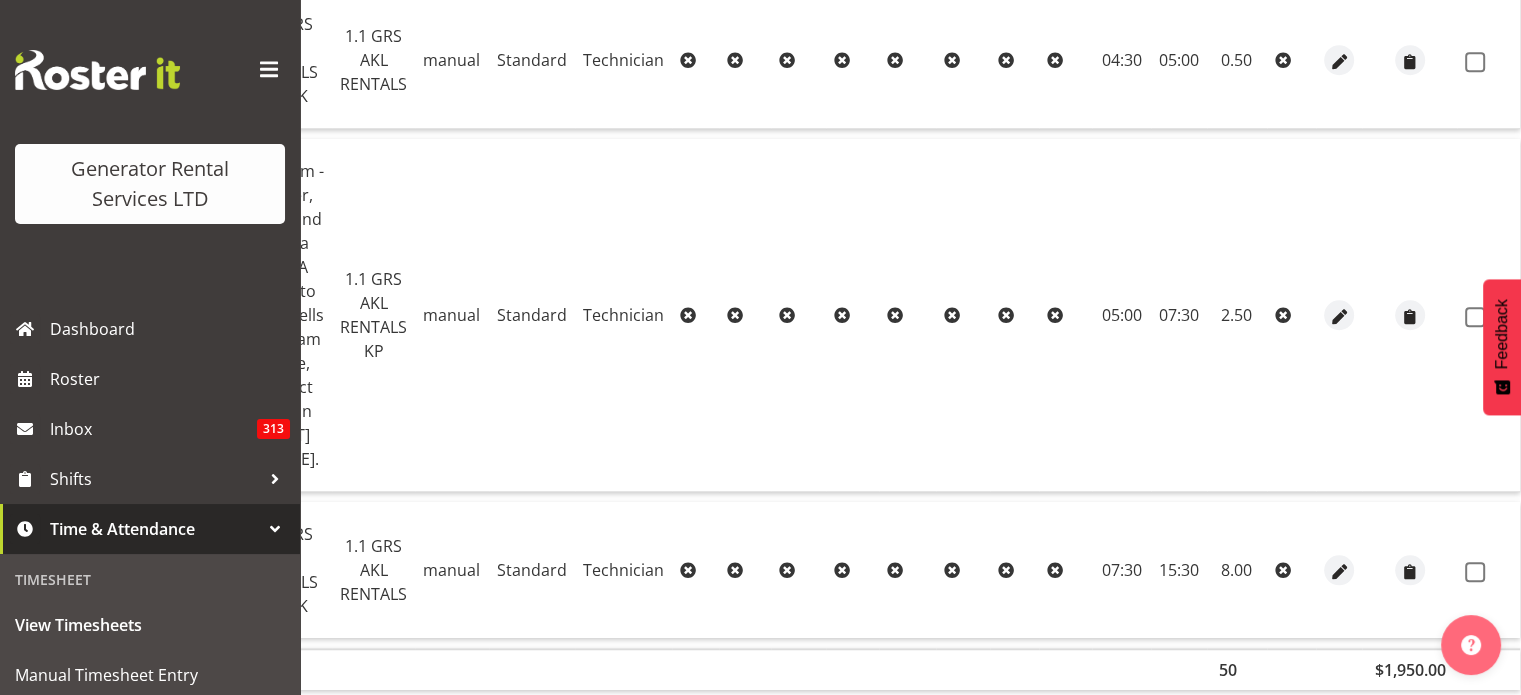 scroll, scrollTop: 1596, scrollLeft: 0, axis: vertical 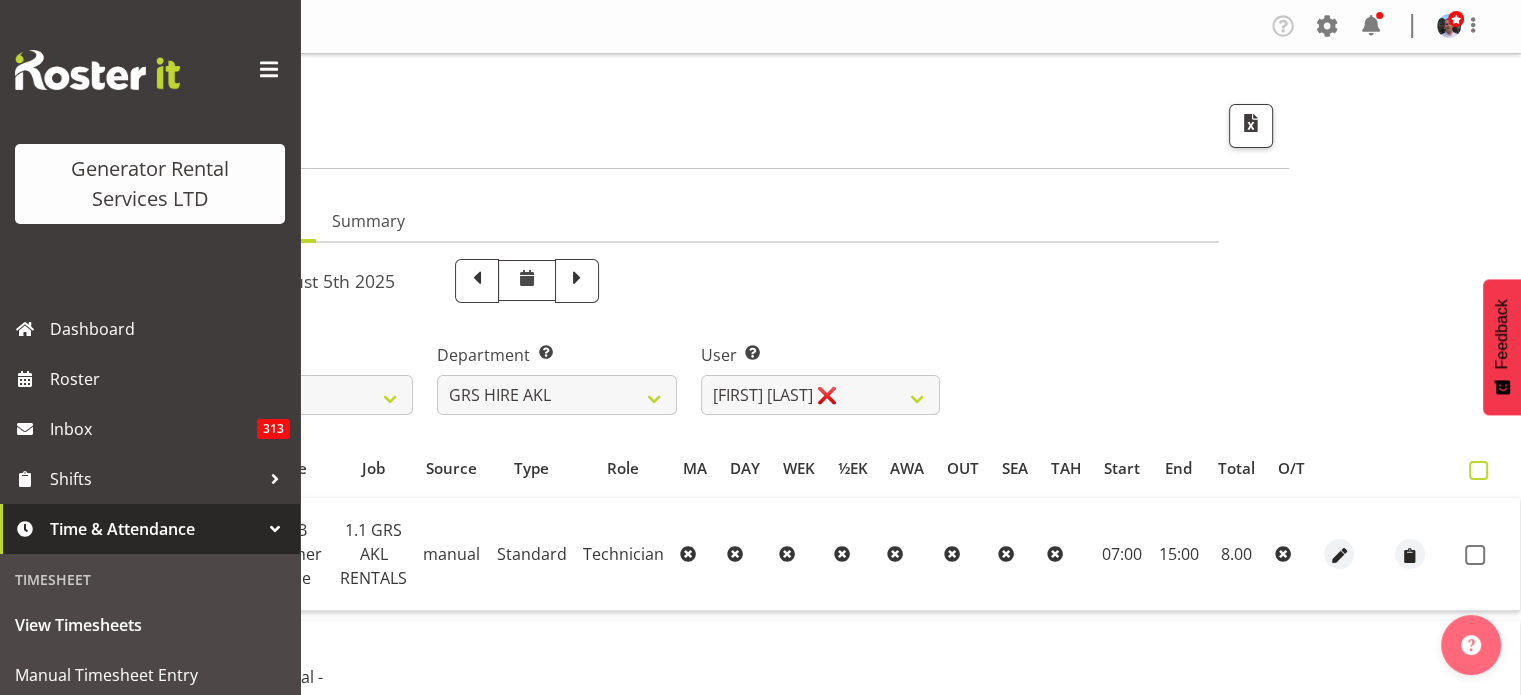 click at bounding box center (1478, 470) 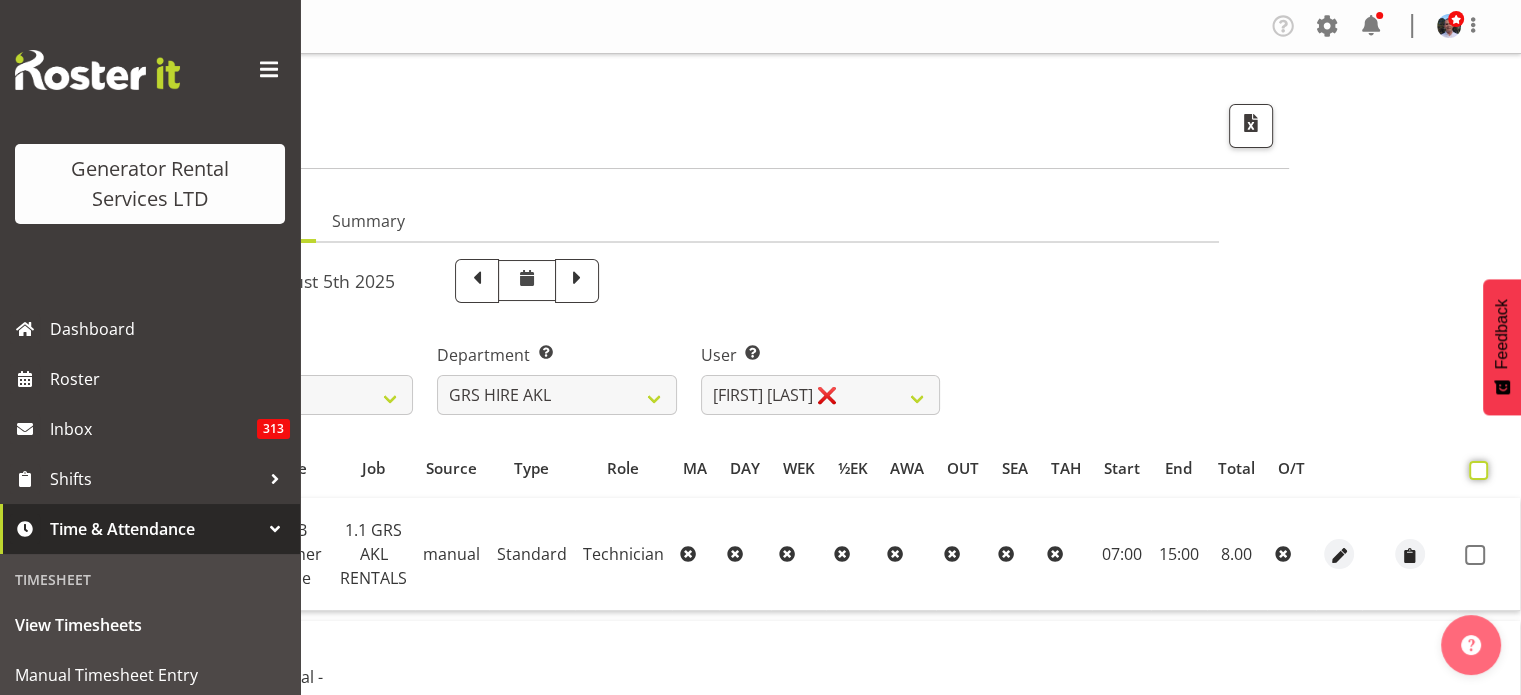 click at bounding box center [1475, 470] 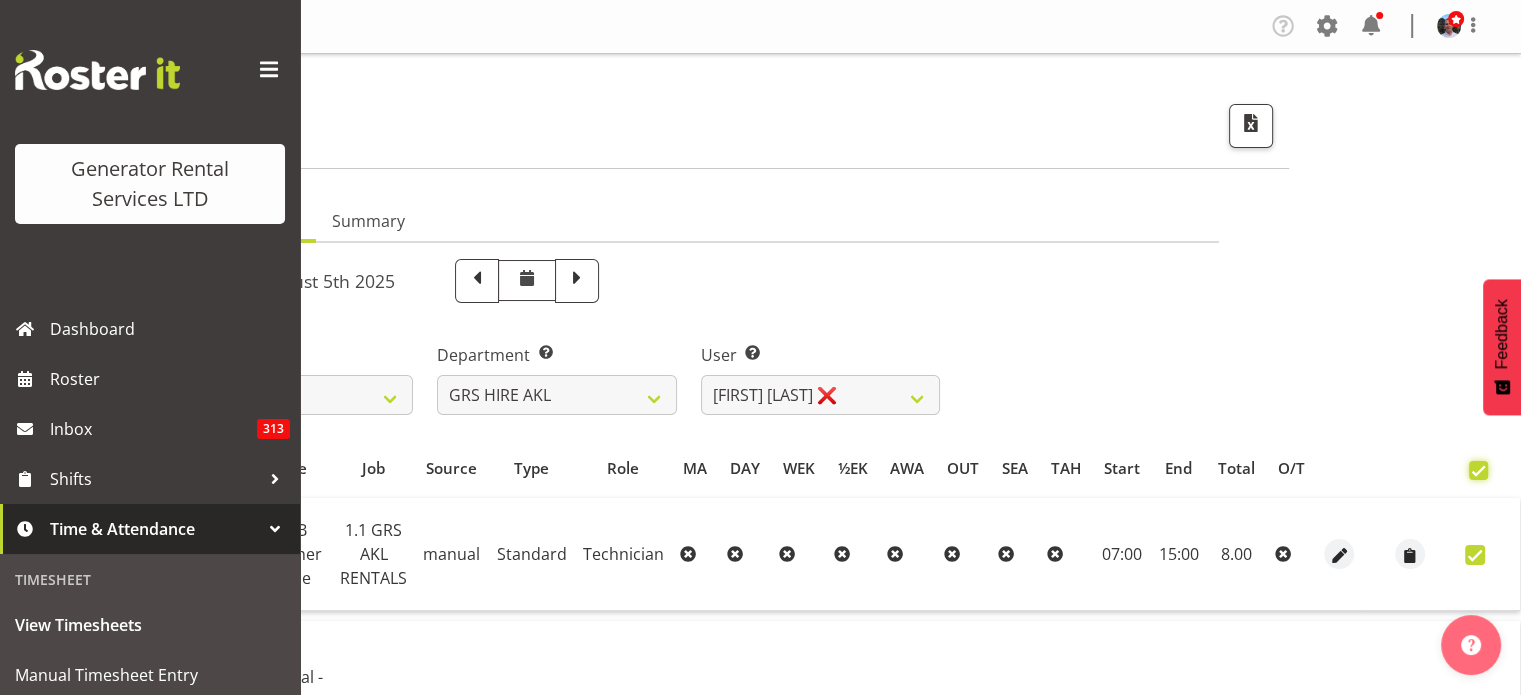 checkbox on "true" 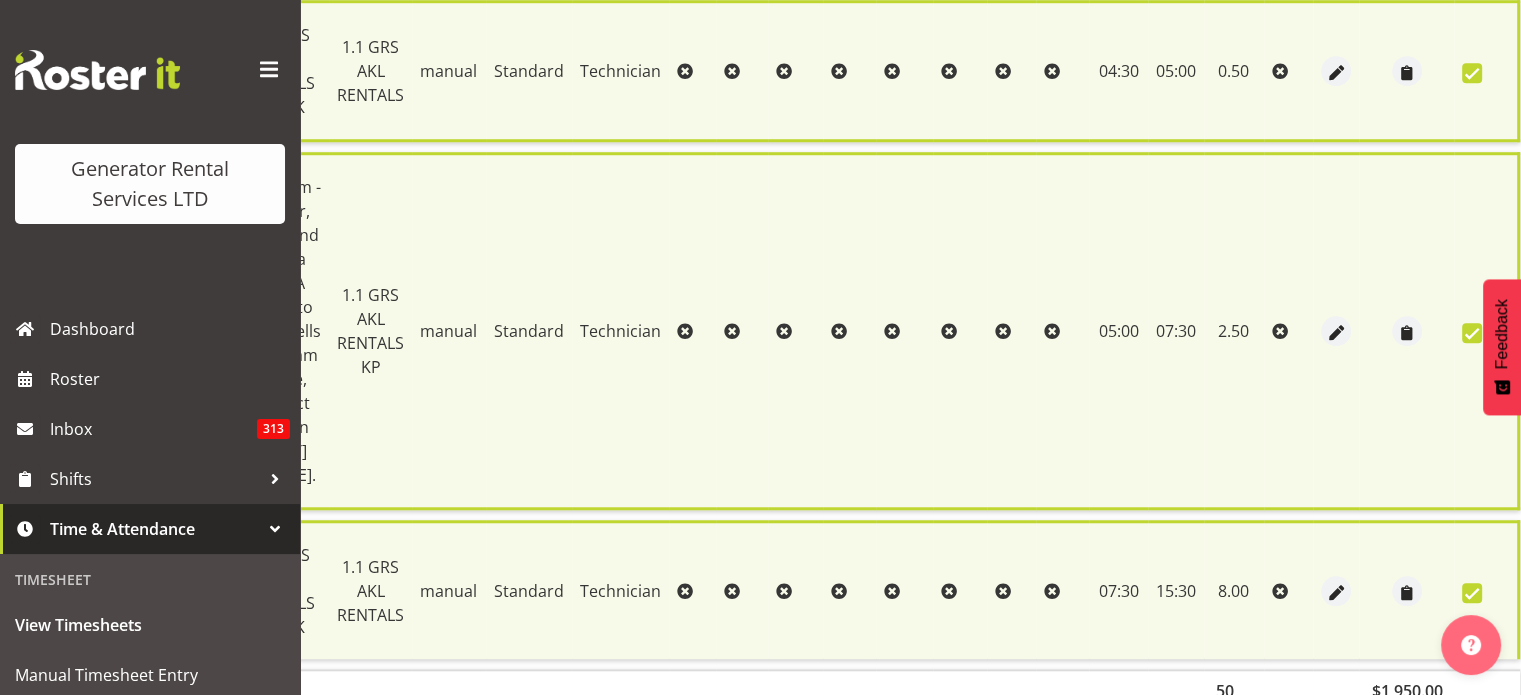 scroll, scrollTop: 1634, scrollLeft: 0, axis: vertical 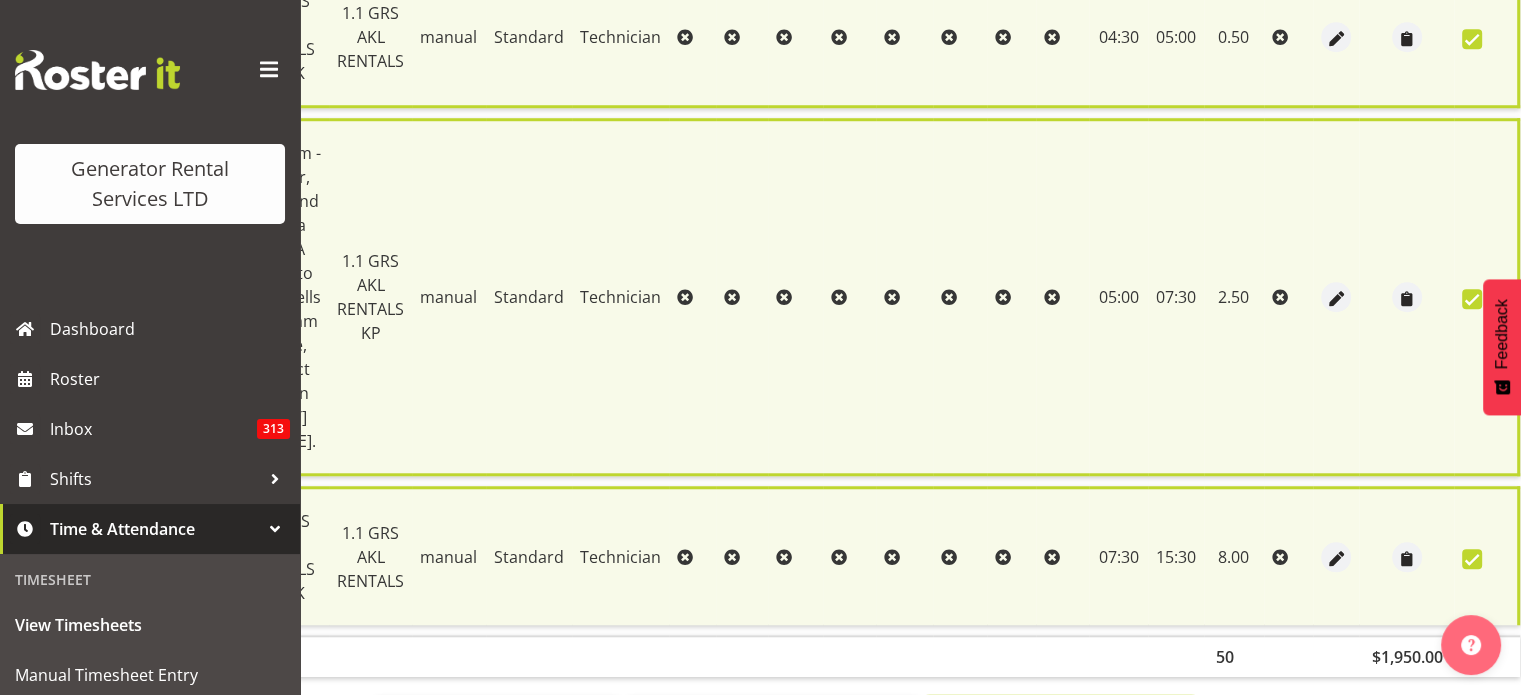click on "Approve 10 Items" at bounding box center [1060, 718] 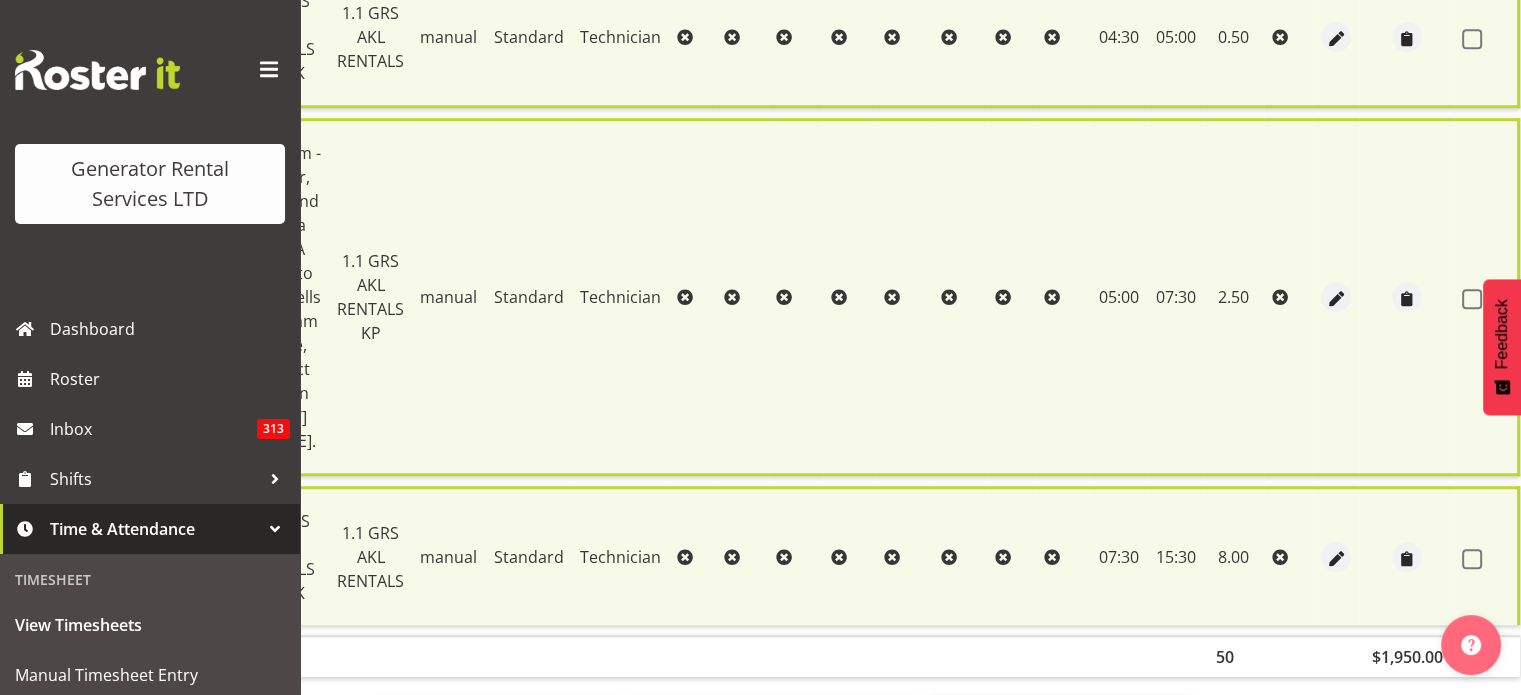 checkbox on "false" 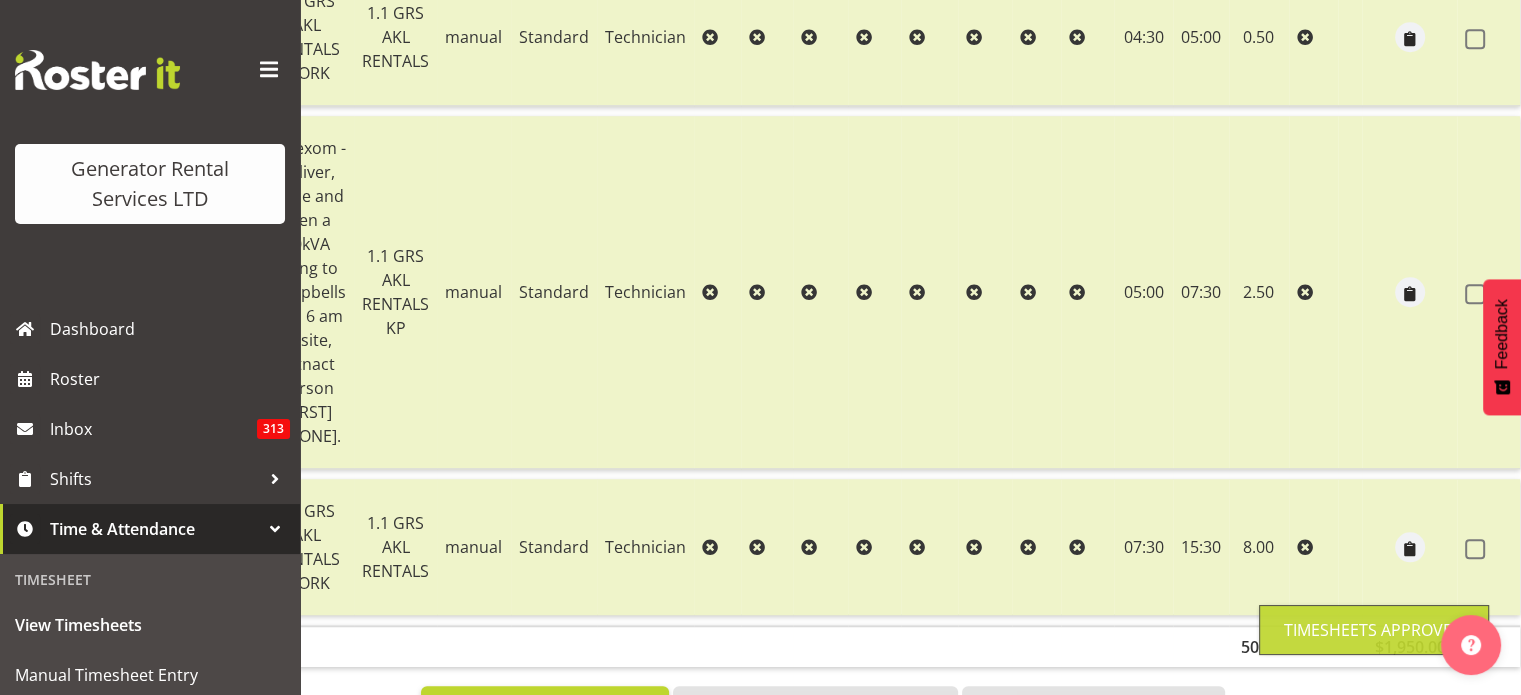 scroll, scrollTop: 0, scrollLeft: 208, axis: horizontal 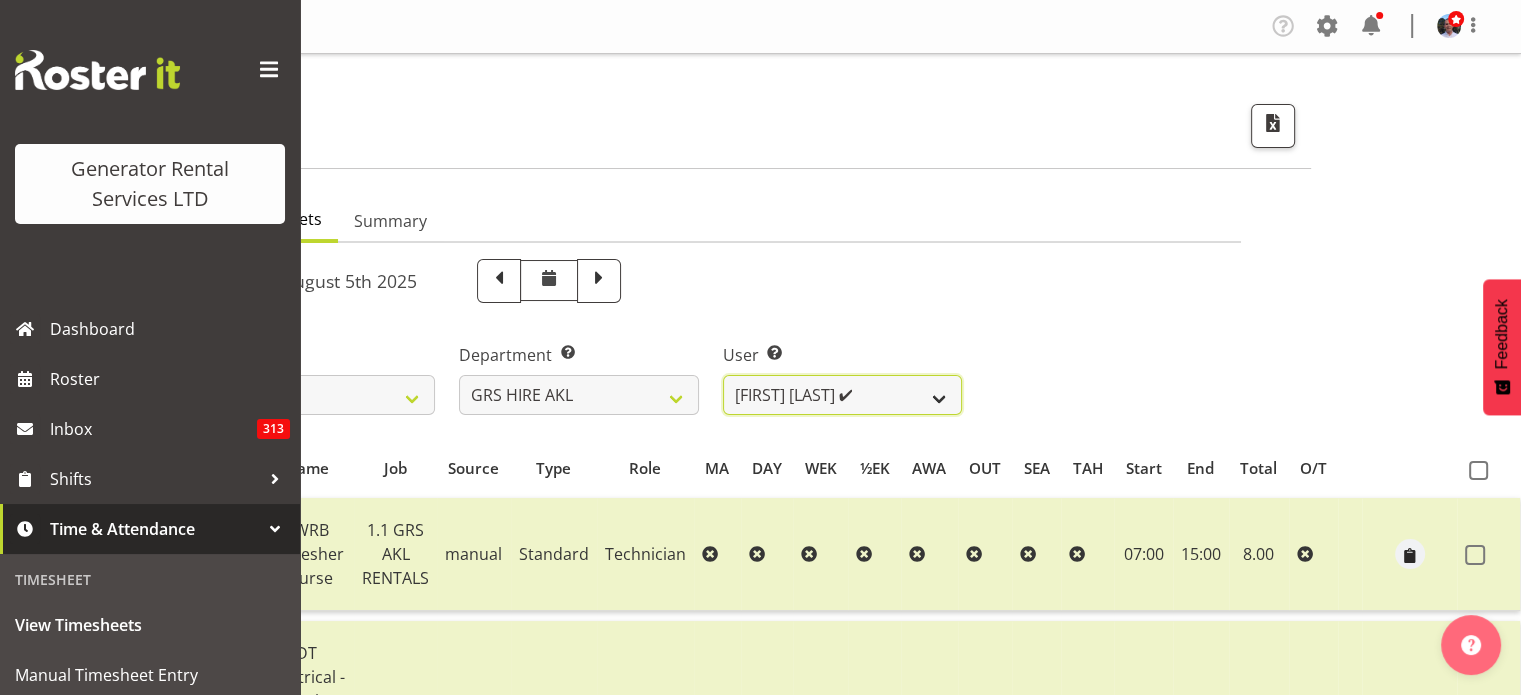 click on "Aaron Naish
✔
Brandon Adonis
✔
Brendan (Paris) Jordan
✔
Caleb Phillips
✔
Carl Shoebridge
✔
Chris Fry
✔
Colin Crenfeldt
❌
Craig Barrett
✔
Daniel Watkinson
✔
Dave Wallace
❌
Emmanuel ( Manny ) Onwubuariri
❌
Jacques Engelbrecht
❌
James Kim
❌
Kelepi Pau'u
❌" at bounding box center [842, 395] 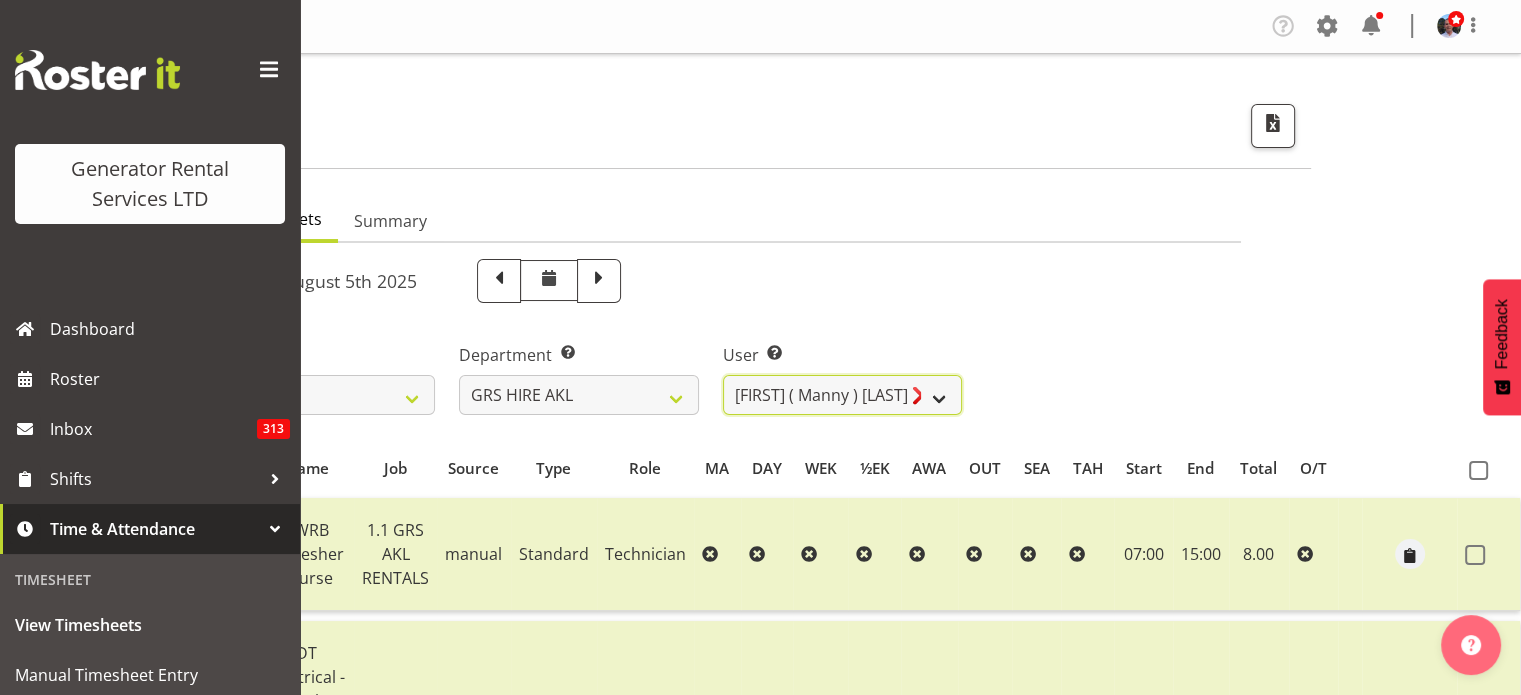 click on "Aaron Naish
✔
Brandon Adonis
✔
Brendan (Paris) Jordan
✔
Caleb Phillips
✔
Carl Shoebridge
✔
Chris Fry
✔
Colin Crenfeldt
❌
Craig Barrett
✔
Daniel Watkinson
✔
Dave Wallace
❌
Emmanuel ( Manny ) Onwubuariri
❌
Jacques Engelbrecht
❌
James Kim
❌
Kelepi Pau'u
❌" at bounding box center (842, 395) 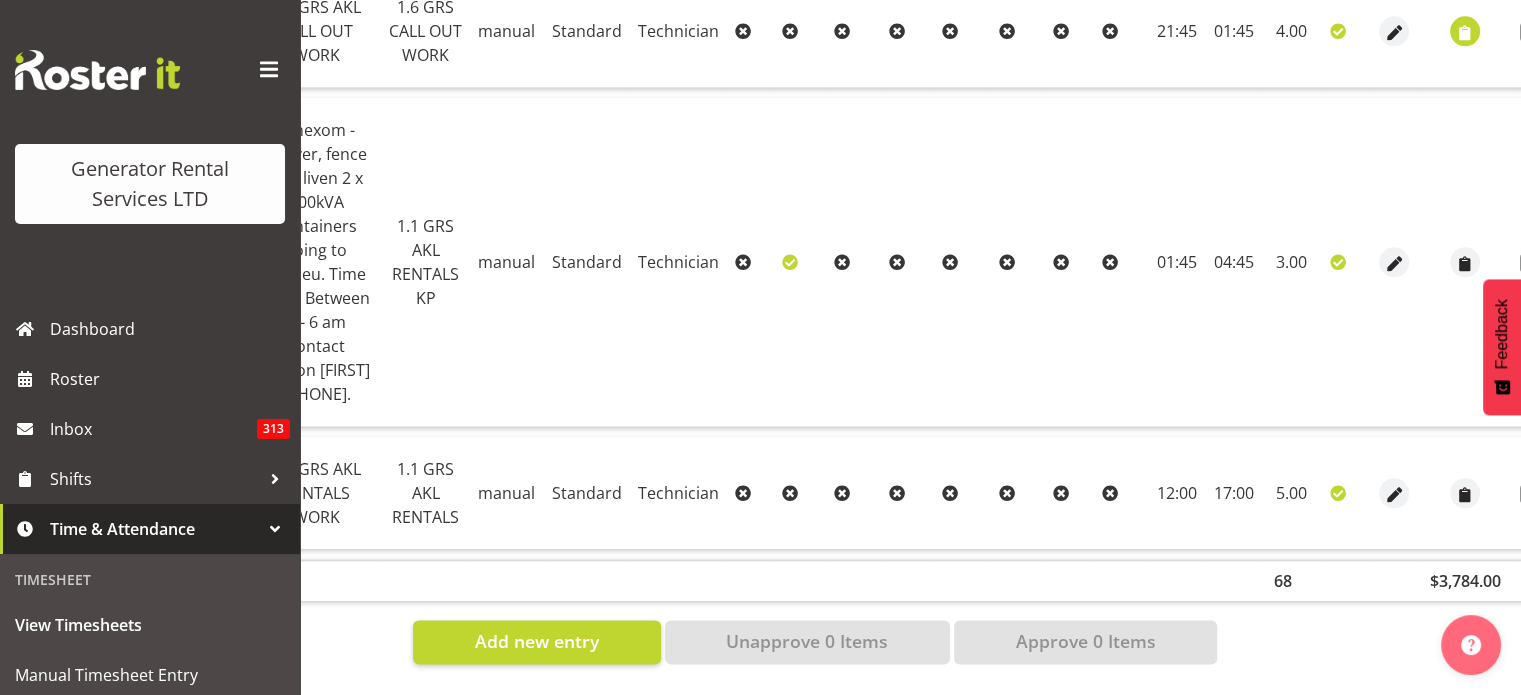 scroll, scrollTop: 2407, scrollLeft: 0, axis: vertical 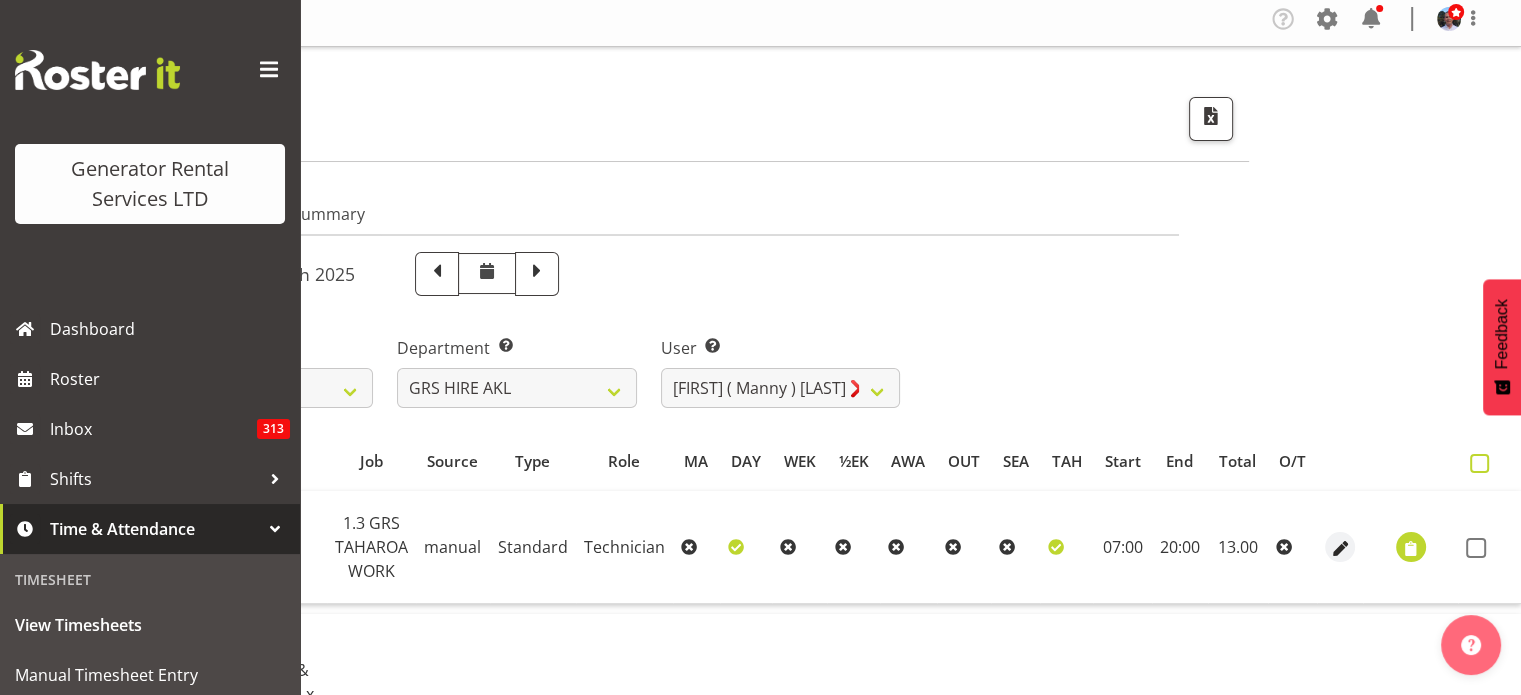 click at bounding box center [1479, 463] 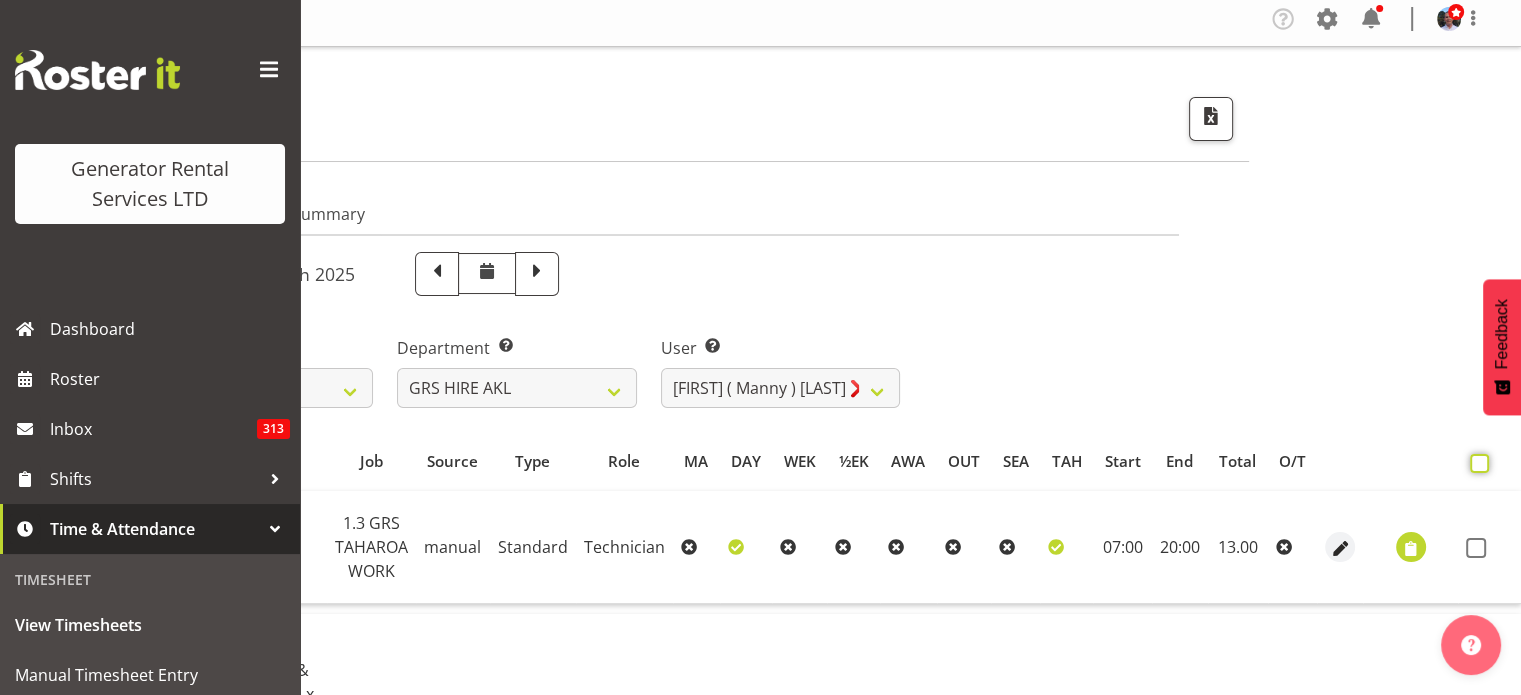 click at bounding box center [1476, 463] 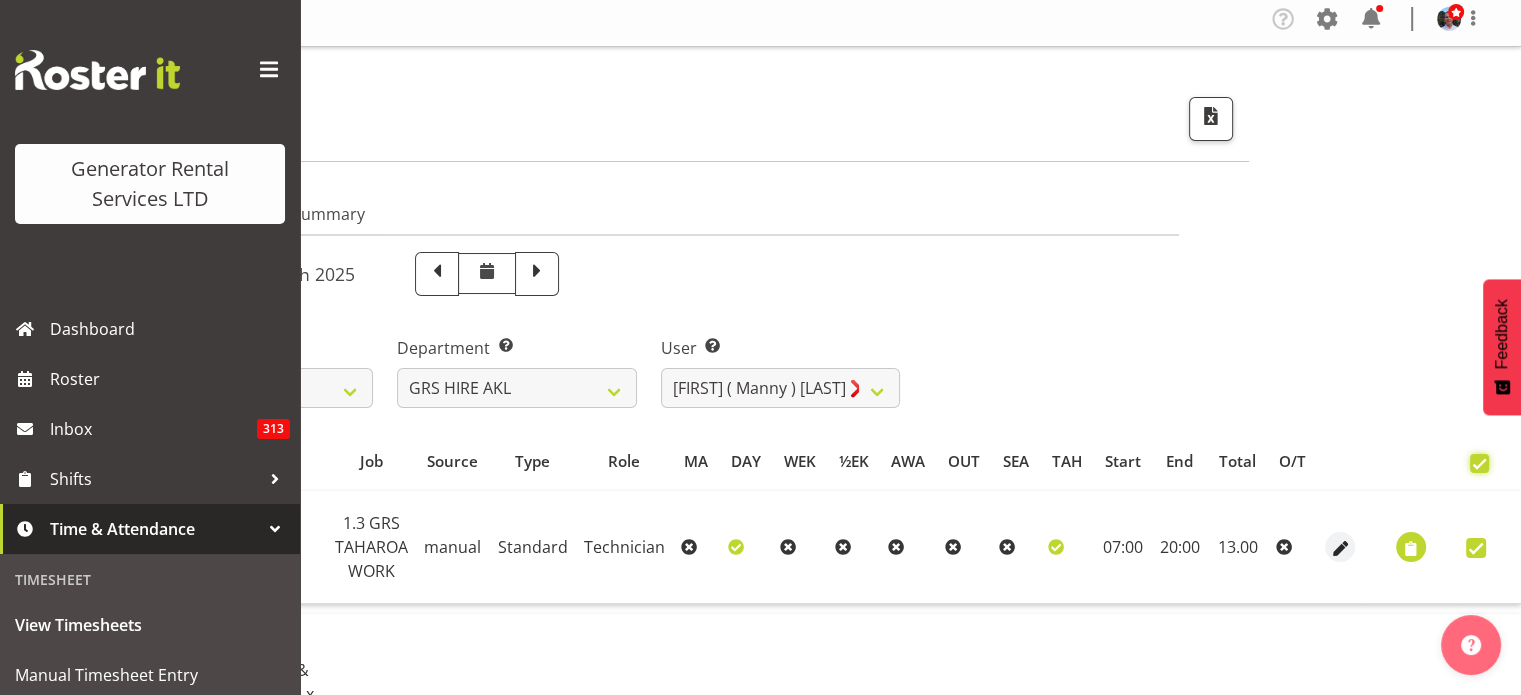 checkbox on "true" 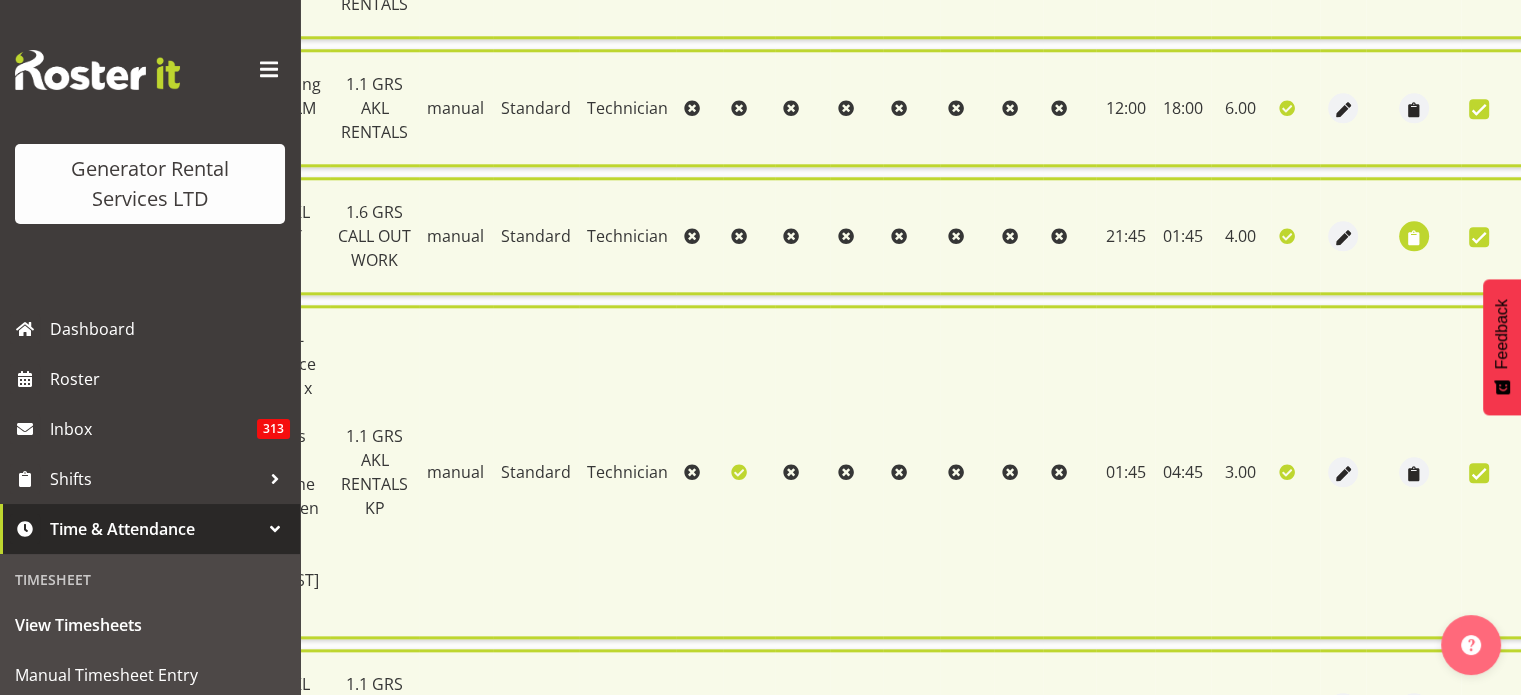 scroll, scrollTop: 2461, scrollLeft: 0, axis: vertical 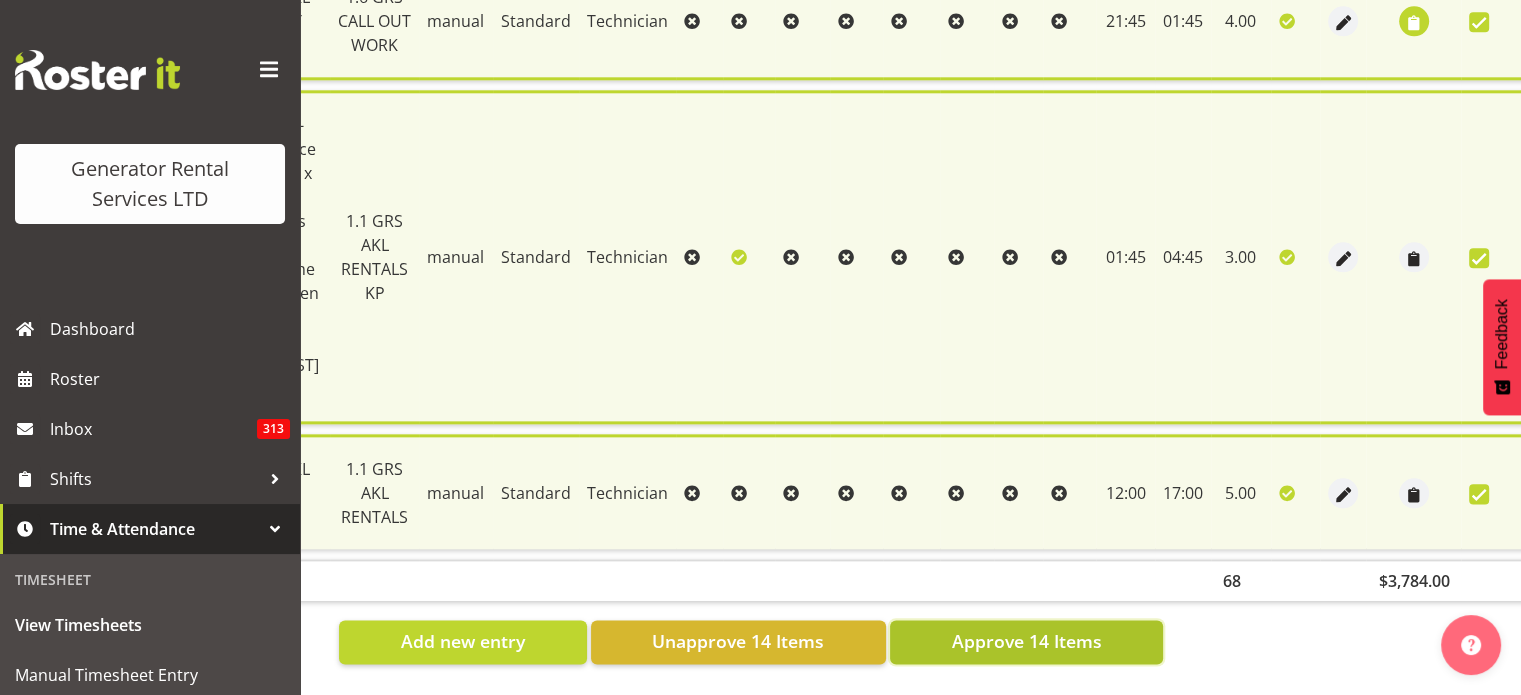 click on "Approve 14 Items" at bounding box center (1026, 641) 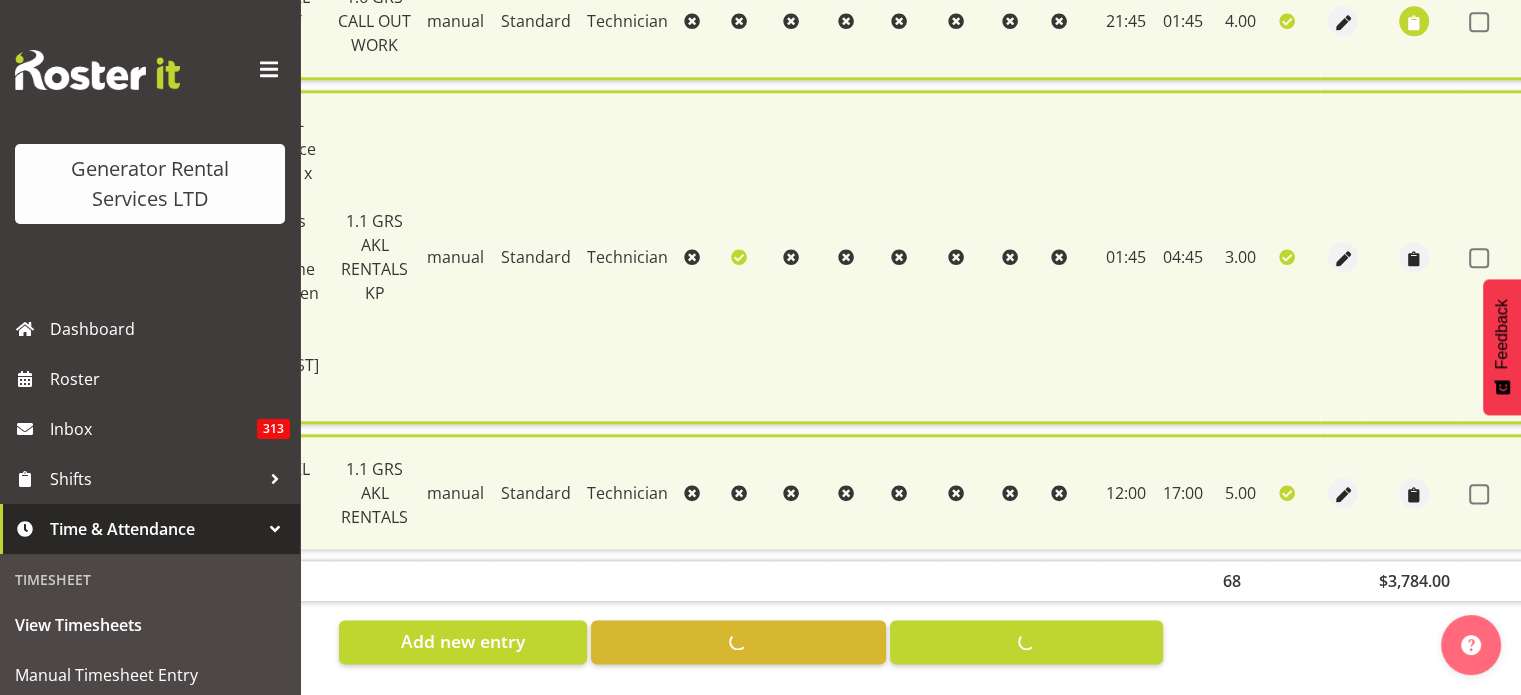 scroll, scrollTop: 2407, scrollLeft: 0, axis: vertical 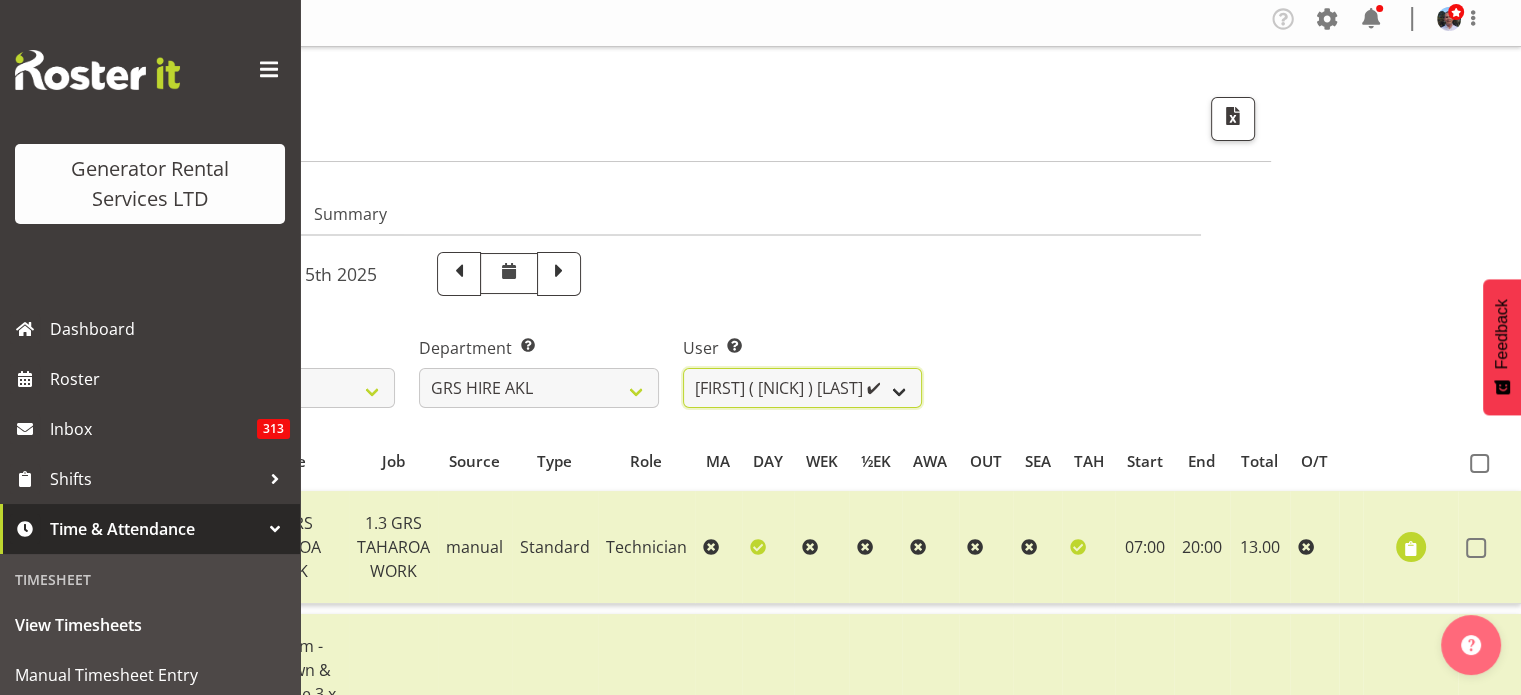 click on "Aaron Naish
✔
Brandon Adonis
✔
Brendan (Paris) Jordan
✔
Caleb Phillips
✔
Carl Shoebridge
✔
Chris Fry
✔
Colin Crenfeldt
❌
Craig Barrett
✔
Daniel Watkinson
✔
Dave Wallace
❌
Emmanuel ( Manny ) Onwubuariri
✔
Jacques Engelbrecht
❌
James Kim
❌
Kelepi Pau'u
❌" at bounding box center (802, 388) 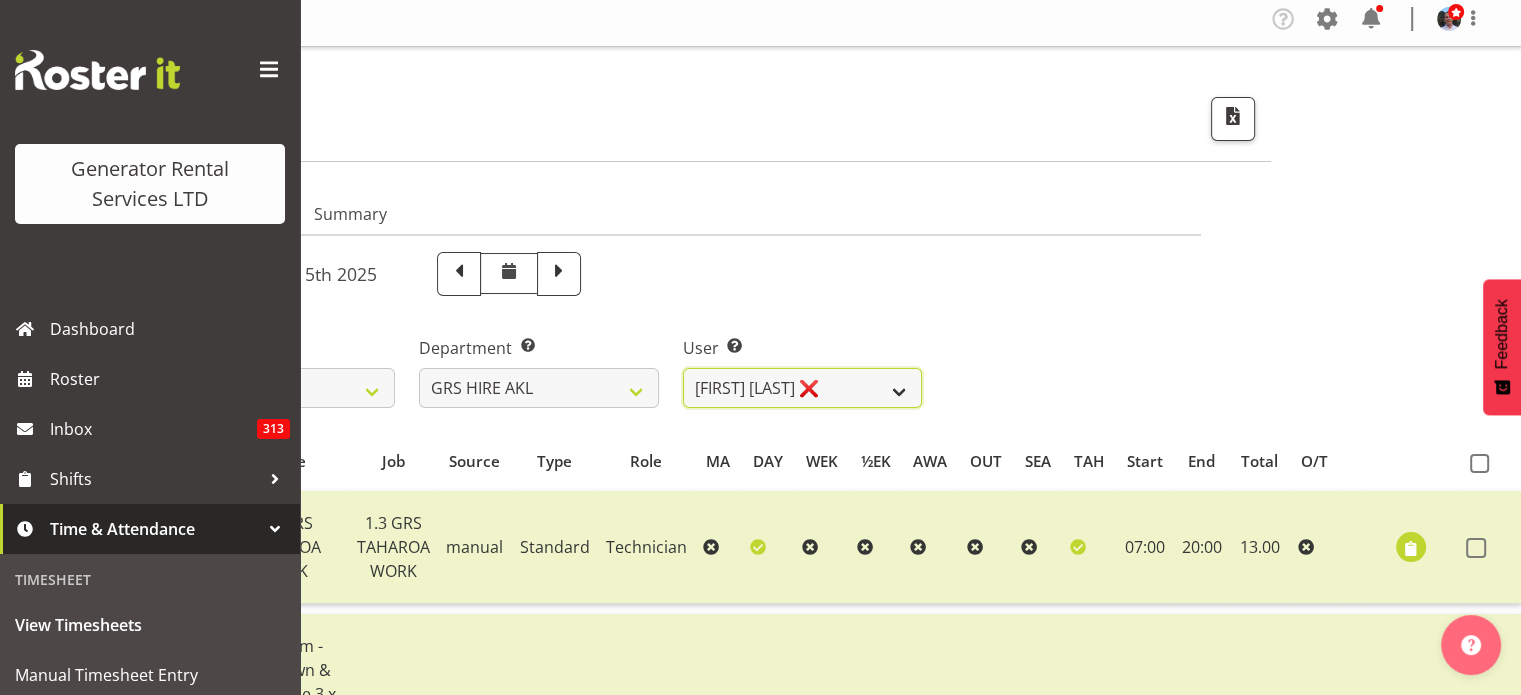 click on "Aaron Naish
✔
Brandon Adonis
✔
Brendan (Paris) Jordan
✔
Caleb Phillips
✔
Carl Shoebridge
✔
Chris Fry
✔
Colin Crenfeldt
❌
Craig Barrett
✔
Daniel Watkinson
✔
Dave Wallace
❌
Emmanuel ( Manny ) Onwubuariri
✔
Jacques Engelbrecht
❌
James Kim
❌
Kelepi Pau'u
❌" at bounding box center (802, 388) 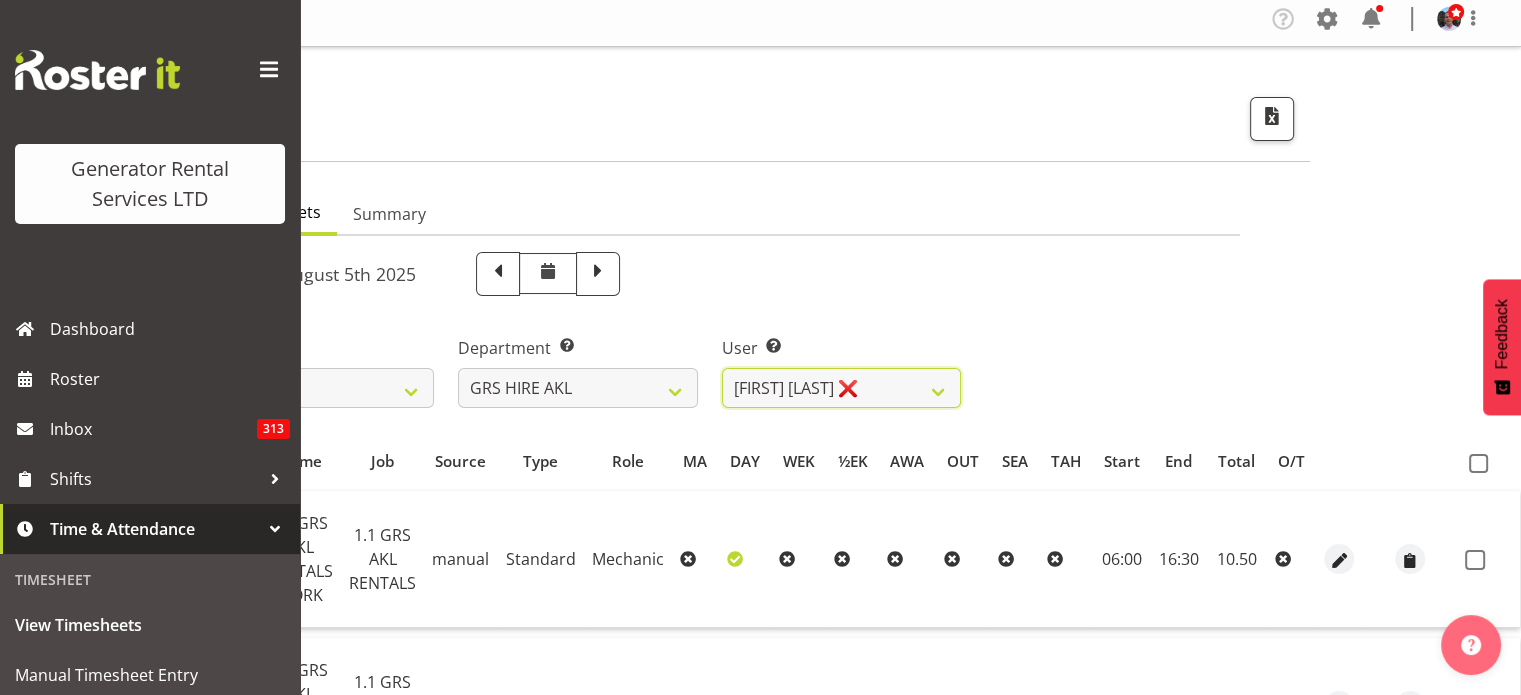 scroll, scrollTop: 0, scrollLeft: 203, axis: horizontal 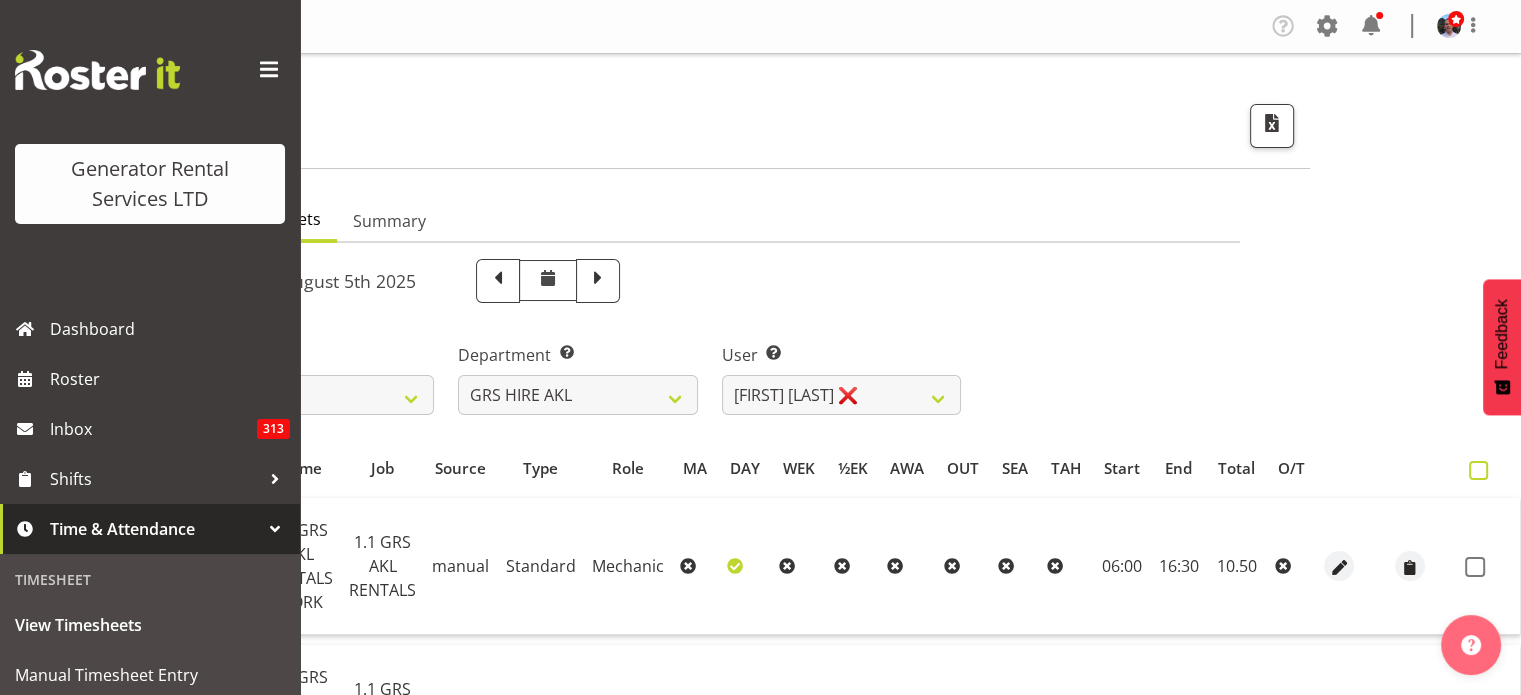 click at bounding box center (1478, 470) 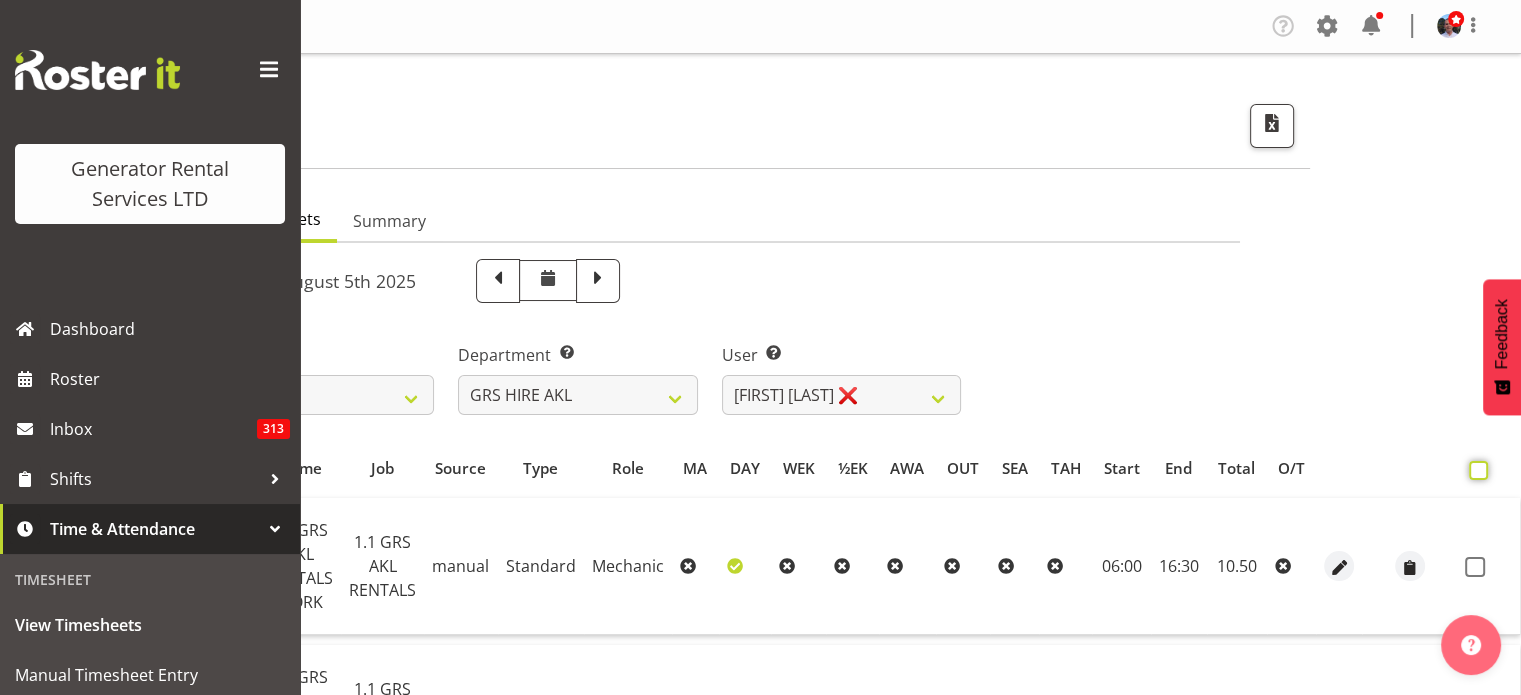 click at bounding box center [1475, 470] 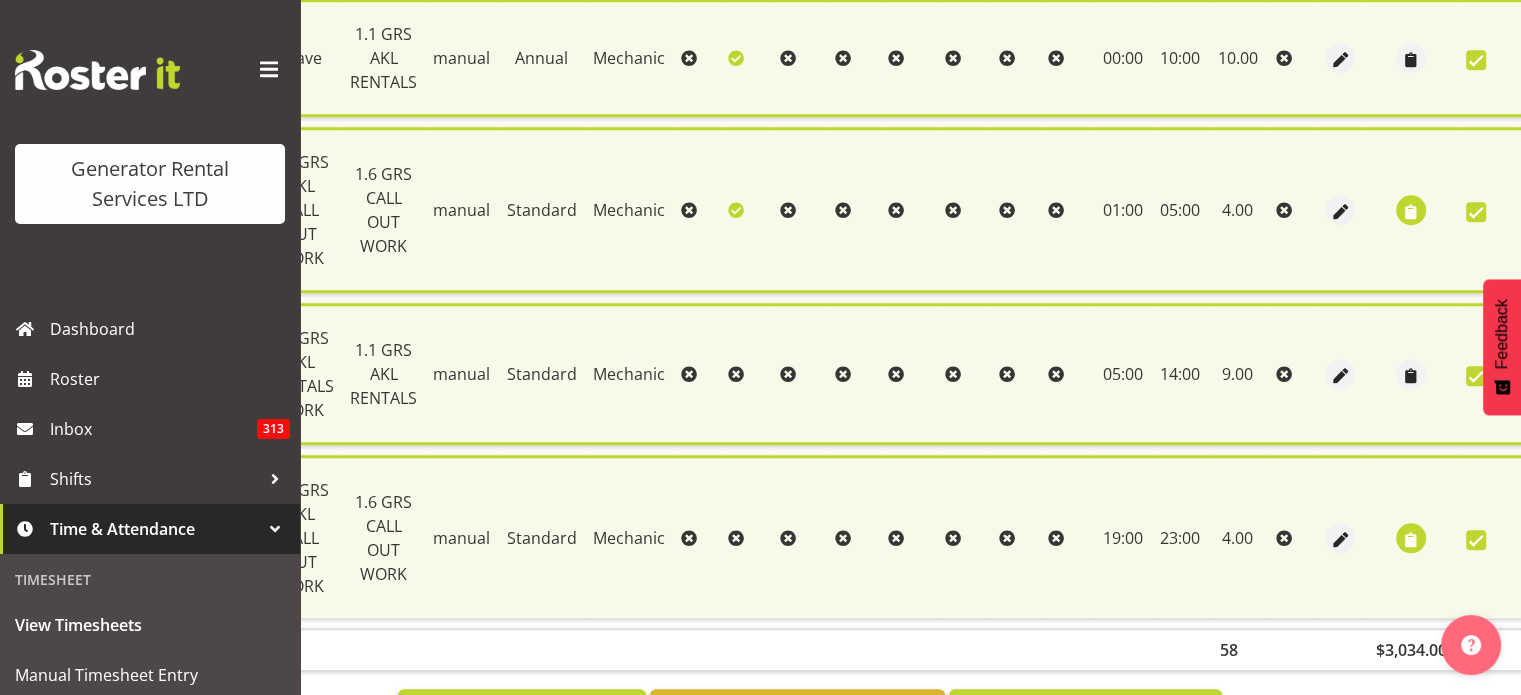 scroll, scrollTop: 1784, scrollLeft: 0, axis: vertical 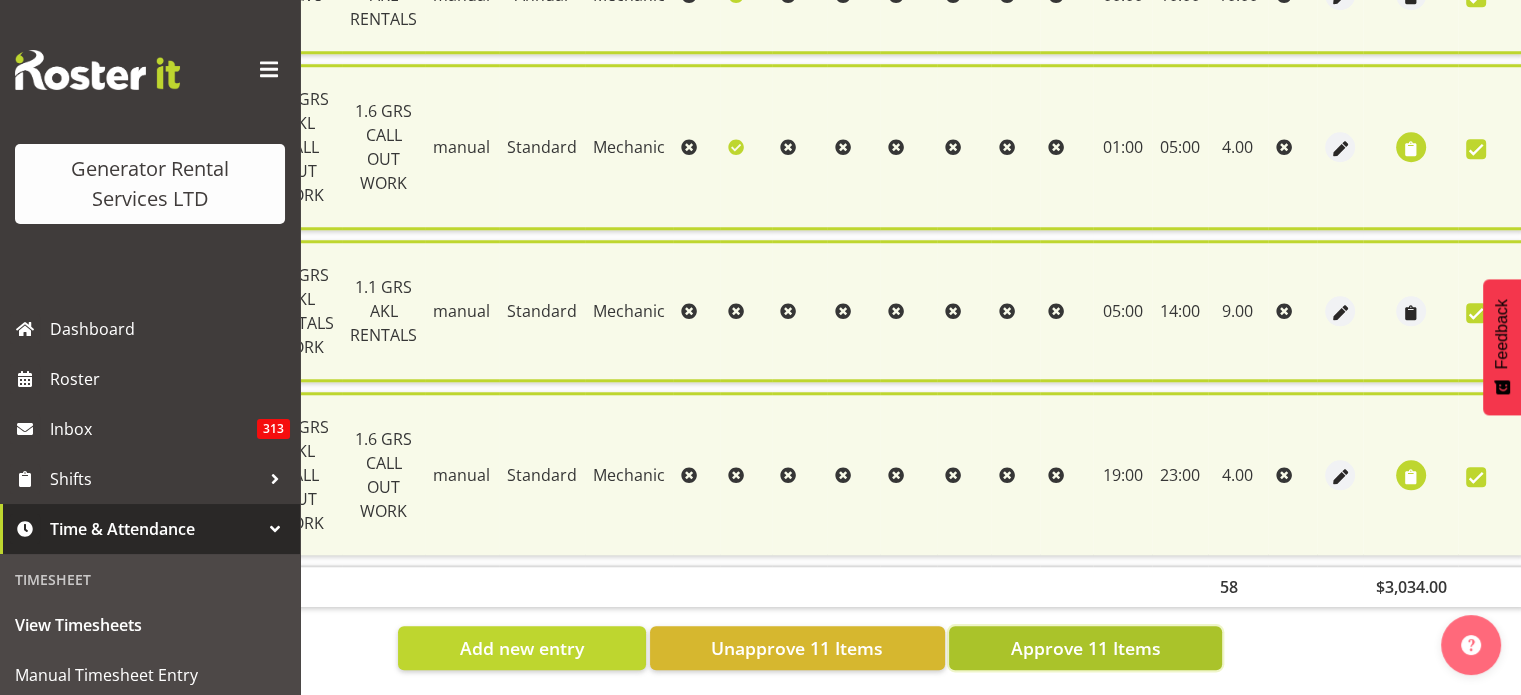 click on "Approve 11 Items" at bounding box center (1085, 648) 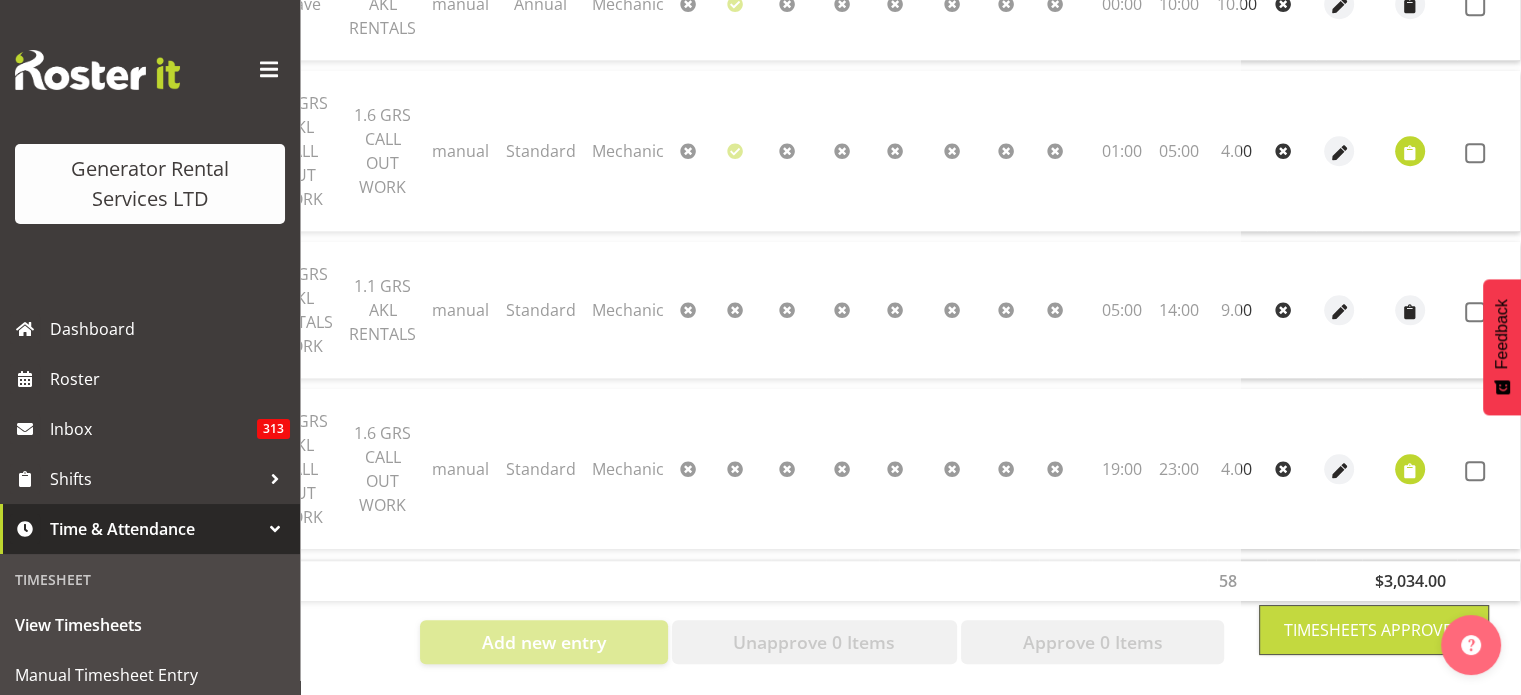 scroll, scrollTop: 1742, scrollLeft: 0, axis: vertical 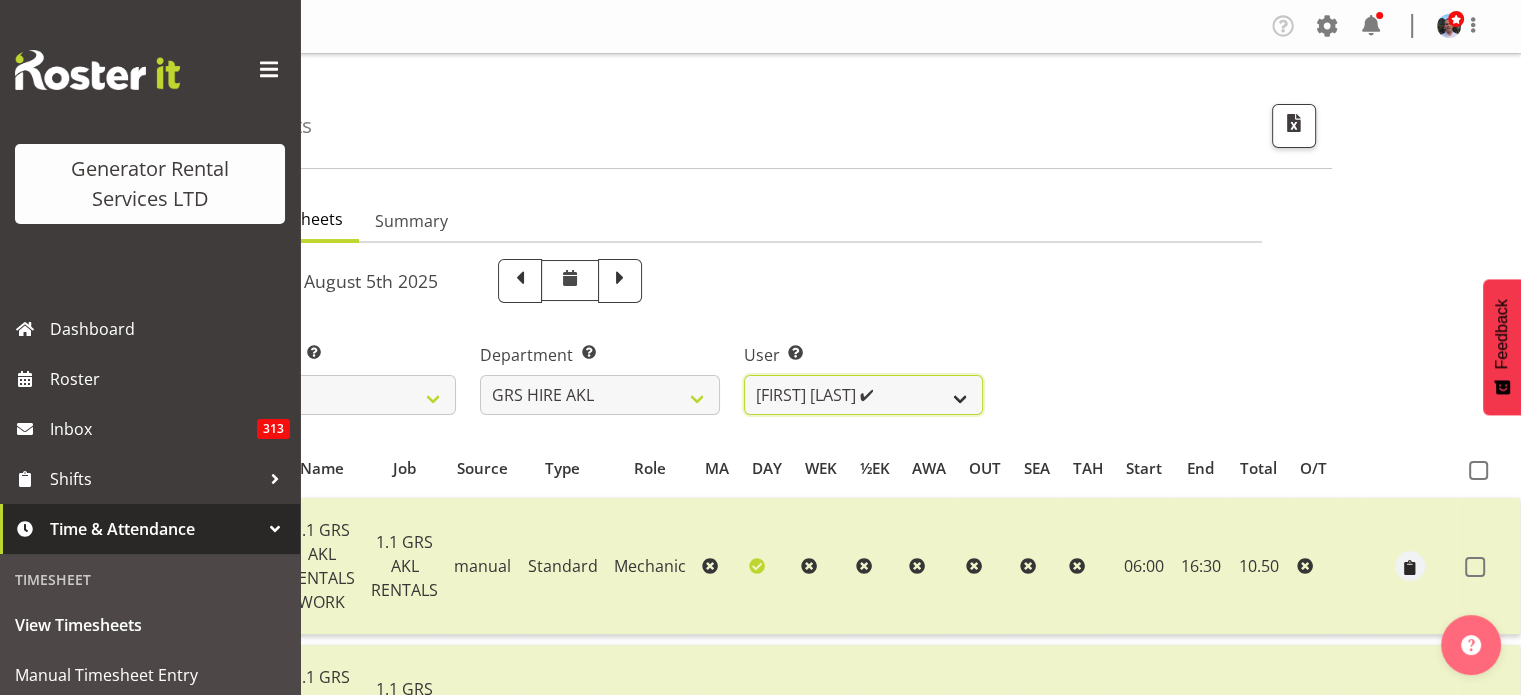 click on "Aaron Naish
✔
Brandon Adonis
✔
Brendan (Paris) Jordan
✔
Caleb Phillips
✔
Carl Shoebridge
✔
Chris Fry
✔
Colin Crenfeldt
❌
Craig Barrett
✔
Daniel Watkinson
✔
Dave Wallace
❌
Emmanuel ( Manny ) Onwubuariri
✔
Jacques Engelbrecht
❌
James Kim
✔
Kelepi Pau'u
❌" at bounding box center [863, 395] 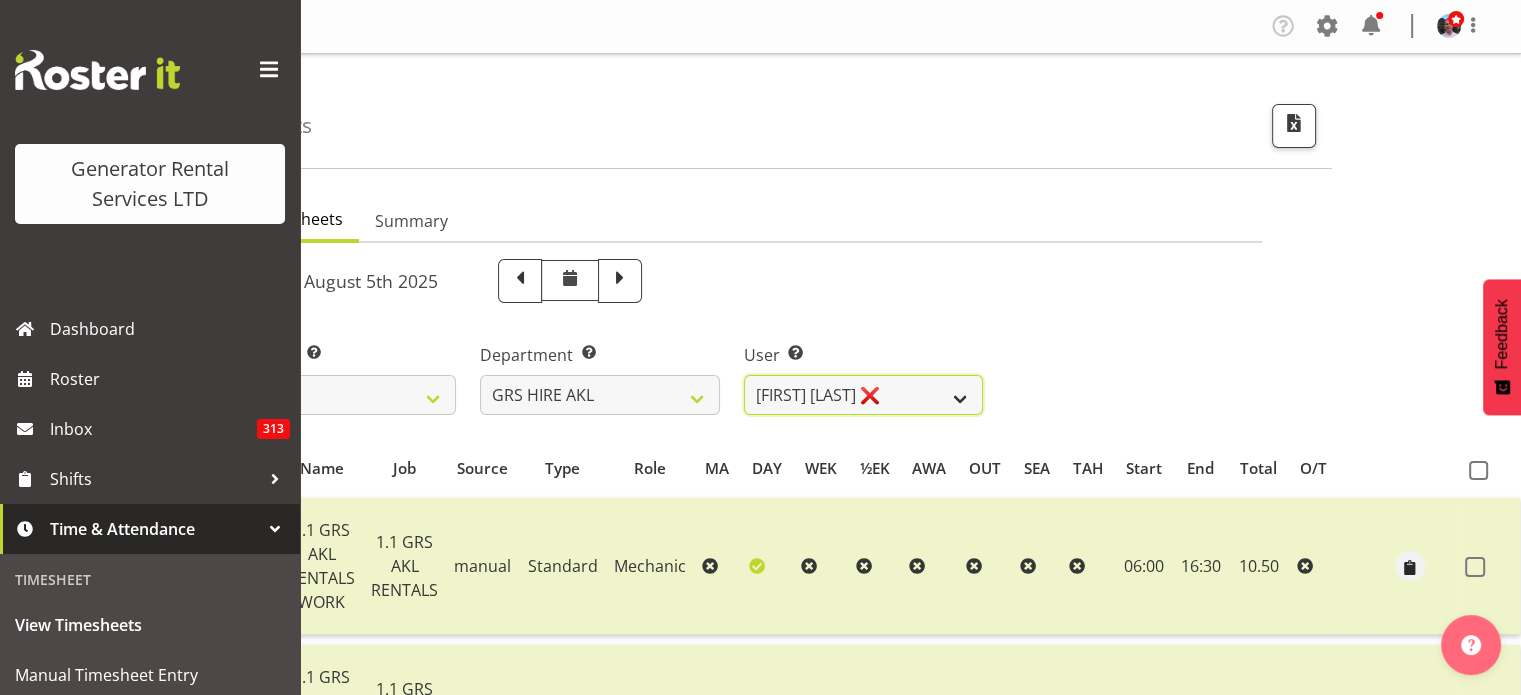 click on "Aaron Naish
✔
Brandon Adonis
✔
Brendan (Paris) Jordan
✔
Caleb Phillips
✔
Carl Shoebridge
✔
Chris Fry
✔
Colin Crenfeldt
❌
Craig Barrett
✔
Daniel Watkinson
✔
Dave Wallace
❌
Emmanuel ( Manny ) Onwubuariri
✔
Jacques Engelbrecht
❌
James Kim
✔
Kelepi Pau'u
❌" at bounding box center (863, 395) 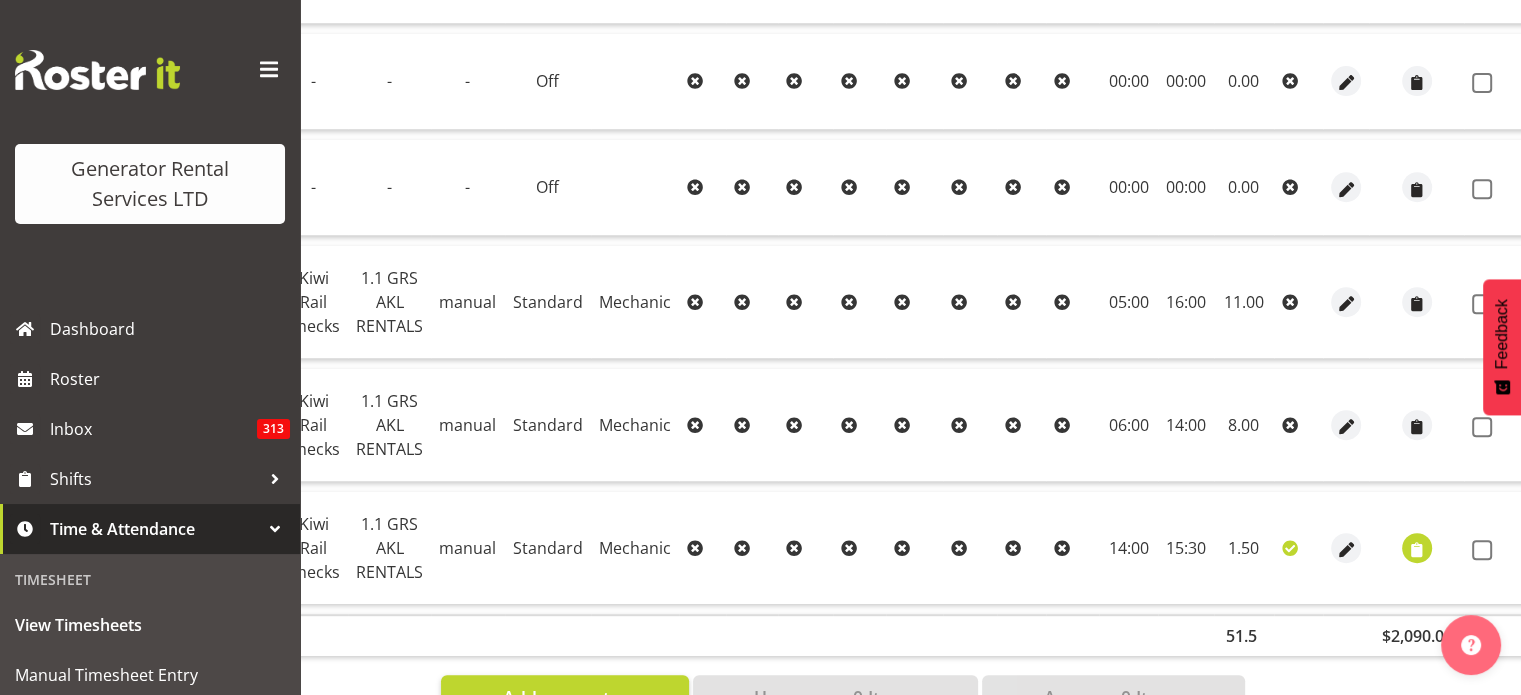 scroll, scrollTop: 895, scrollLeft: 0, axis: vertical 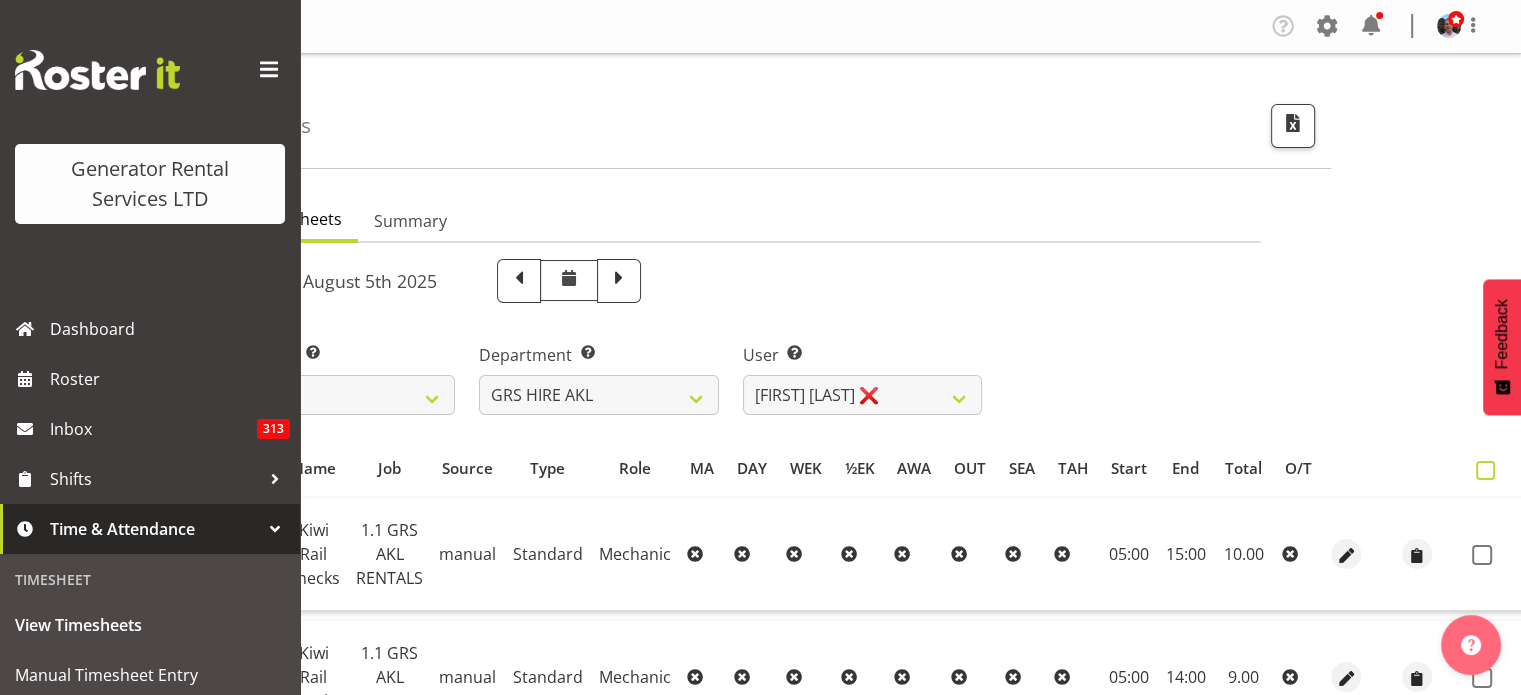 click at bounding box center [1485, 470] 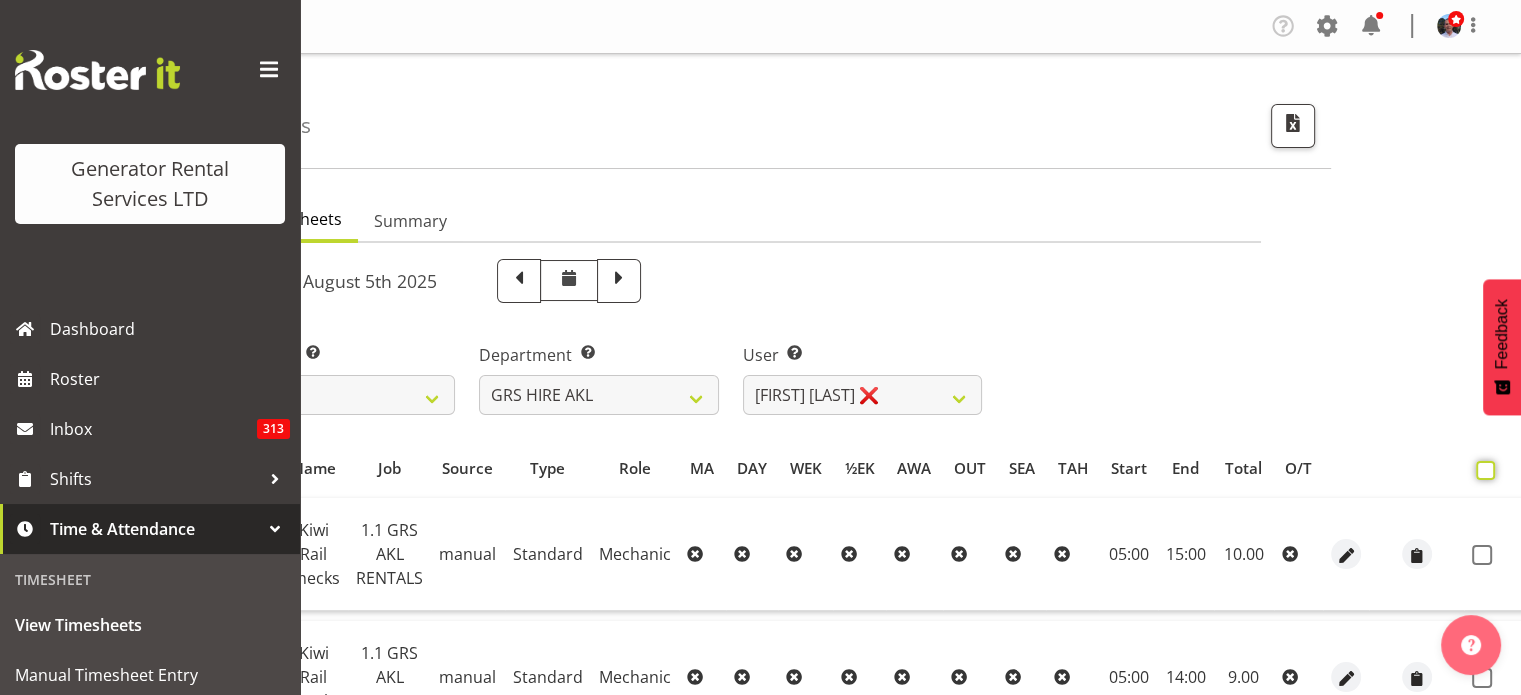 click at bounding box center (1482, 470) 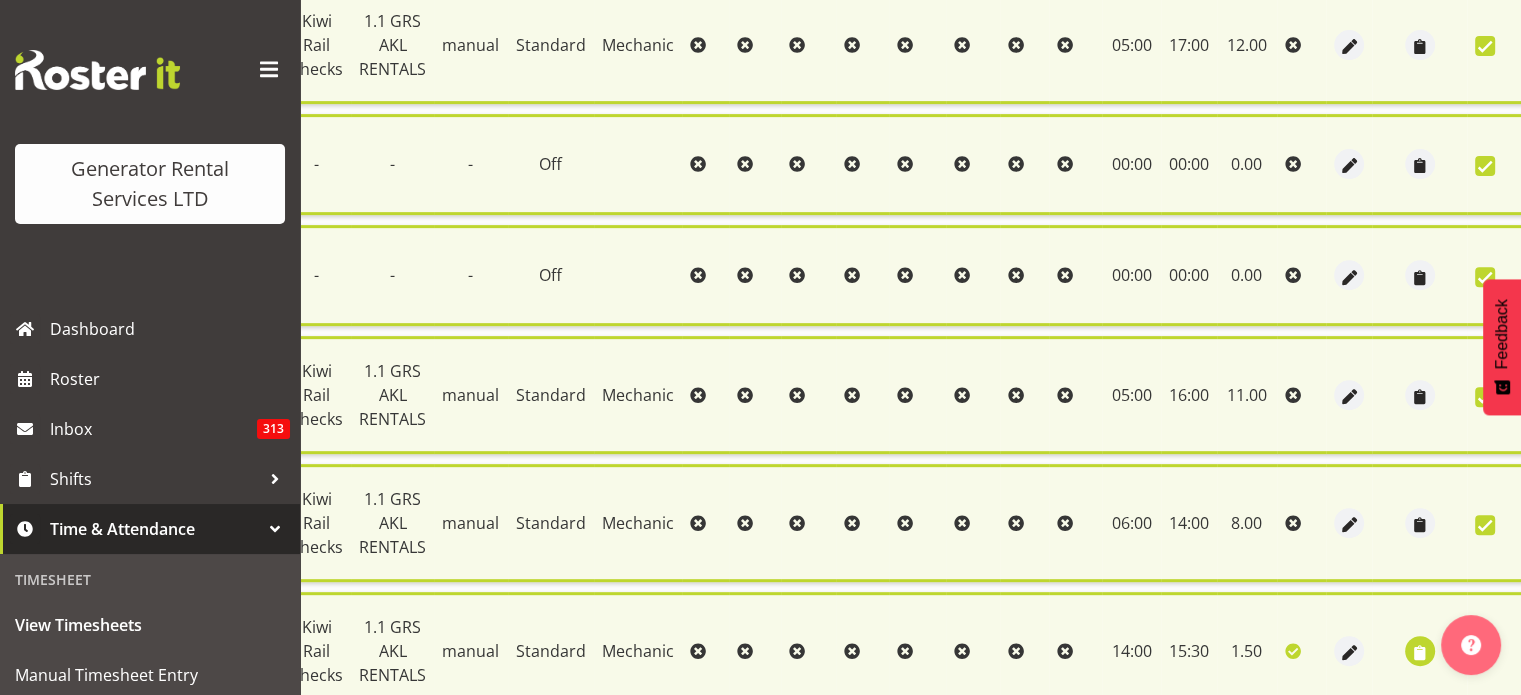 scroll, scrollTop: 925, scrollLeft: 0, axis: vertical 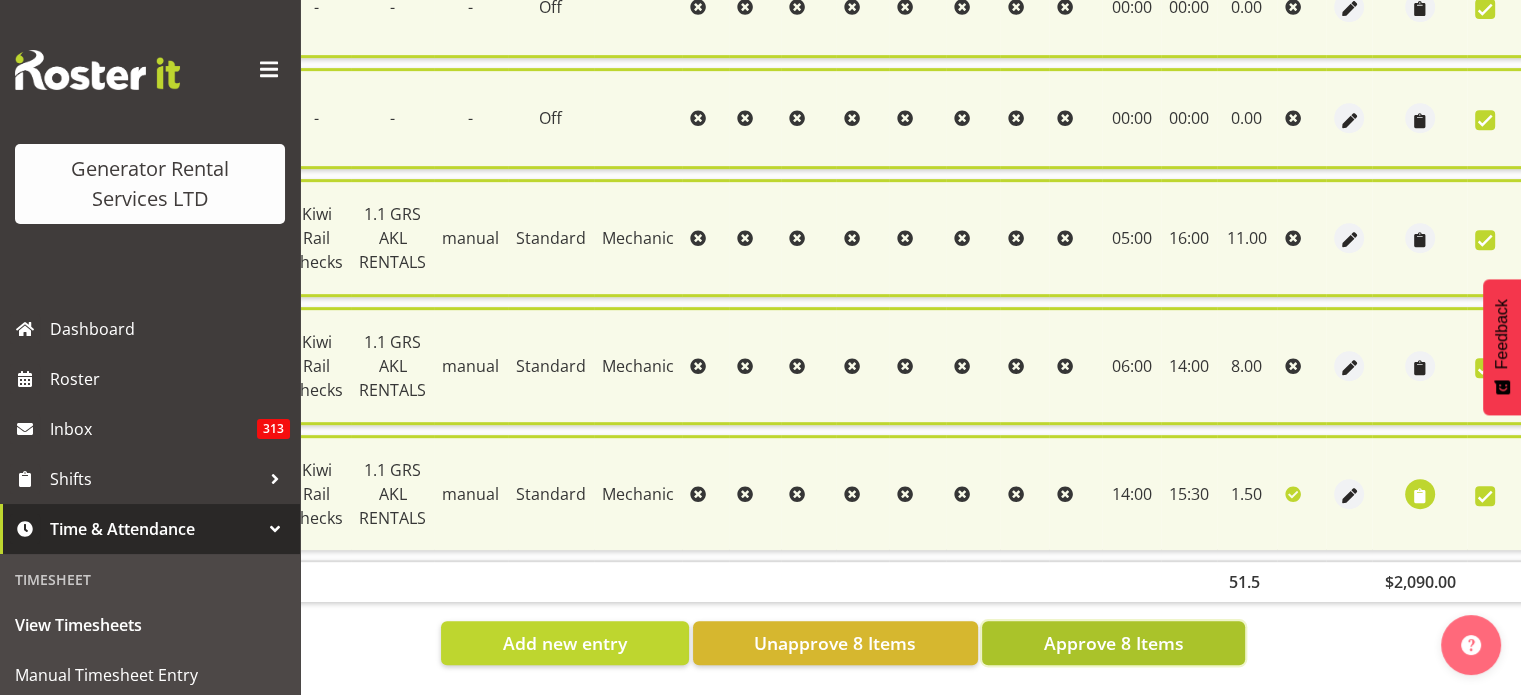 click on "Approve 8 Items" at bounding box center (1113, 643) 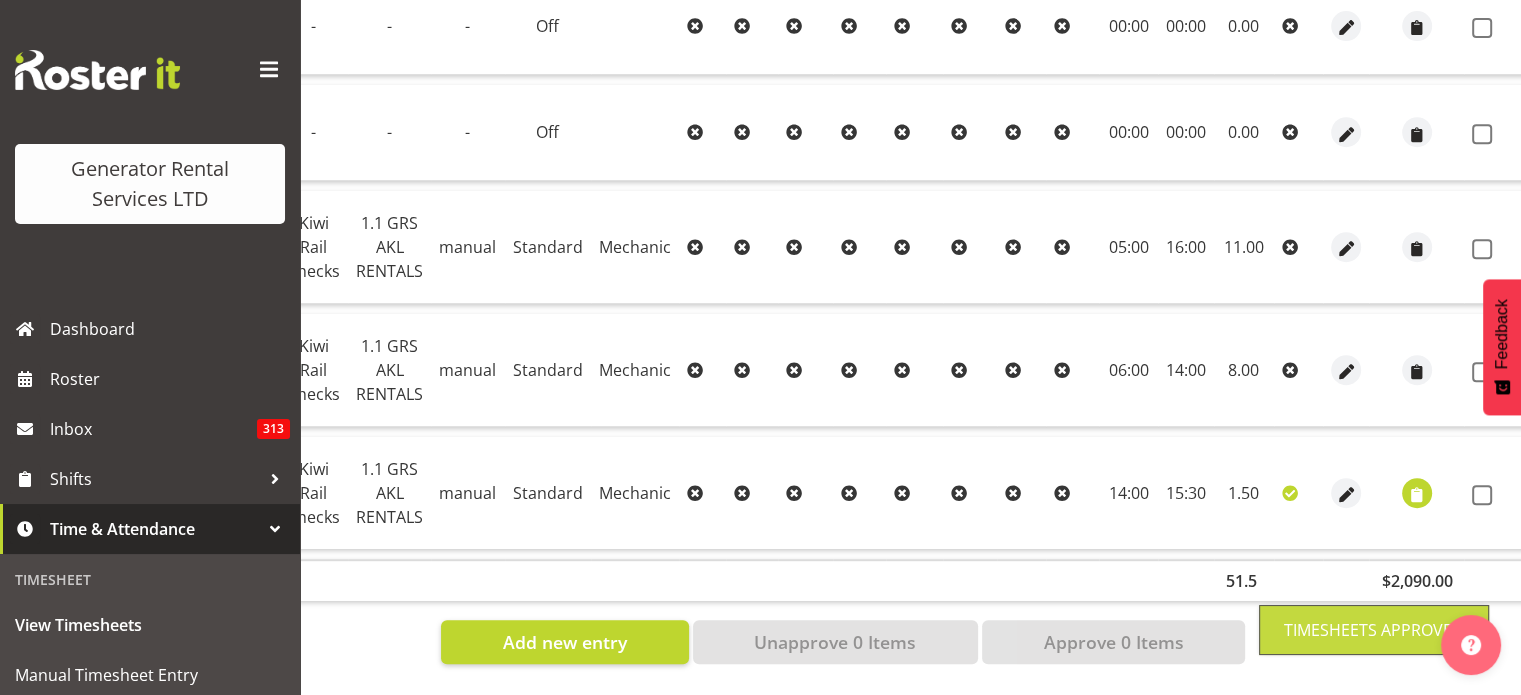 scroll, scrollTop: 895, scrollLeft: 0, axis: vertical 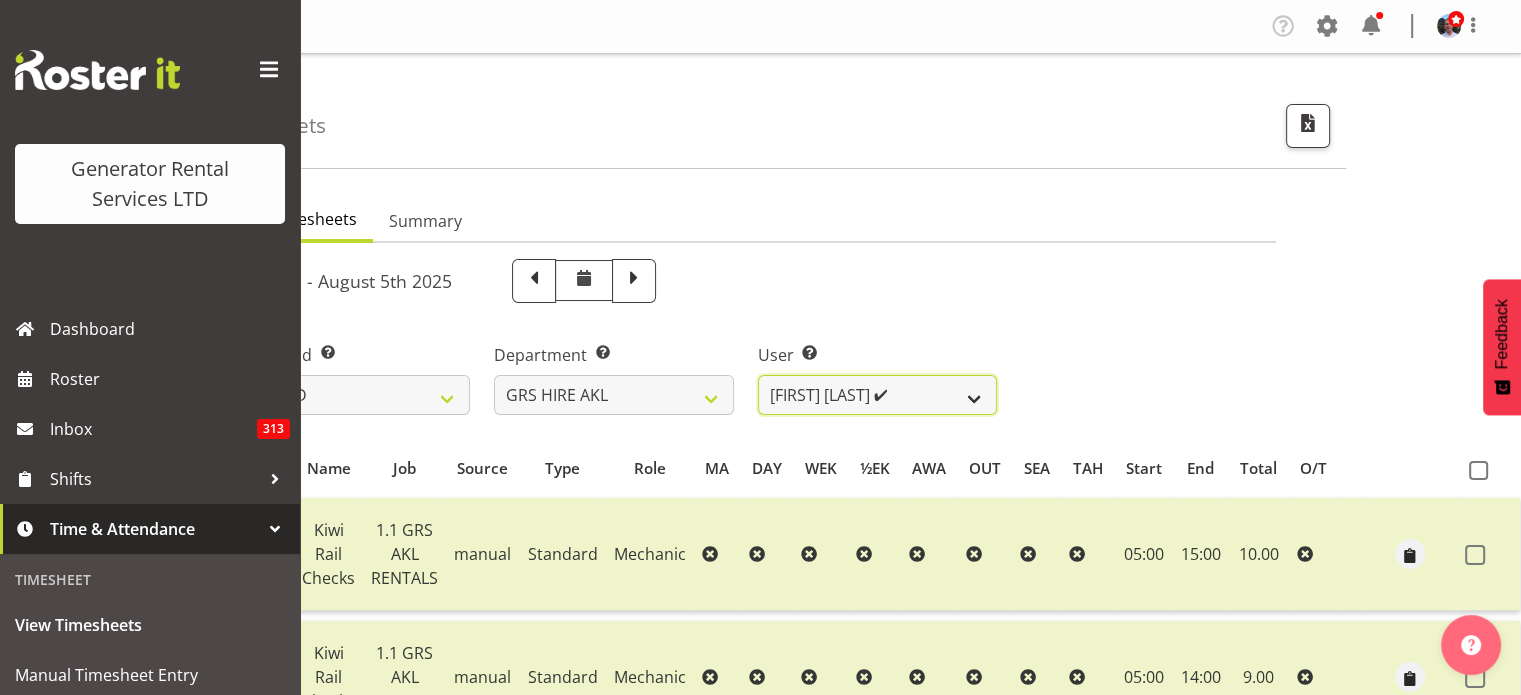 click on "Aaron Naish
✔
Brandon Adonis
✔
Brendan (Paris) Jordan
✔
Caleb Phillips
✔
Carl Shoebridge
✔
Chris Fry
✔
Colin Crenfeldt
❌
Craig Barrett
✔
Daniel Watkinson
✔
Dave Wallace
❌
Emmanuel ( Manny ) Onwubuariri
✔
Jacques Engelbrecht
❌
James Kim
✔
Kelepi Pau'u
❌" at bounding box center (877, 395) 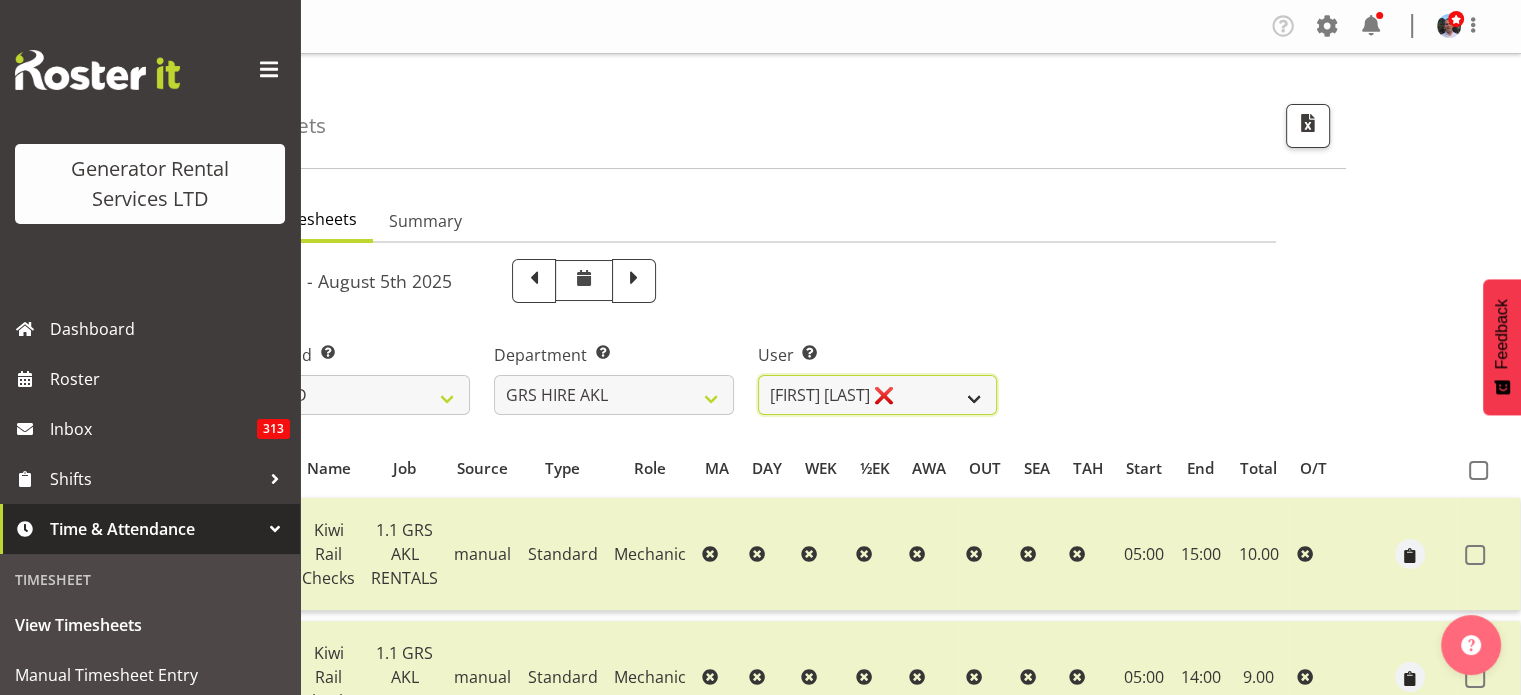 click on "Aaron Naish
✔
Brandon Adonis
✔
Brendan (Paris) Jordan
✔
Caleb Phillips
✔
Carl Shoebridge
✔
Chris Fry
✔
Colin Crenfeldt
❌
Craig Barrett
✔
Daniel Watkinson
✔
Dave Wallace
❌
Emmanuel ( Manny ) Onwubuariri
✔
Jacques Engelbrecht
❌
James Kim
✔
Kelepi Pau'u
❌" at bounding box center (877, 395) 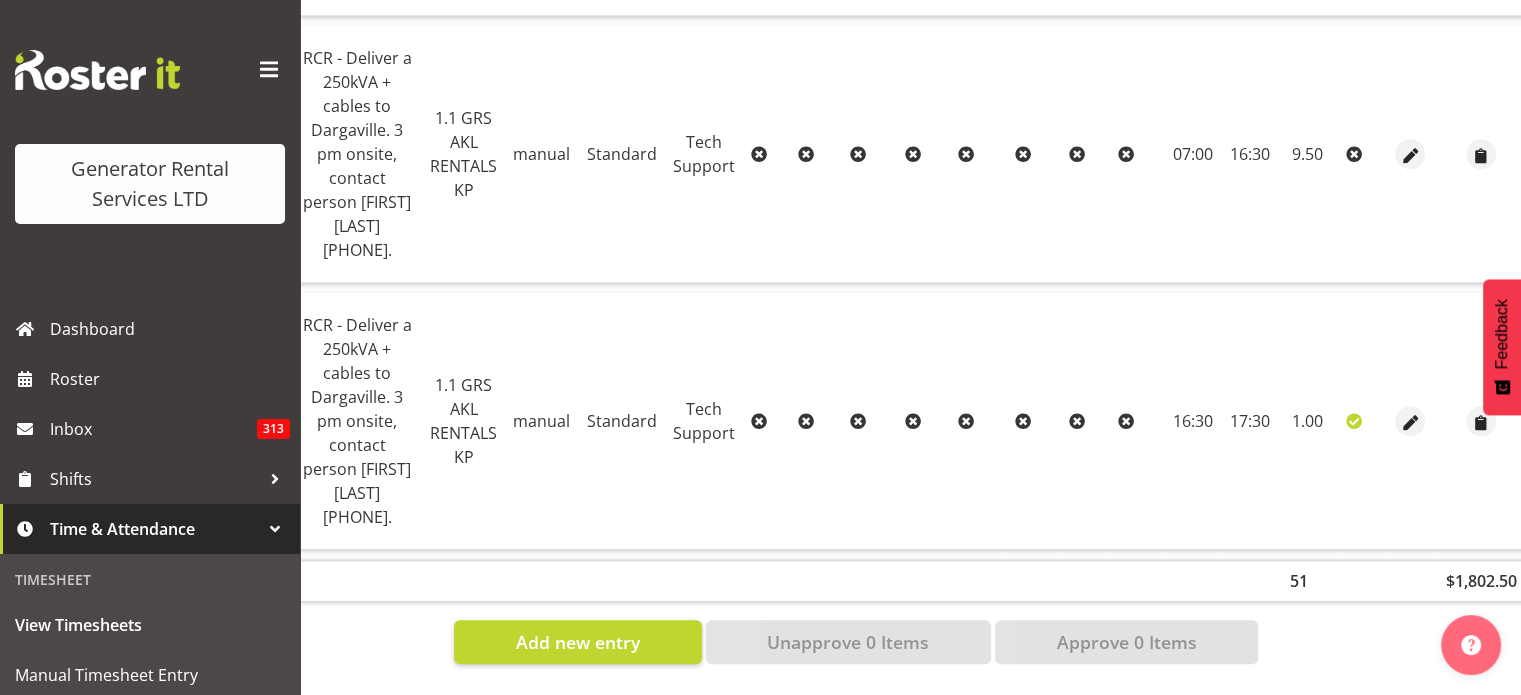 scroll, scrollTop: 2121, scrollLeft: 0, axis: vertical 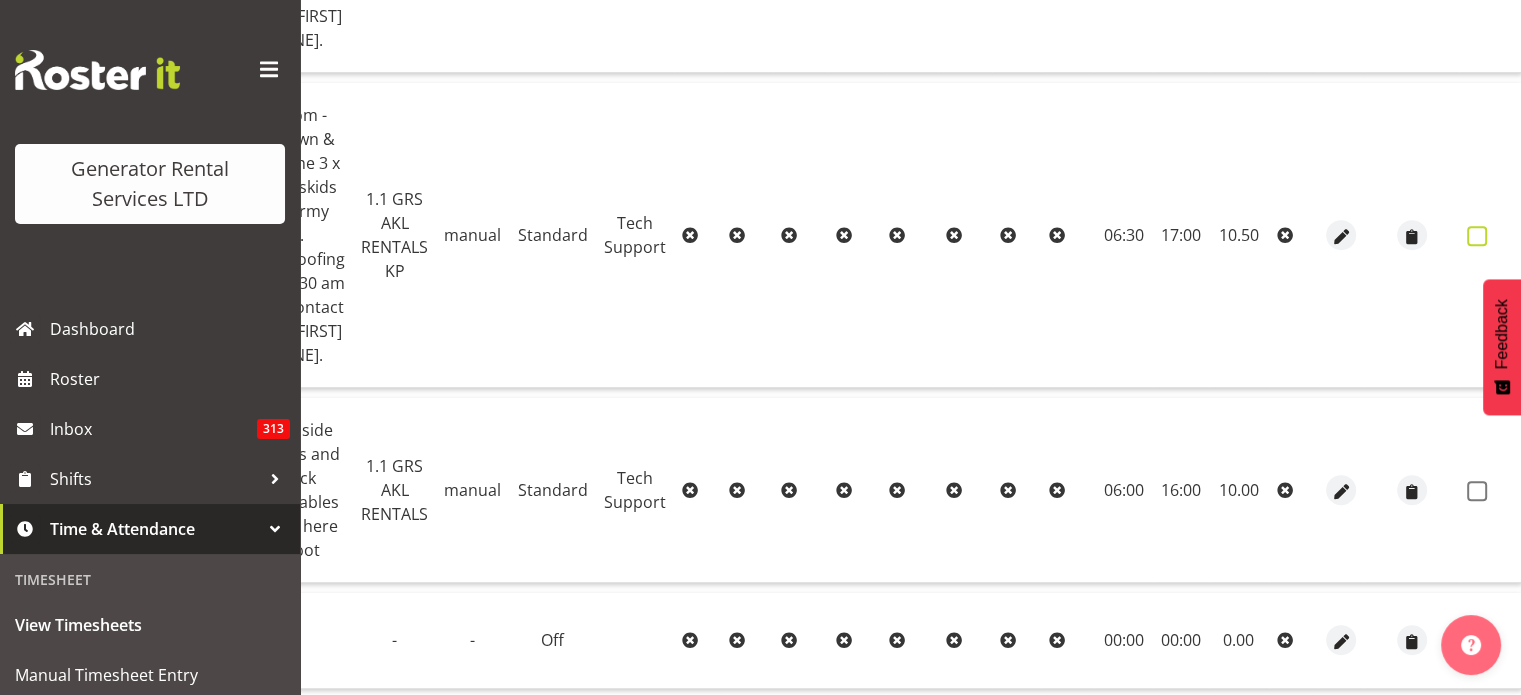 click at bounding box center [1477, 236] 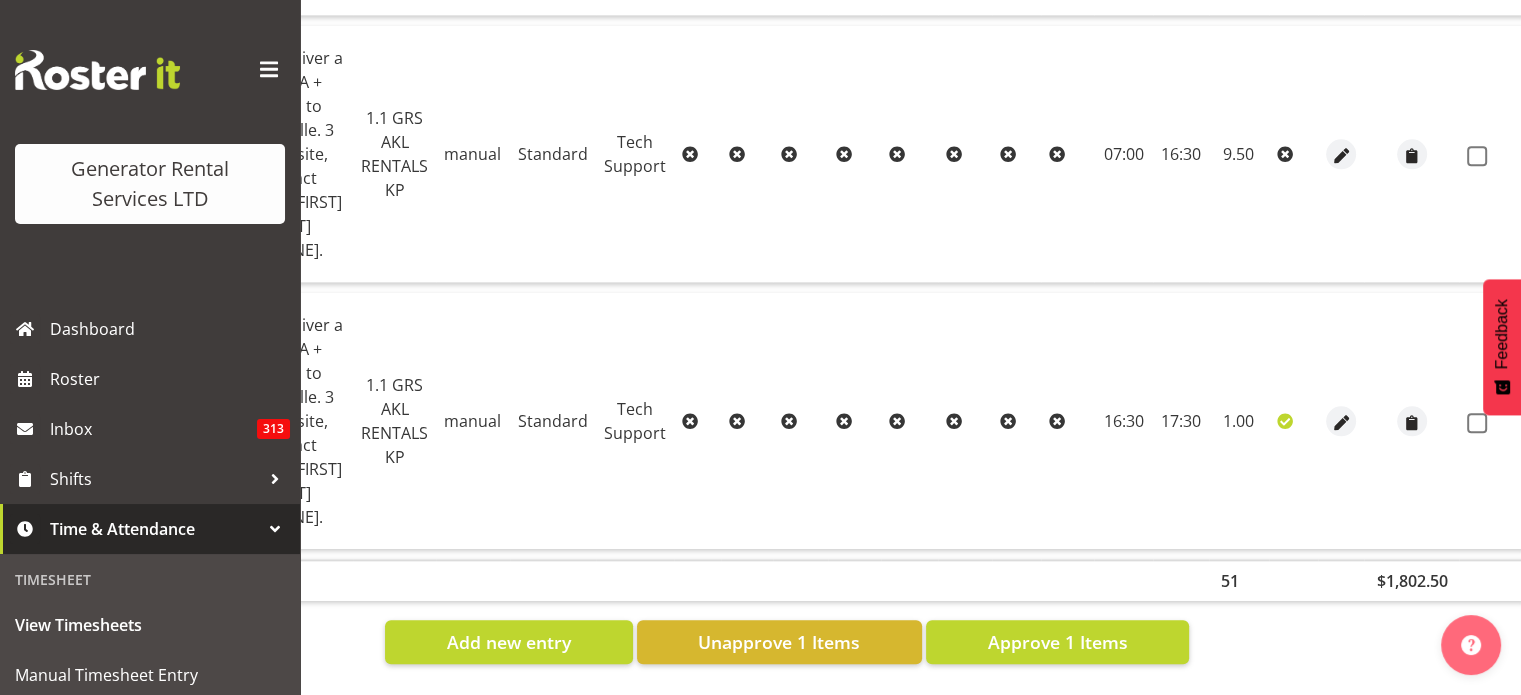 scroll, scrollTop: 2125, scrollLeft: 0, axis: vertical 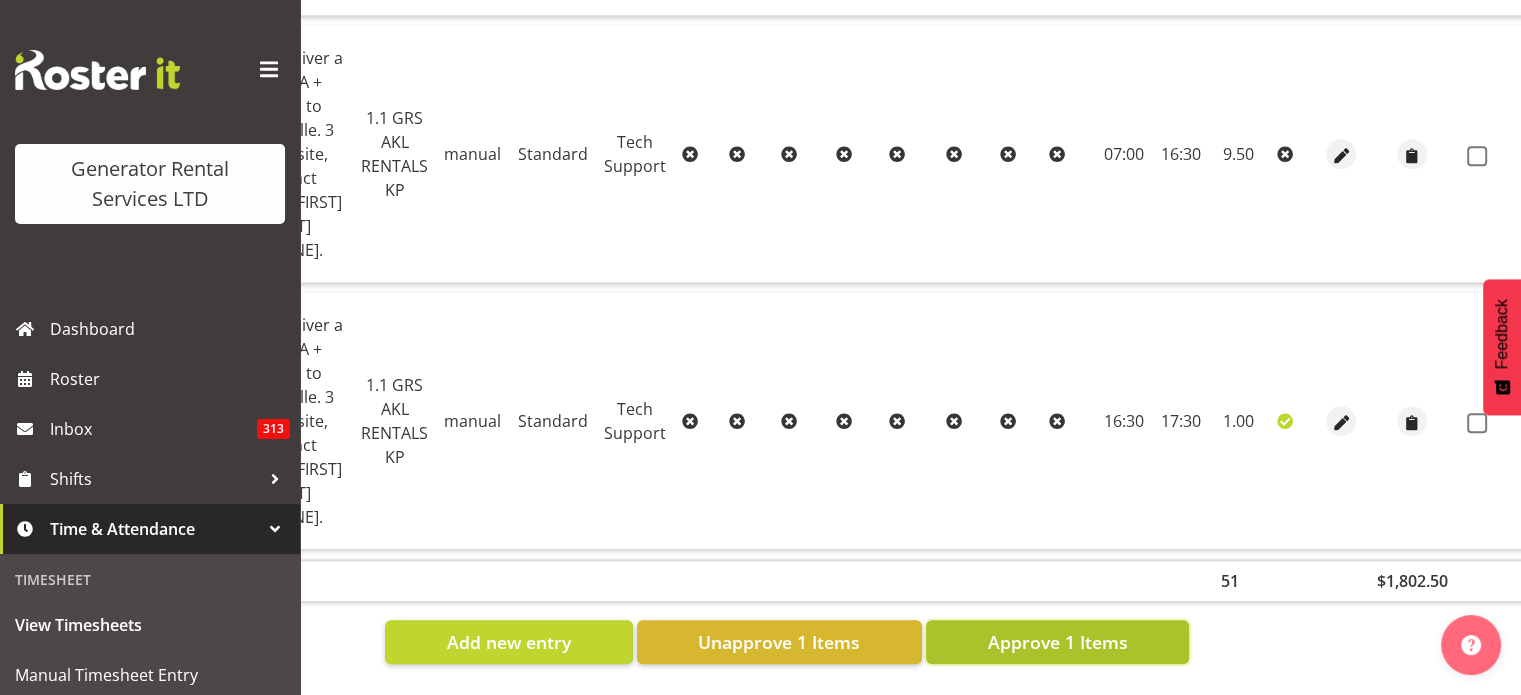 click on "Approve 1 Items" at bounding box center [1057, 642] 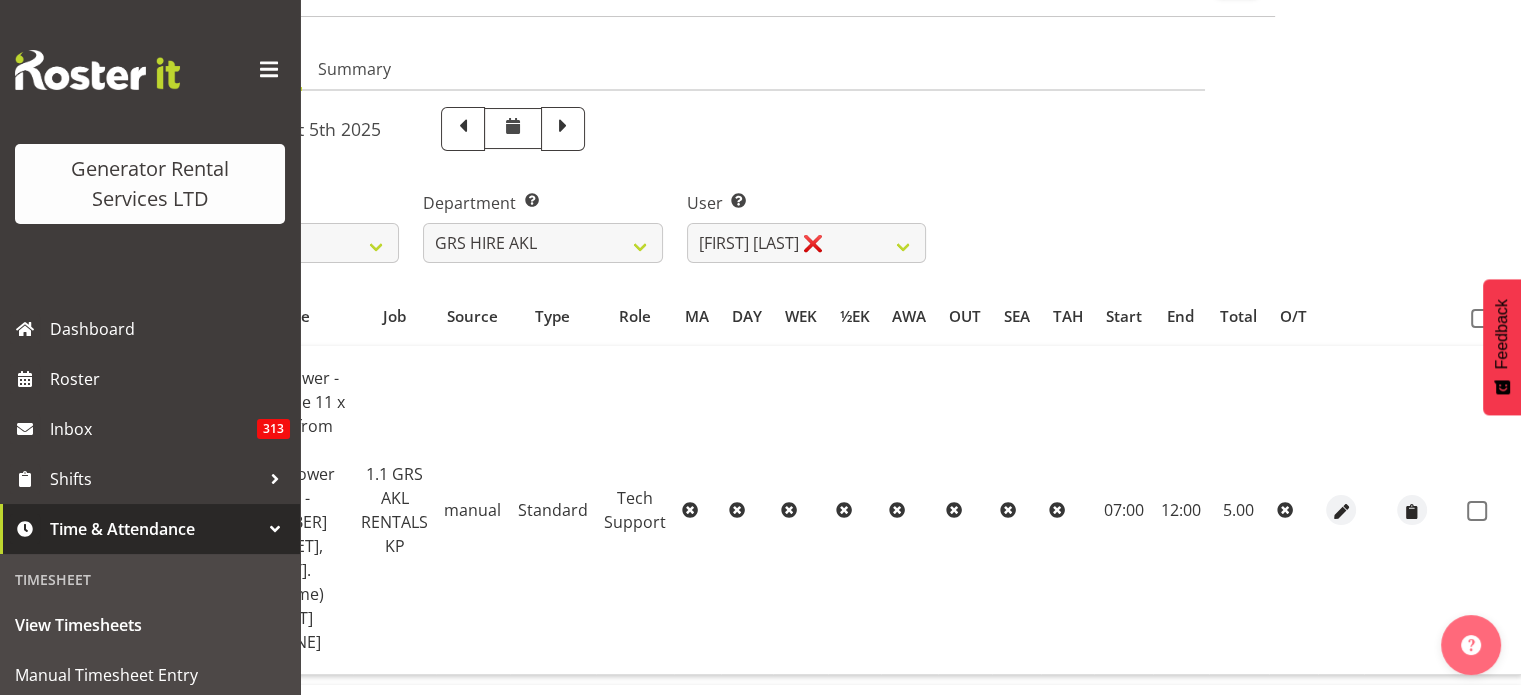 scroll, scrollTop: 121, scrollLeft: 0, axis: vertical 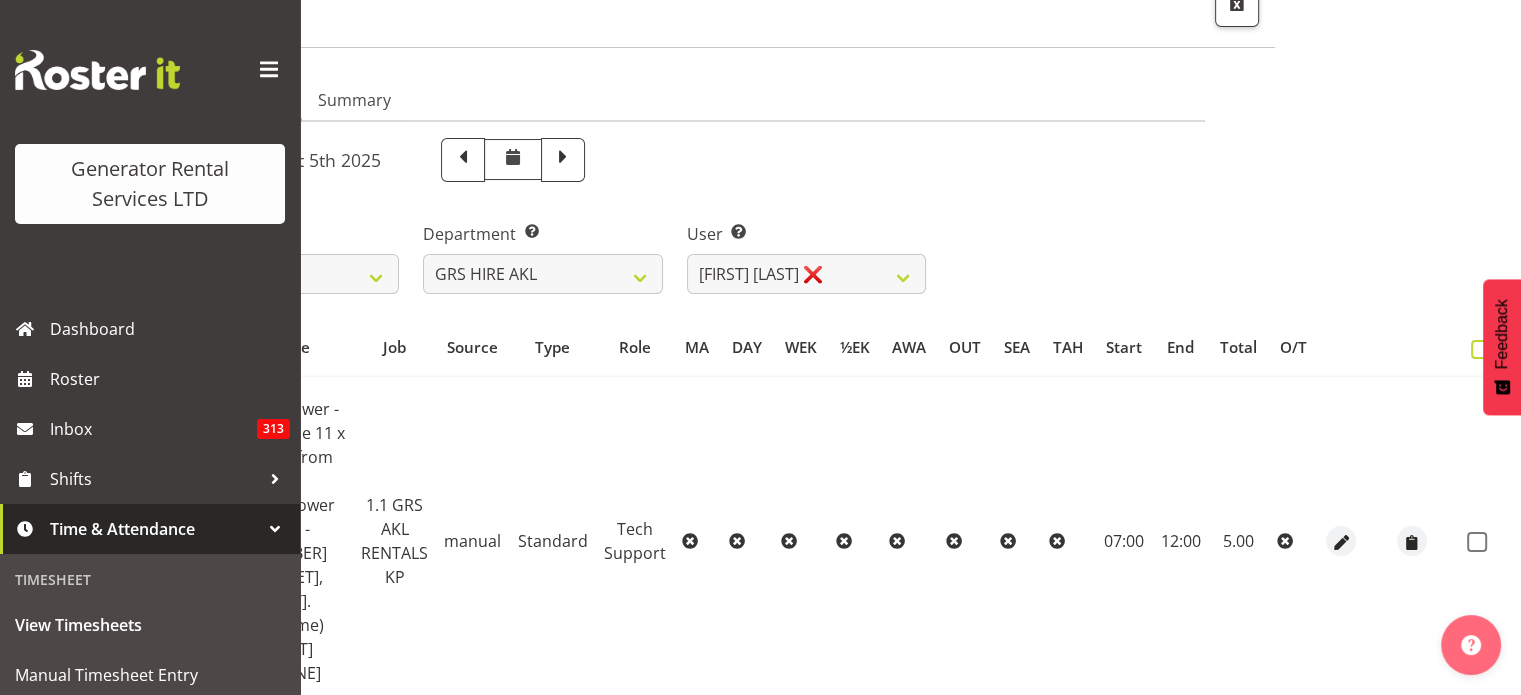 click at bounding box center [1480, 349] 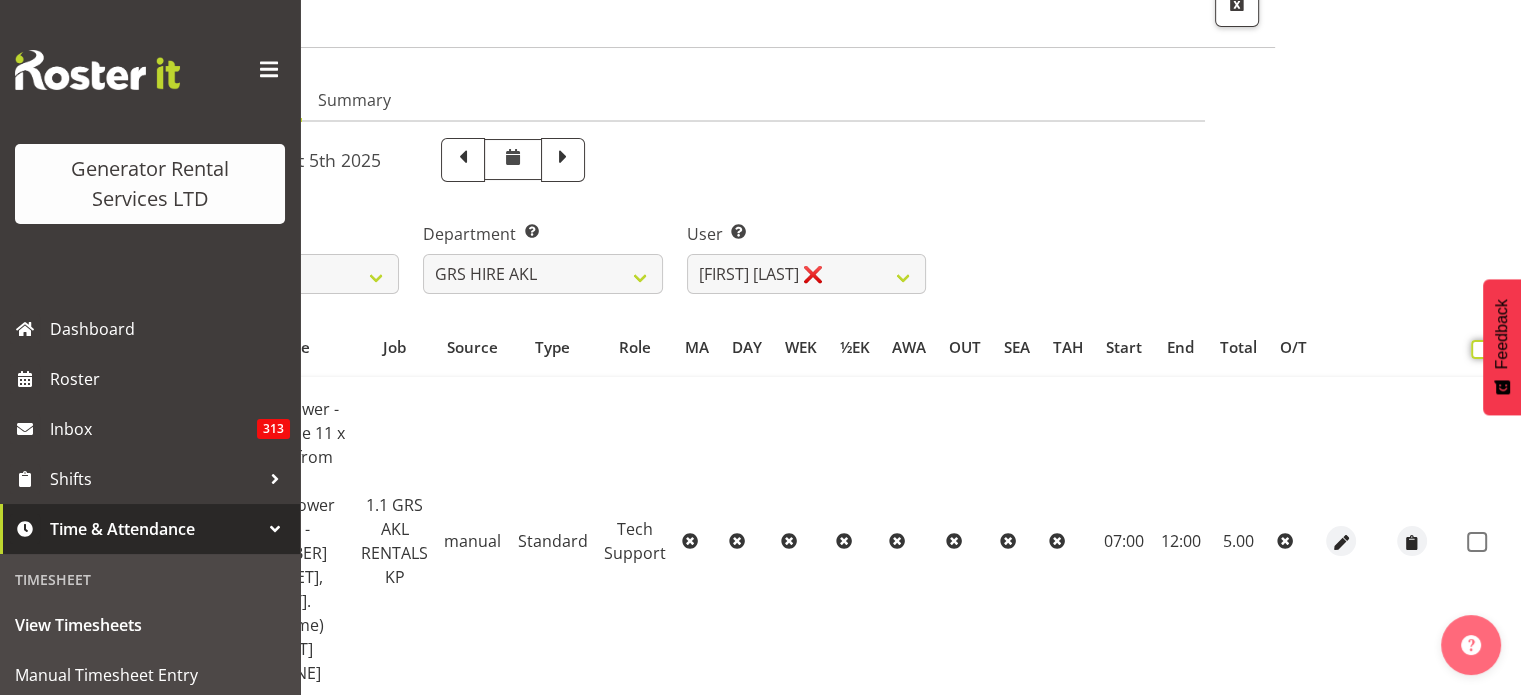 click at bounding box center [1477, 349] 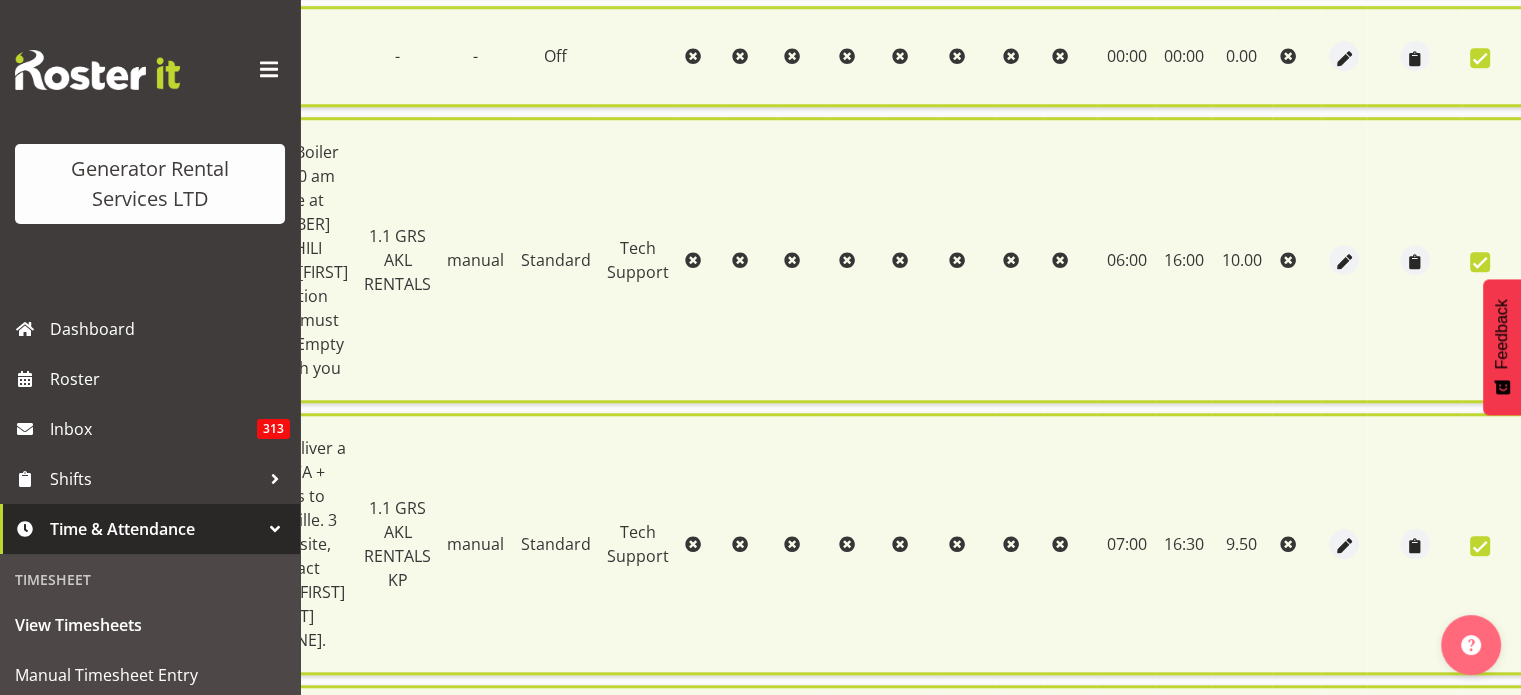 scroll, scrollTop: 2156, scrollLeft: 0, axis: vertical 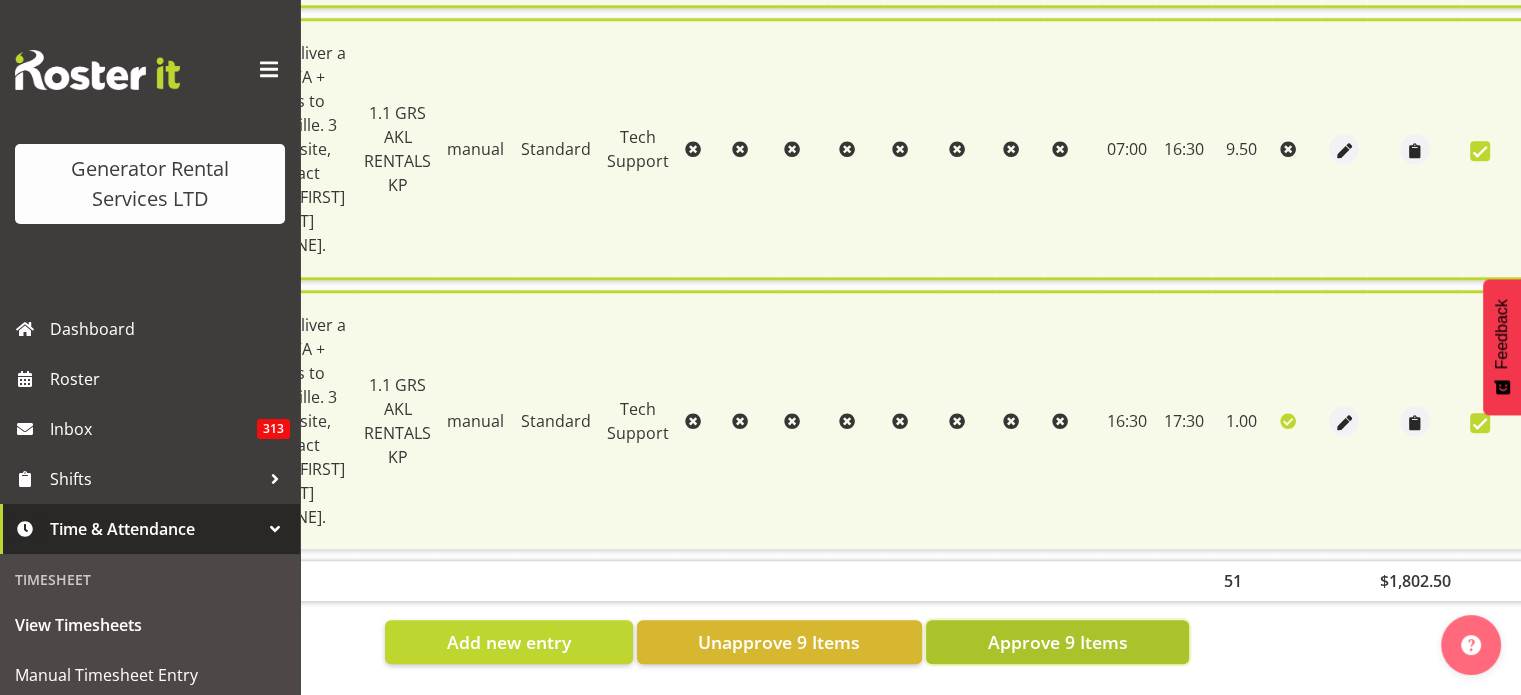 click on "Approve 9 Items" at bounding box center [1057, 642] 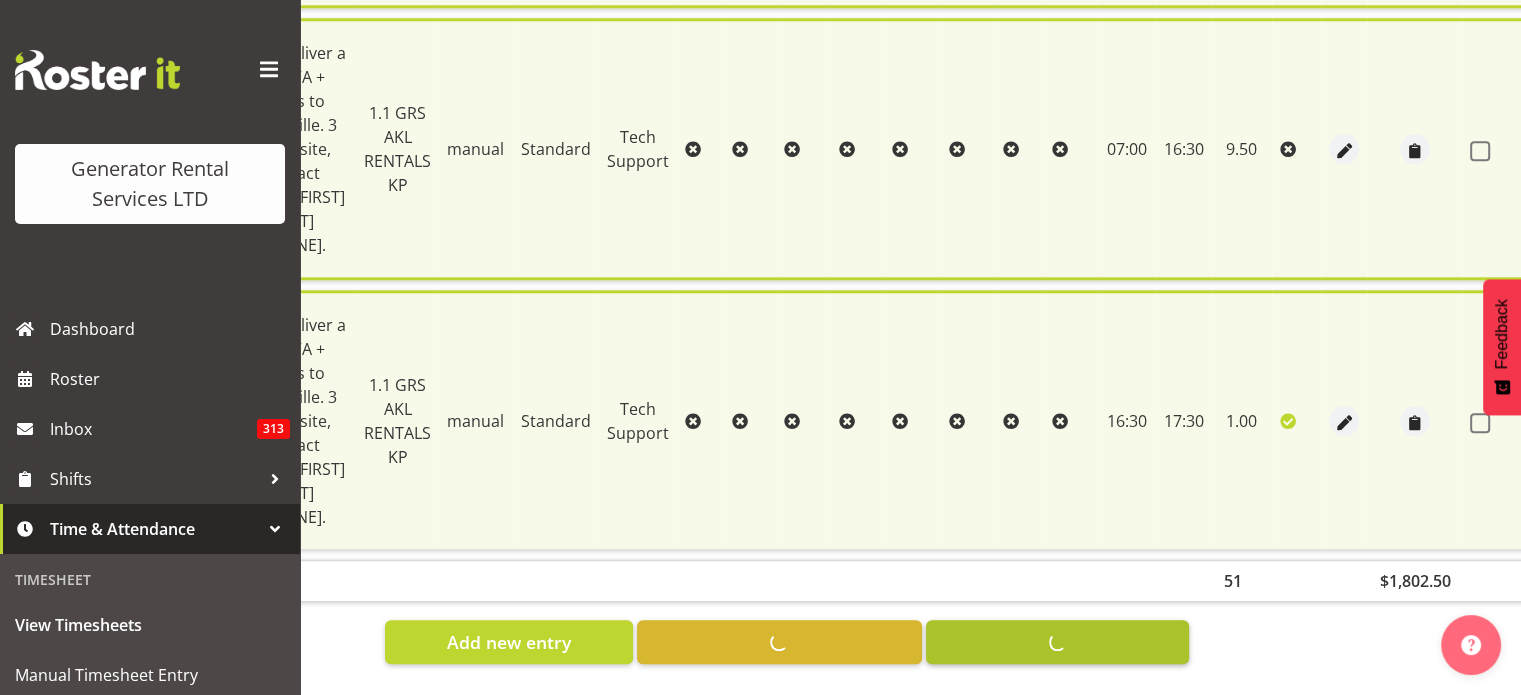 scroll, scrollTop: 2121, scrollLeft: 0, axis: vertical 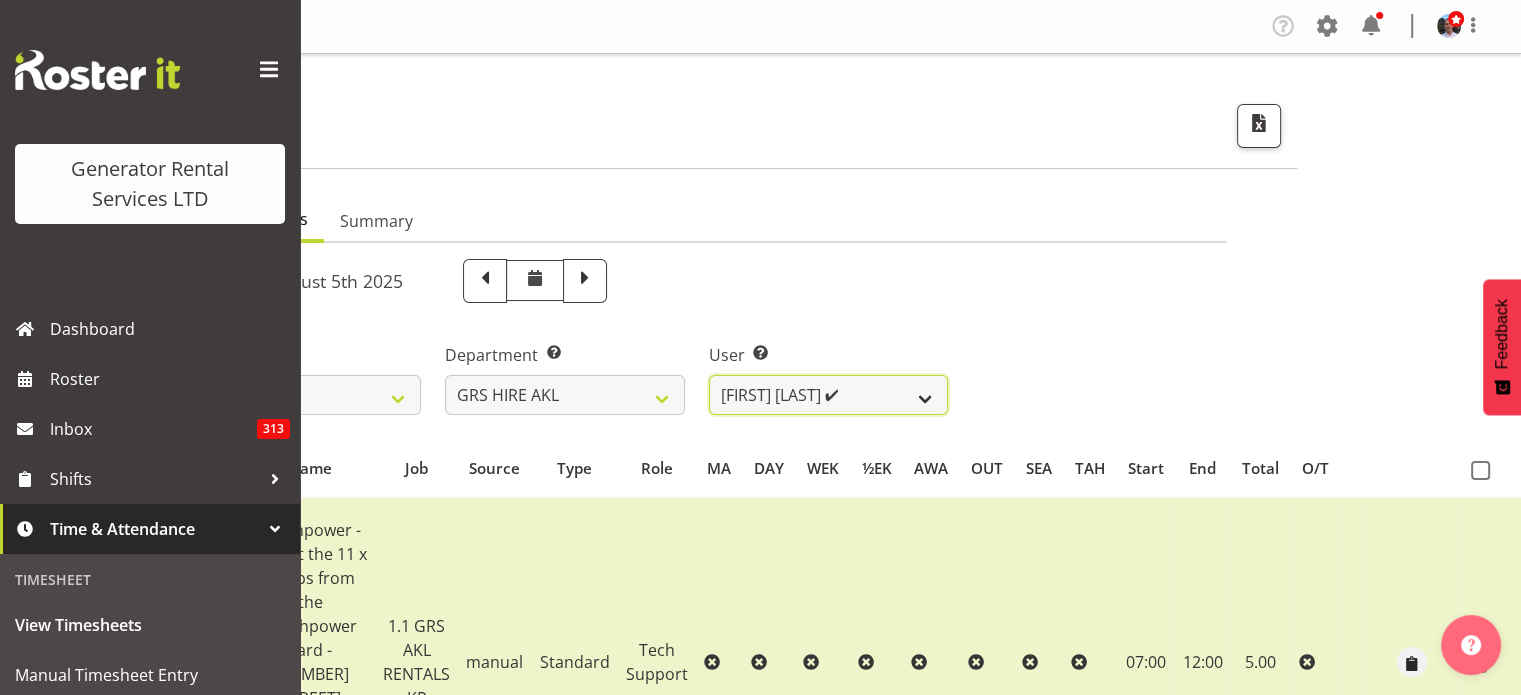 click on "Aaron Naish
✔
Brandon Adonis
✔
Brendan (Paris) Jordan
✔
Caleb Phillips
✔
Carl Shoebridge
✔
Chris Fry
✔
Colin Crenfeldt
❌
Craig Barrett
✔
Daniel Watkinson
✔
Dave Wallace
❌
Emmanuel ( Manny ) Onwubuariri
✔
Jacques Engelbrecht
❌
James Kim
✔
Kelepi Pau'u
❌" at bounding box center [828, 395] 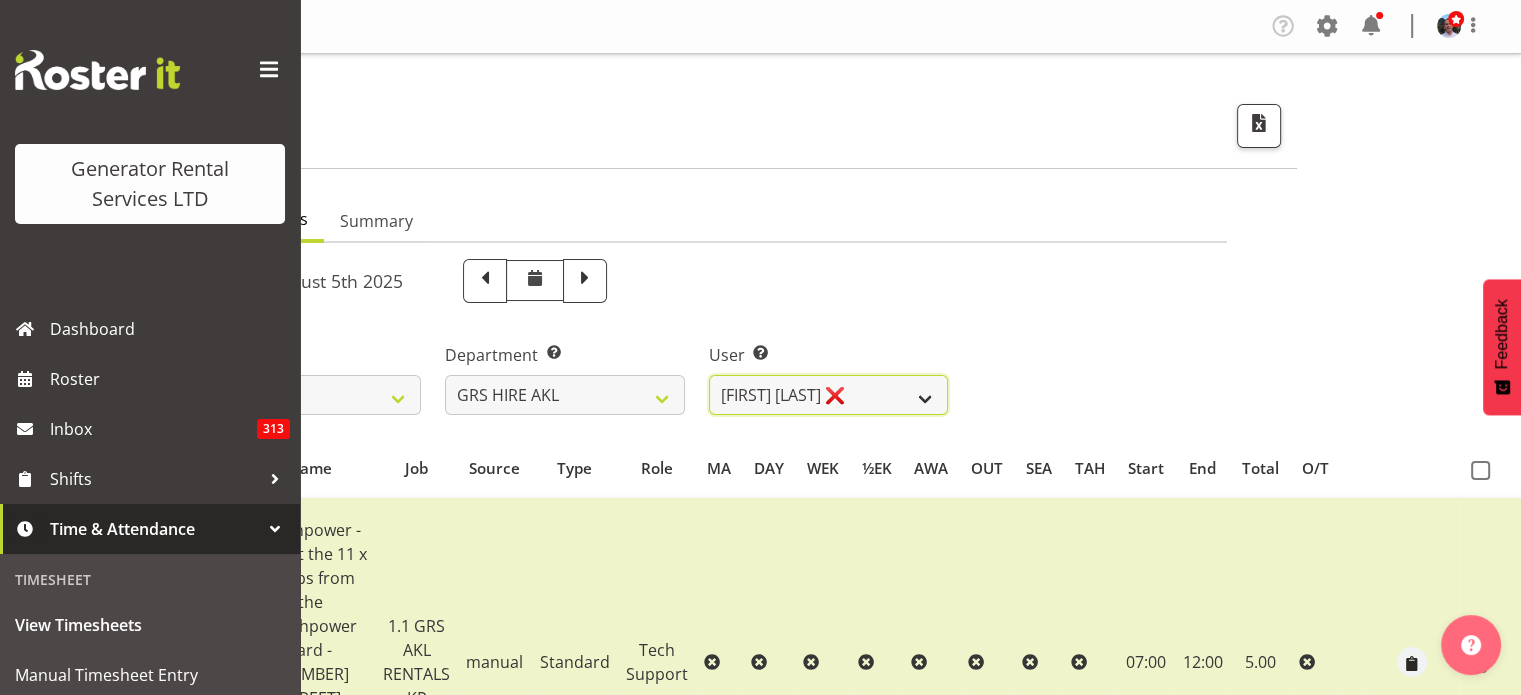 click on "Aaron Naish
✔
Brandon Adonis
✔
Brendan (Paris) Jordan
✔
Caleb Phillips
✔
Carl Shoebridge
✔
Chris Fry
✔
Colin Crenfeldt
❌
Craig Barrett
✔
Daniel Watkinson
✔
Dave Wallace
❌
Emmanuel ( Manny ) Onwubuariri
✔
Jacques Engelbrecht
❌
James Kim
✔
Kelepi Pau'u
❌" at bounding box center [828, 395] 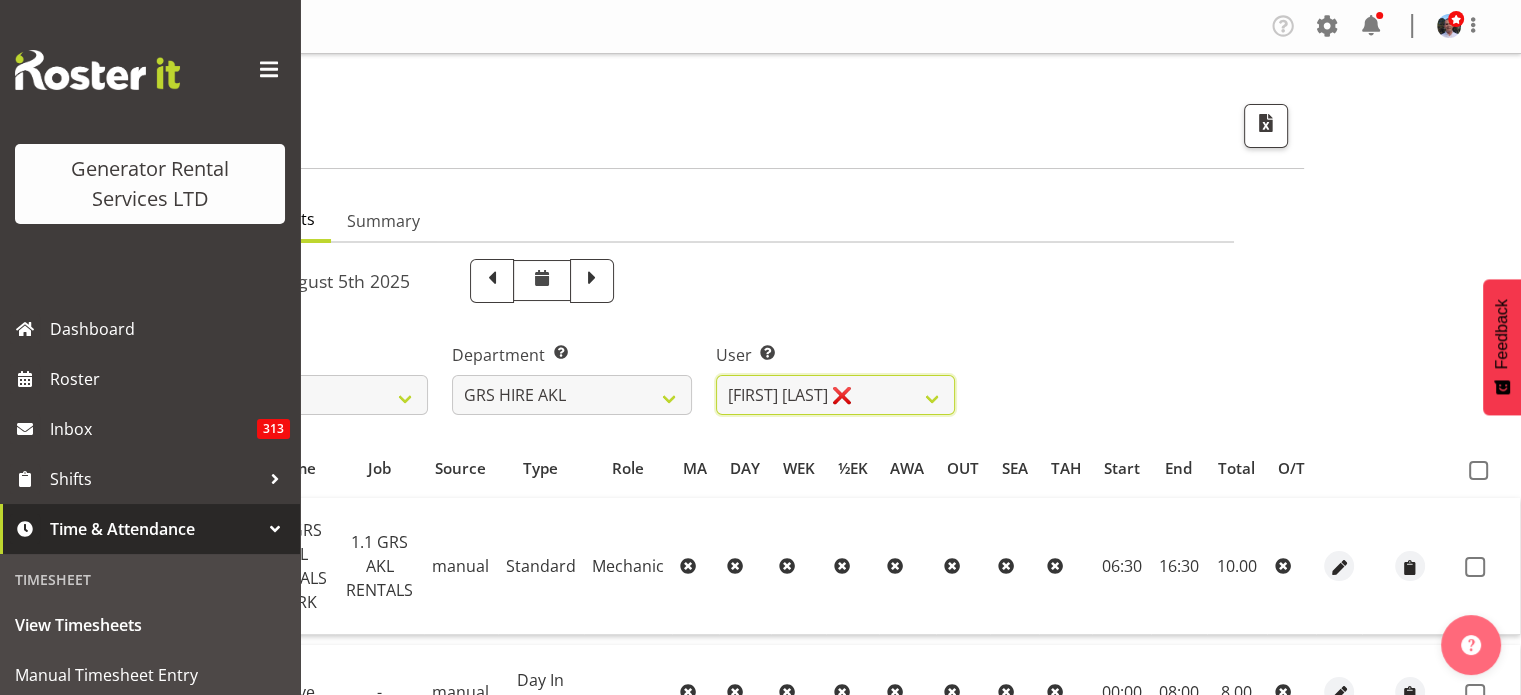 scroll, scrollTop: 0, scrollLeft: 209, axis: horizontal 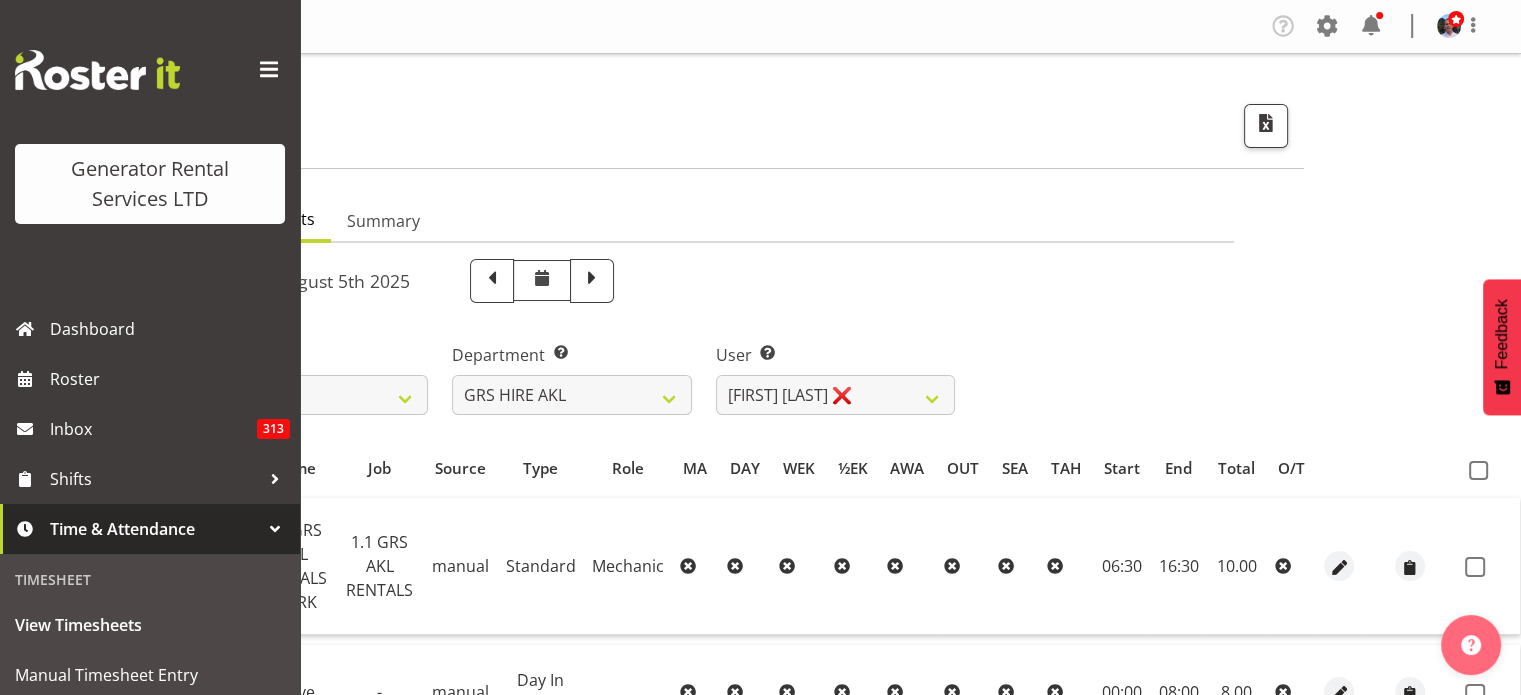 click at bounding box center [1488, 469] 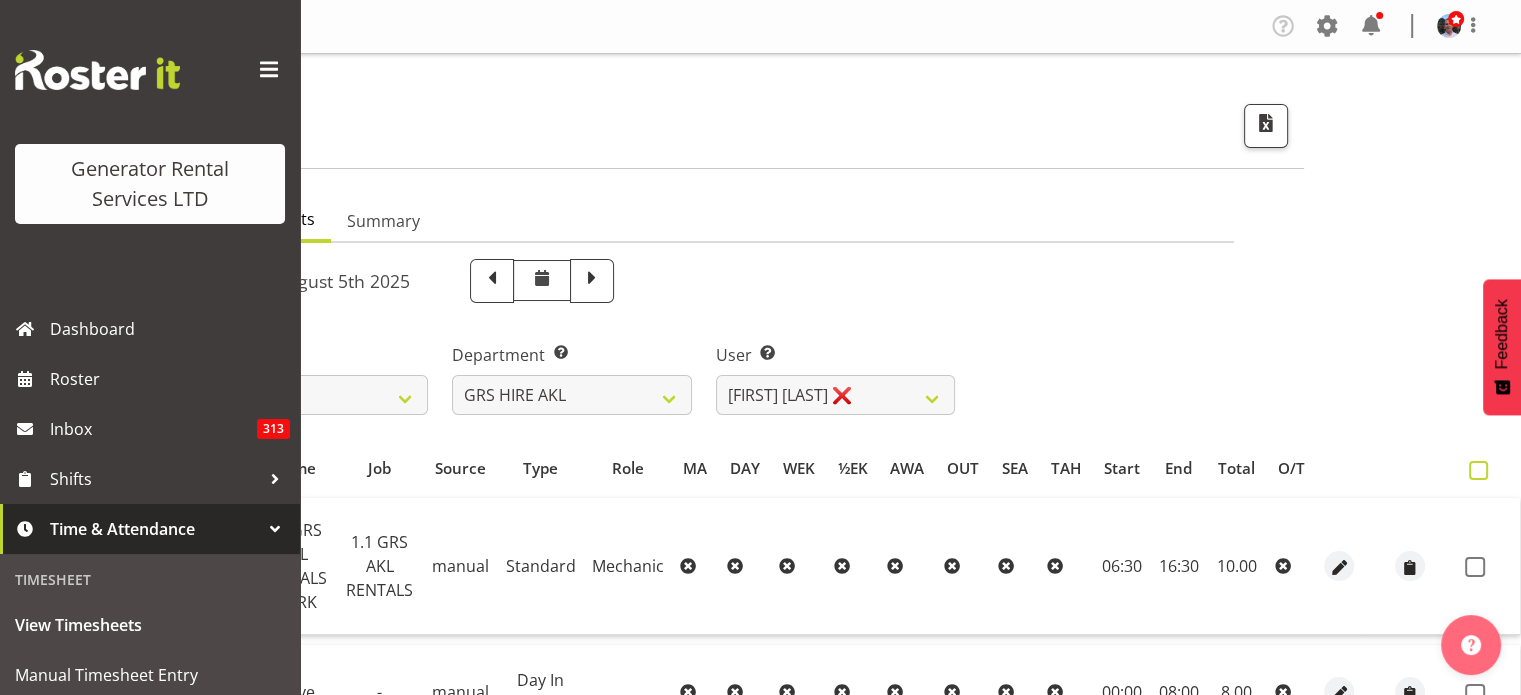 click at bounding box center [1478, 470] 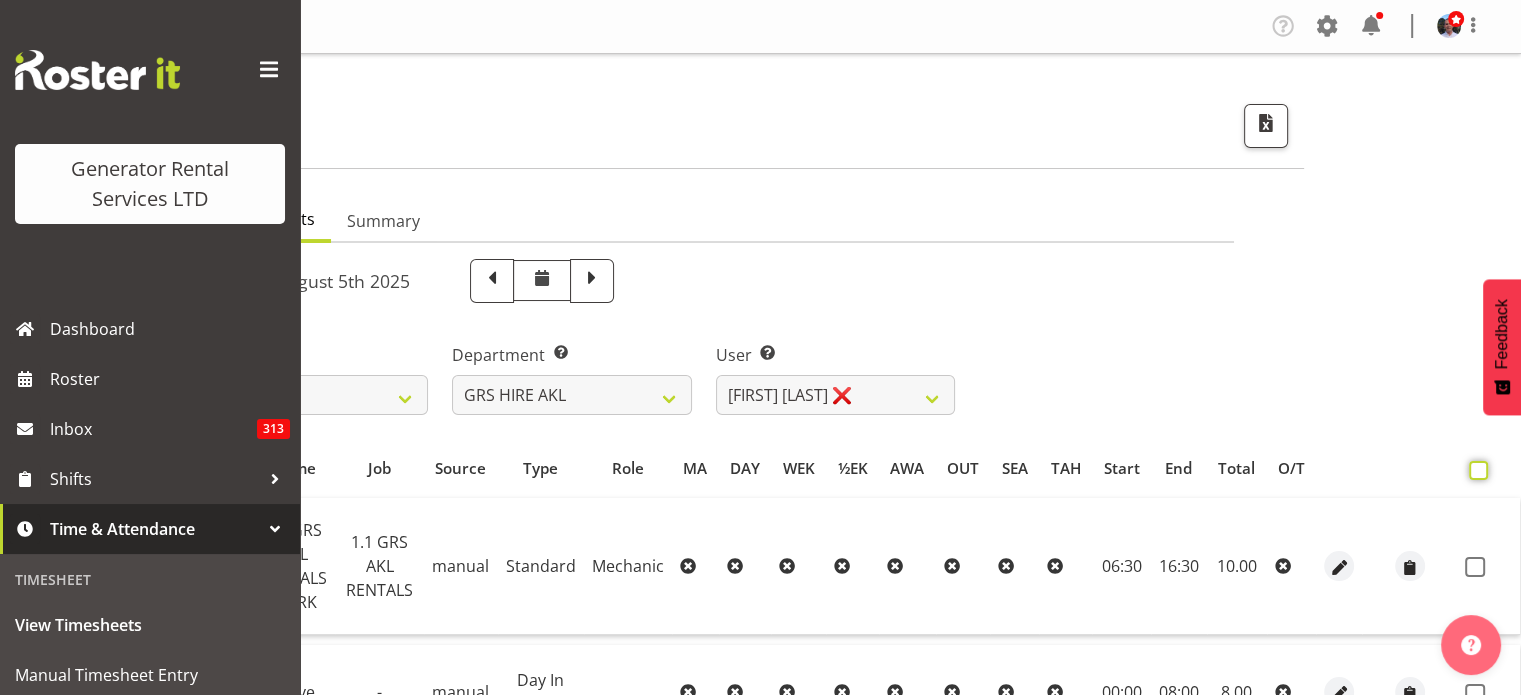 click at bounding box center (1475, 470) 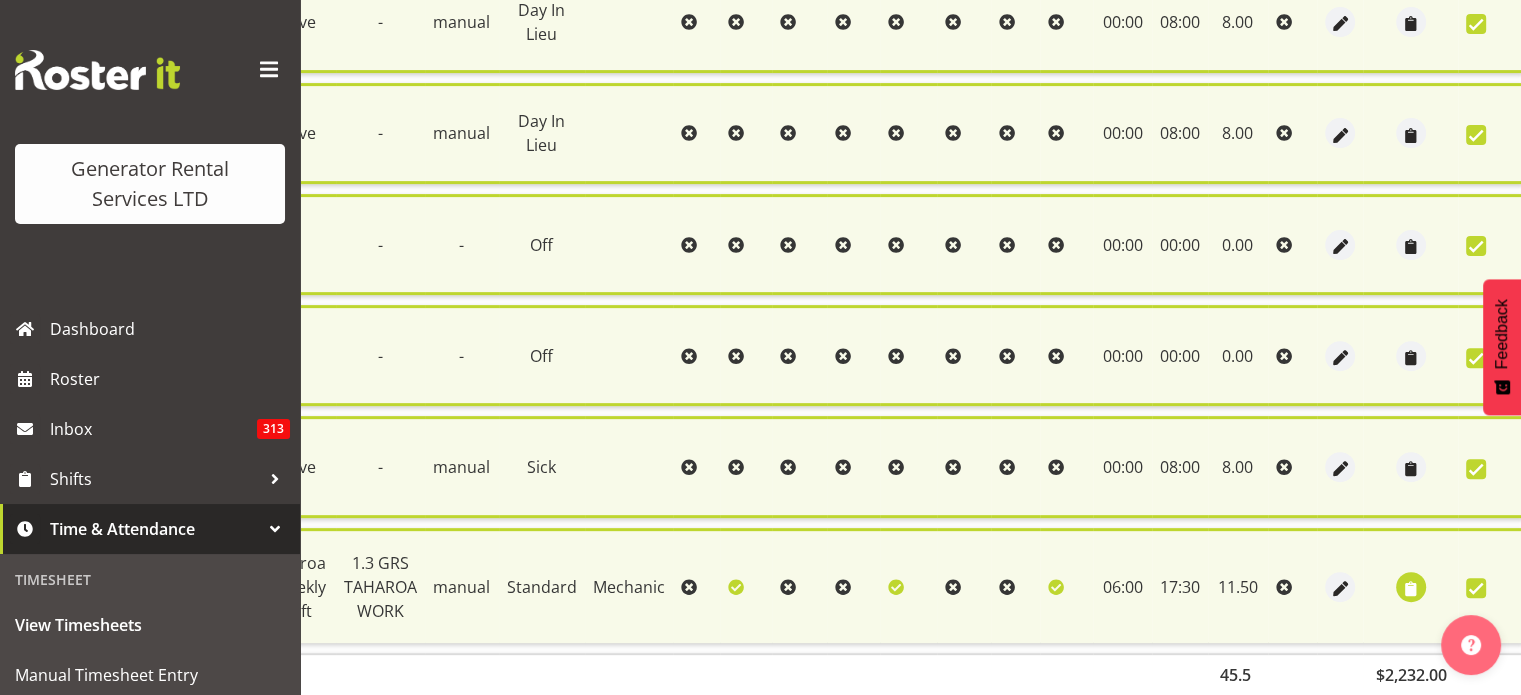 scroll, scrollTop: 772, scrollLeft: 0, axis: vertical 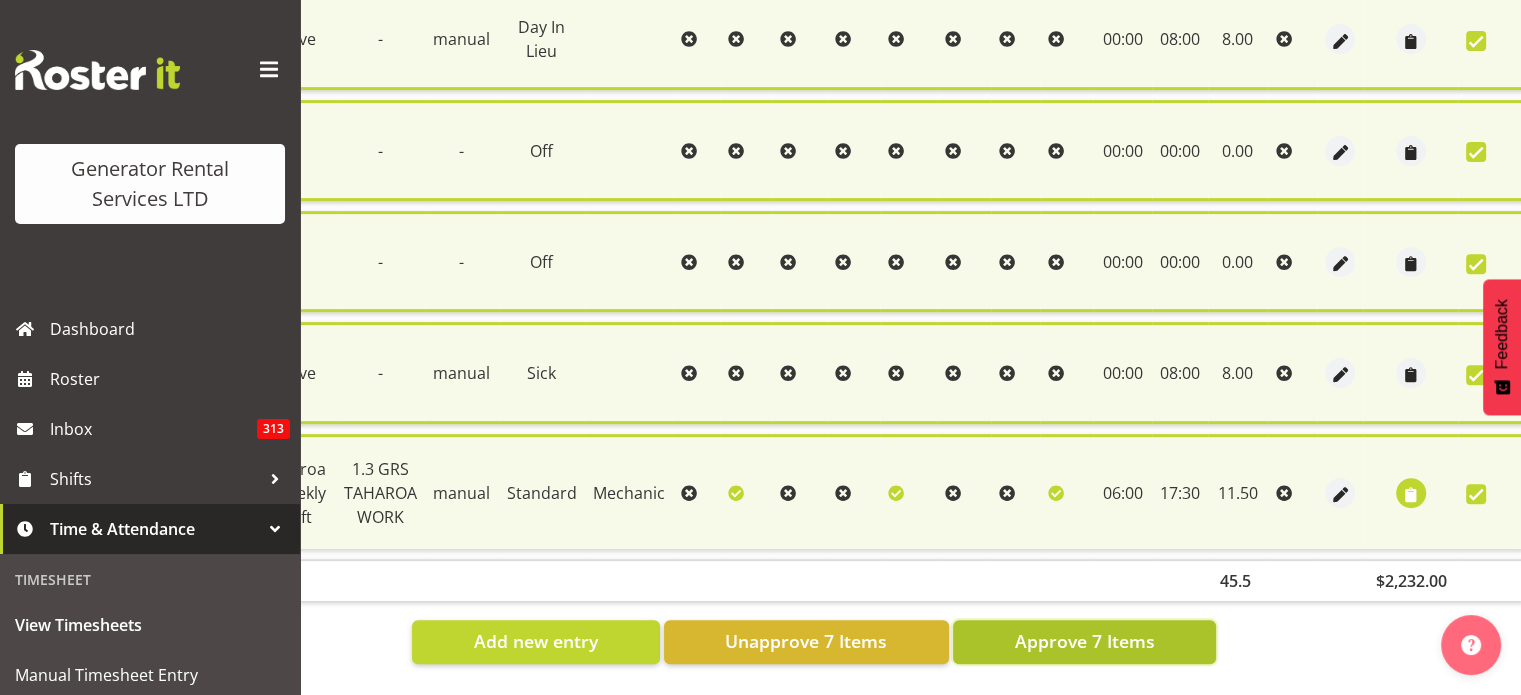 click on "Approve 7 Items" at bounding box center (1084, 641) 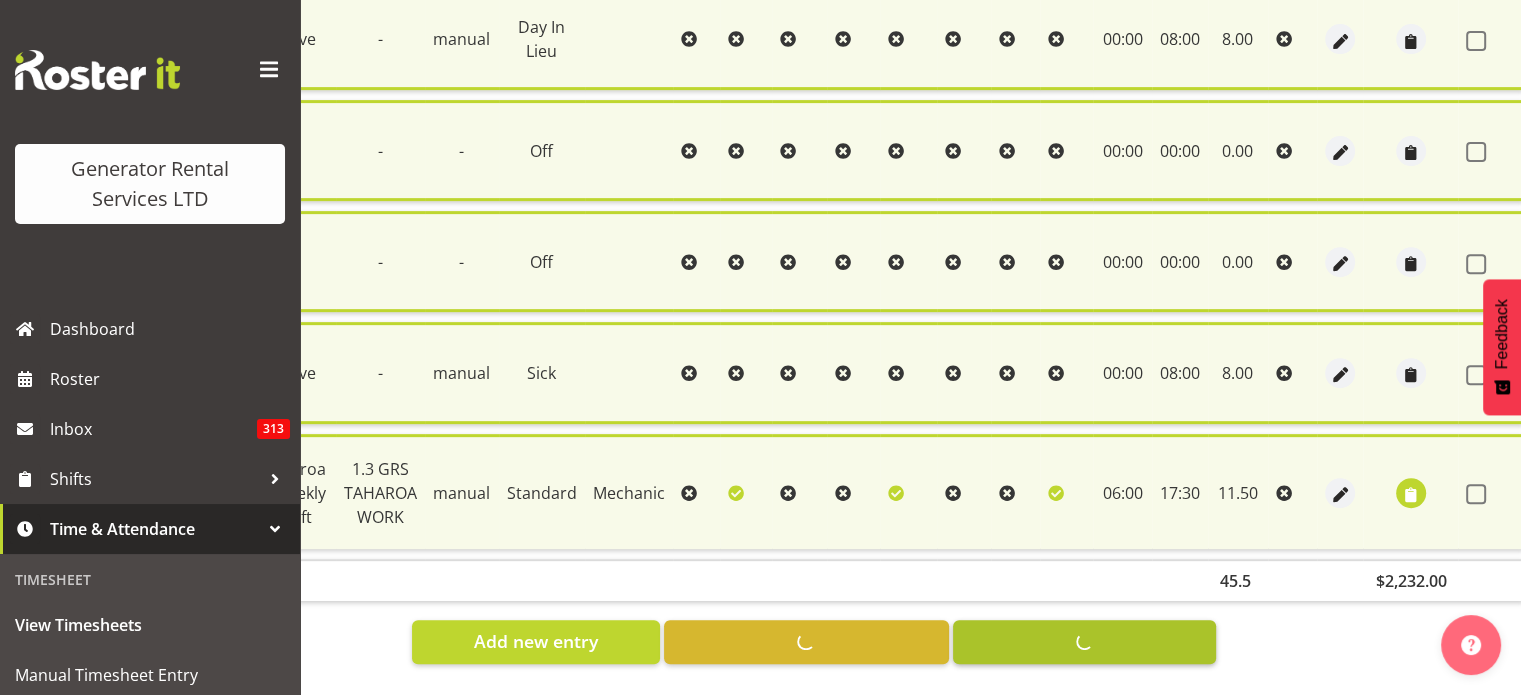 scroll, scrollTop: 746, scrollLeft: 0, axis: vertical 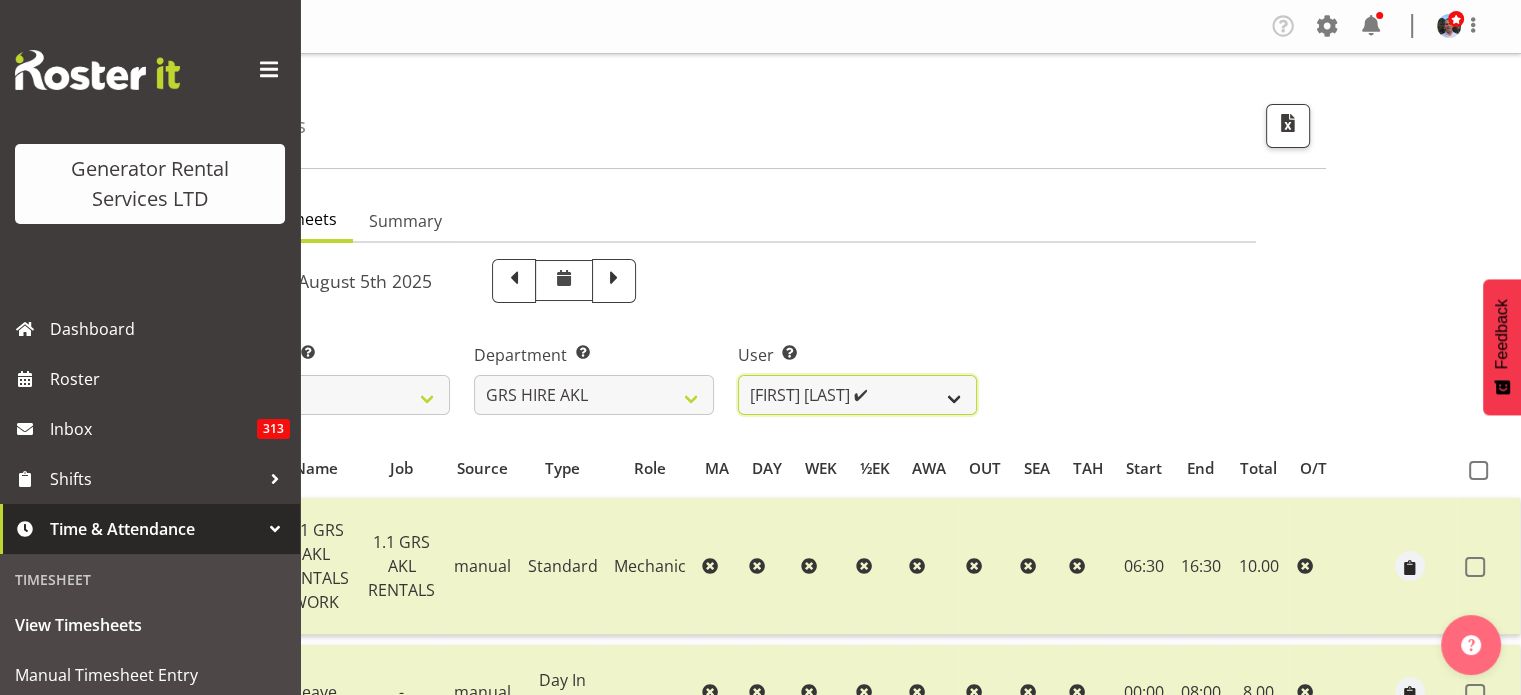 click on "Aaron Naish
✔
Brandon Adonis
✔
Brendan (Paris) Jordan
✔
Caleb Phillips
✔
Carl Shoebridge
✔
Chris Fry
✔
Colin Crenfeldt
❌
Craig Barrett
✔
Daniel Watkinson
✔
Dave Wallace
❌
Emmanuel ( Manny ) Onwubuariri
✔
Jacques Engelbrecht
❌
James Kim
✔
Kelepi Pau'u
❌" at bounding box center (857, 395) 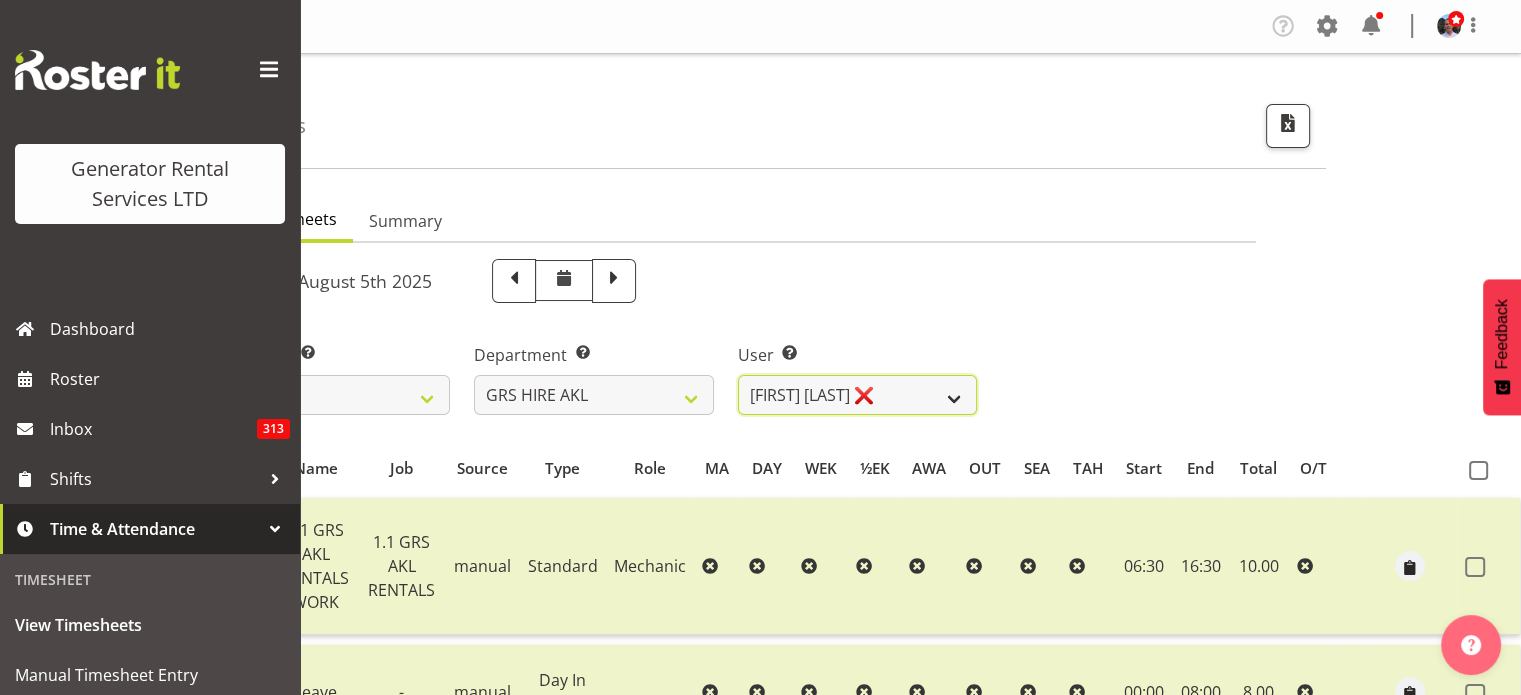 click on "Aaron Naish
✔
Brandon Adonis
✔
Brendan (Paris) Jordan
✔
Caleb Phillips
✔
Carl Shoebridge
✔
Chris Fry
✔
Colin Crenfeldt
❌
Craig Barrett
✔
Daniel Watkinson
✔
Dave Wallace
❌
Emmanuel ( Manny ) Onwubuariri
✔
Jacques Engelbrecht
❌
James Kim
✔
Kelepi Pau'u
❌" at bounding box center (857, 395) 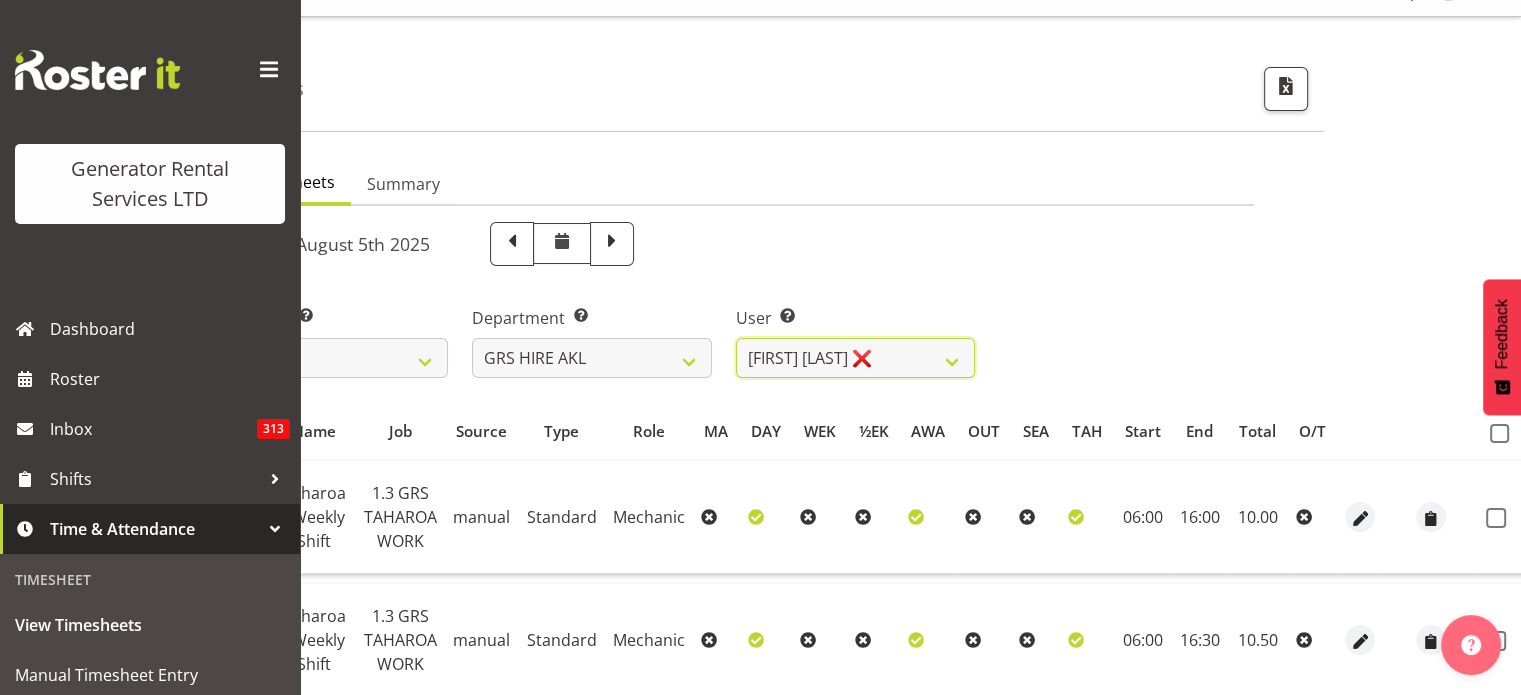 scroll, scrollTop: 0, scrollLeft: 0, axis: both 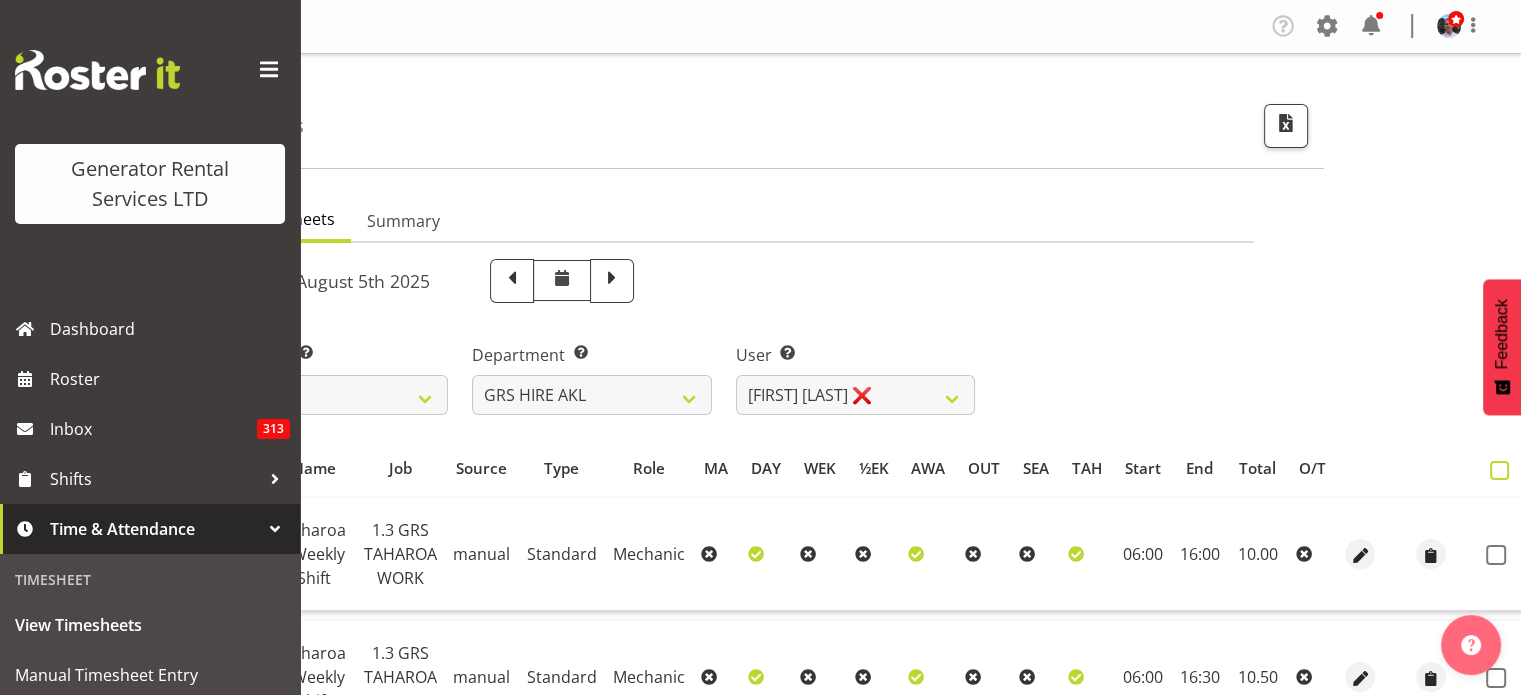 click at bounding box center (1499, 470) 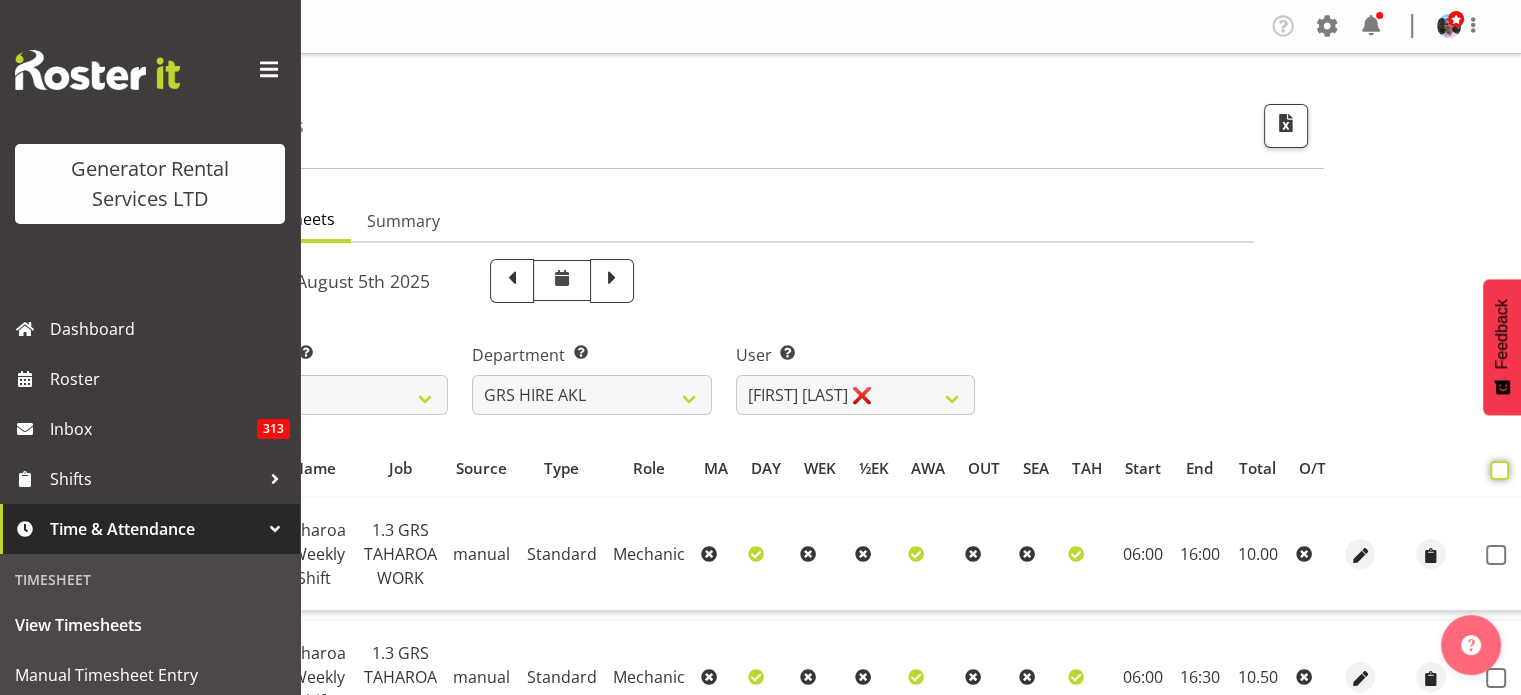 click at bounding box center (1496, 470) 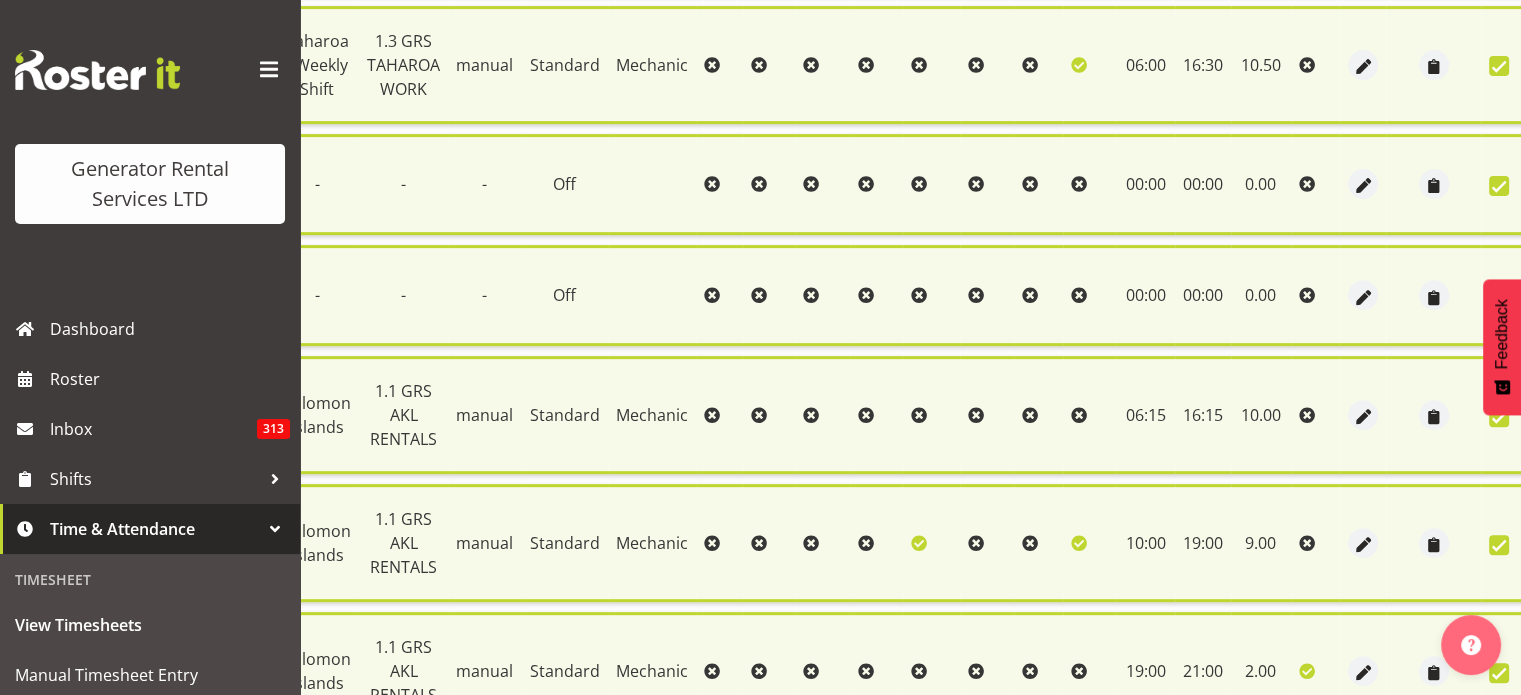 scroll, scrollTop: 925, scrollLeft: 0, axis: vertical 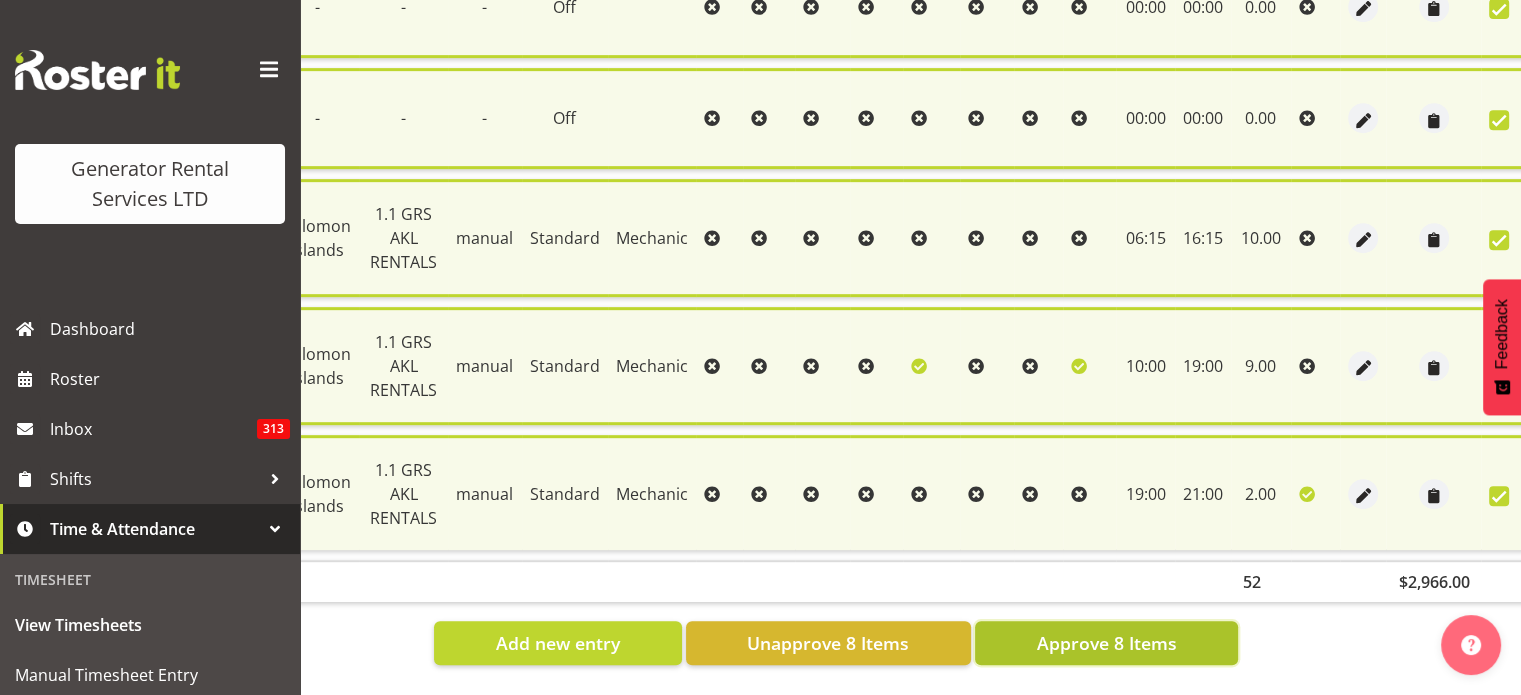 click on "Approve 8 Items" at bounding box center (1106, 643) 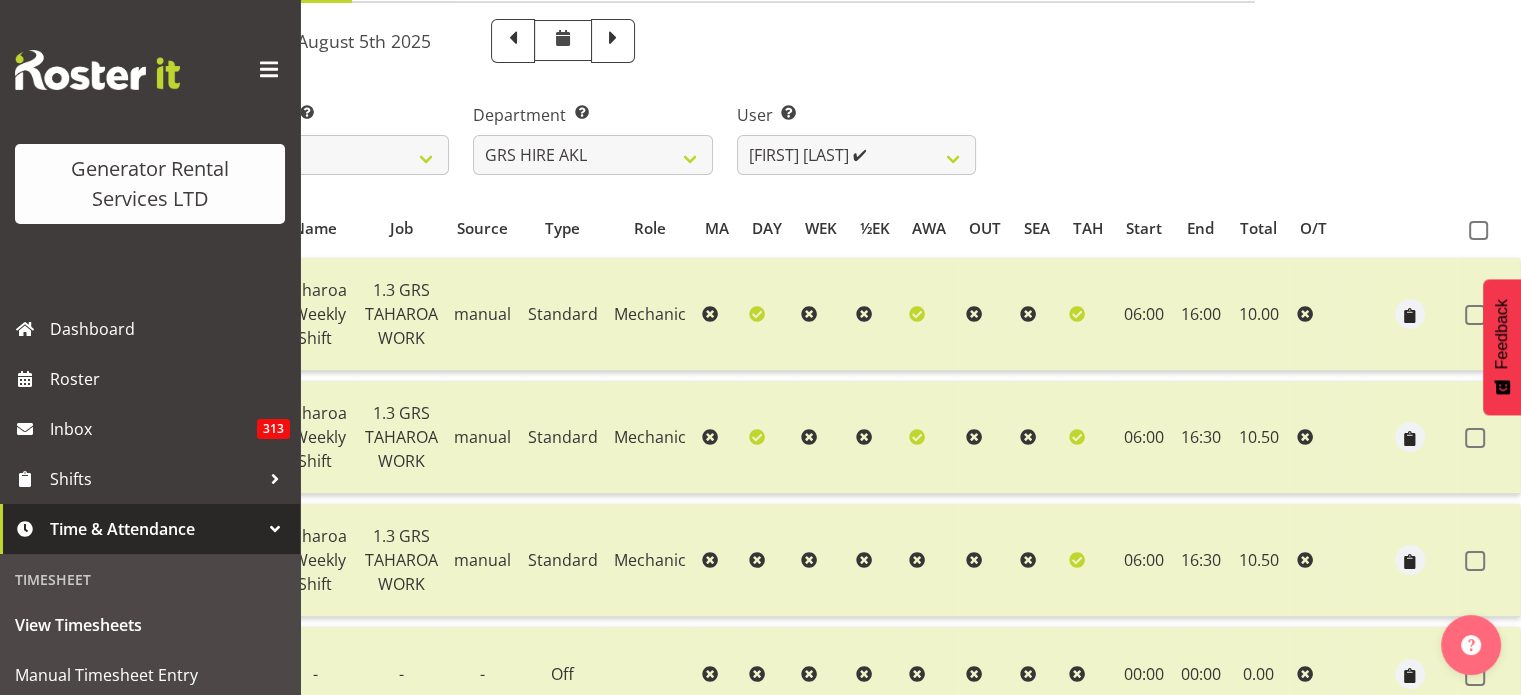 scroll, scrollTop: 0, scrollLeft: 0, axis: both 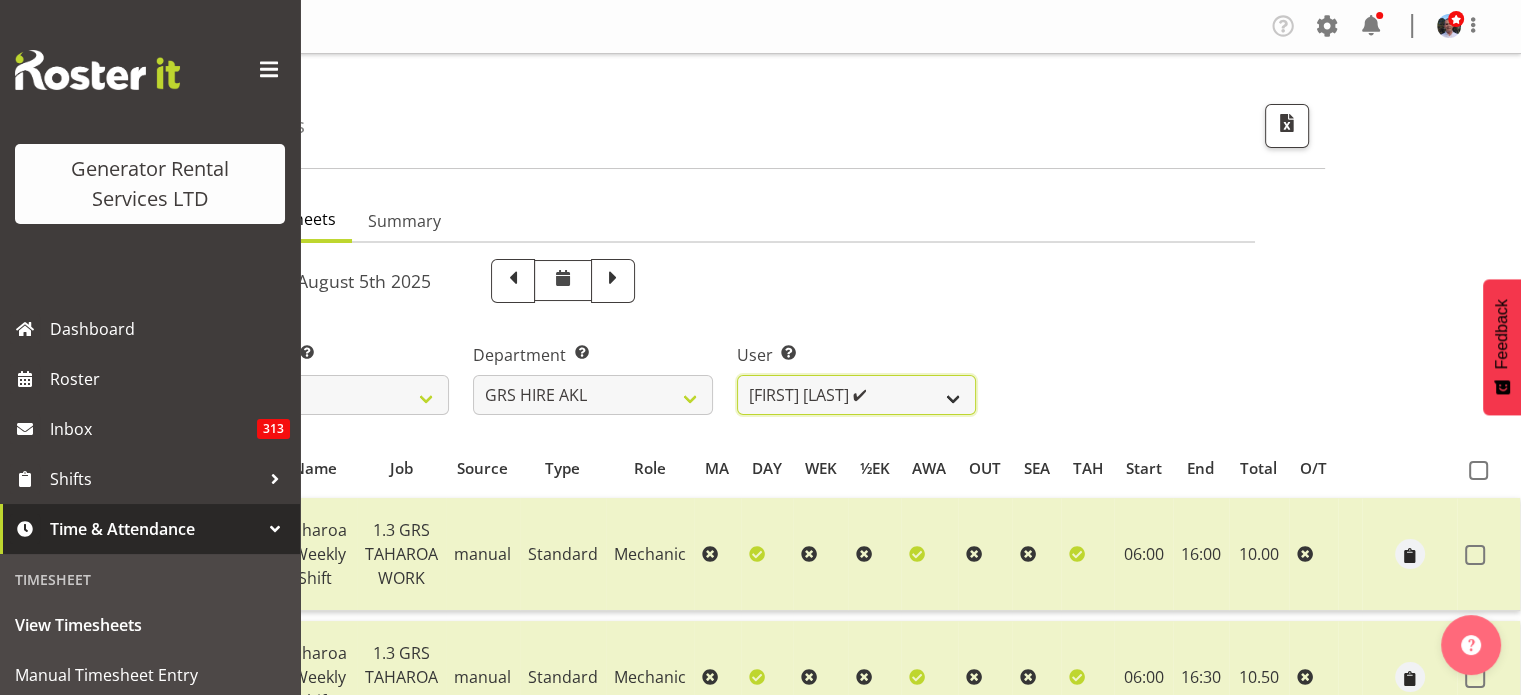 click on "Aaron Naish
✔
Brandon Adonis
✔
Brendan (Paris) Jordan
✔
Caleb Phillips
✔
Carl Shoebridge
✔
Chris Fry
✔
Colin Crenfeldt
❌
Craig Barrett
✔
Daniel Watkinson
✔
Dave Wallace
❌
Emmanuel ( Manny ) Onwubuariri
✔
Jacques Engelbrecht
❌
James Kim
✔
Kelepi Pau'u
❌" at bounding box center [856, 395] 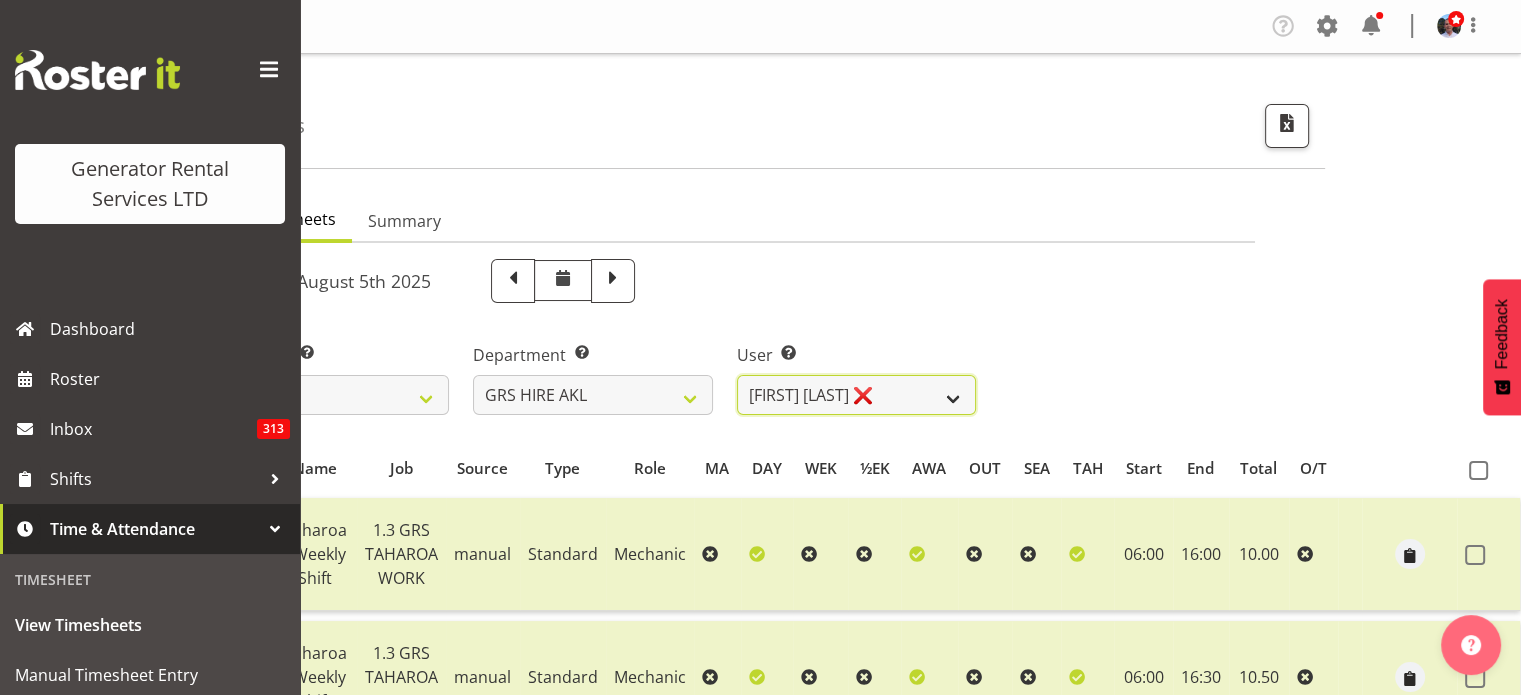 click on "Aaron Naish
✔
Brandon Adonis
✔
Brendan (Paris) Jordan
✔
Caleb Phillips
✔
Carl Shoebridge
✔
Chris Fry
✔
Colin Crenfeldt
❌
Craig Barrett
✔
Daniel Watkinson
✔
Dave Wallace
❌
Emmanuel ( Manny ) Onwubuariri
✔
Jacques Engelbrecht
❌
James Kim
✔
Kelepi Pau'u
❌" at bounding box center (856, 395) 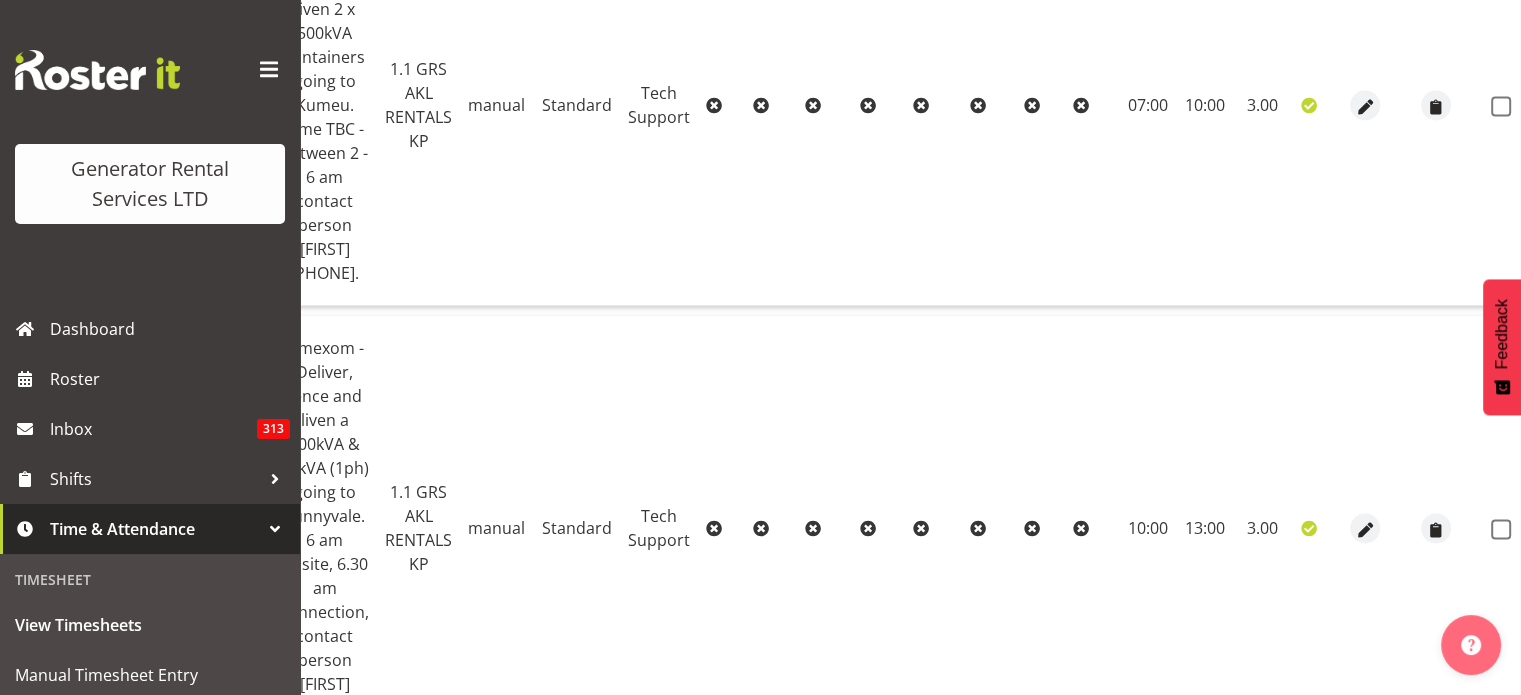 scroll, scrollTop: 3168, scrollLeft: 0, axis: vertical 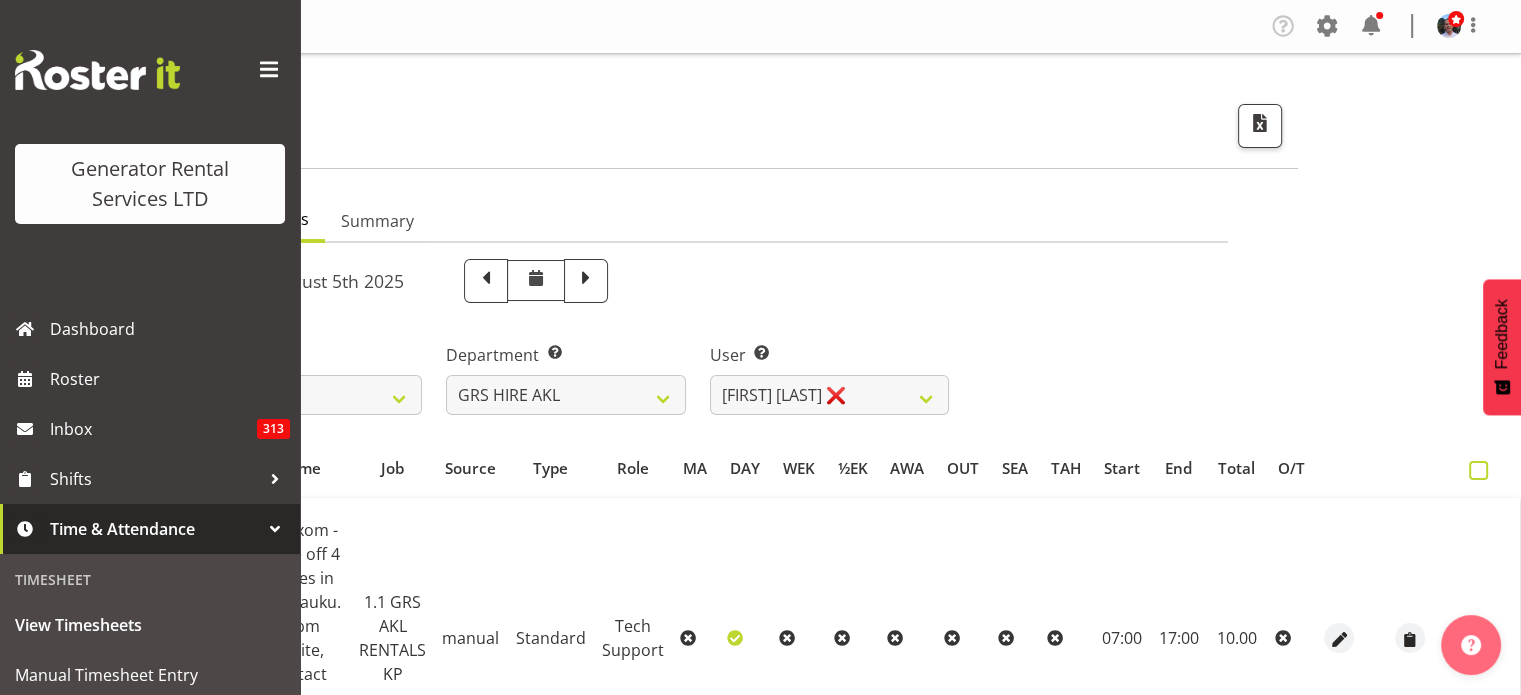 click at bounding box center [1478, 470] 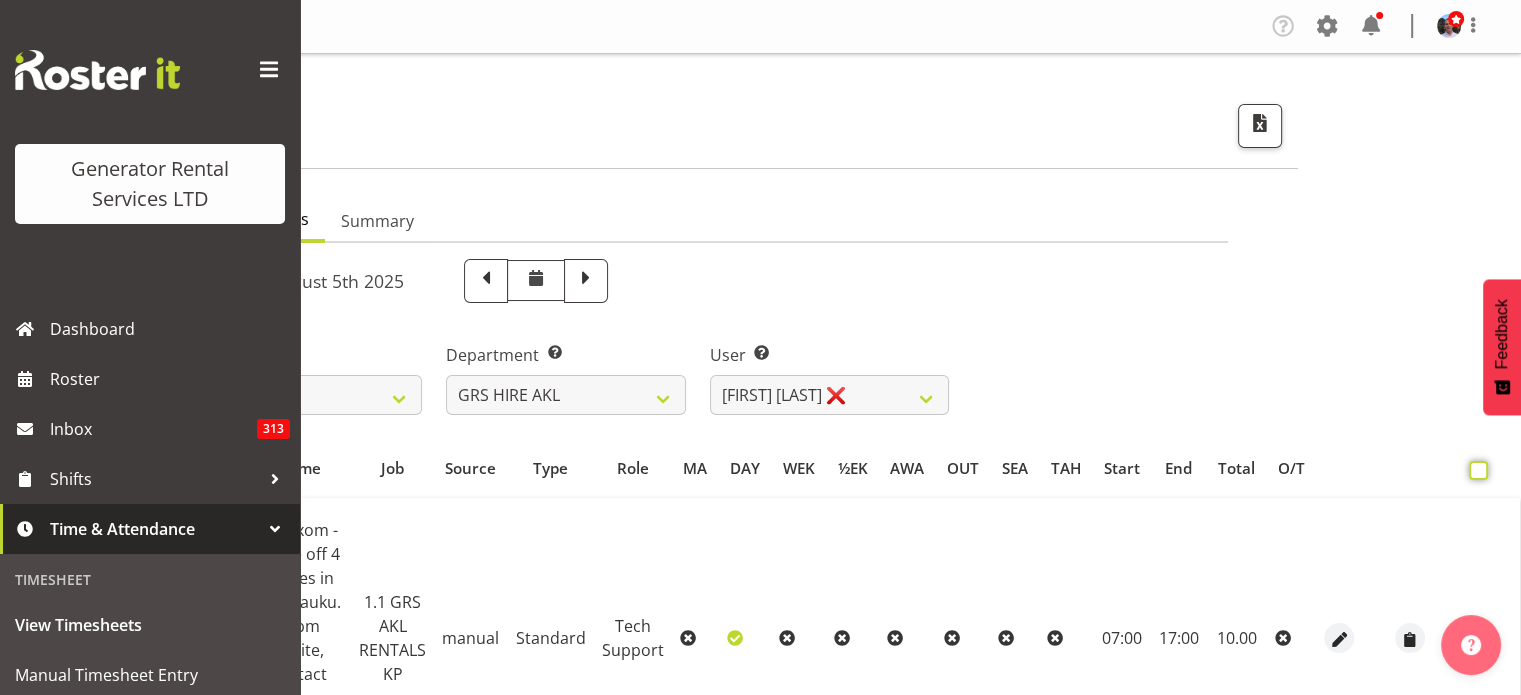 click at bounding box center [1475, 470] 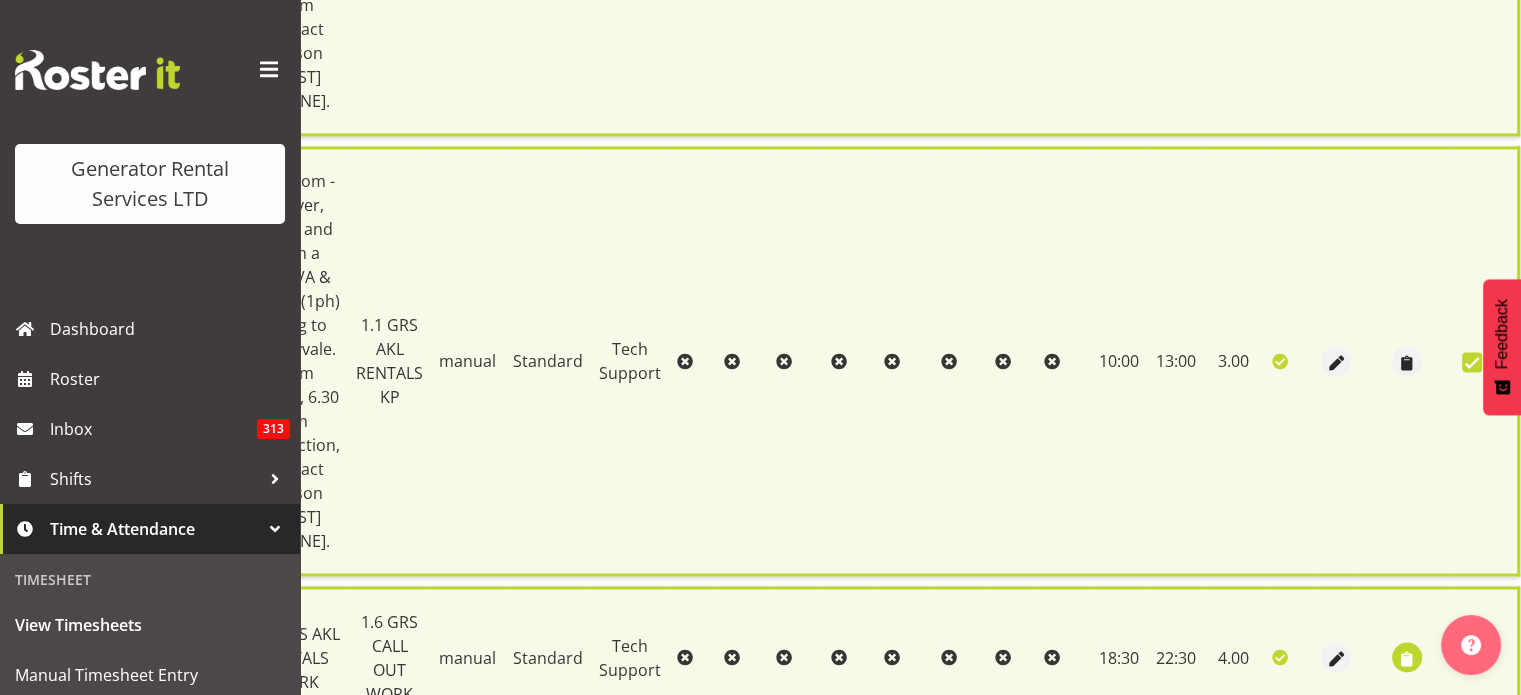 scroll, scrollTop: 3210, scrollLeft: 0, axis: vertical 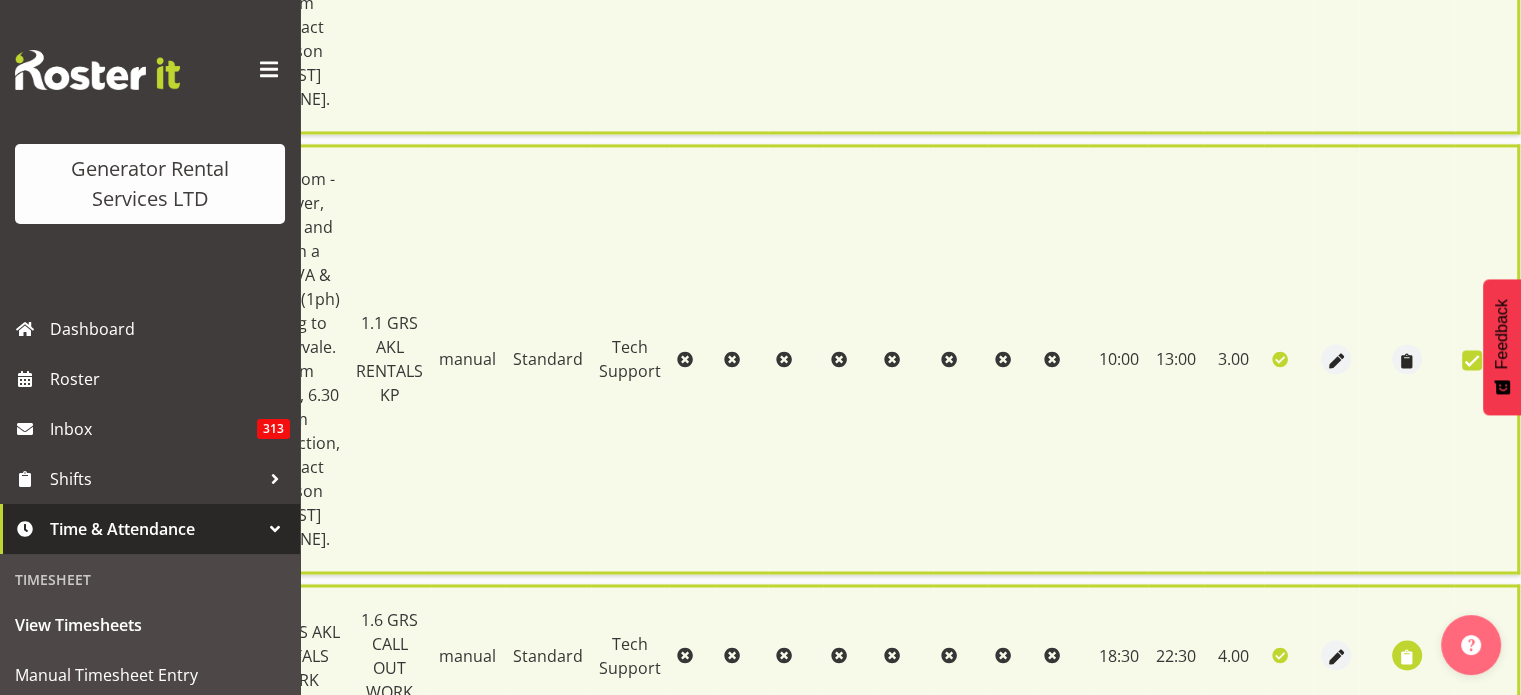 click on "Approve 11 Items" at bounding box center (1069, 815) 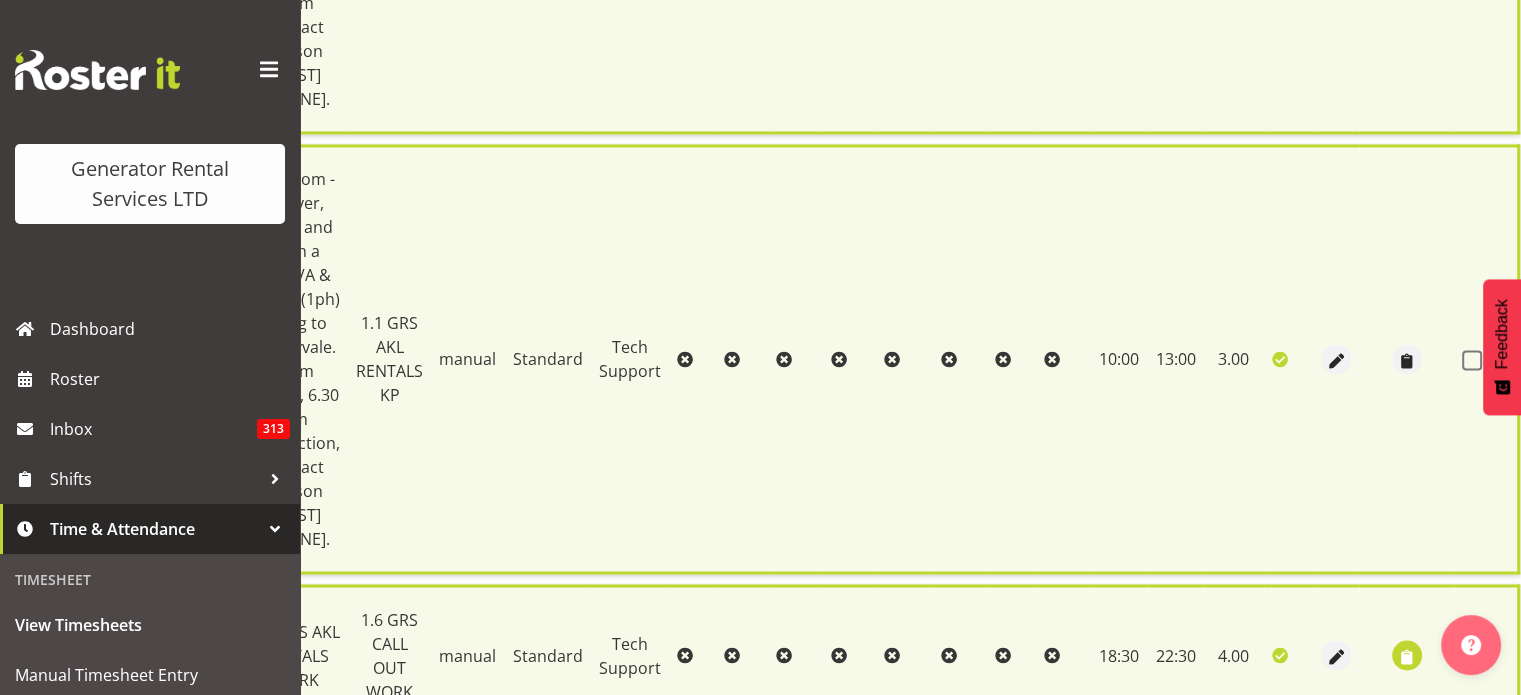 scroll, scrollTop: 3168, scrollLeft: 0, axis: vertical 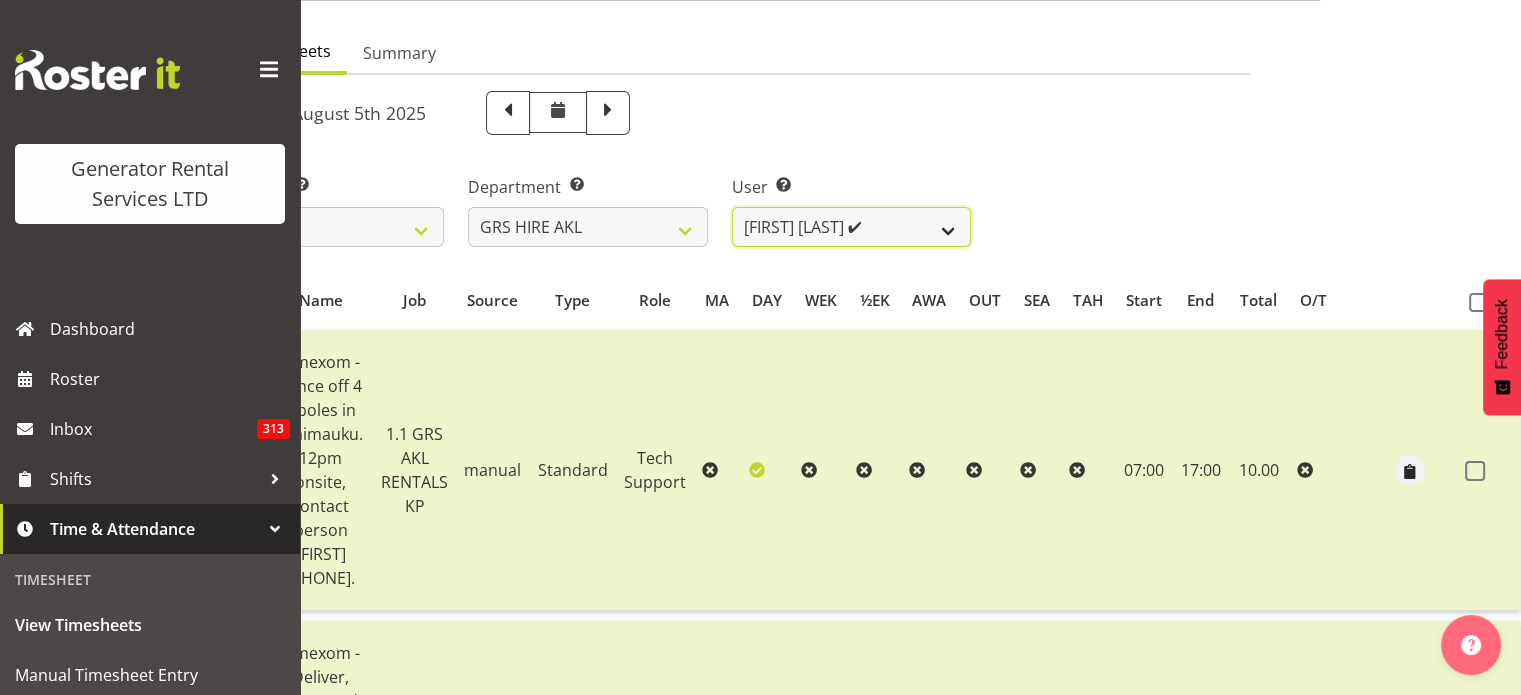 click on "Aaron Naish
✔
Brandon Adonis
✔
Brendan (Paris) Jordan
✔
Caleb Phillips
✔
Carl Shoebridge
✔
Chris Fry
✔
Colin Crenfeldt
❌
Craig Barrett
✔
Daniel Watkinson
✔
Dave Wallace
❌
Emmanuel ( Manny ) Onwubuariri
✔
Jacques Engelbrecht
❌
James Kim
✔
Kelepi Pau'u
❌" at bounding box center (851, 227) 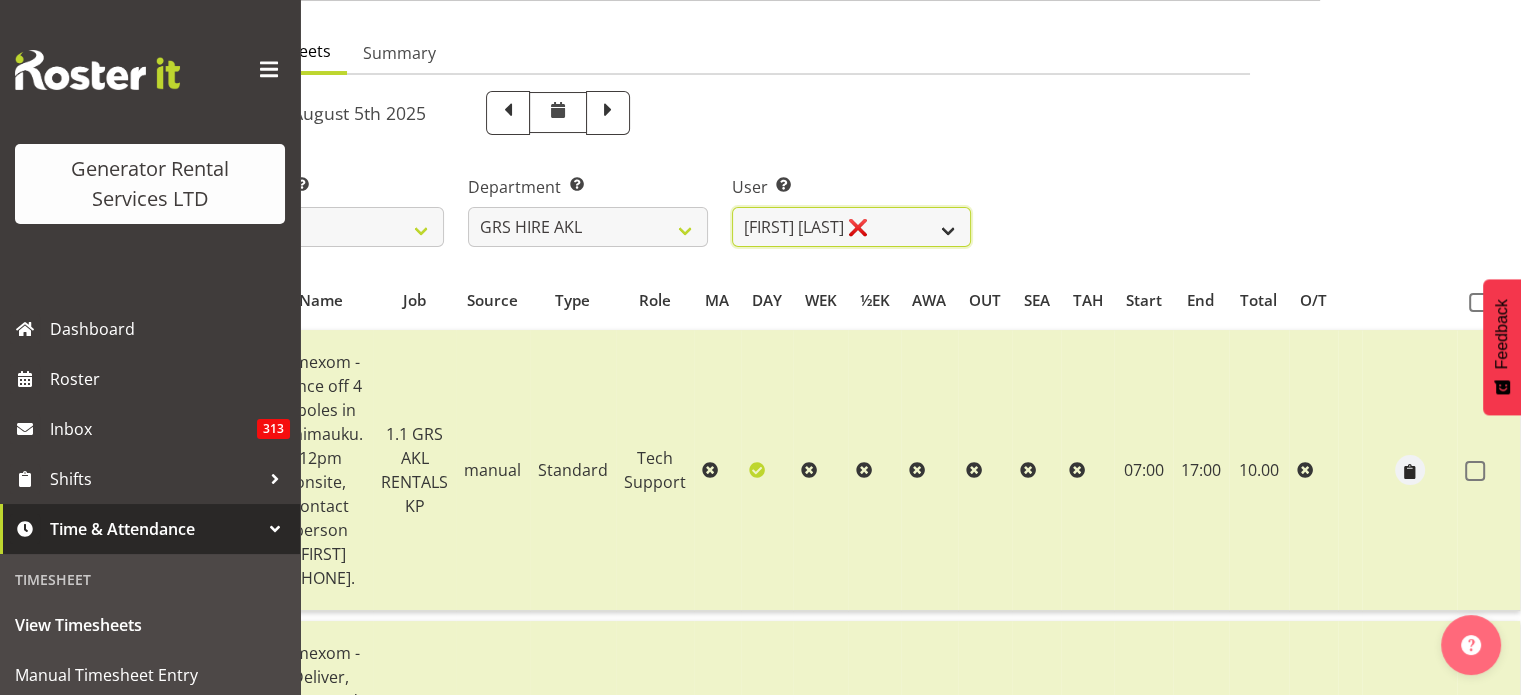 click on "Aaron Naish
✔
Brandon Adonis
✔
Brendan (Paris) Jordan
✔
Caleb Phillips
✔
Carl Shoebridge
✔
Chris Fry
✔
Colin Crenfeldt
❌
Craig Barrett
✔
Daniel Watkinson
✔
Dave Wallace
❌
Emmanuel ( Manny ) Onwubuariri
✔
Jacques Engelbrecht
❌
James Kim
✔
Kelepi Pau'u
❌" at bounding box center (851, 227) 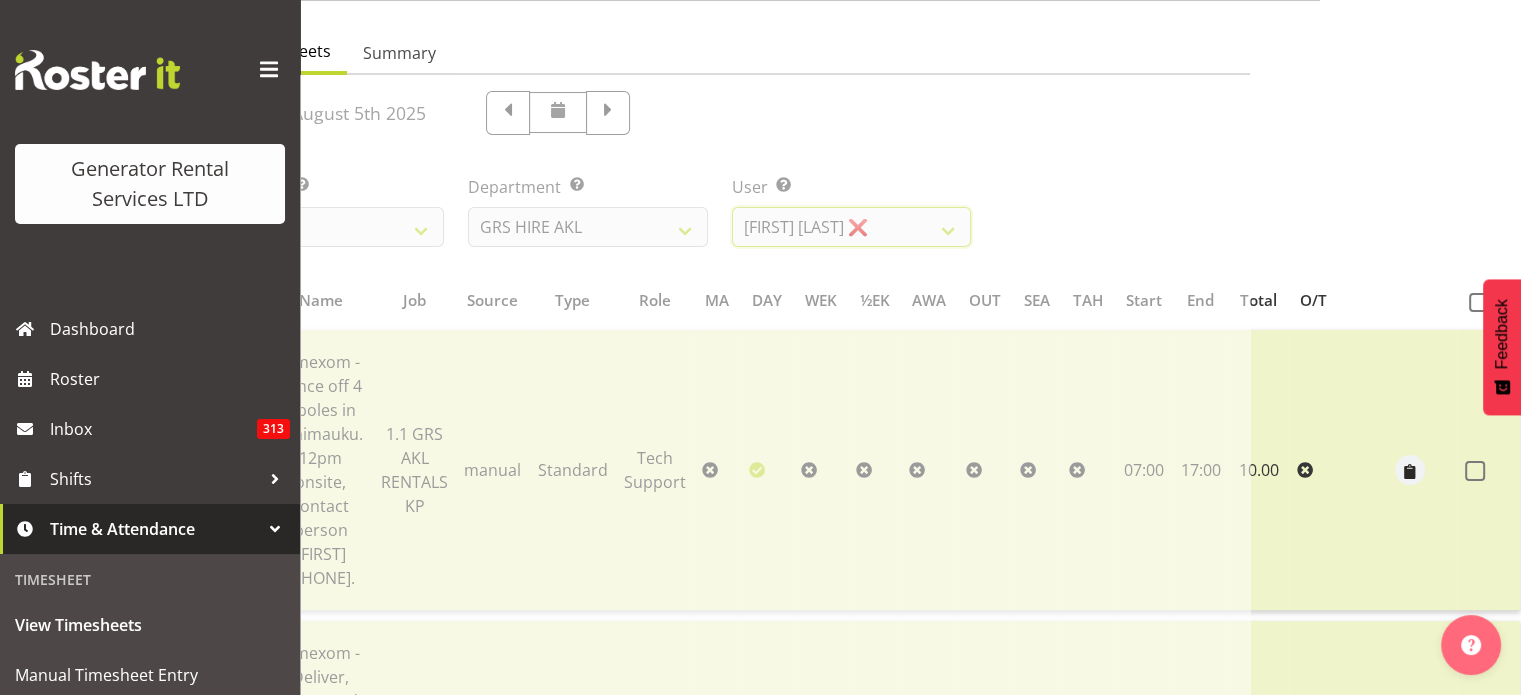 scroll, scrollTop: 0, scrollLeft: 174, axis: horizontal 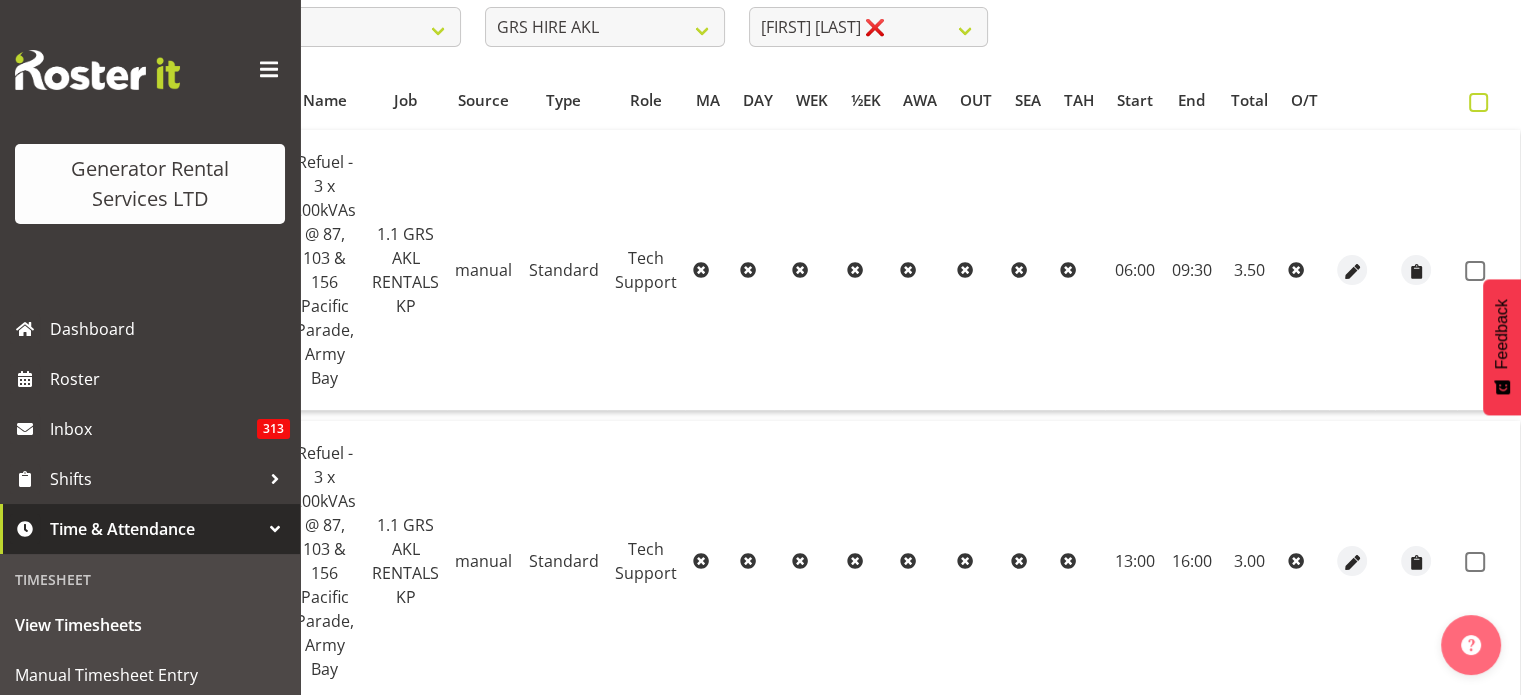 click at bounding box center (1478, 102) 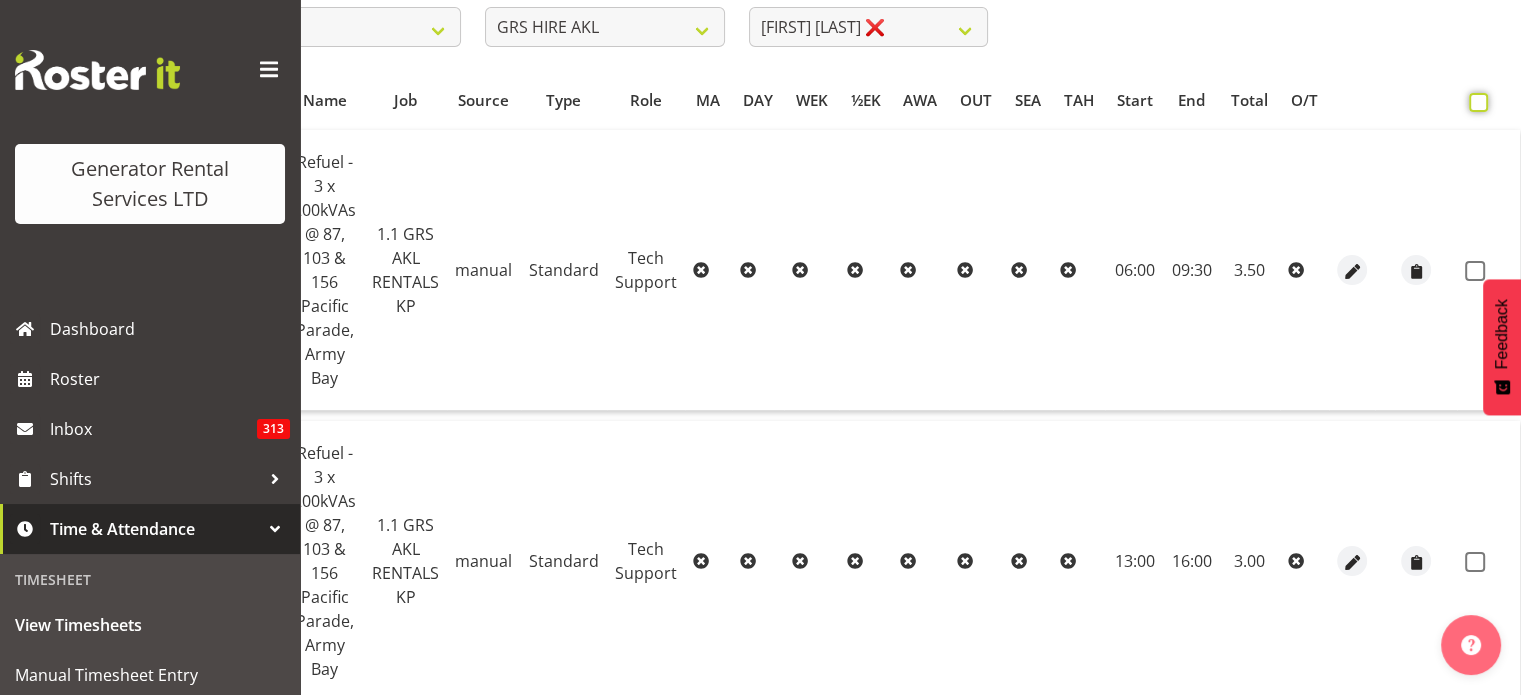 click at bounding box center (1475, 102) 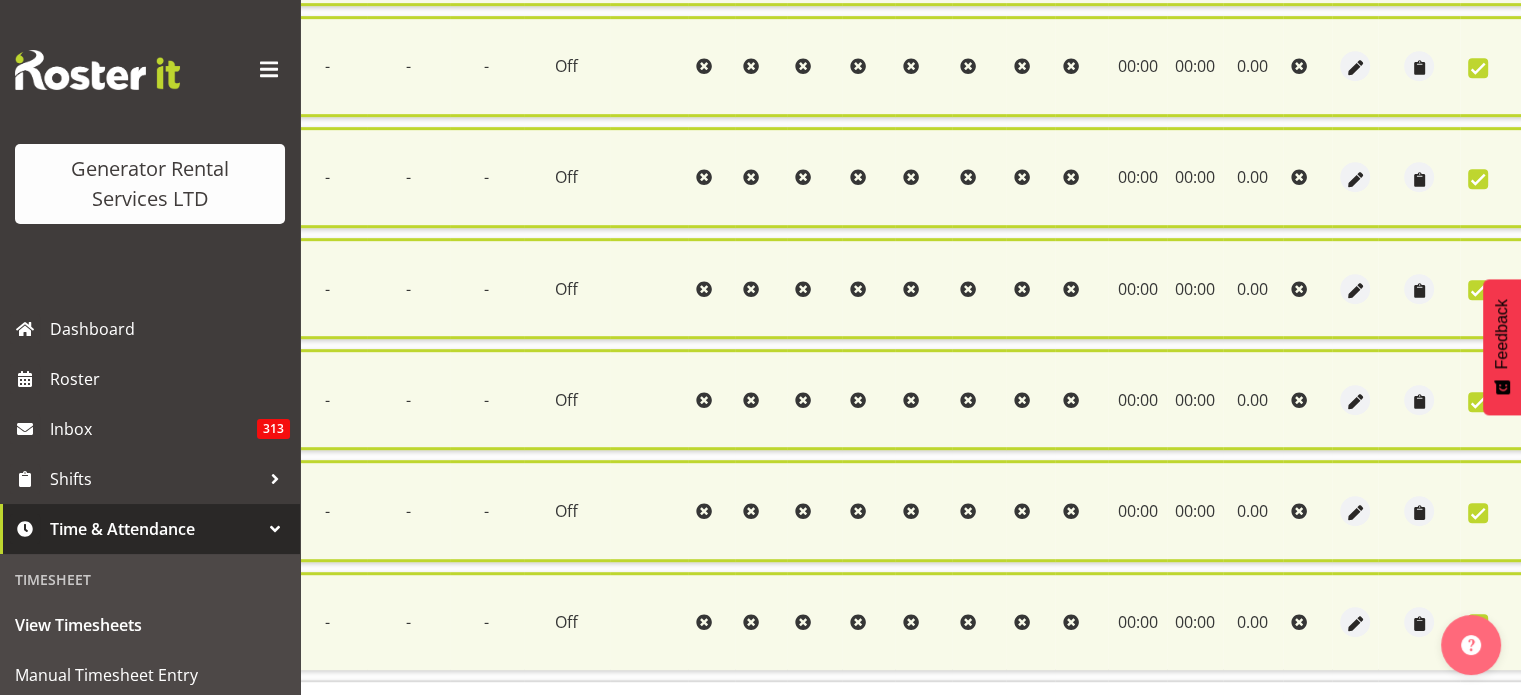 scroll, scrollTop: 1194, scrollLeft: 0, axis: vertical 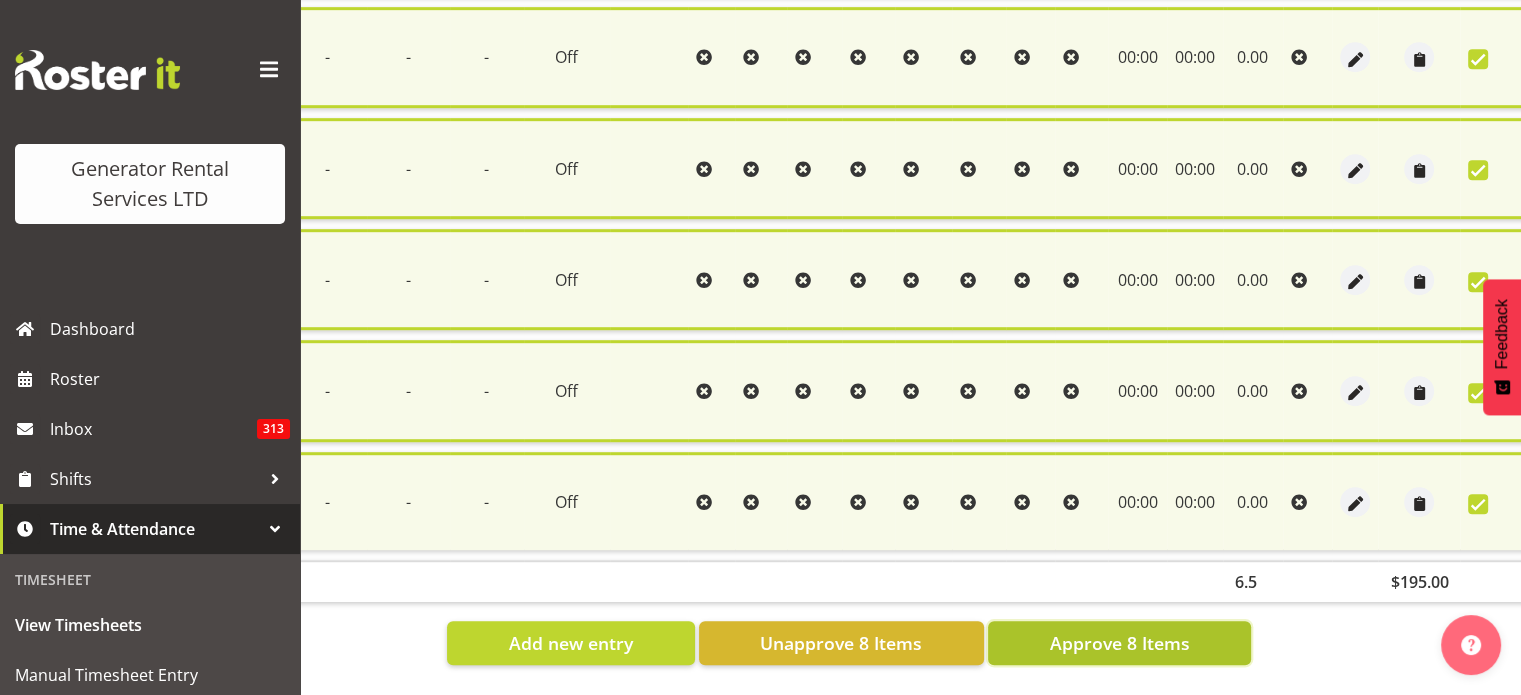 click on "Approve 8 Items" at bounding box center (1119, 643) 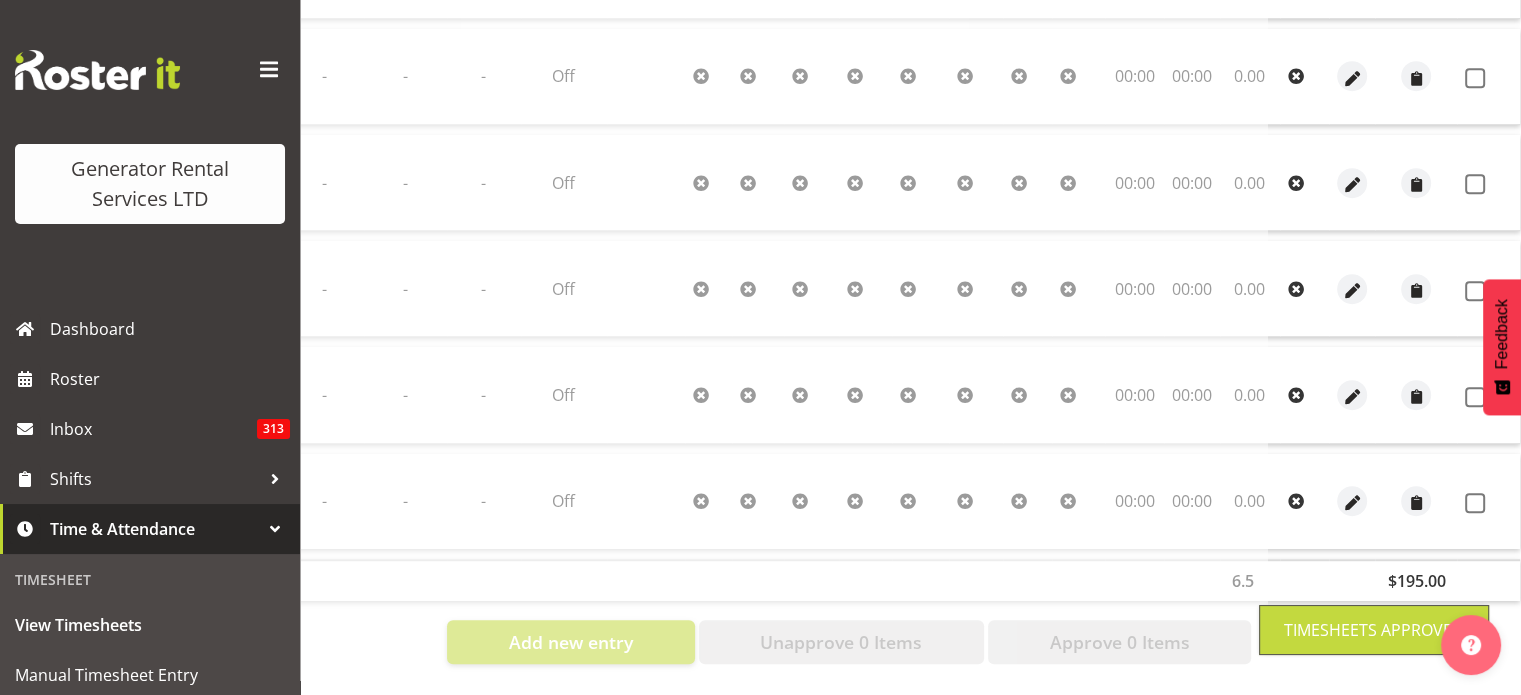 scroll, scrollTop: 1164, scrollLeft: 0, axis: vertical 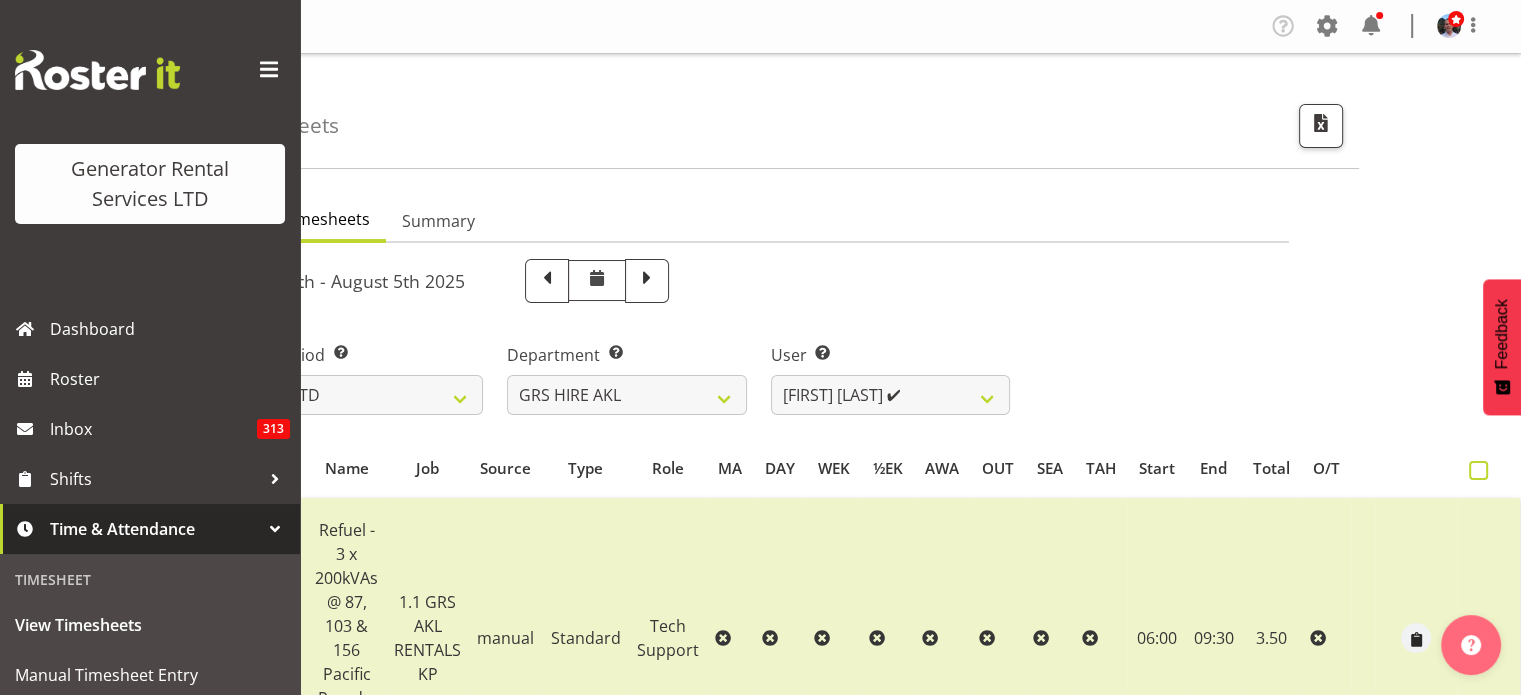 click at bounding box center (1478, 470) 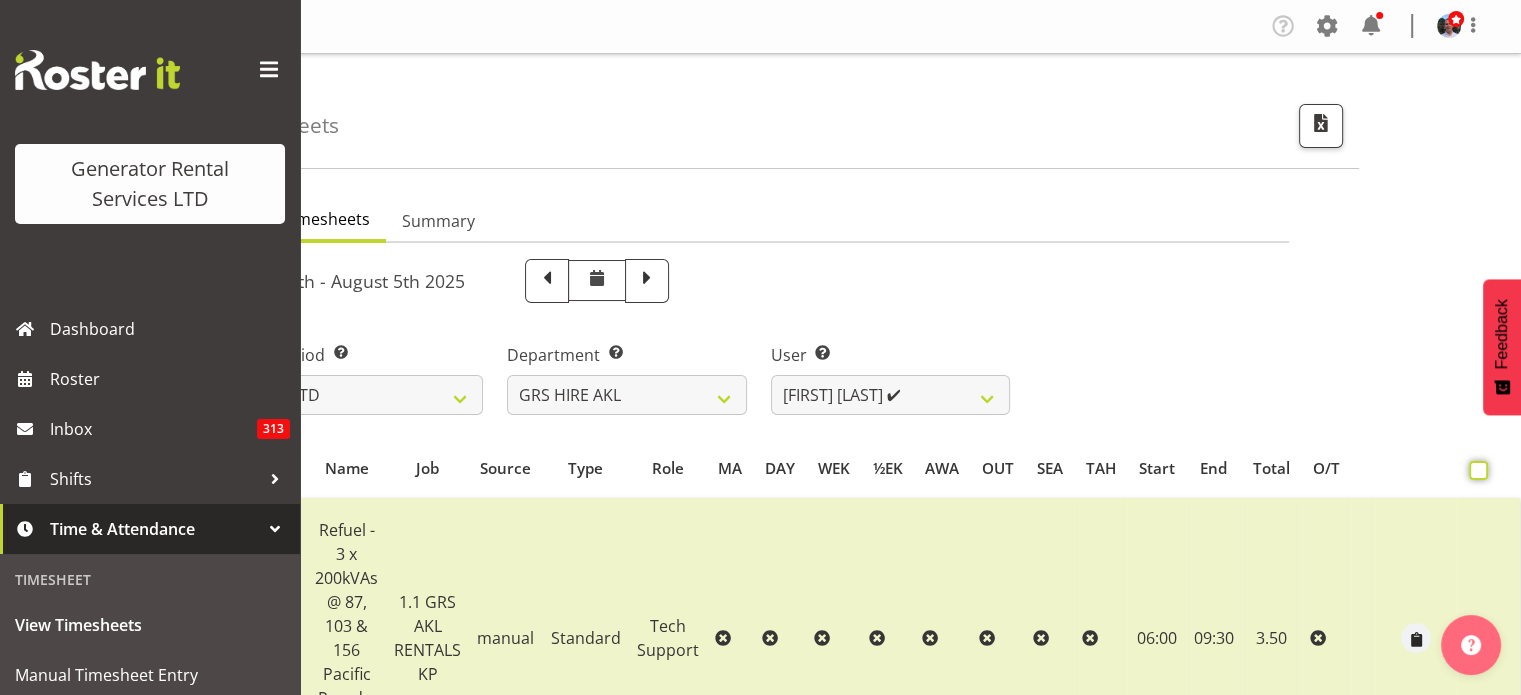 click at bounding box center (1475, 470) 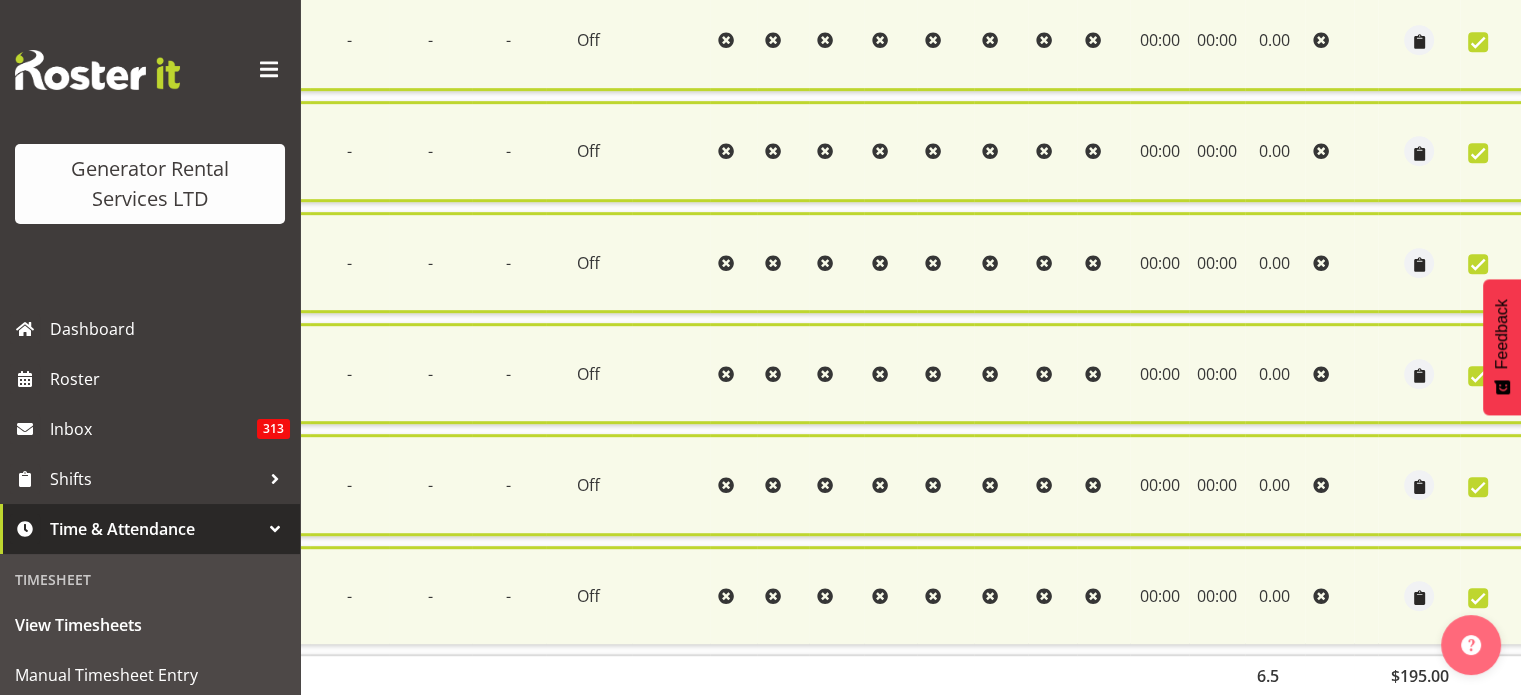 scroll, scrollTop: 1194, scrollLeft: 0, axis: vertical 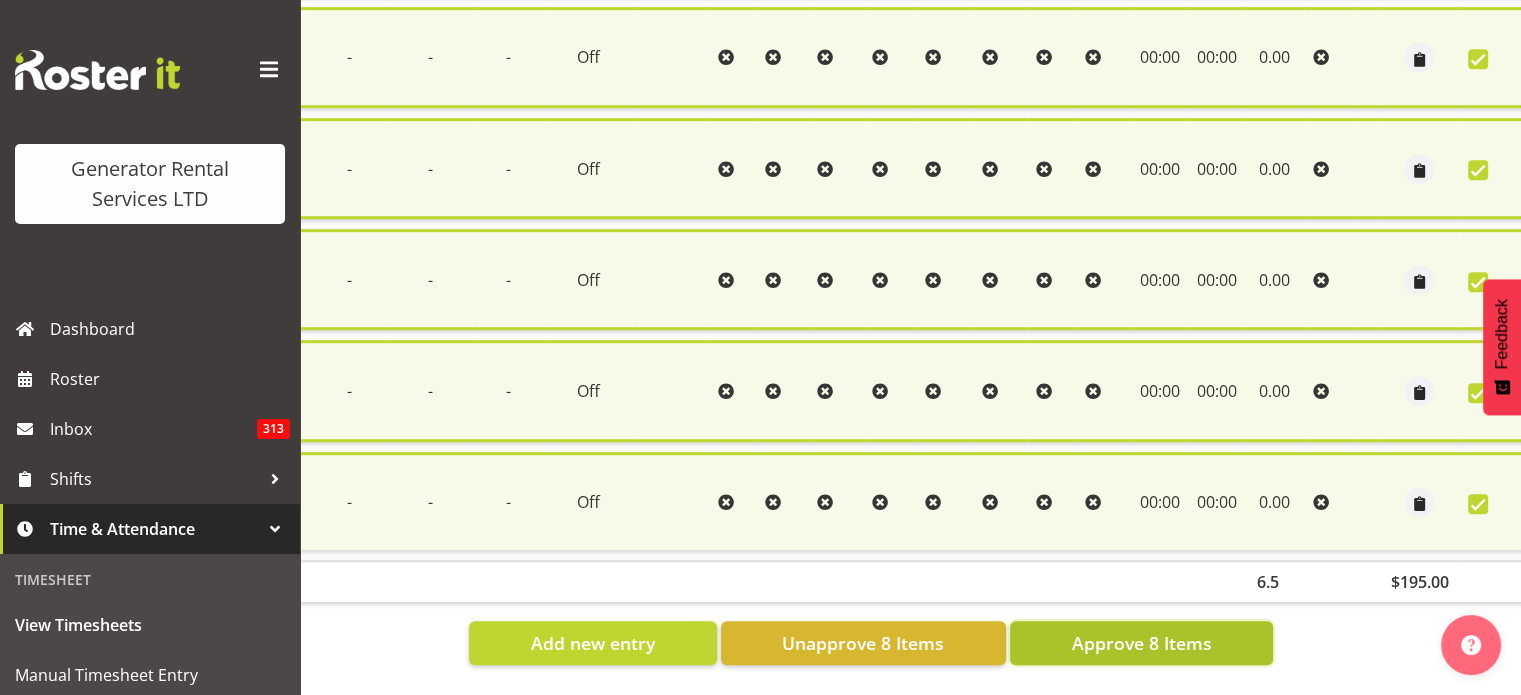 click on "Approve 8 Items" at bounding box center (1141, 643) 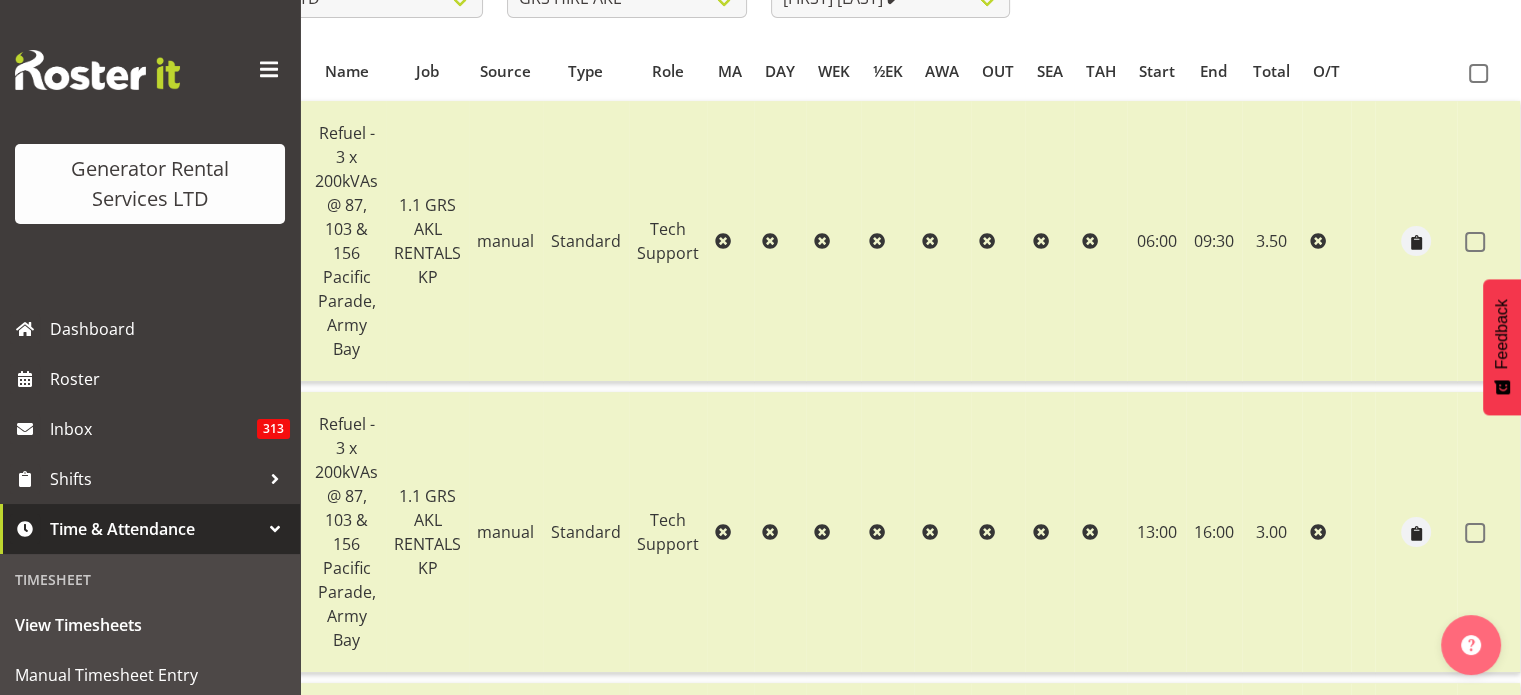 scroll, scrollTop: 0, scrollLeft: 0, axis: both 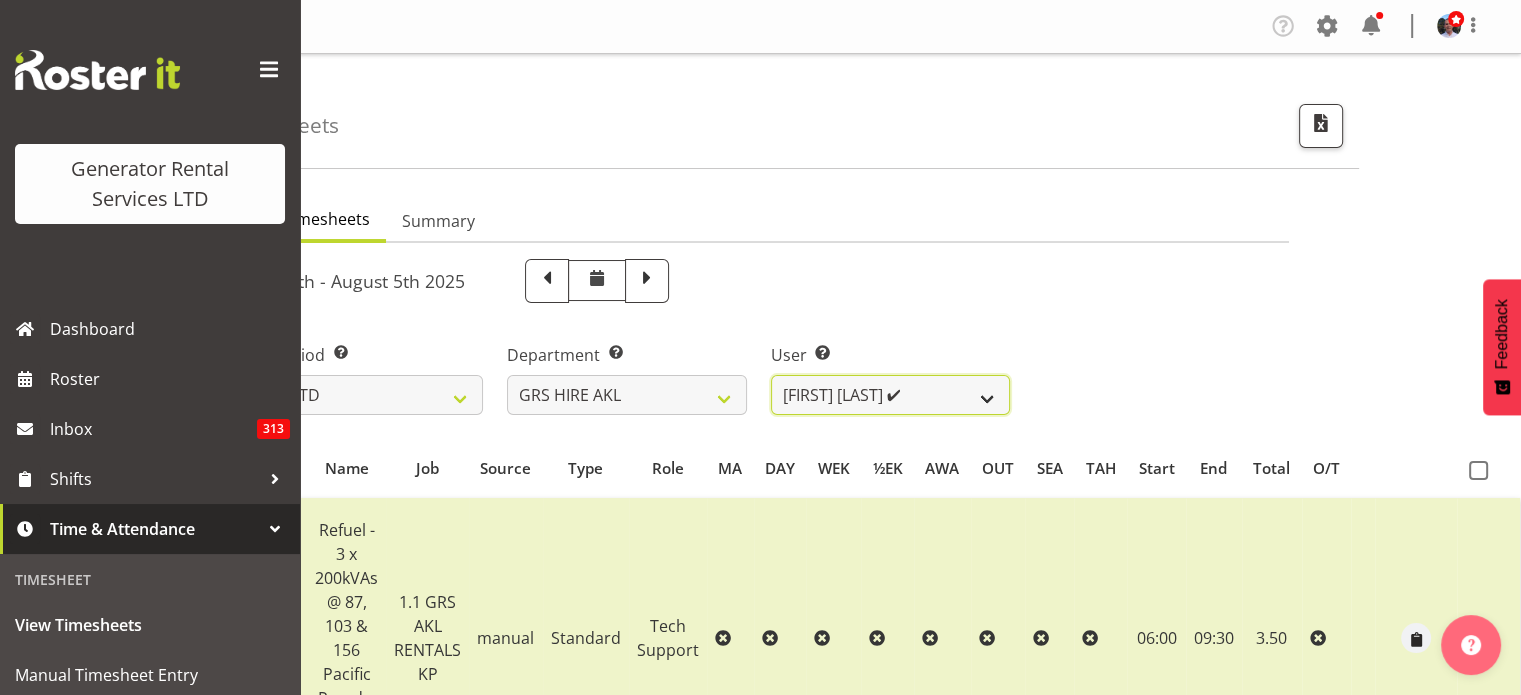 click on "Aaron Naish
✔
Brandon Adonis
✔
Brendan (Paris) Jordan
✔
Caleb Phillips
✔
Carl Shoebridge
✔
Chris Fry
✔
Colin Crenfeldt
❌
Craig Barrett
✔
Daniel Watkinson
✔
Dave Wallace
❌
Emmanuel ( Manny ) Onwubuariri
✔
Jacques Engelbrecht
❌
James Kim
✔
Kelepi Pau'u
❌" at bounding box center [890, 395] 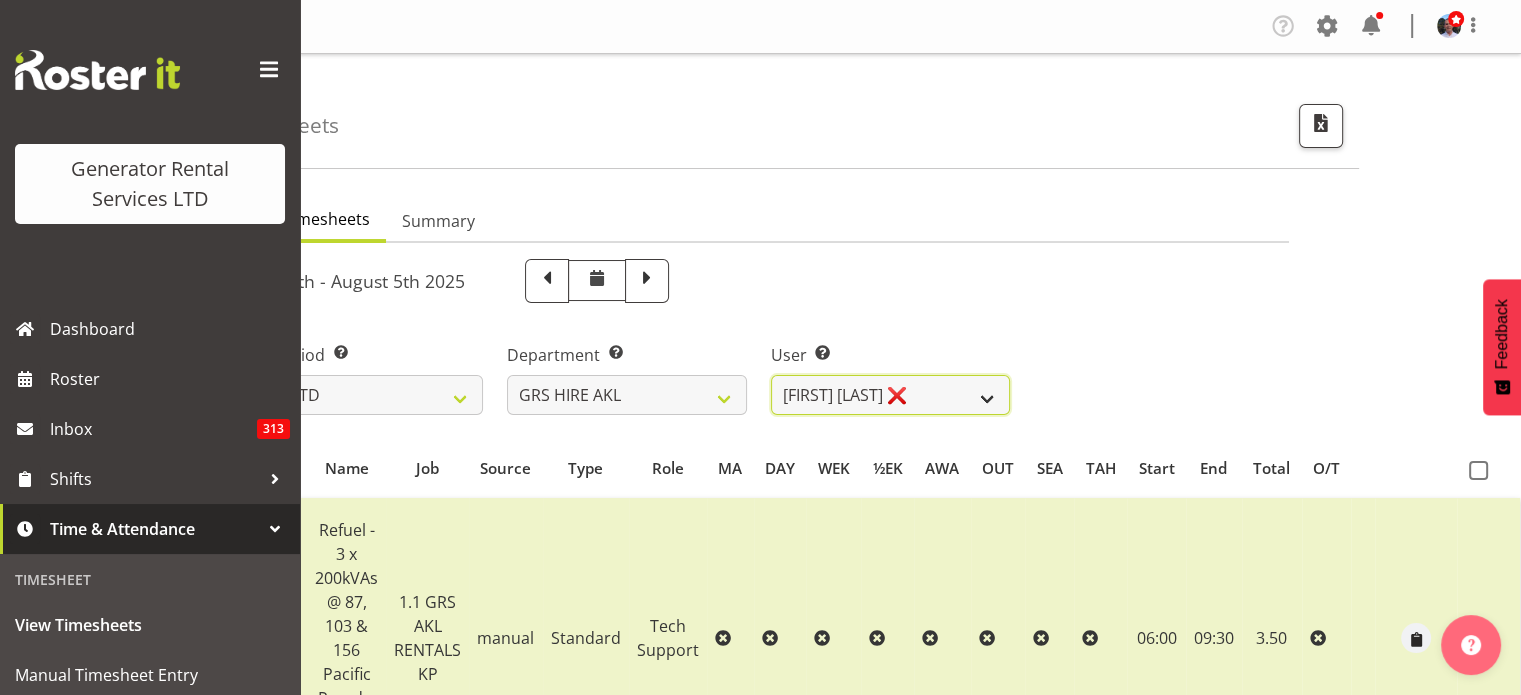 click on "Aaron Naish
✔
Brandon Adonis
✔
Brendan (Paris) Jordan
✔
Caleb Phillips
✔
Carl Shoebridge
✔
Chris Fry
✔
Colin Crenfeldt
❌
Craig Barrett
✔
Daniel Watkinson
✔
Dave Wallace
❌
Emmanuel ( Manny ) Onwubuariri
✔
Jacques Engelbrecht
❌
James Kim
✔
Kelepi Pau'u
❌" at bounding box center (890, 395) 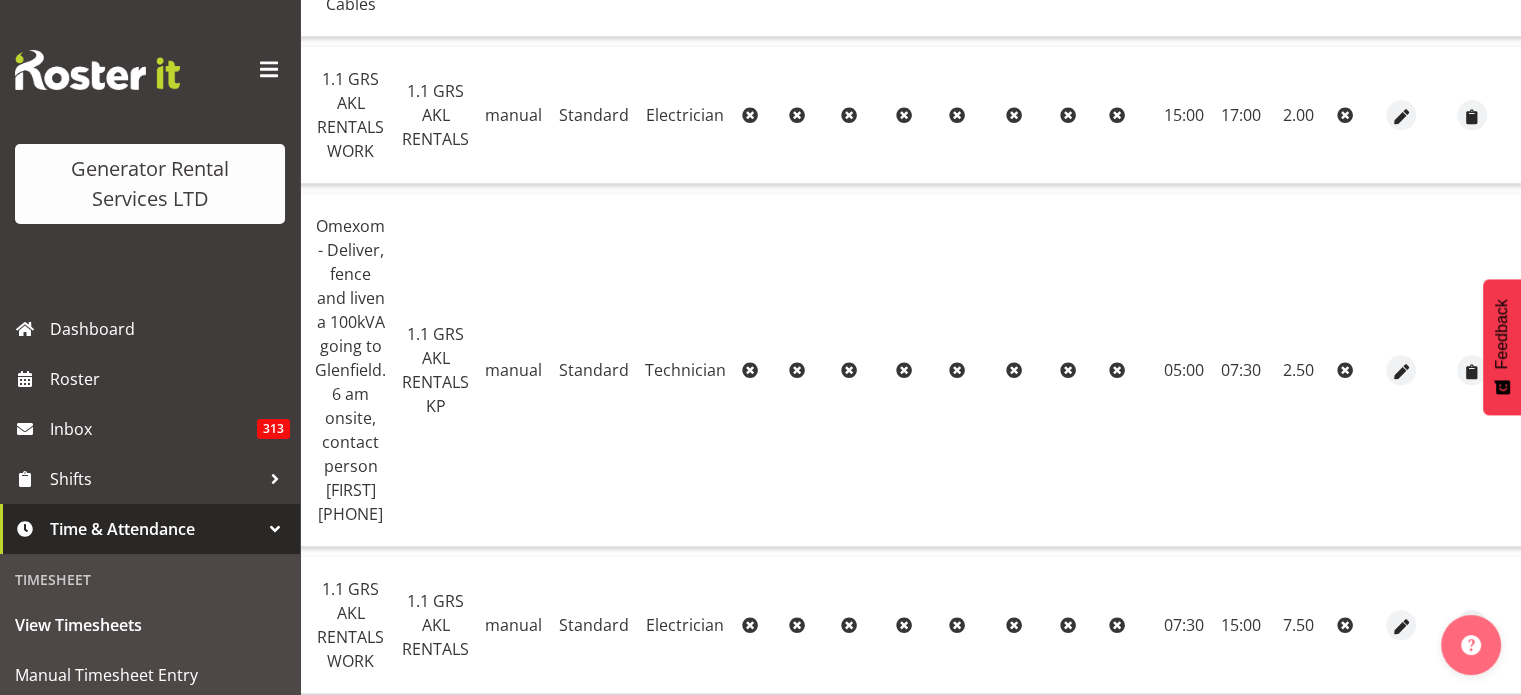 scroll, scrollTop: 2078, scrollLeft: 0, axis: vertical 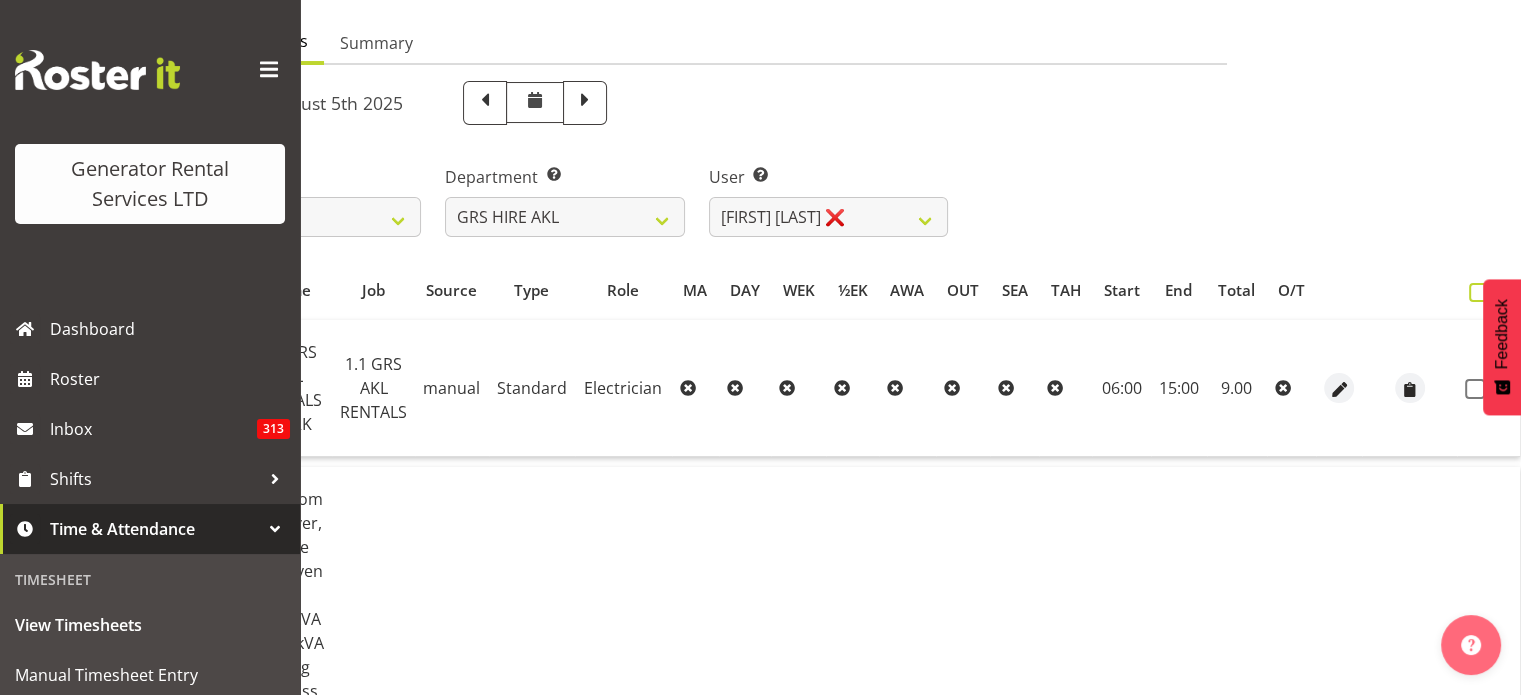 click at bounding box center (1478, 292) 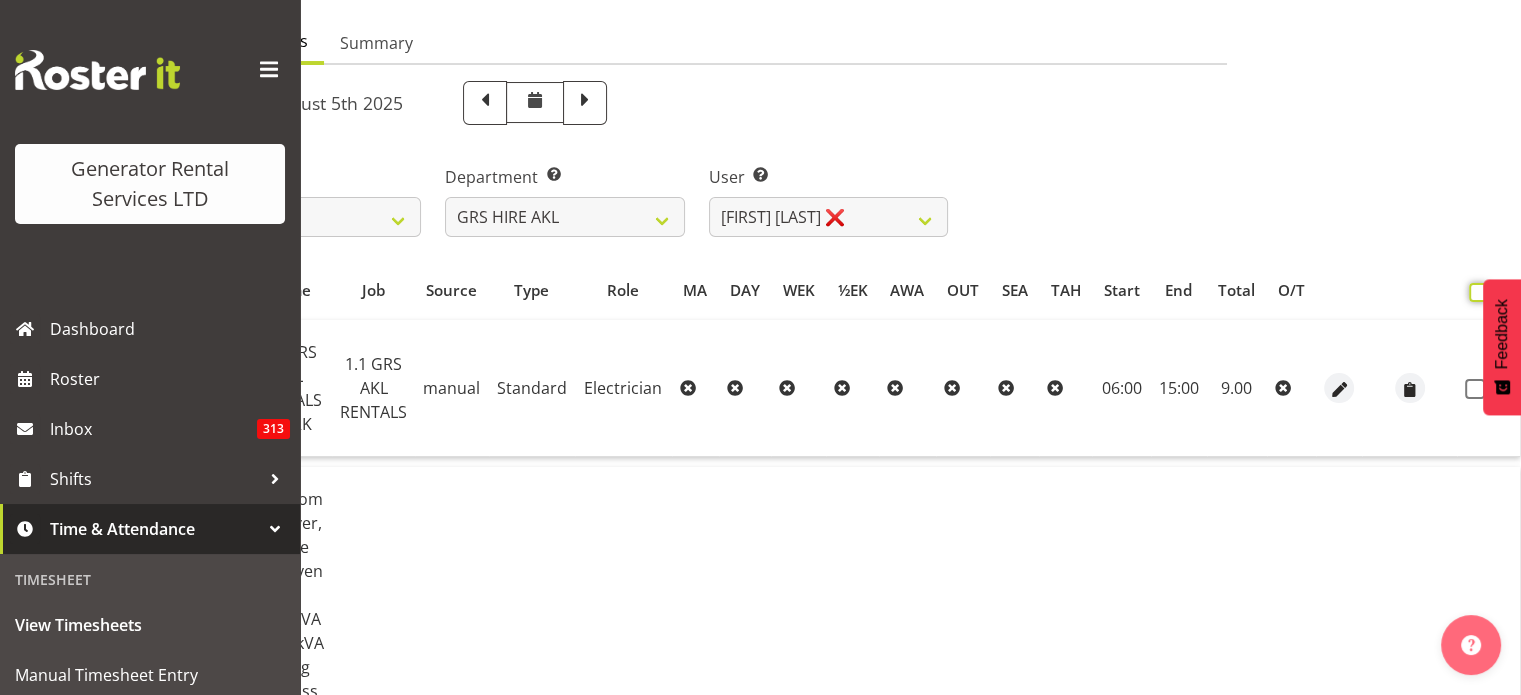 click at bounding box center (1475, 292) 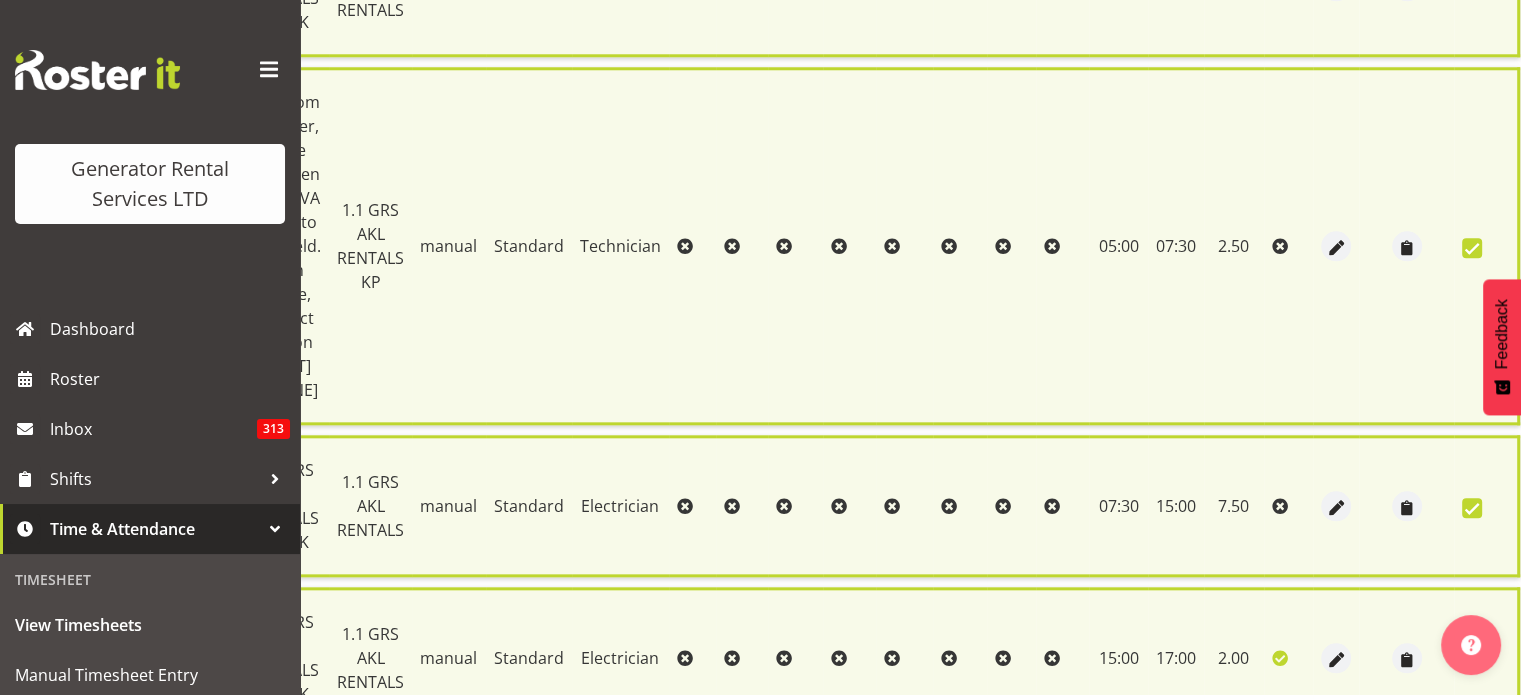 scroll, scrollTop: 2120, scrollLeft: 0, axis: vertical 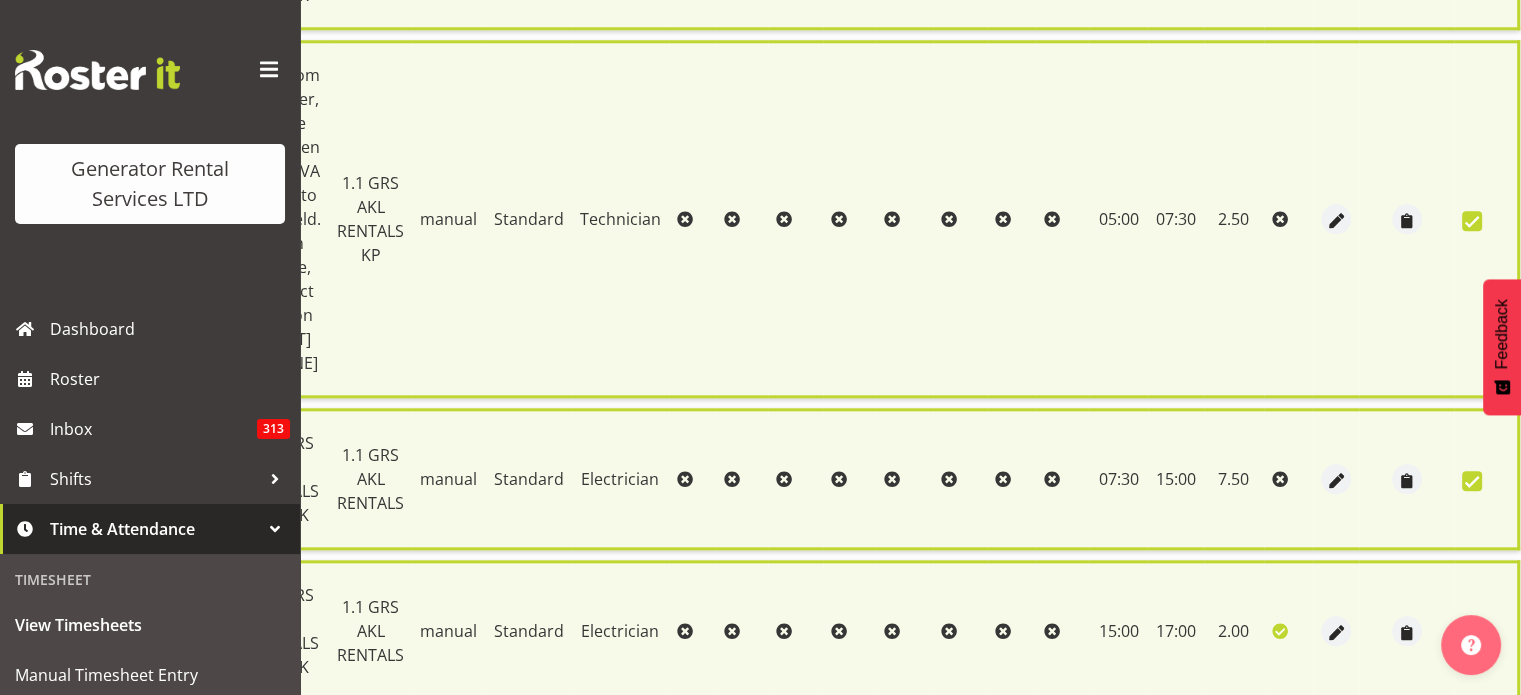 click on "Approve 11 Items" at bounding box center (1068, 792) 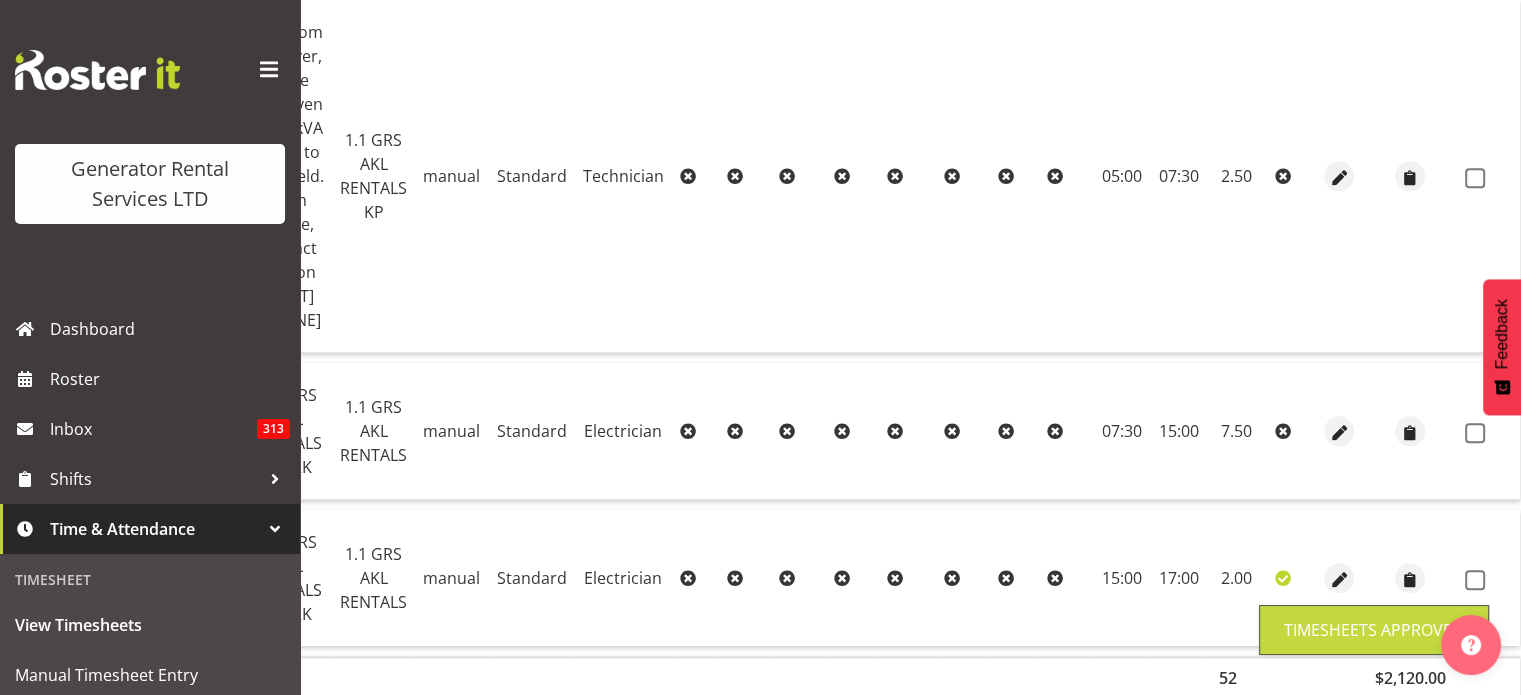 scroll, scrollTop: 2078, scrollLeft: 0, axis: vertical 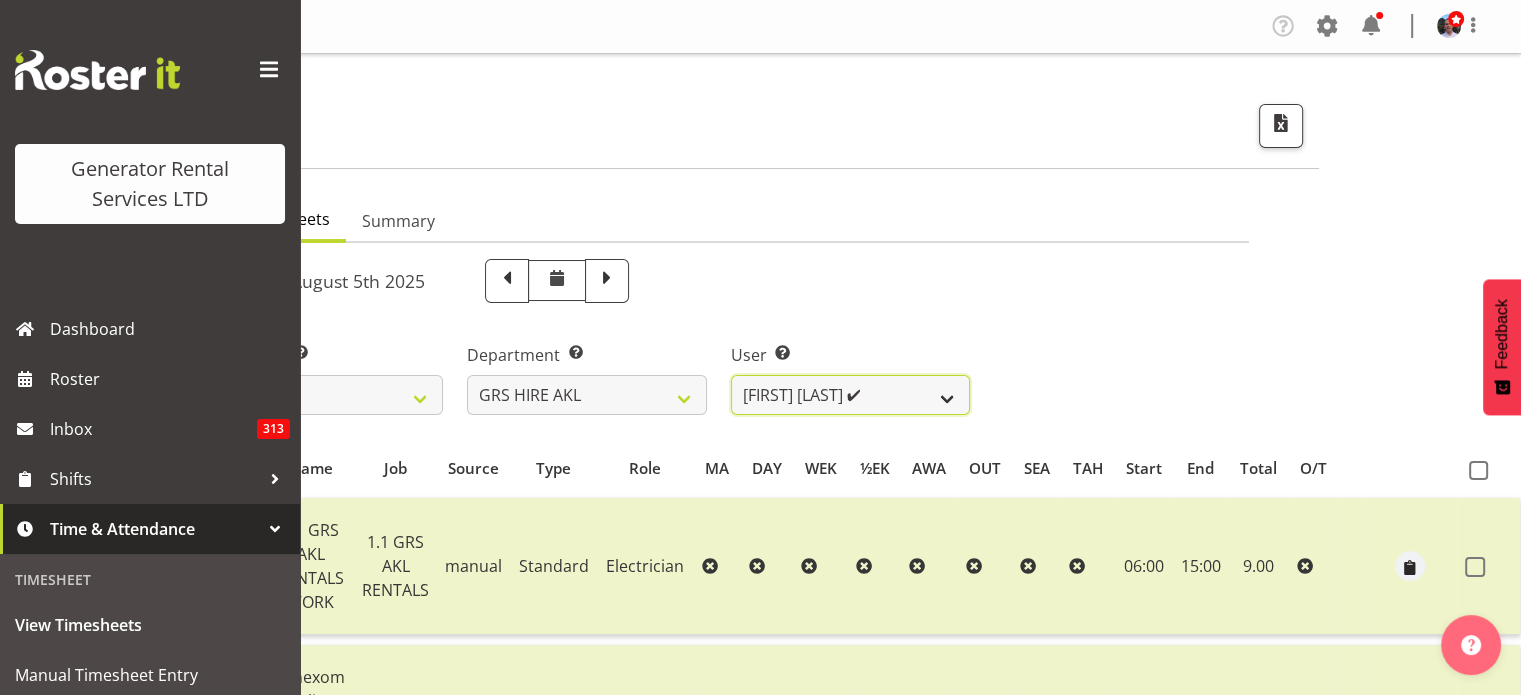 click on "Aaron Naish
✔
Brandon Adonis
✔
Brendan (Paris) Jordan
✔
Caleb Phillips
✔
Carl Shoebridge
✔
Chris Fry
✔
Colin Crenfeldt
❌
Craig Barrett
✔
Daniel Watkinson
✔
Dave Wallace
❌
Emmanuel ( Manny ) Onwubuariri
✔
Jacques Engelbrecht
❌
James Kim
✔
Kelepi Pau'u
❌" at bounding box center (850, 395) 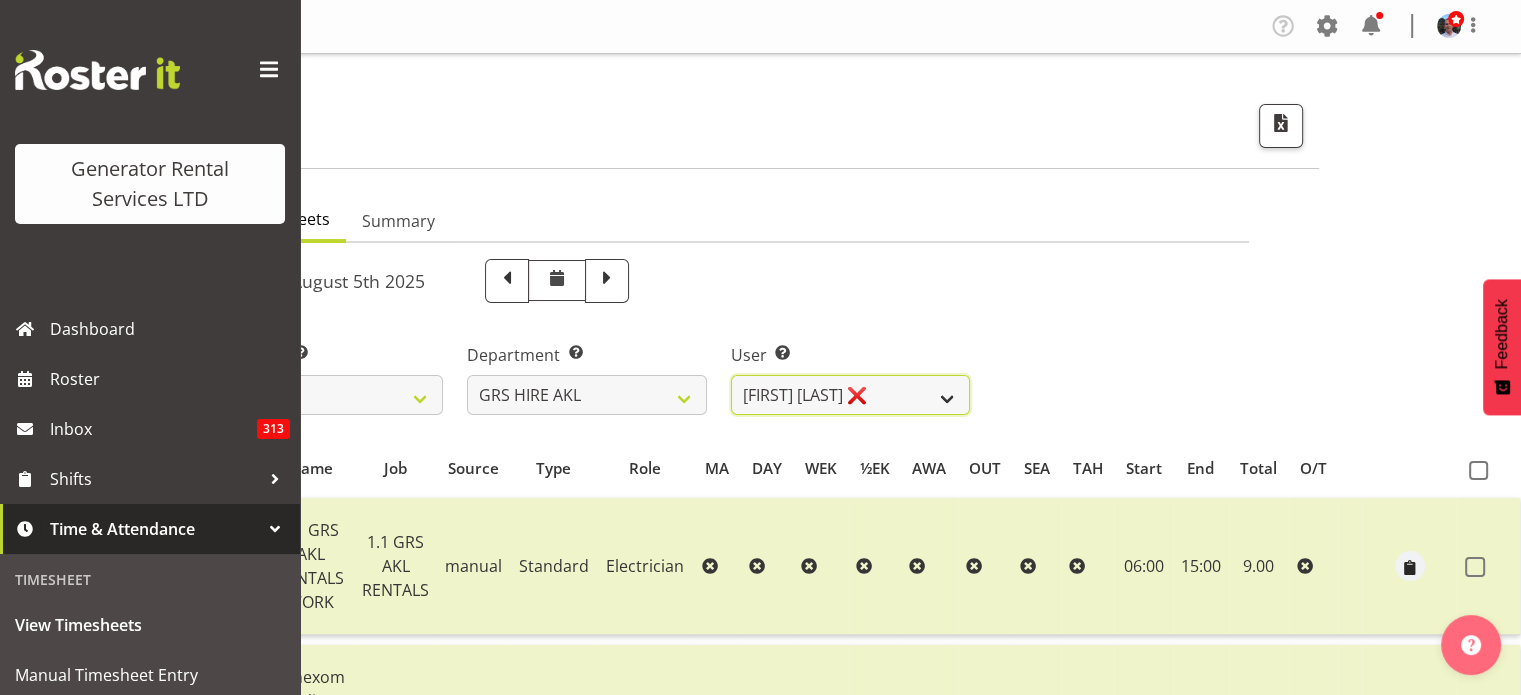 click on "Aaron Naish
✔
Brandon Adonis
✔
Brendan (Paris) Jordan
✔
Caleb Phillips
✔
Carl Shoebridge
✔
Chris Fry
✔
Colin Crenfeldt
❌
Craig Barrett
✔
Daniel Watkinson
✔
Dave Wallace
❌
Emmanuel ( Manny ) Onwubuariri
✔
Jacques Engelbrecht
❌
James Kim
✔
Kelepi Pau'u
❌" at bounding box center [850, 395] 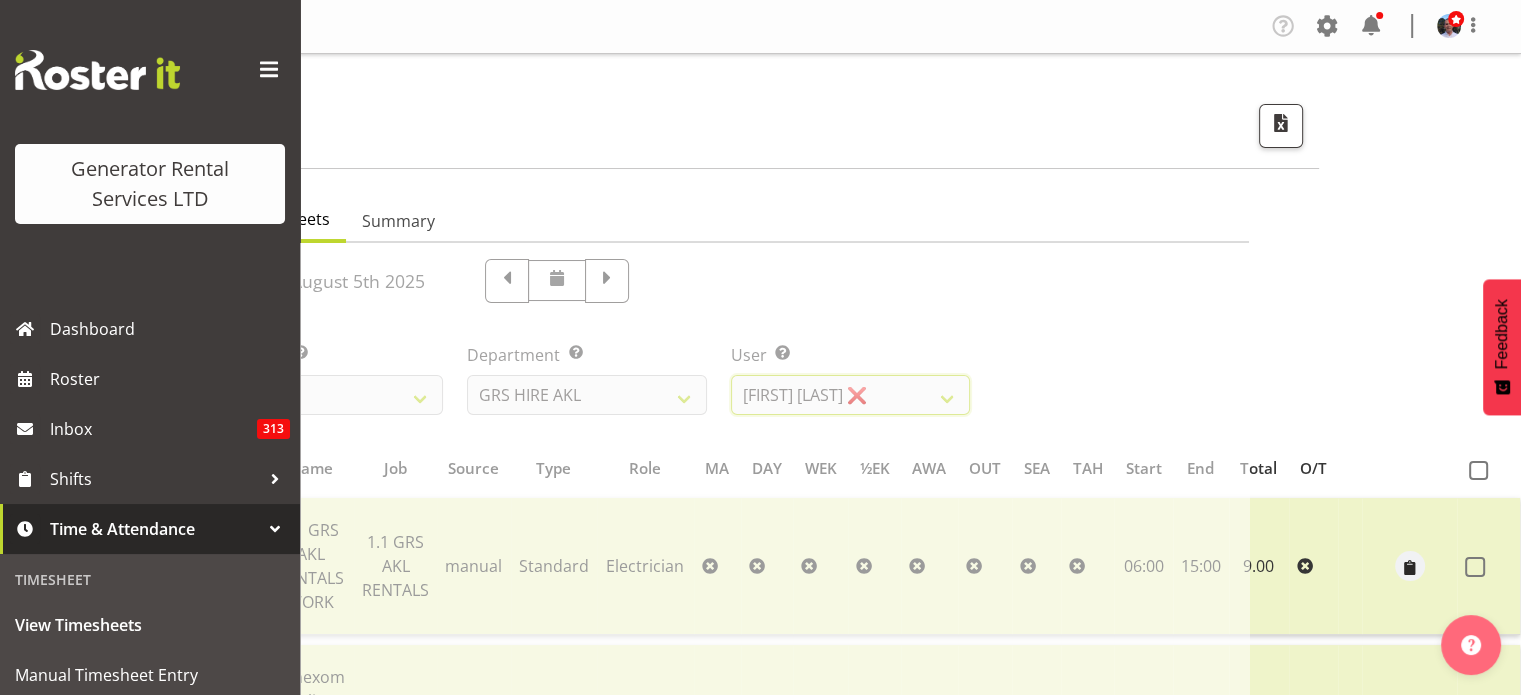 scroll, scrollTop: 0, scrollLeft: 196, axis: horizontal 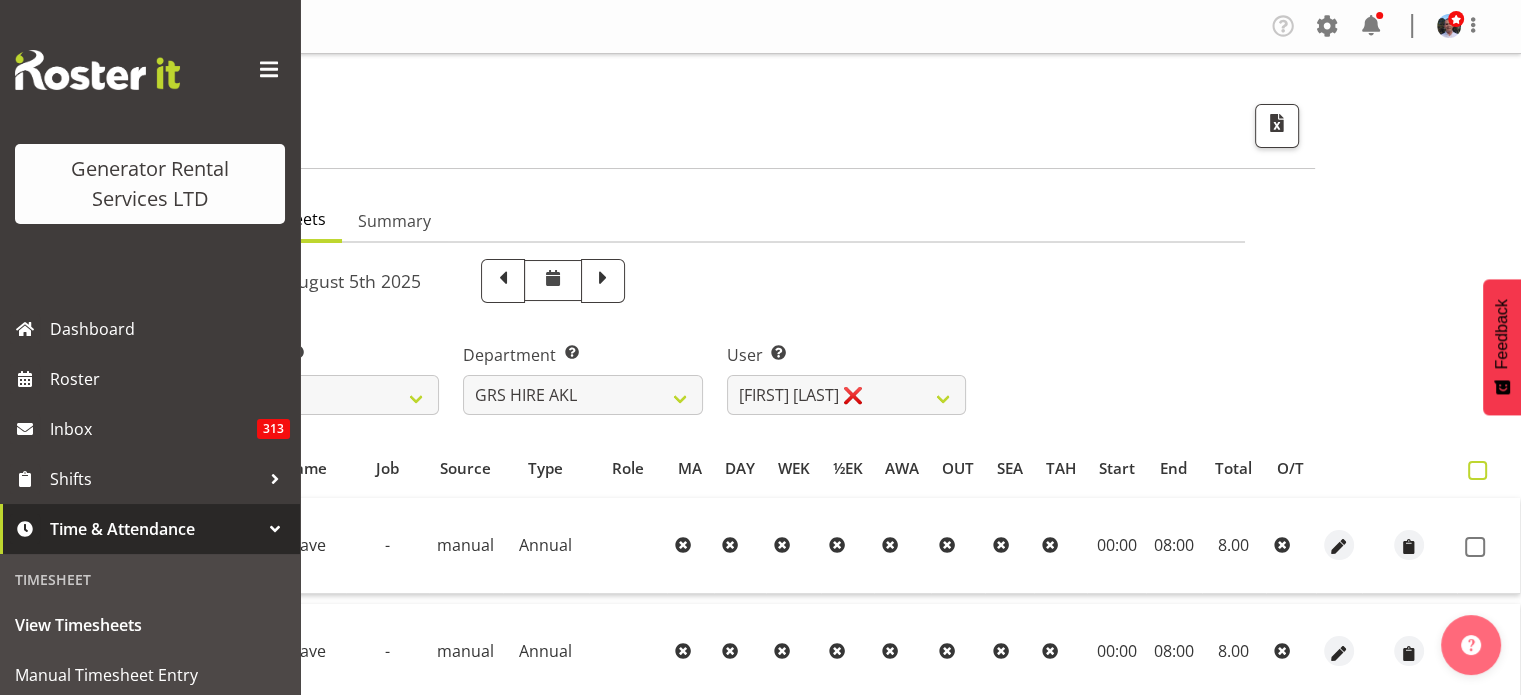 click at bounding box center (1477, 470) 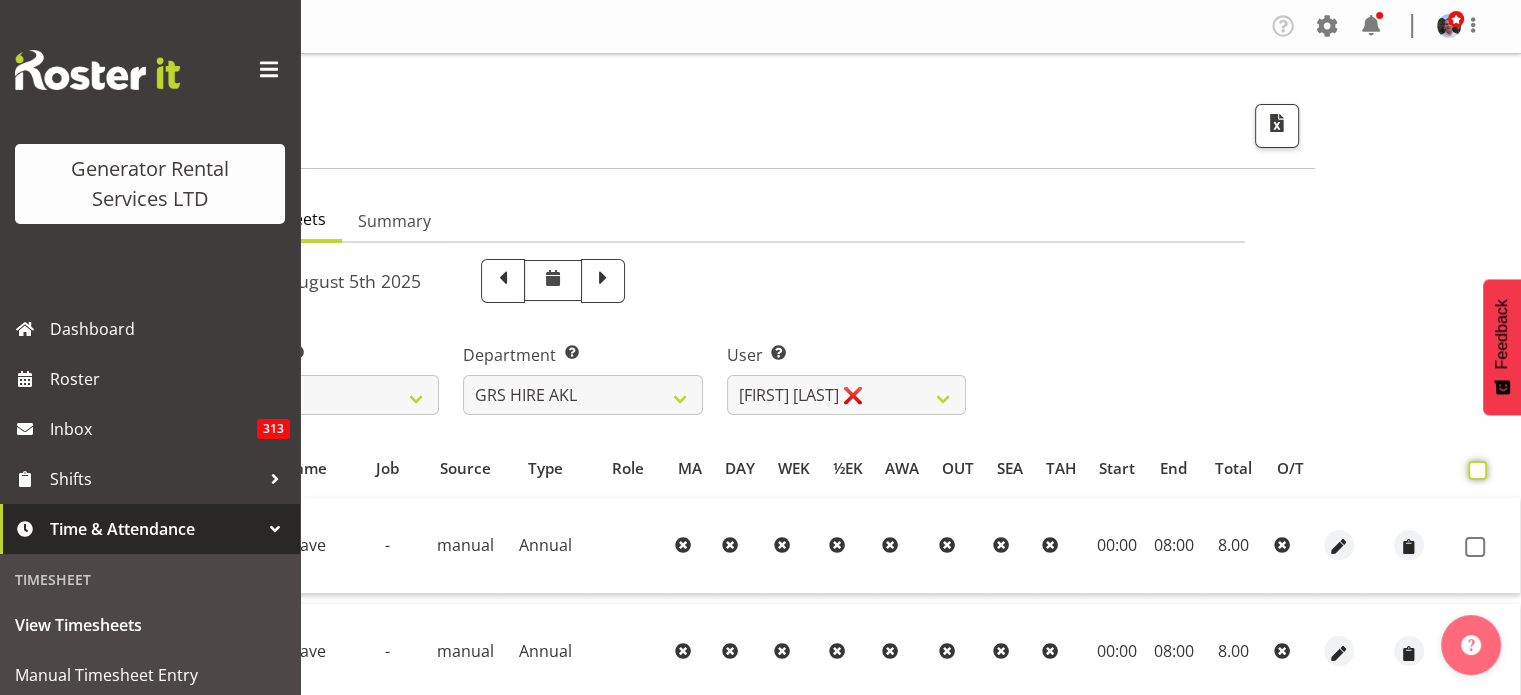 click at bounding box center (1474, 470) 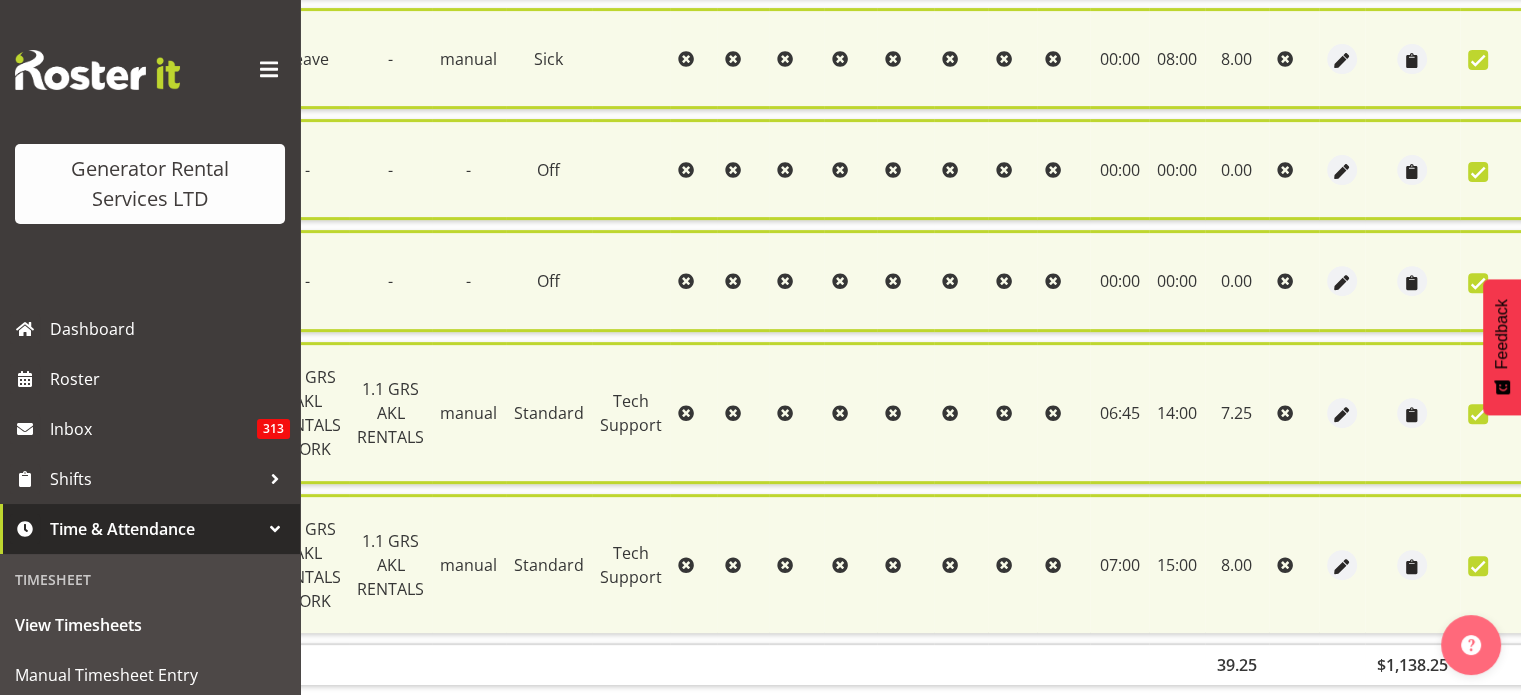 scroll, scrollTop: 796, scrollLeft: 0, axis: vertical 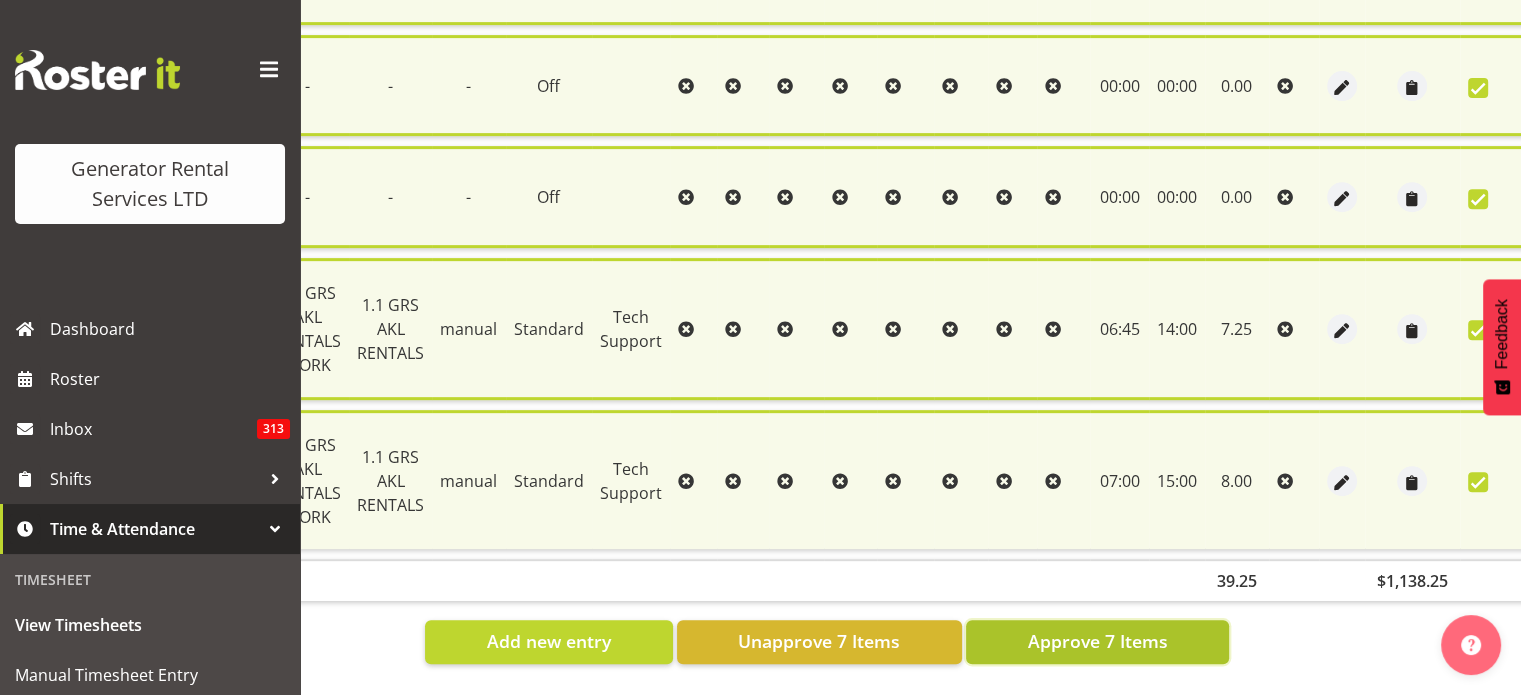 click on "Approve 7 Items" at bounding box center [1097, 641] 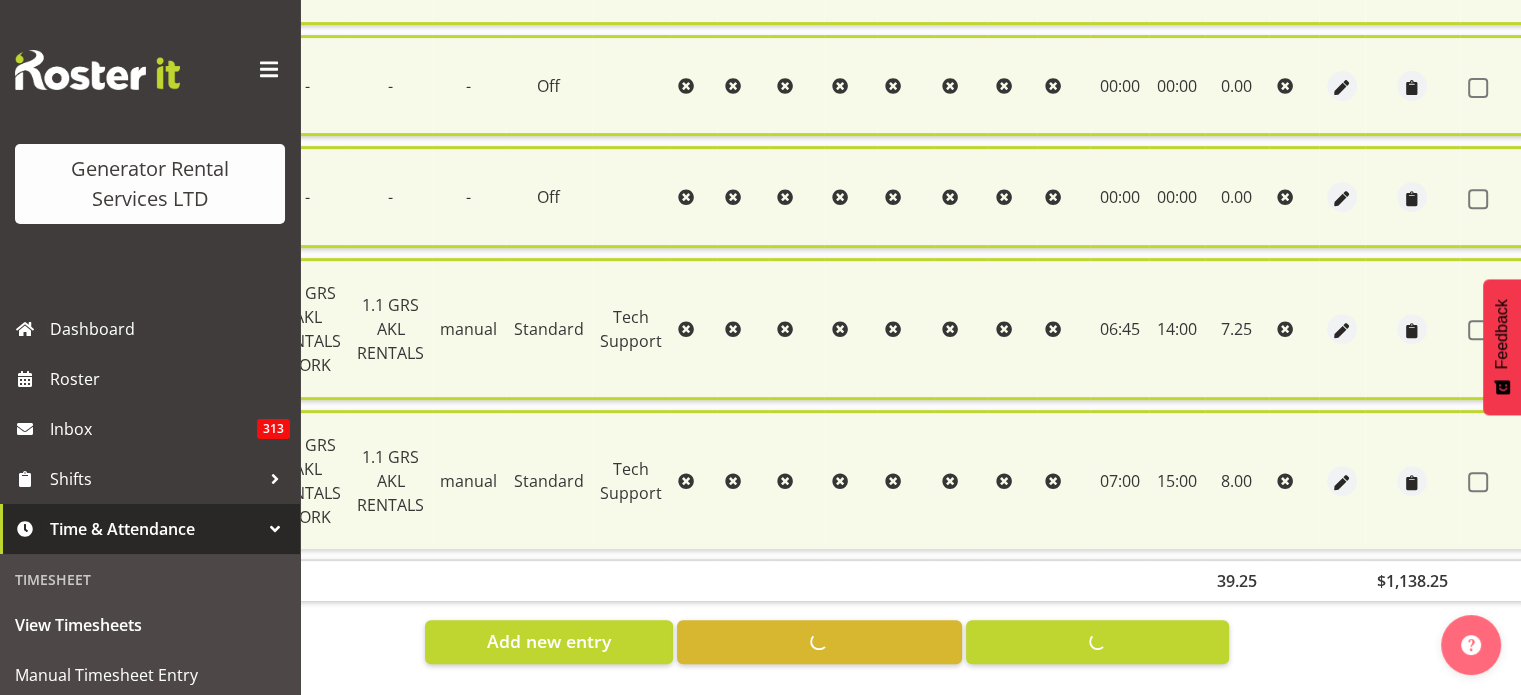 scroll, scrollTop: 770, scrollLeft: 0, axis: vertical 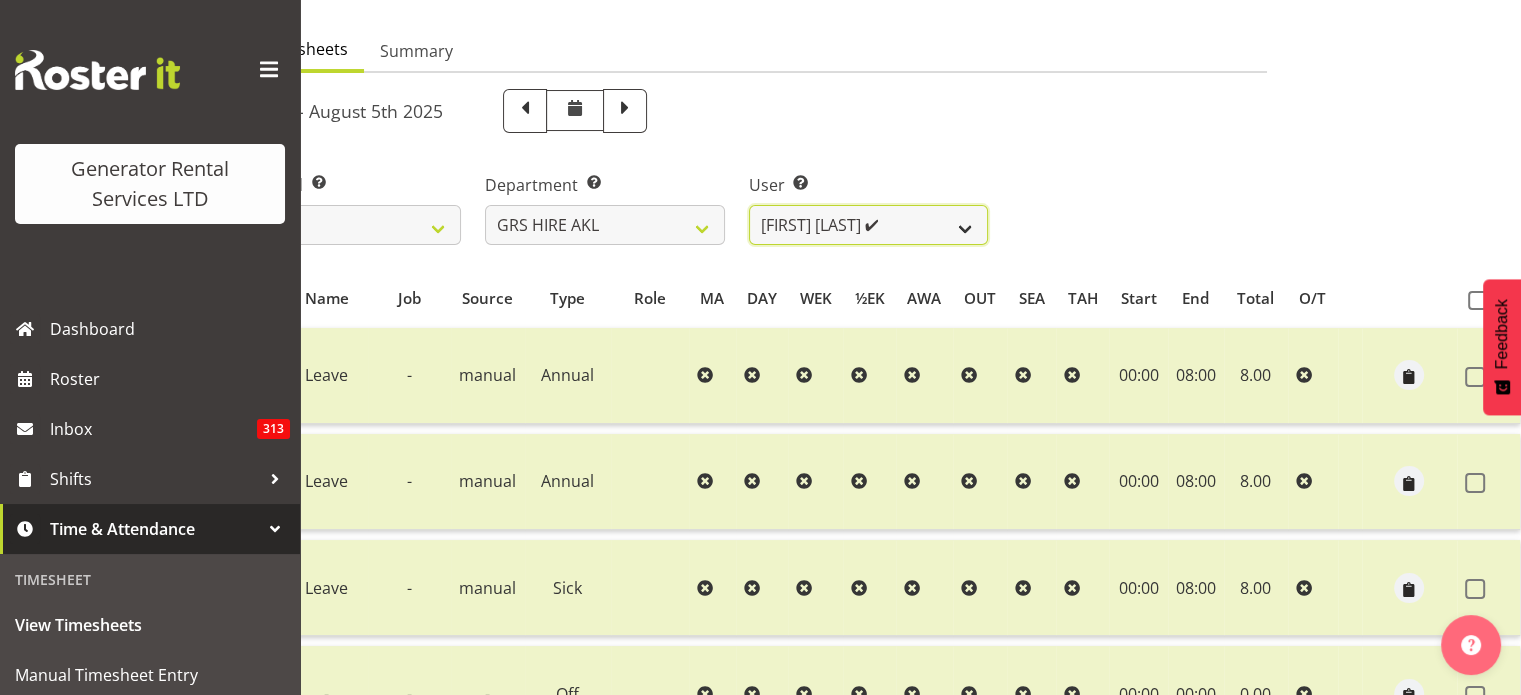 click on "Aaron Naish
✔
Brandon Adonis
✔
Brendan (Paris) Jordan
✔
Caleb Phillips
✔
Carl Shoebridge
✔
Chris Fry
✔
Colin Crenfeldt
❌
Craig Barrett
✔
Daniel Watkinson
✔
Dave Wallace
❌
Emmanuel ( Manny ) Onwubuariri
✔
Jacques Engelbrecht
❌
James Kim
✔
Kelepi Pau'u
❌" at bounding box center (868, 225) 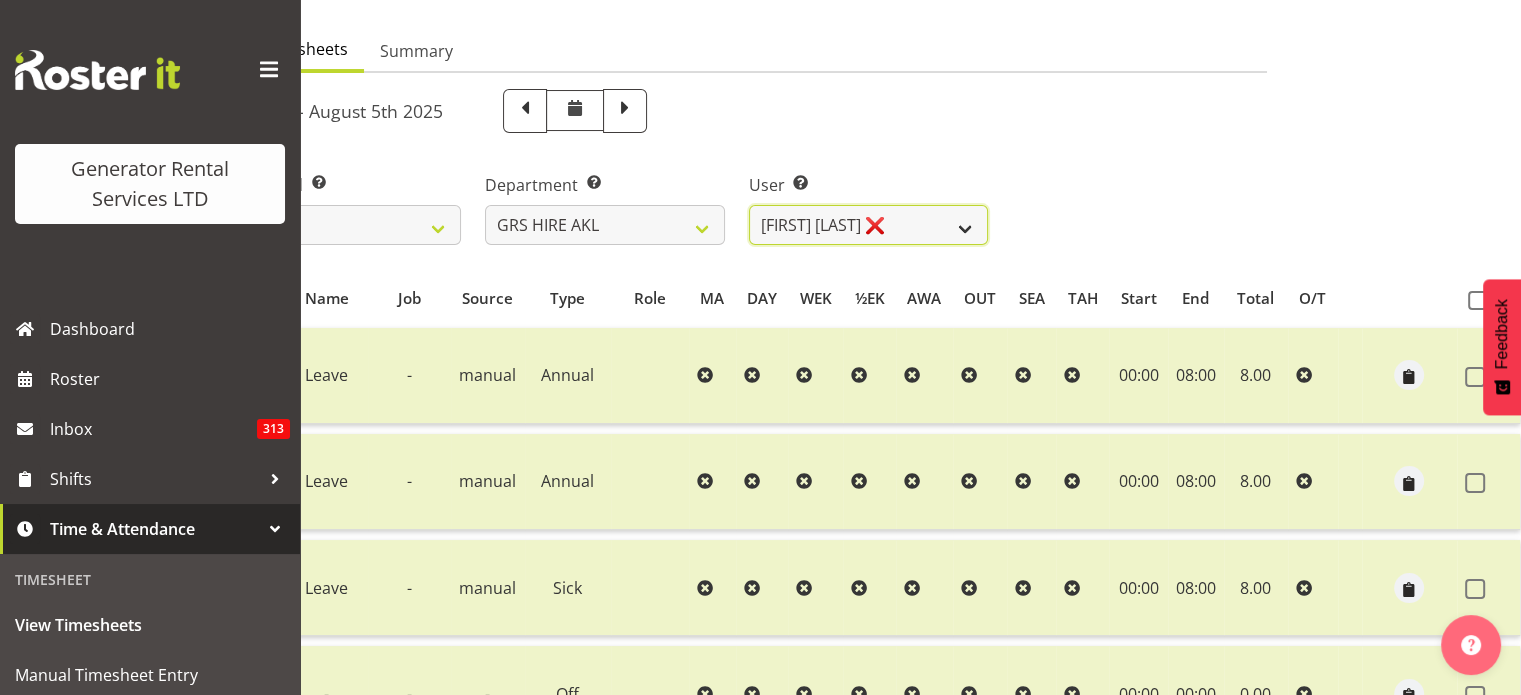 click on "Aaron Naish
✔
Brandon Adonis
✔
Brendan (Paris) Jordan
✔
Caleb Phillips
✔
Carl Shoebridge
✔
Chris Fry
✔
Colin Crenfeldt
❌
Craig Barrett
✔
Daniel Watkinson
✔
Dave Wallace
❌
Emmanuel ( Manny ) Onwubuariri
✔
Jacques Engelbrecht
❌
James Kim
✔
Kelepi Pau'u
❌" at bounding box center (868, 225) 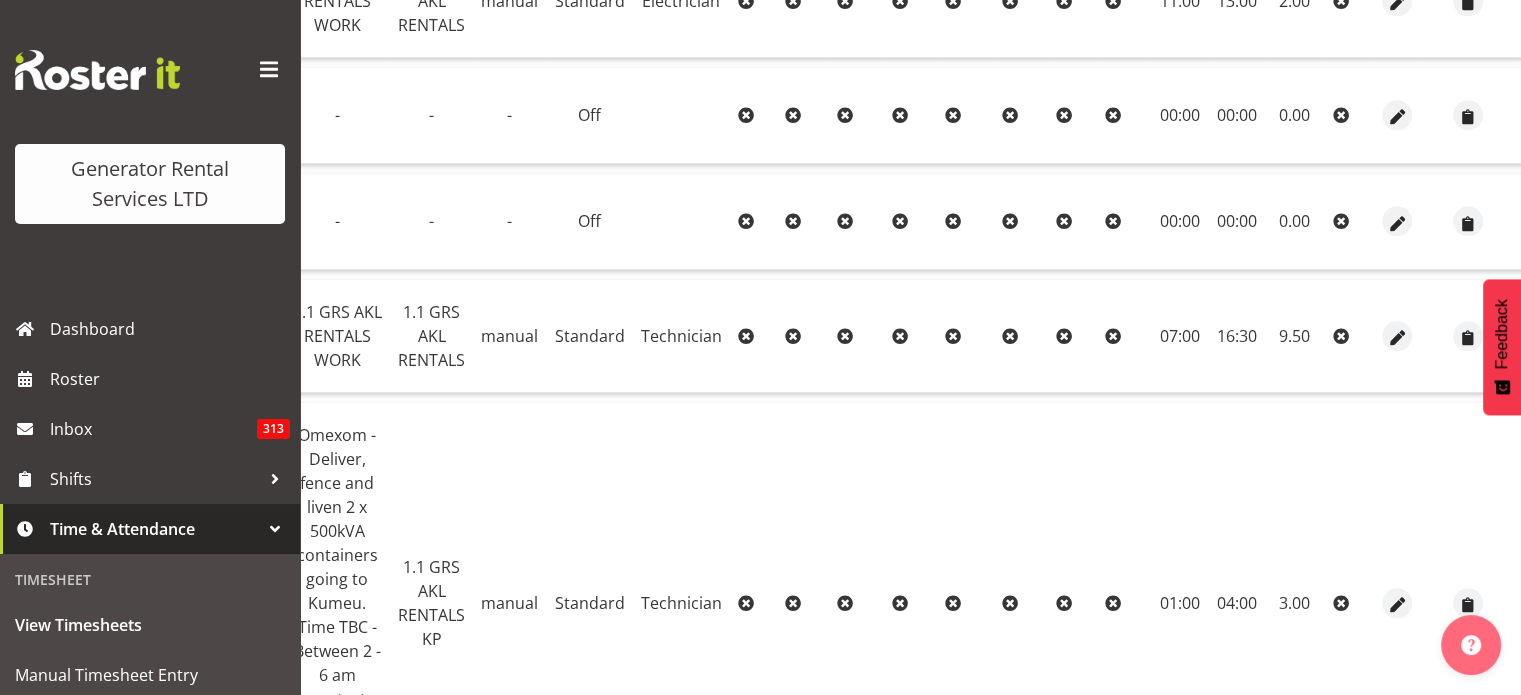 scroll, scrollTop: 2102, scrollLeft: 0, axis: vertical 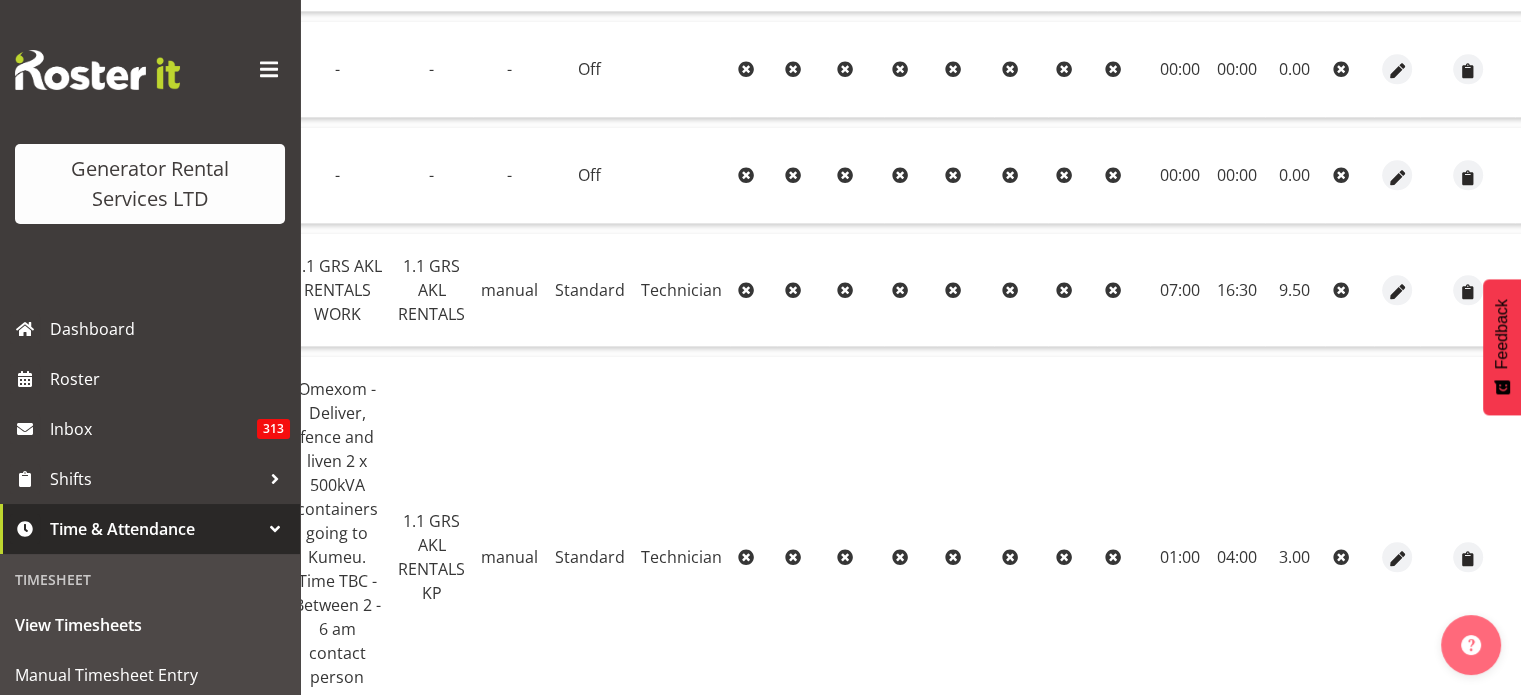 click on "$2,156.25" at bounding box center [1467, 911] 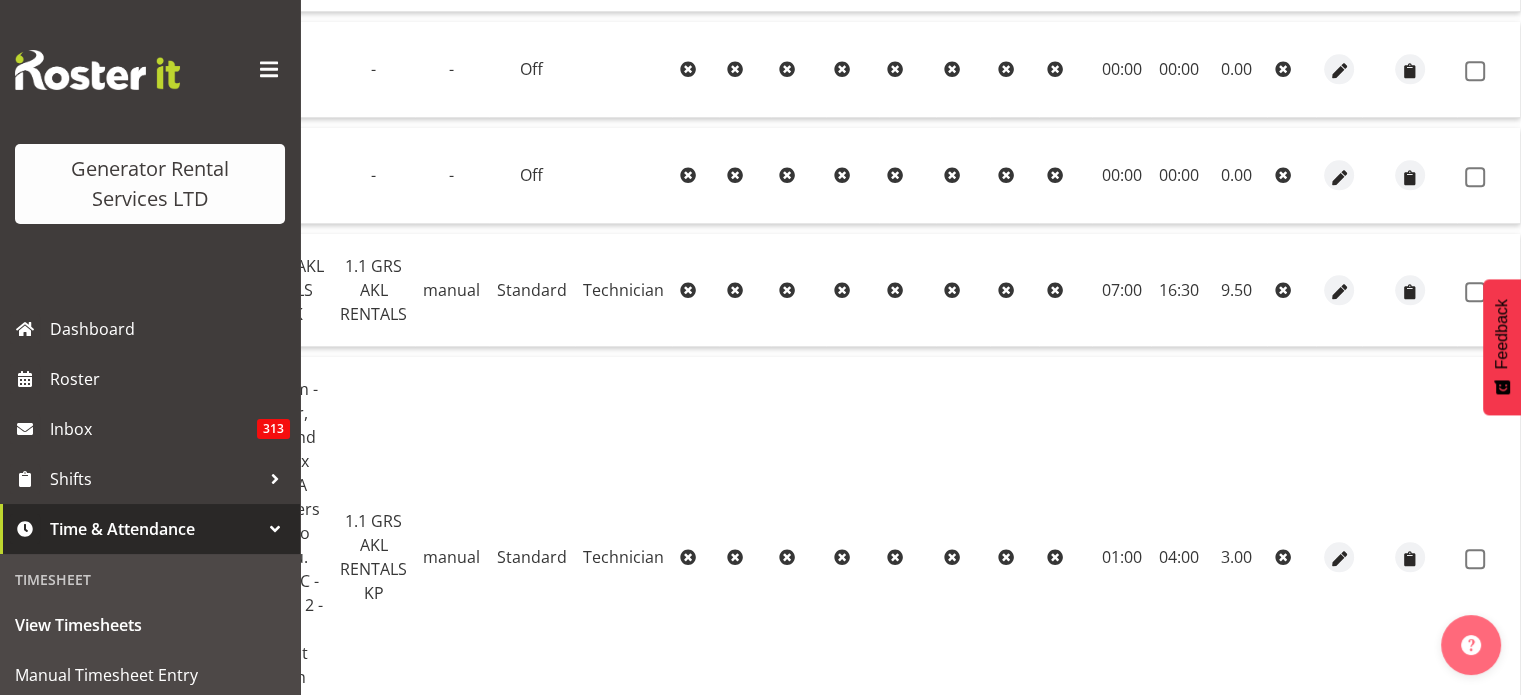 scroll, scrollTop: 0, scrollLeft: 249, axis: horizontal 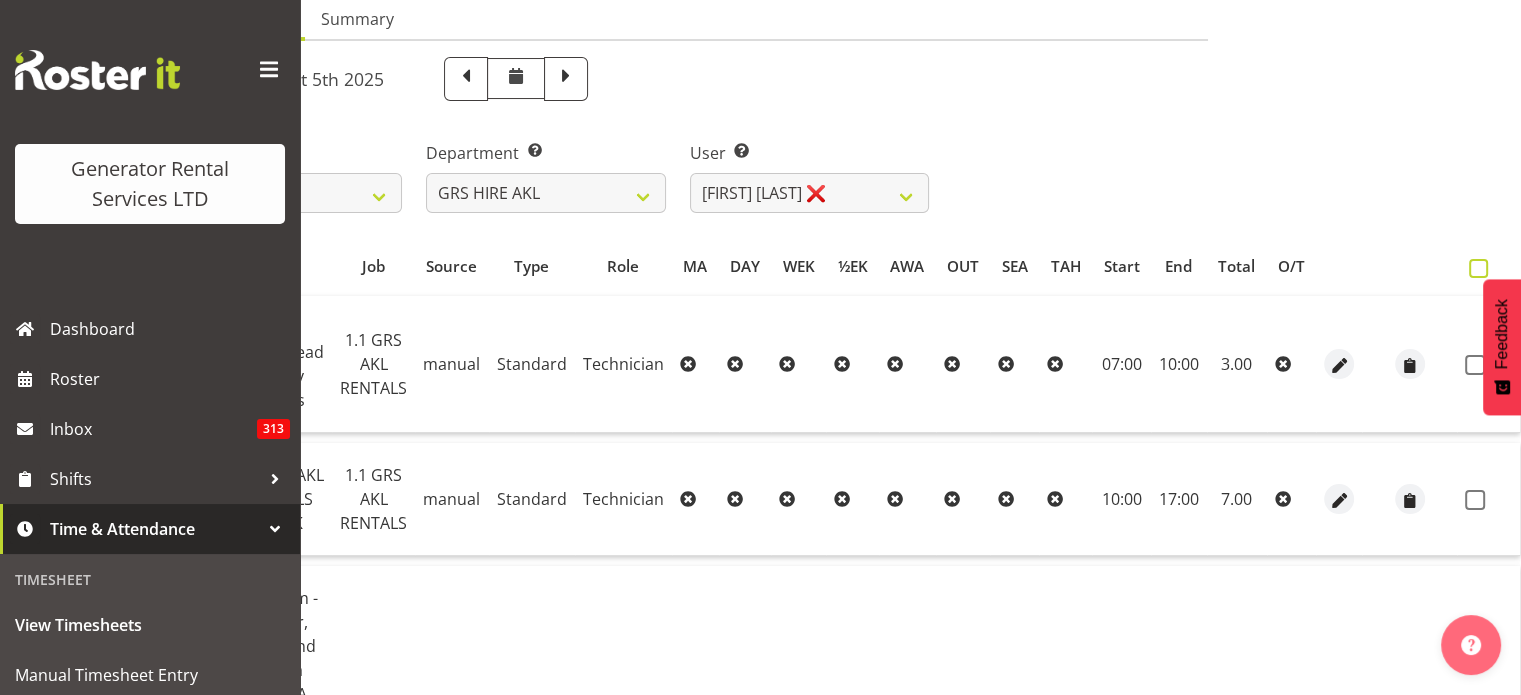 click at bounding box center [1478, 268] 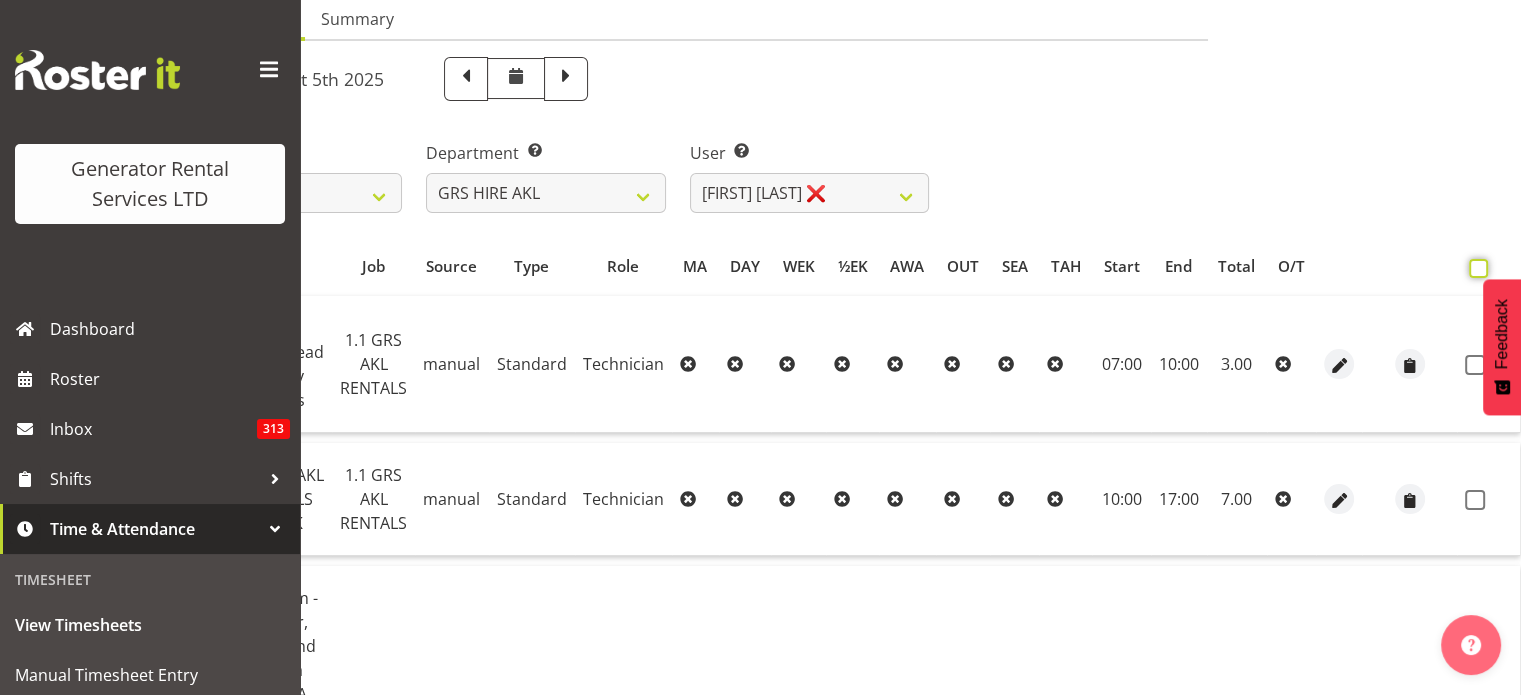 click at bounding box center [1475, 268] 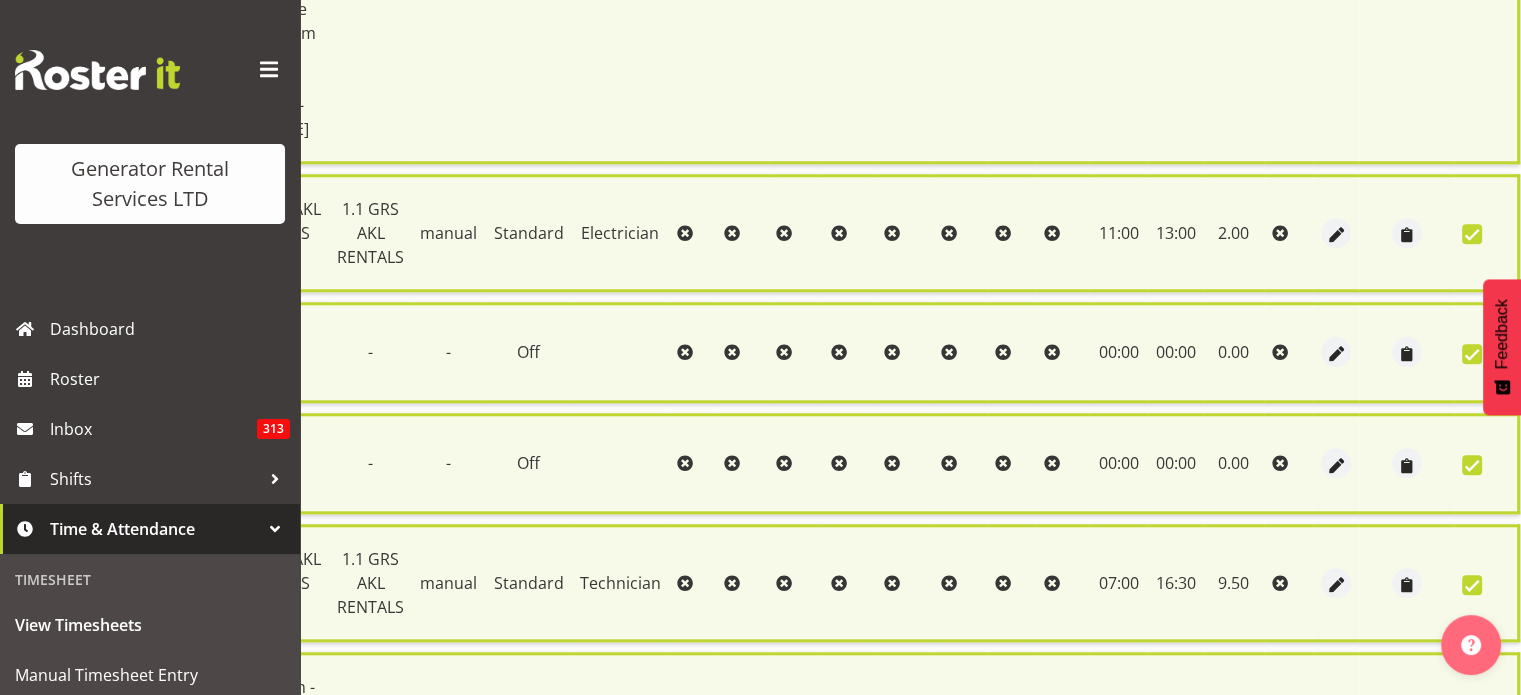 scroll, scrollTop: 2144, scrollLeft: 0, axis: vertical 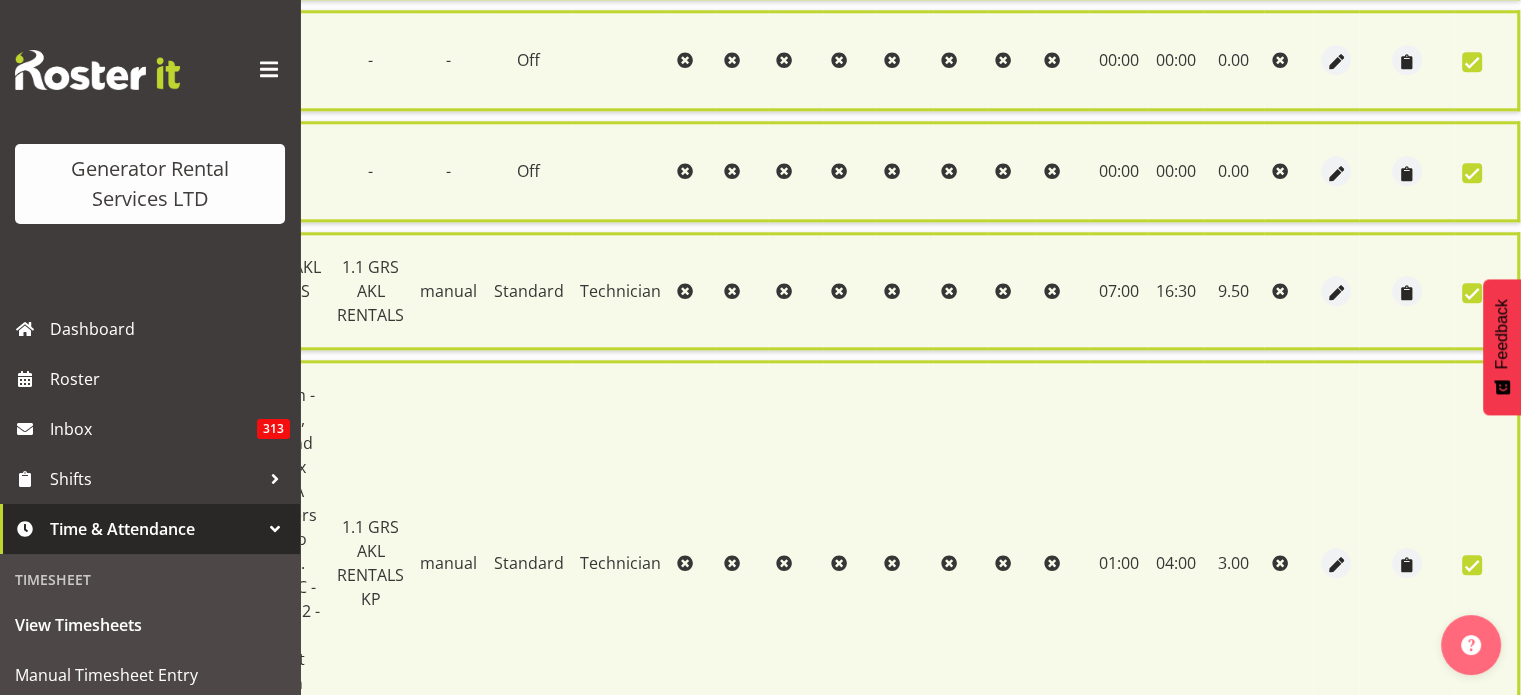 click on "Approve 11 Items" at bounding box center [1049, 984] 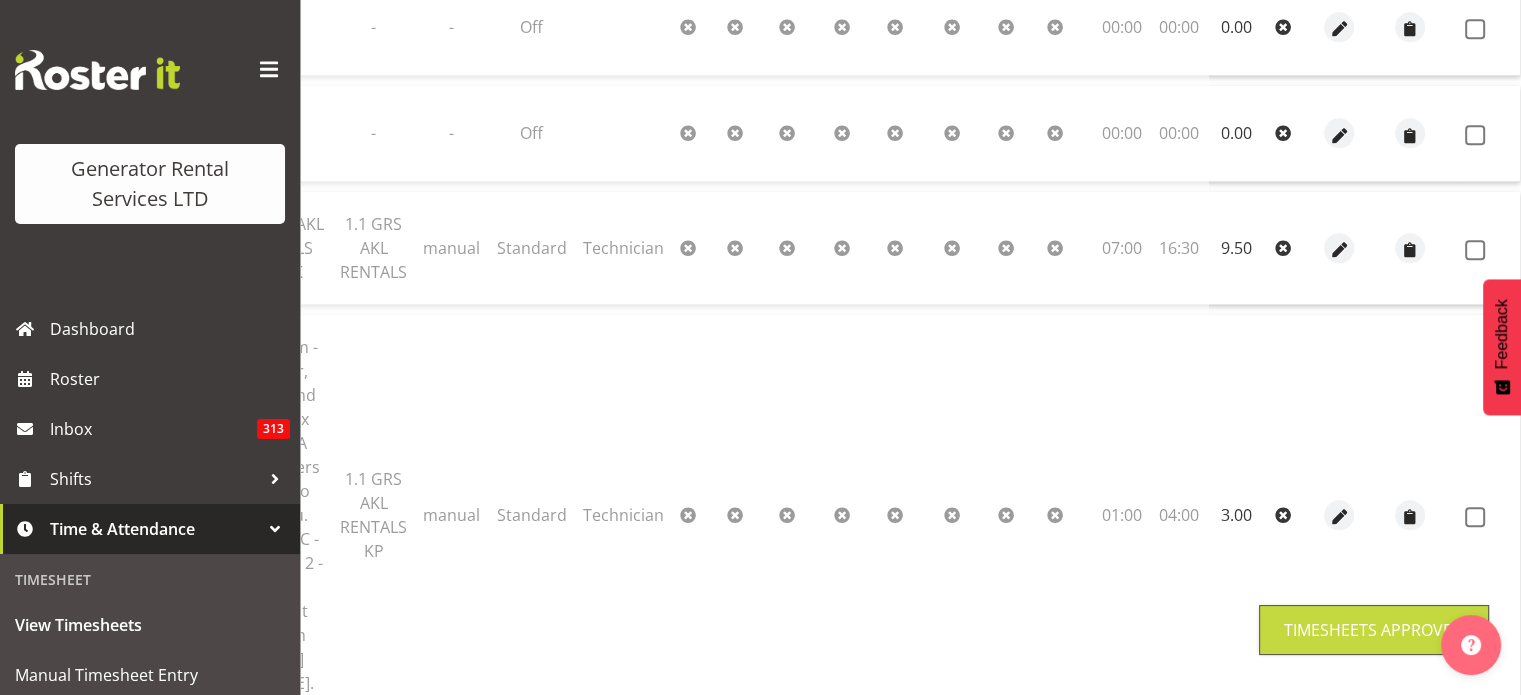 scroll, scrollTop: 2102, scrollLeft: 0, axis: vertical 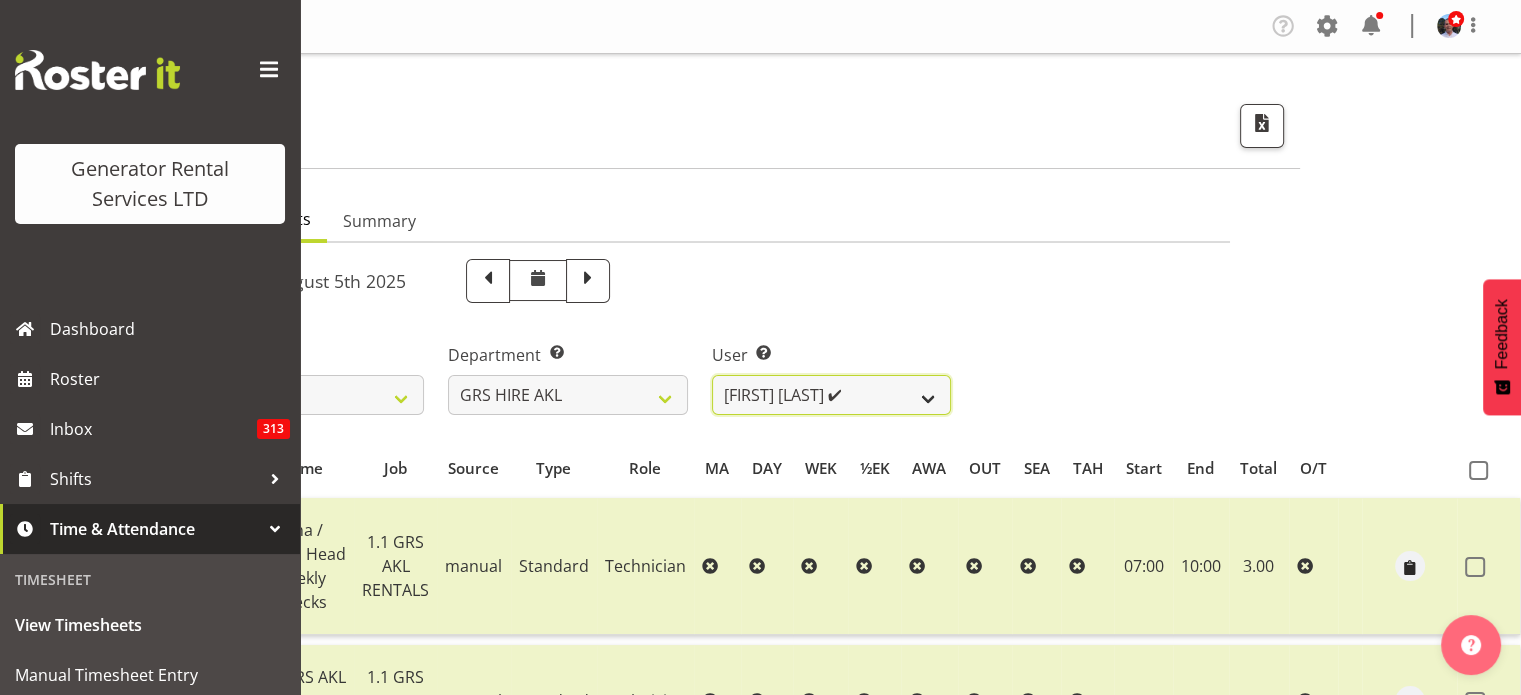 click on "Aaron Naish
✔
Brandon Adonis
✔
Brendan (Paris) Jordan
✔
Caleb Phillips
✔
Carl Shoebridge
✔
Chris Fry
✔
Colin Crenfeldt
❌
Craig Barrett
✔
Daniel Watkinson
✔
Dave Wallace
❌
Emmanuel ( Manny ) Onwubuariri
✔
Jacques Engelbrecht
❌
James Kim
✔
Kelepi Pau'u
❌" at bounding box center (831, 395) 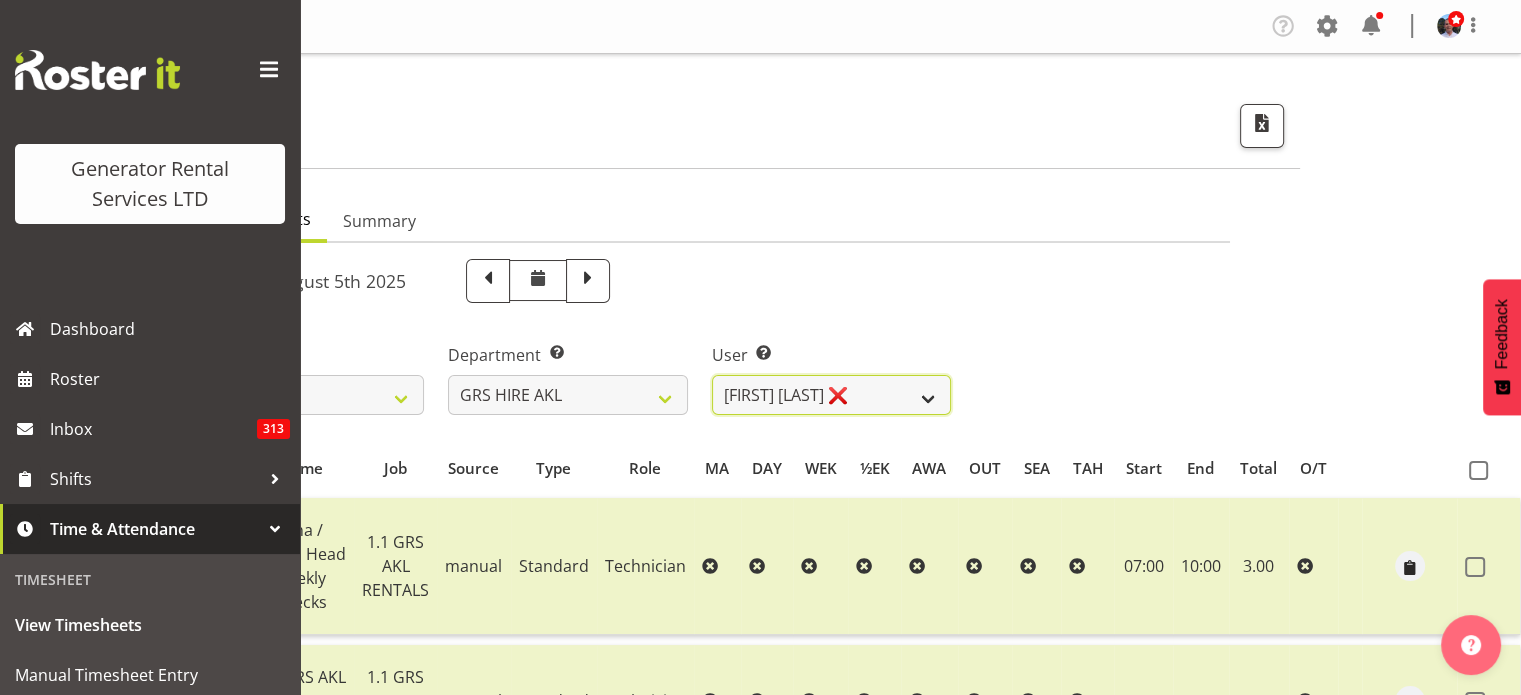 click on "Aaron Naish
✔
Brandon Adonis
✔
Brendan (Paris) Jordan
✔
Caleb Phillips
✔
Carl Shoebridge
✔
Chris Fry
✔
Colin Crenfeldt
❌
Craig Barrett
✔
Daniel Watkinson
✔
Dave Wallace
❌
Emmanuel ( Manny ) Onwubuariri
✔
Jacques Engelbrecht
❌
James Kim
✔
Kelepi Pau'u
❌" at bounding box center (831, 395) 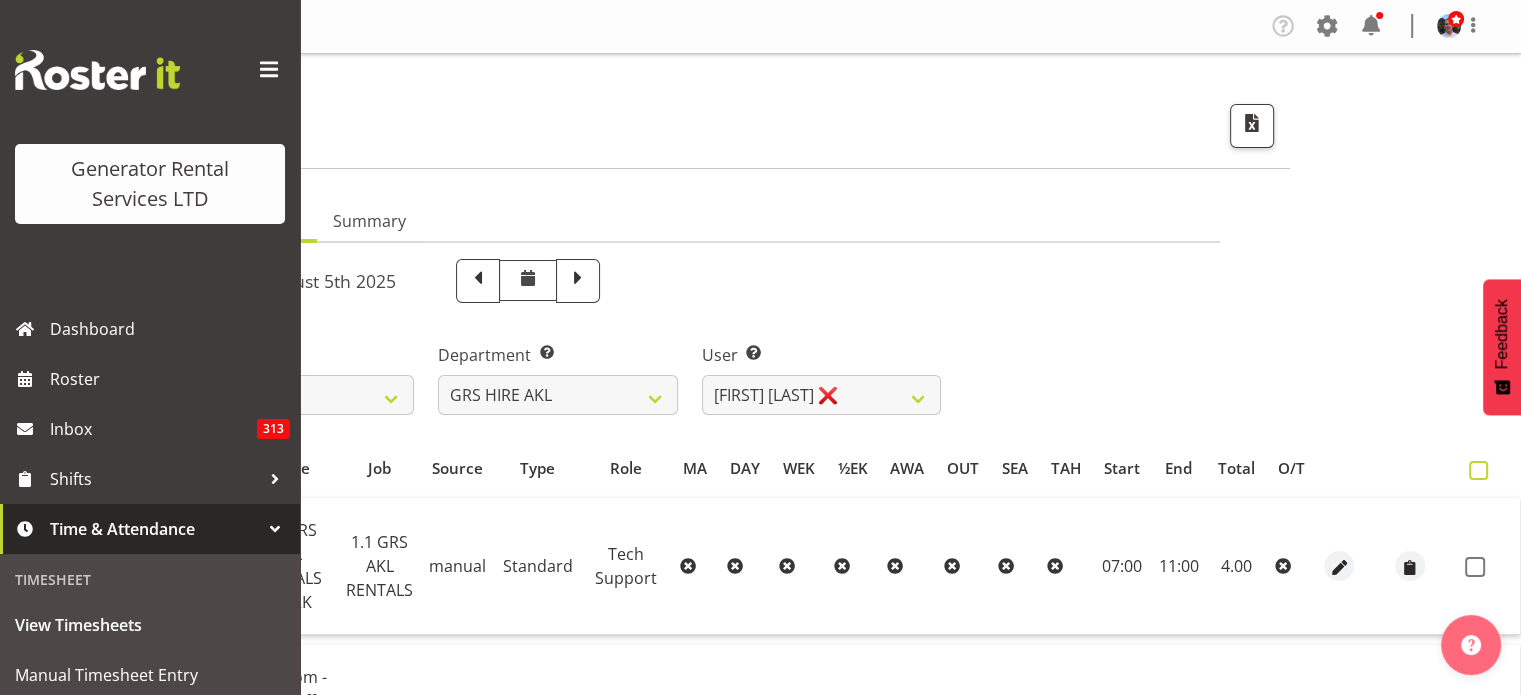 click at bounding box center [1478, 470] 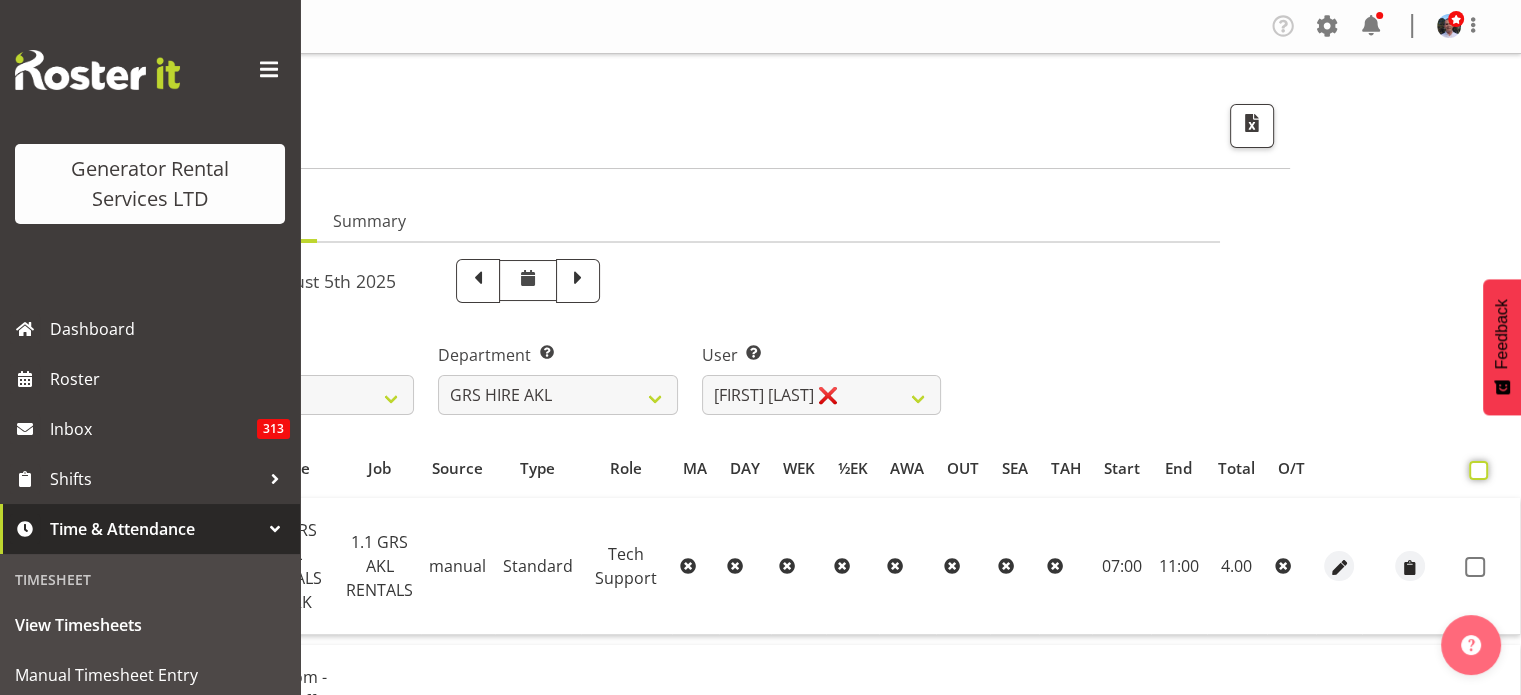 click at bounding box center (1475, 470) 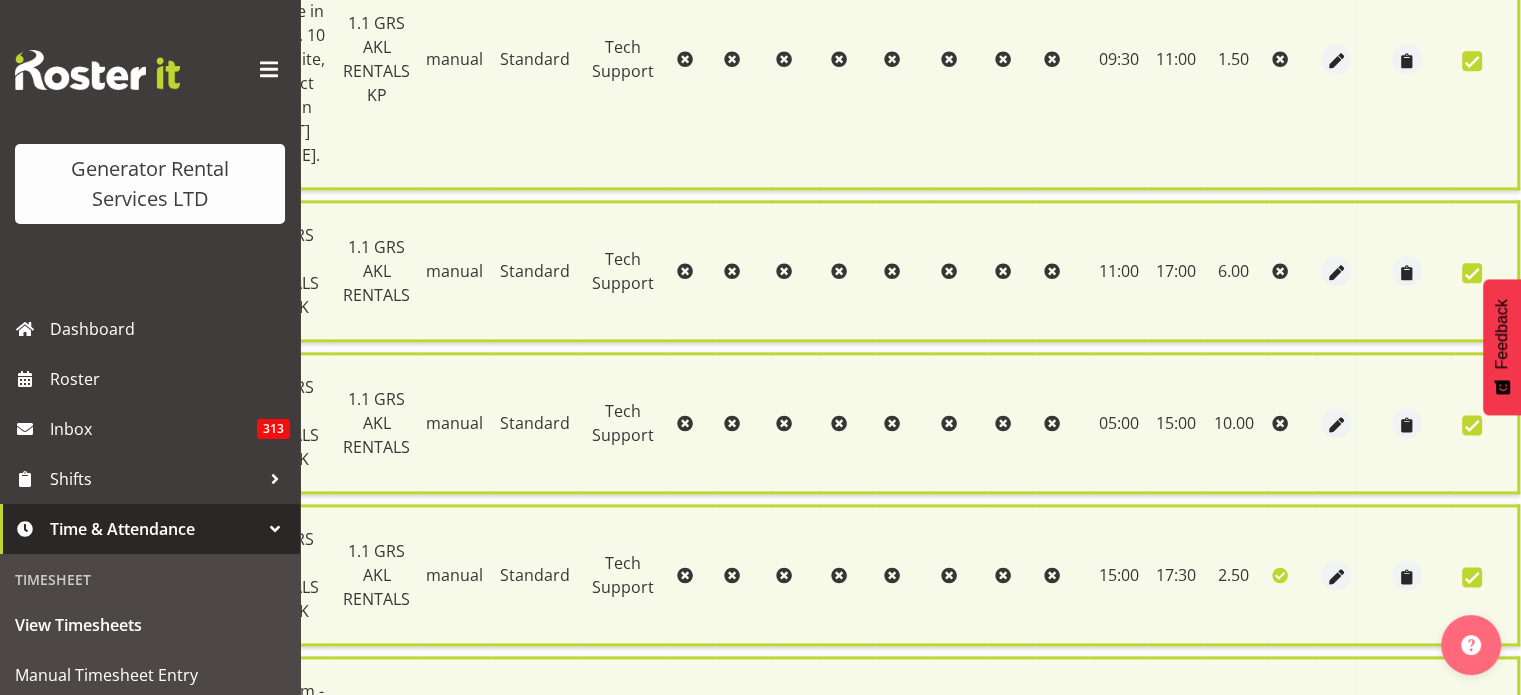 scroll, scrollTop: 2680, scrollLeft: 0, axis: vertical 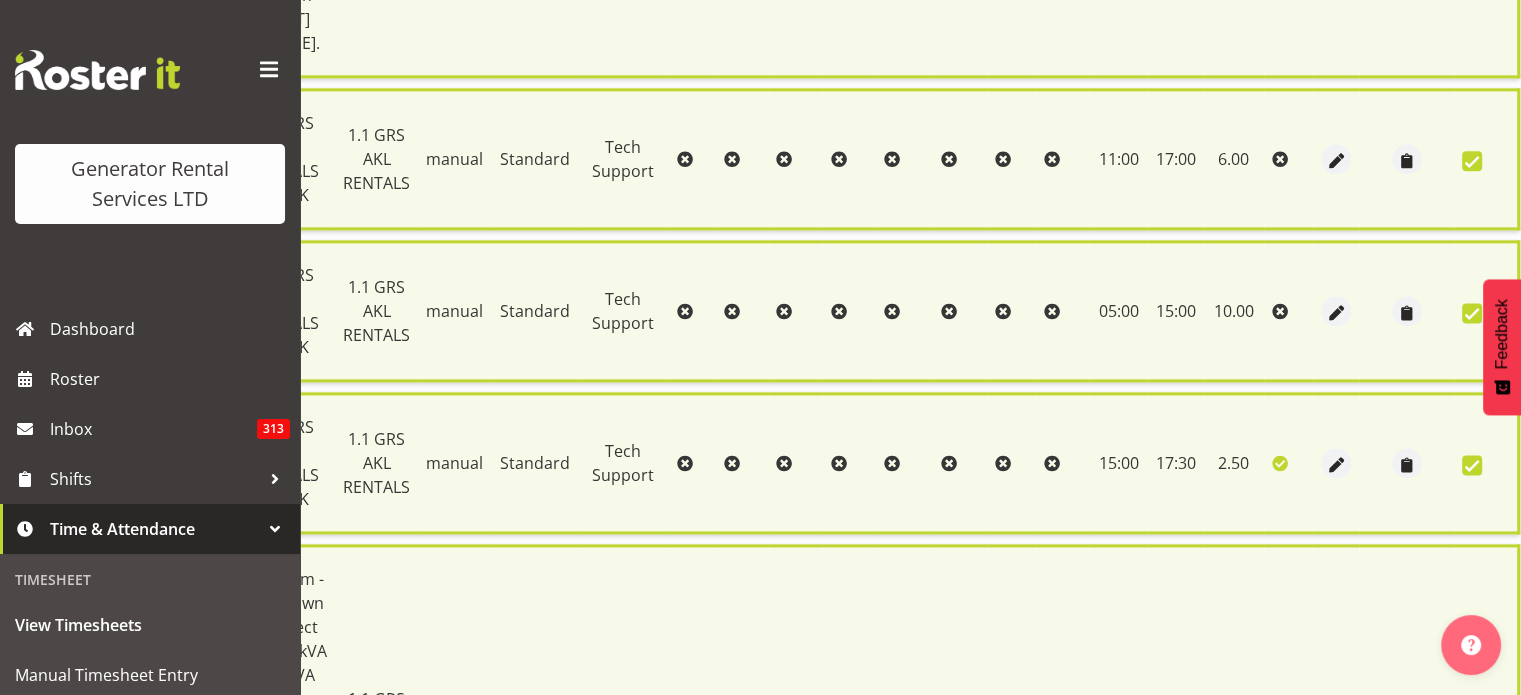 click on "Approve 16 Items" at bounding box center (1061, 1016) 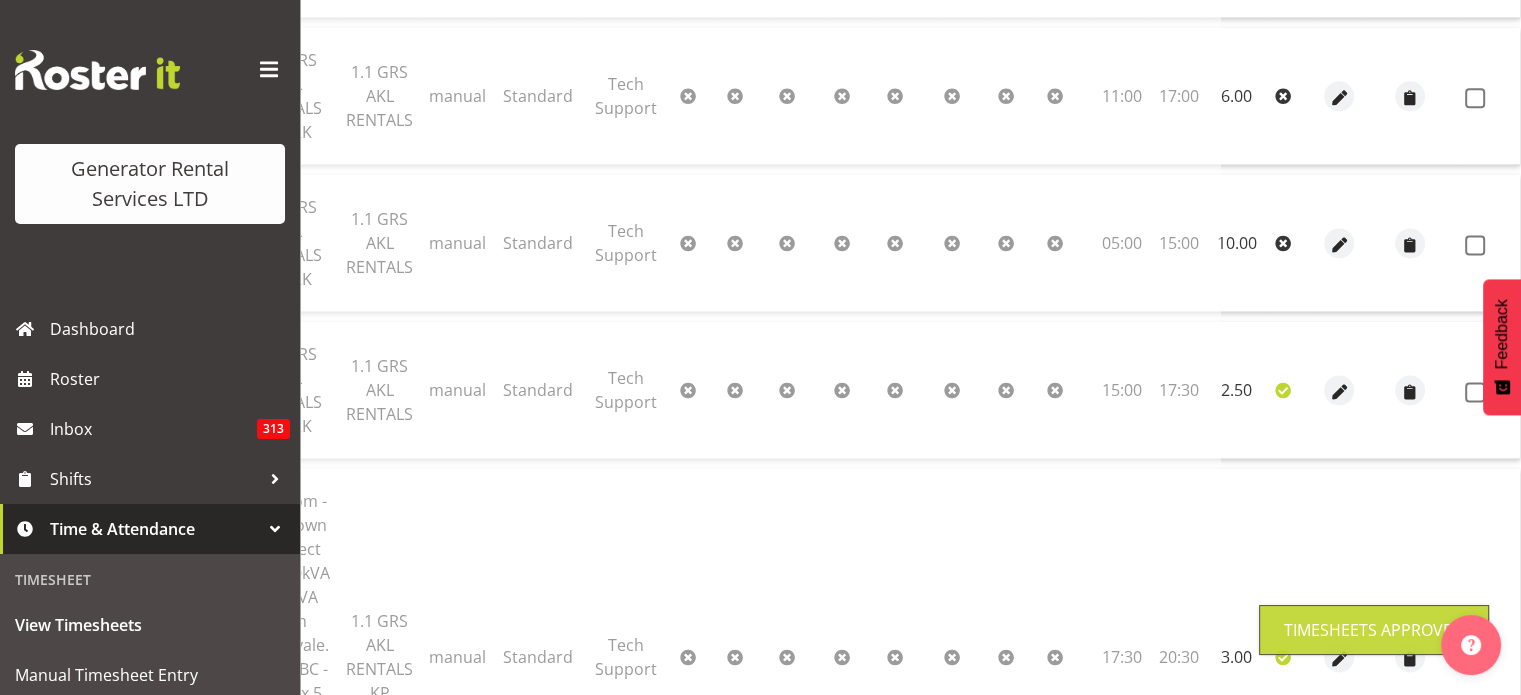 scroll, scrollTop: 2618, scrollLeft: 0, axis: vertical 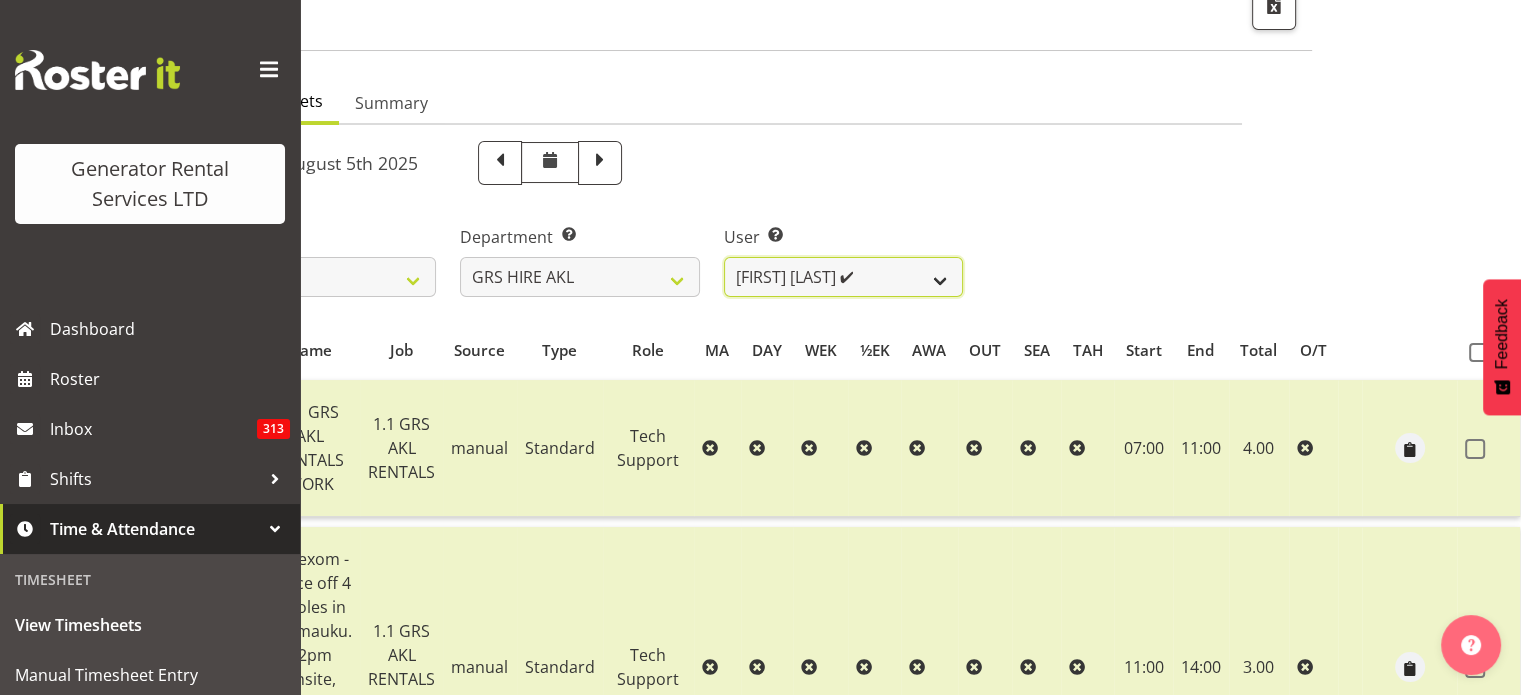click on "Aaron Naish
✔
Brandon Adonis
✔
Brendan (Paris) Jordan
✔
Caleb Phillips
✔
Carl Shoebridge
✔
Chris Fry
✔
Colin Crenfeldt
❌
Craig Barrett
✔
Daniel Watkinson
✔
Dave Wallace
❌
Emmanuel ( Manny ) Onwubuariri
✔
Jacques Engelbrecht
❌
James Kim
✔
Kelepi Pau'u
❌" at bounding box center (843, 277) 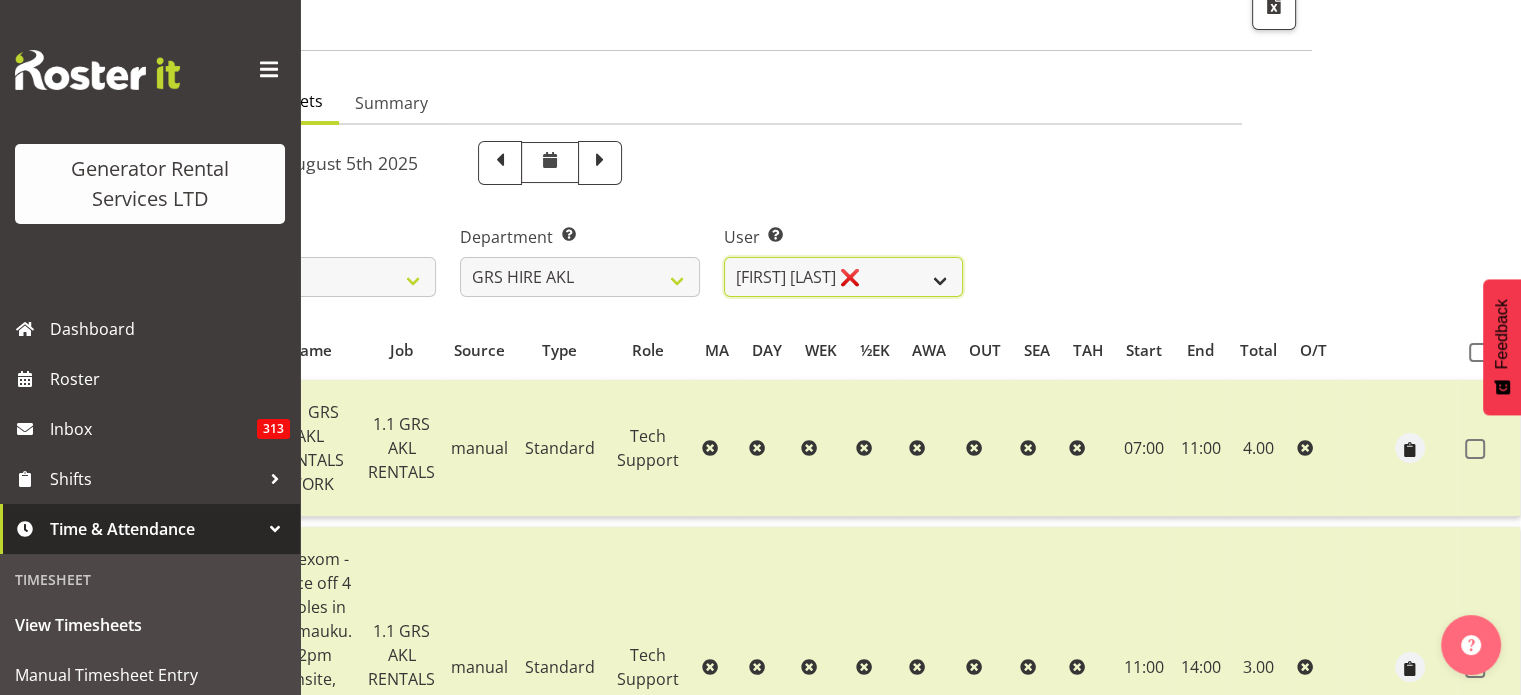 click on "Aaron Naish
✔
Brandon Adonis
✔
Brendan (Paris) Jordan
✔
Caleb Phillips
✔
Carl Shoebridge
✔
Chris Fry
✔
Colin Crenfeldt
❌
Craig Barrett
✔
Daniel Watkinson
✔
Dave Wallace
❌
Emmanuel ( Manny ) Onwubuariri
✔
Jacques Engelbrecht
❌
James Kim
✔
Kelepi Pau'u
❌" at bounding box center [843, 277] 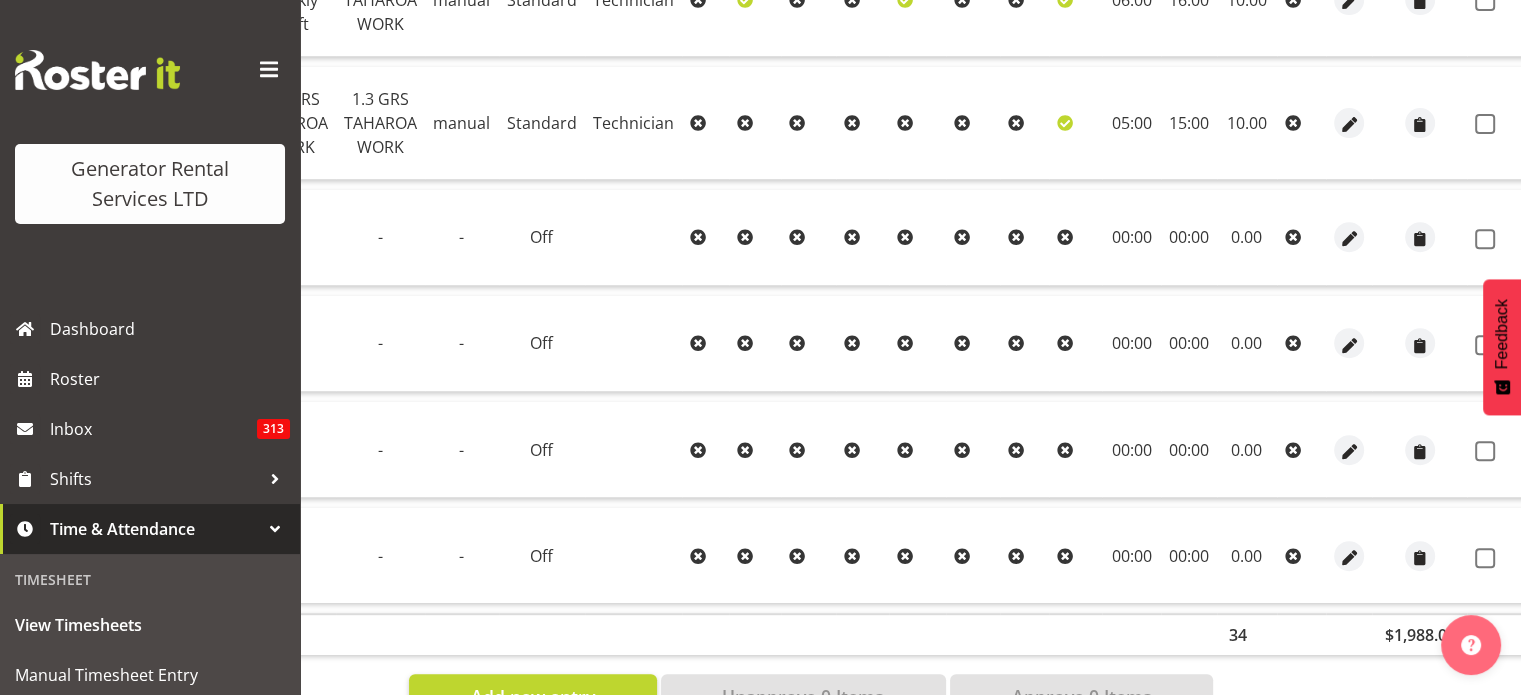 scroll, scrollTop: 861, scrollLeft: 0, axis: vertical 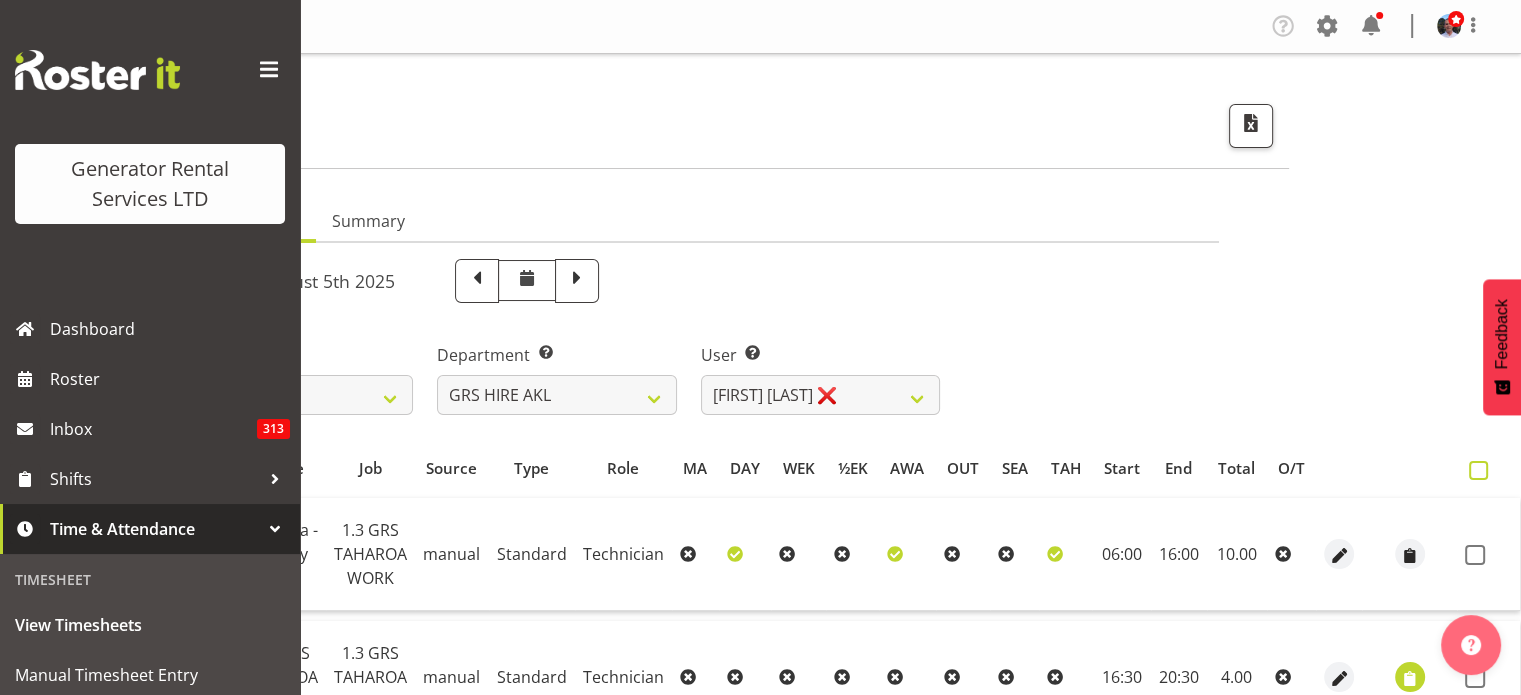 click at bounding box center [1478, 470] 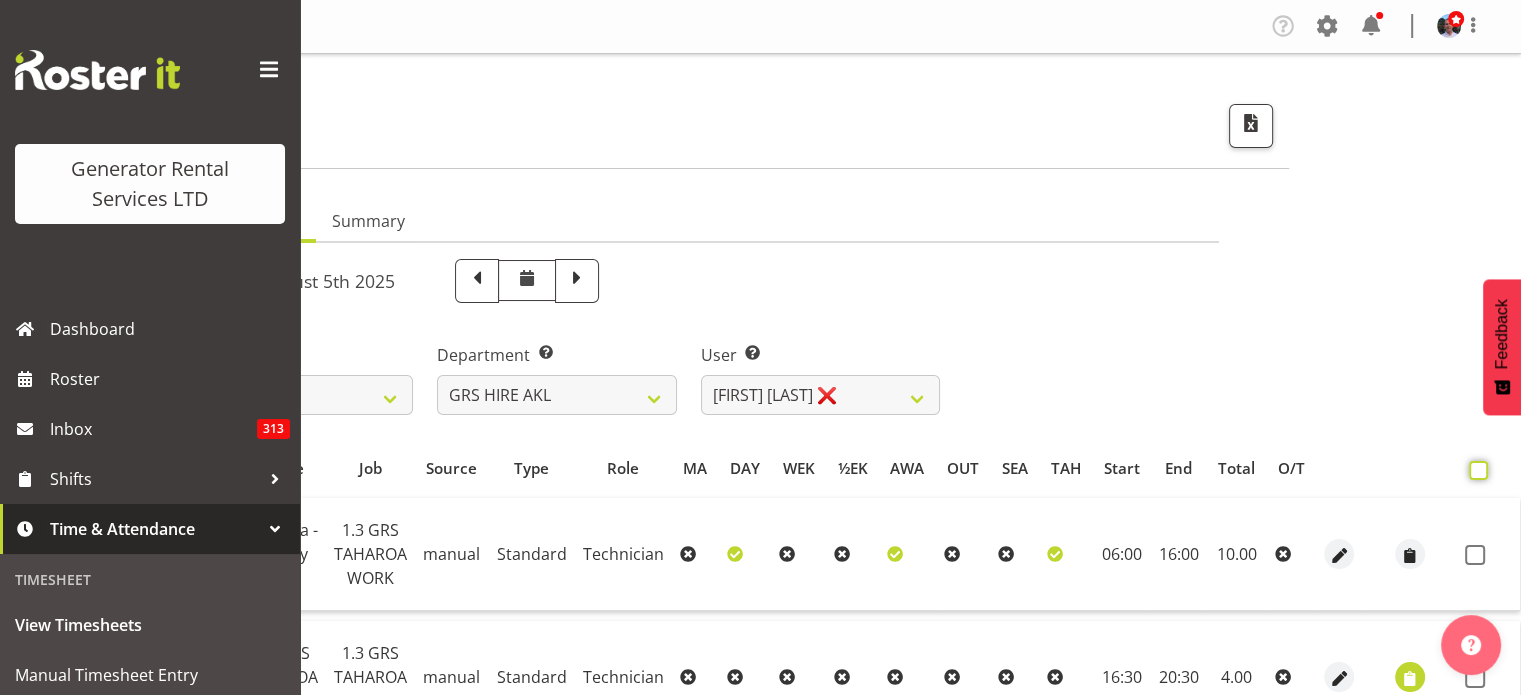 click at bounding box center [1475, 470] 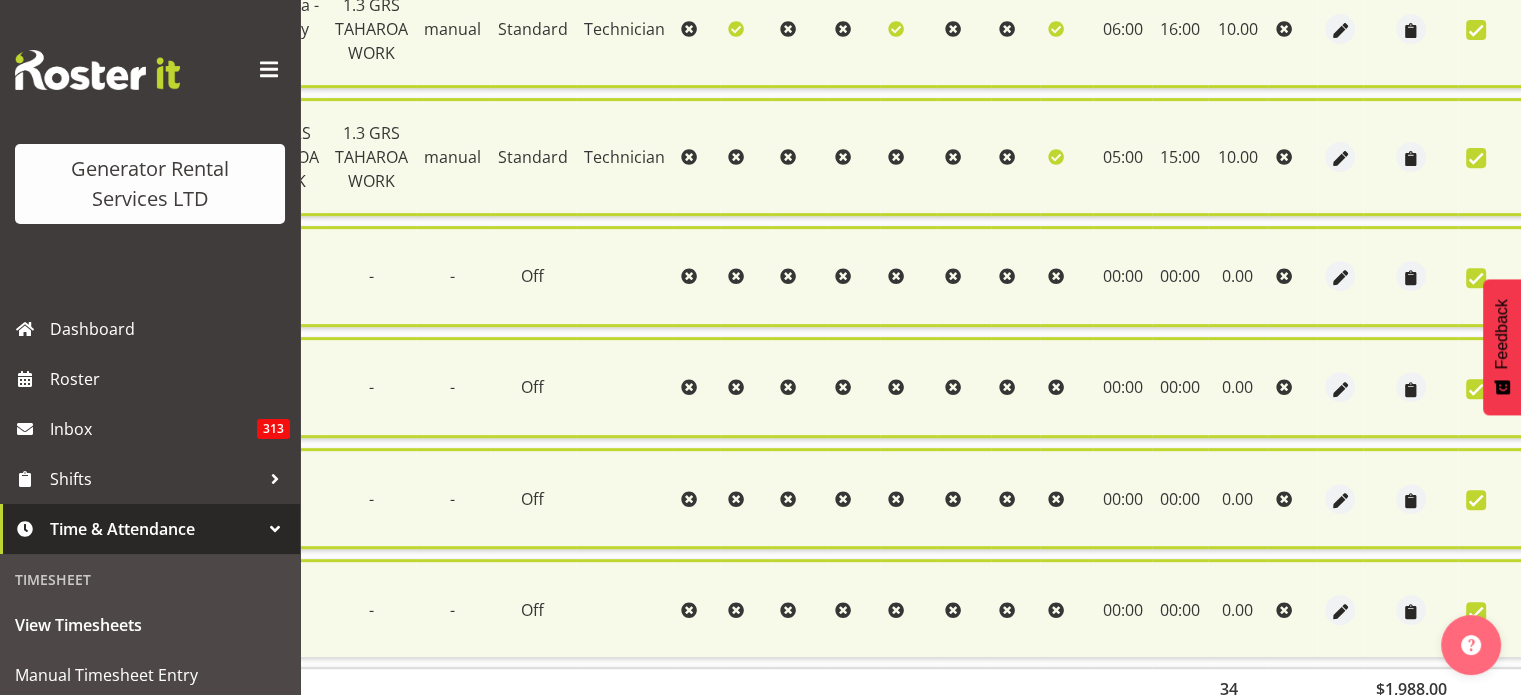 scroll, scrollTop: 892, scrollLeft: 0, axis: vertical 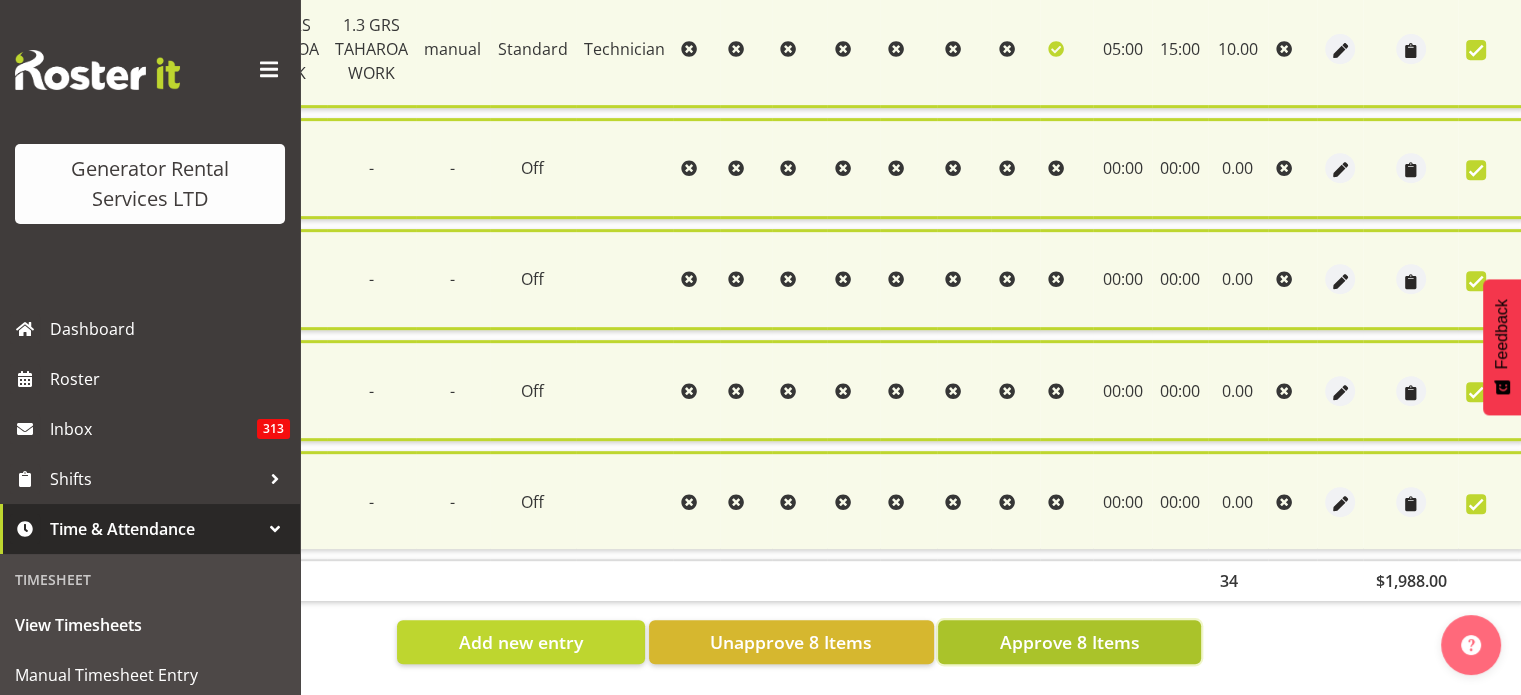 click on "Approve 8 Items" at bounding box center (1069, 642) 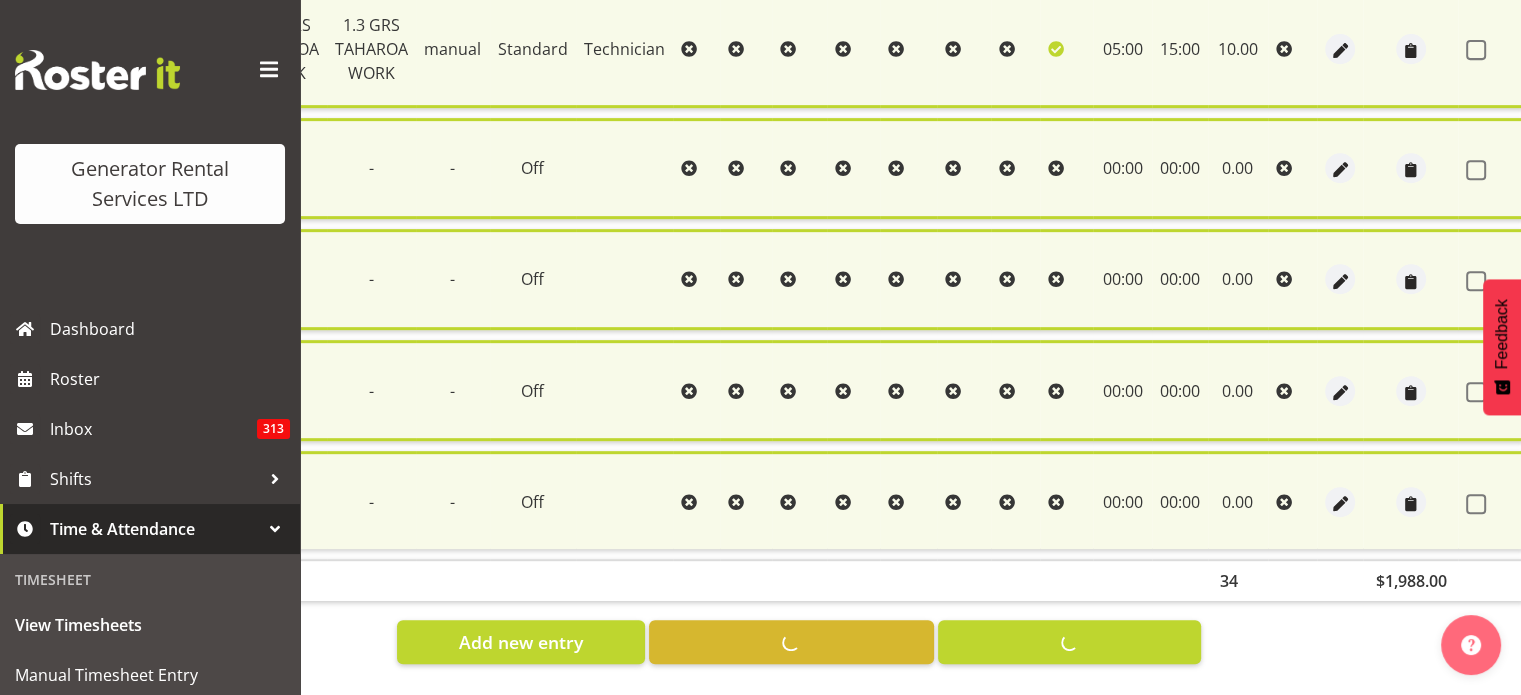 scroll, scrollTop: 861, scrollLeft: 0, axis: vertical 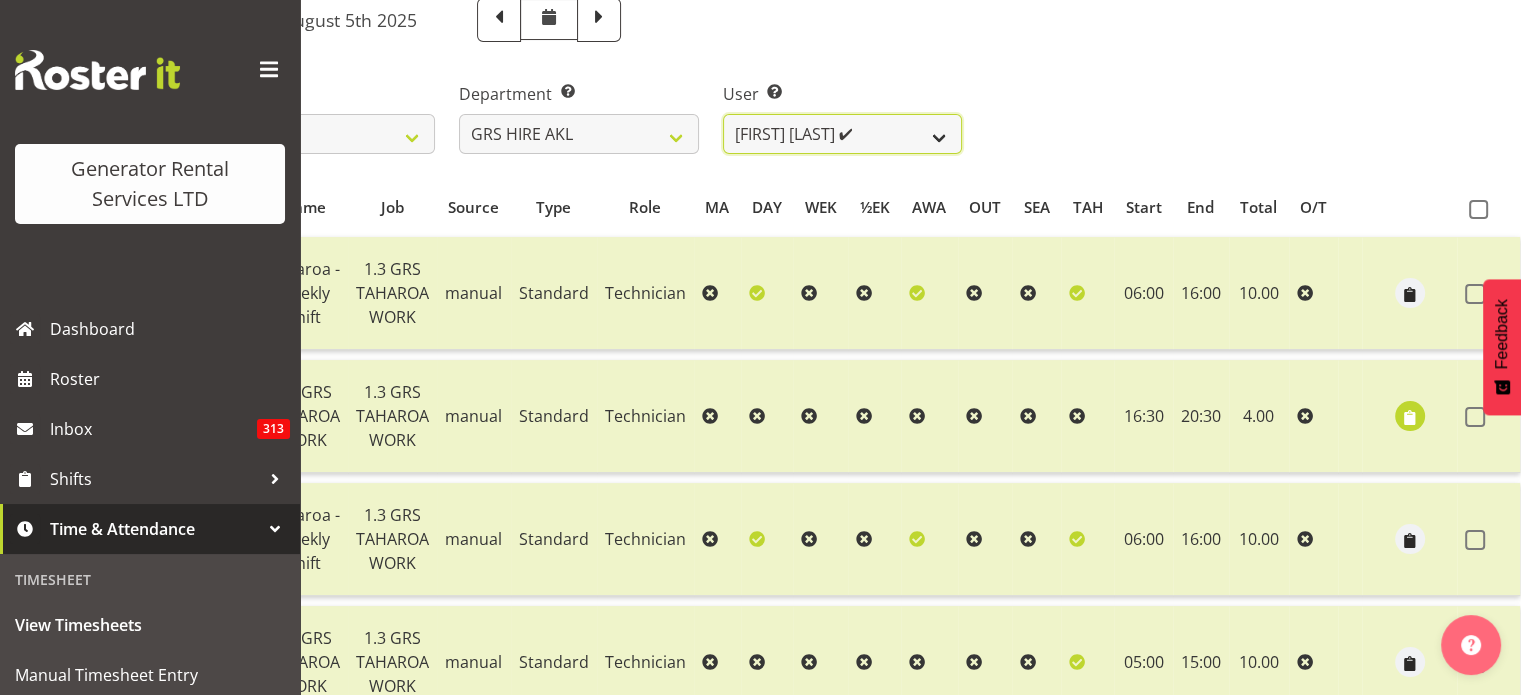 click on "Aaron Naish
✔
Brandon Adonis
✔
Brendan (Paris) Jordan
✔
Caleb Phillips
✔
Carl Shoebridge
✔
Chris Fry
✔
Colin Crenfeldt
❌
Craig Barrett
✔
Daniel Watkinson
✔
Dave Wallace
❌
Emmanuel ( Manny ) Onwubuariri
✔
Jacques Engelbrecht
❌
James Kim
✔
Kelepi Pau'u
❌" at bounding box center (842, 134) 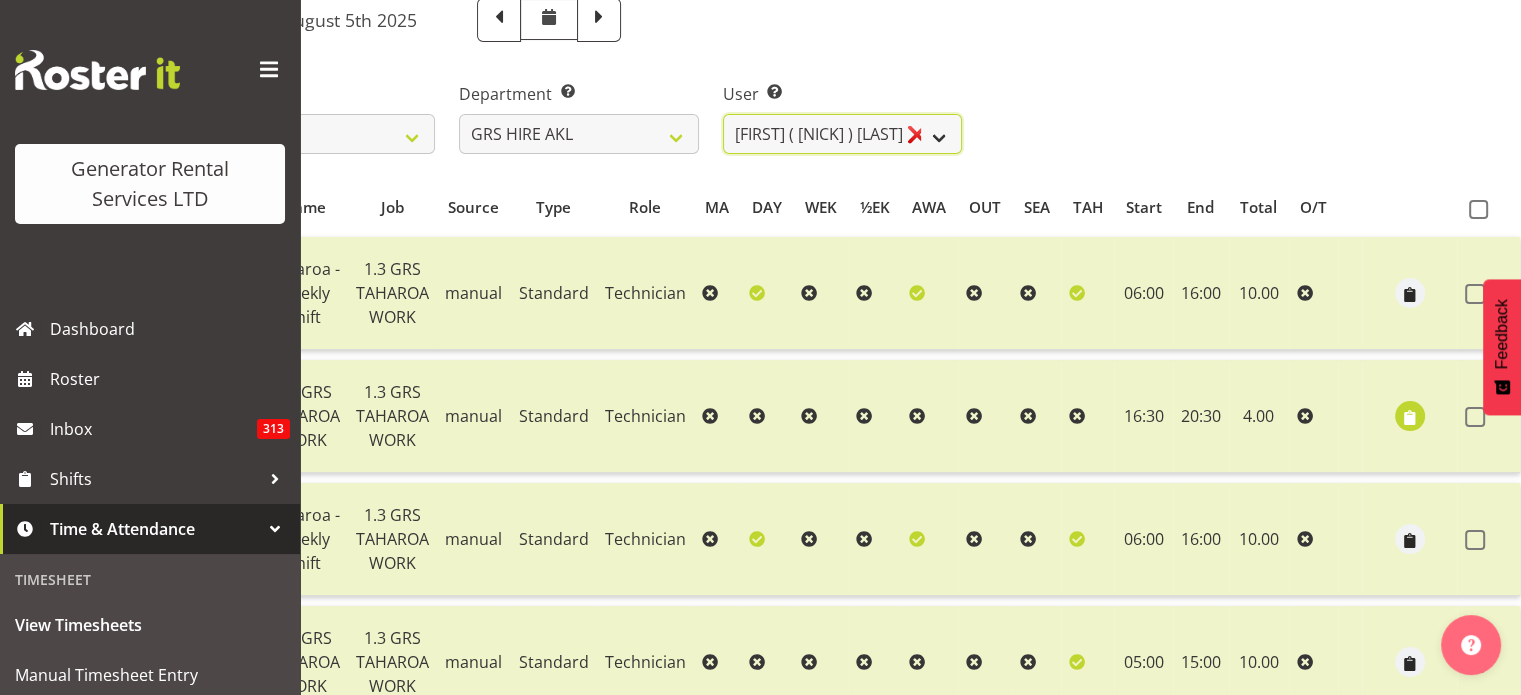 click on "Aaron Naish
✔
Brandon Adonis
✔
Brendan (Paris) Jordan
✔
Caleb Phillips
✔
Carl Shoebridge
✔
Chris Fry
✔
Colin Crenfeldt
❌
Craig Barrett
✔
Daniel Watkinson
✔
Dave Wallace
❌
Emmanuel ( Manny ) Onwubuariri
✔
Jacques Engelbrecht
❌
James Kim
✔
Kelepi Pau'u
❌" at bounding box center [842, 134] 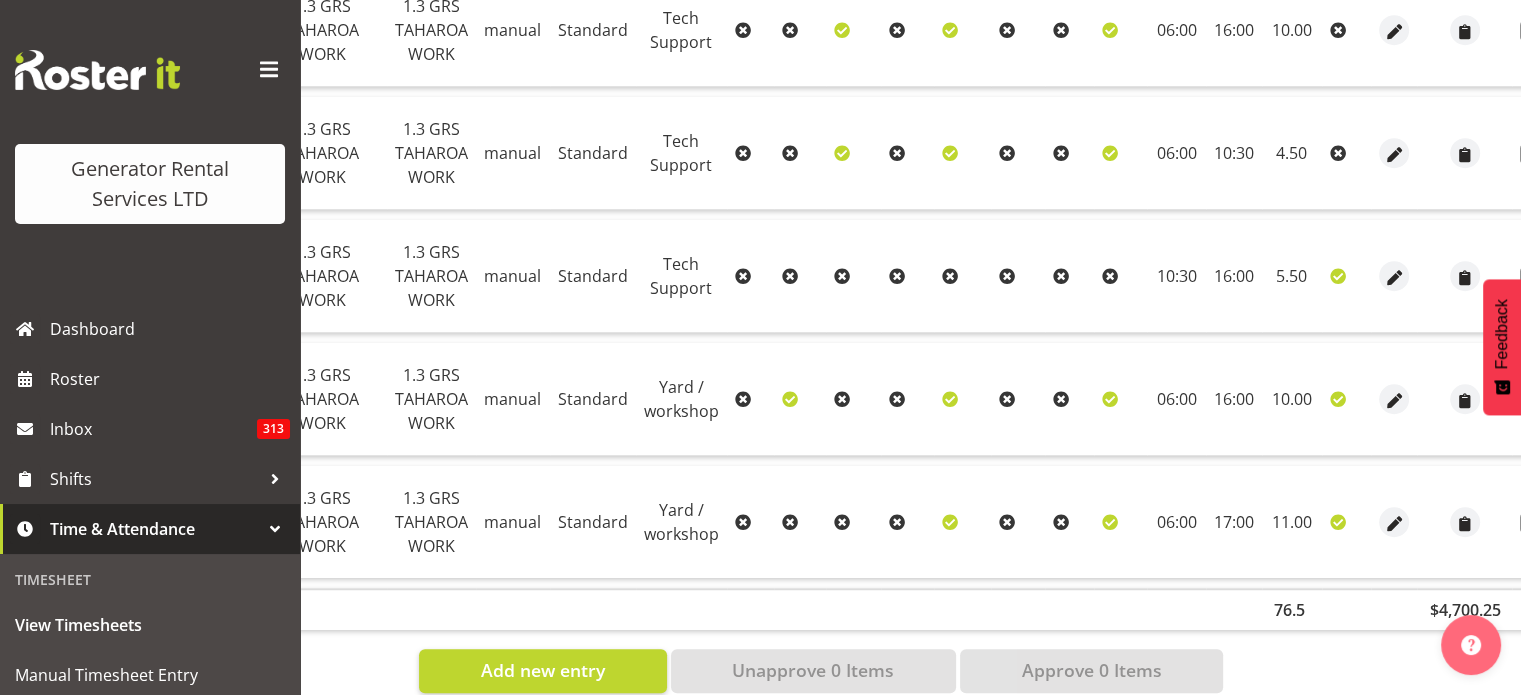 scroll, scrollTop: 1459, scrollLeft: 0, axis: vertical 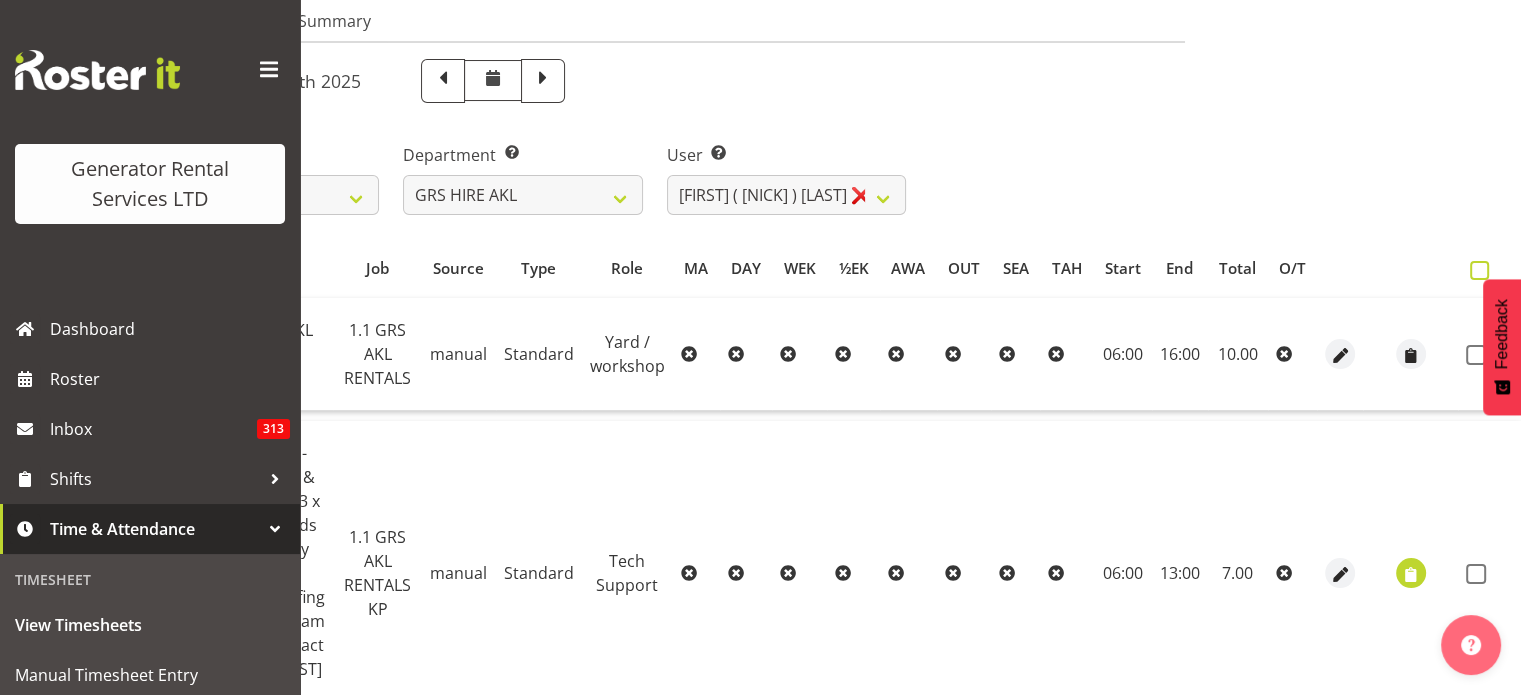 click at bounding box center [1479, 270] 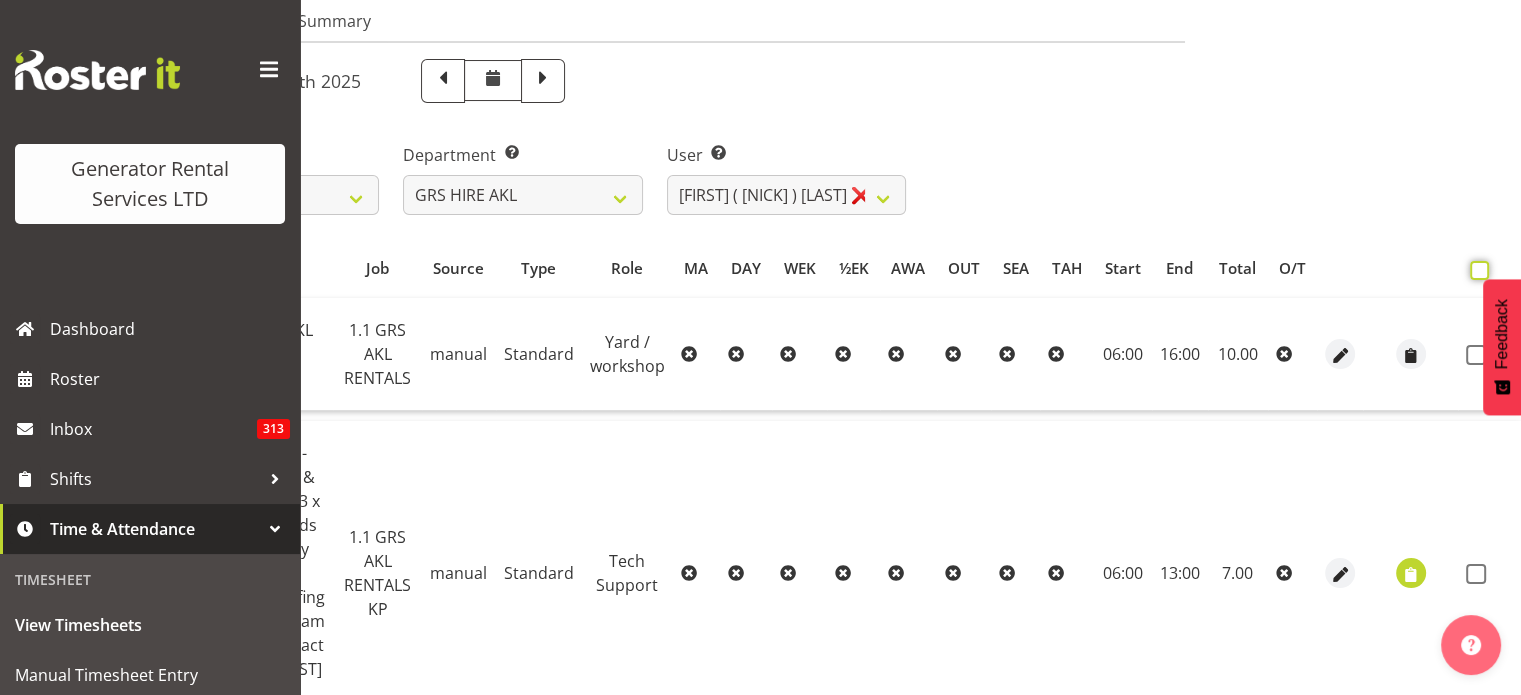 click at bounding box center [1476, 270] 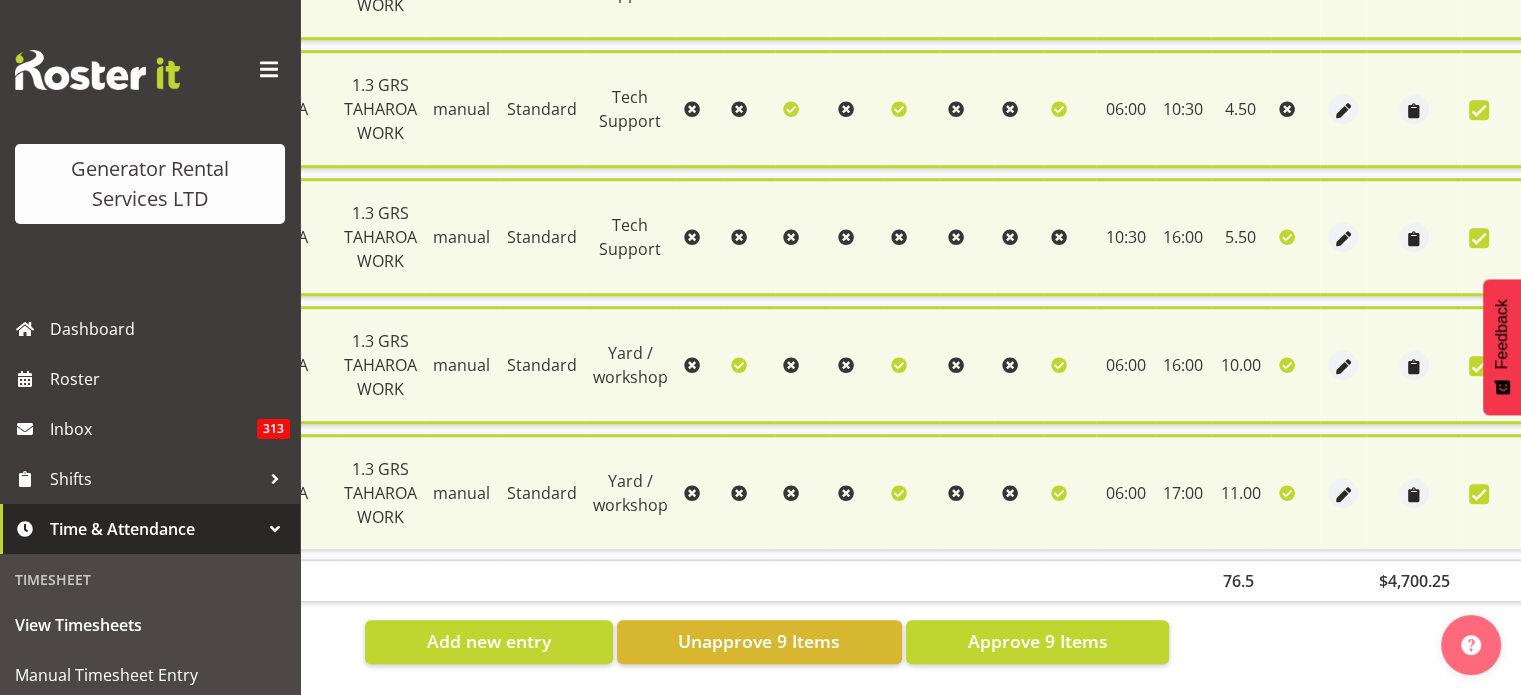 scroll, scrollTop: 1493, scrollLeft: 0, axis: vertical 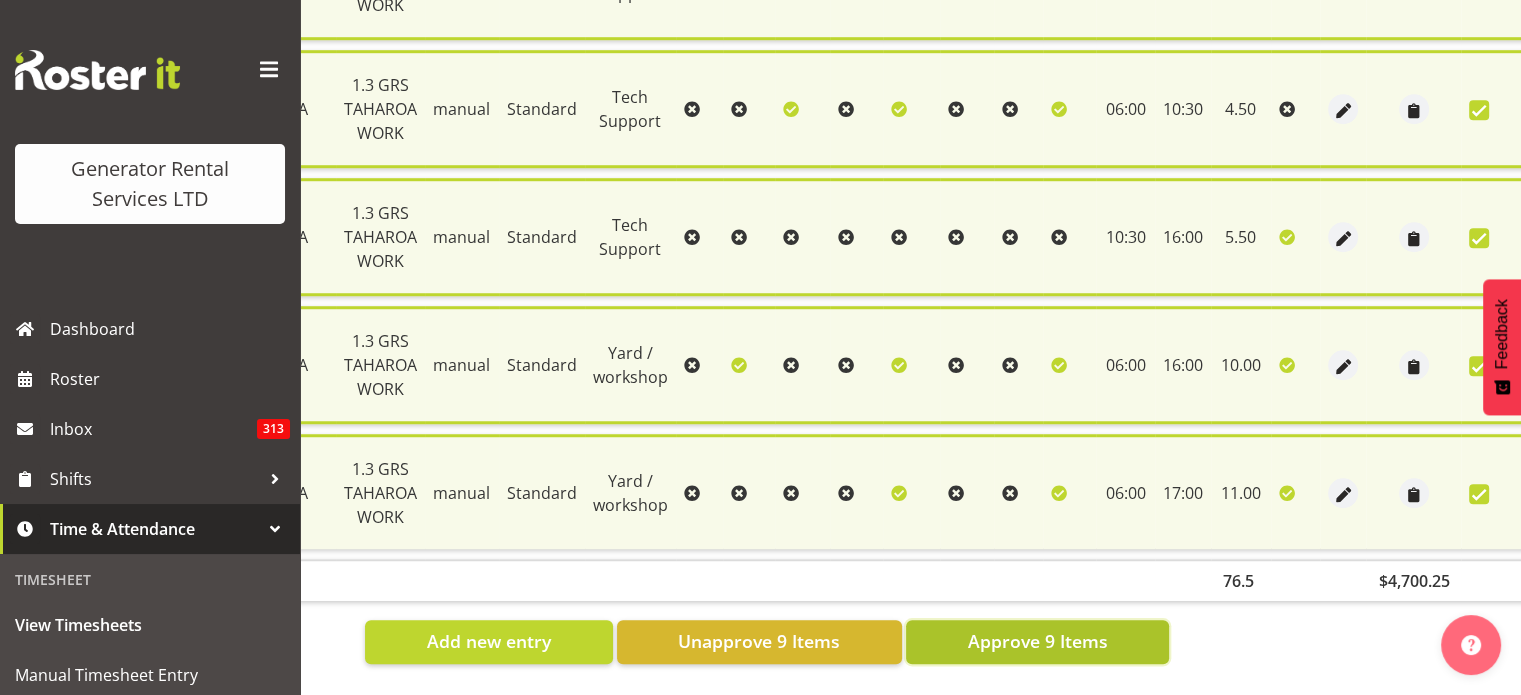 click on "Approve 9 Items" at bounding box center [1037, 641] 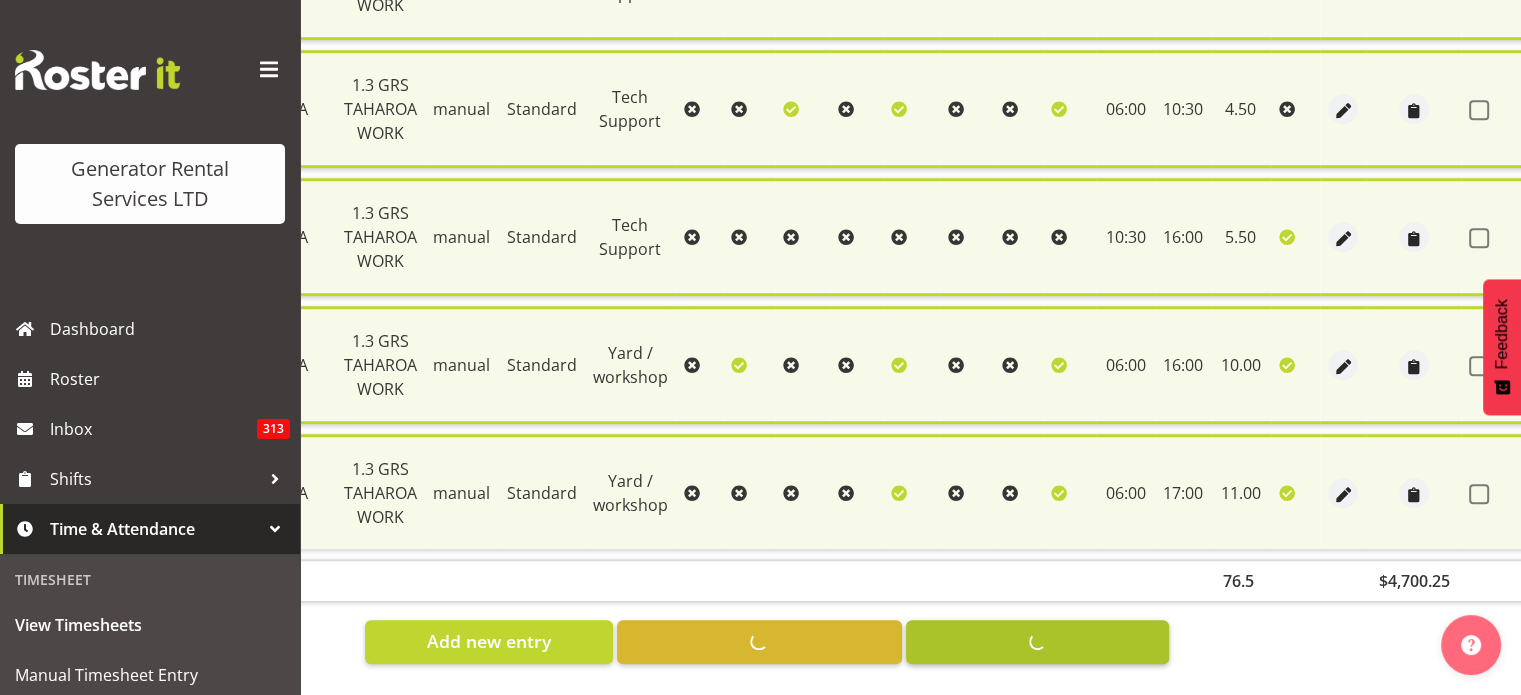 scroll, scrollTop: 1459, scrollLeft: 0, axis: vertical 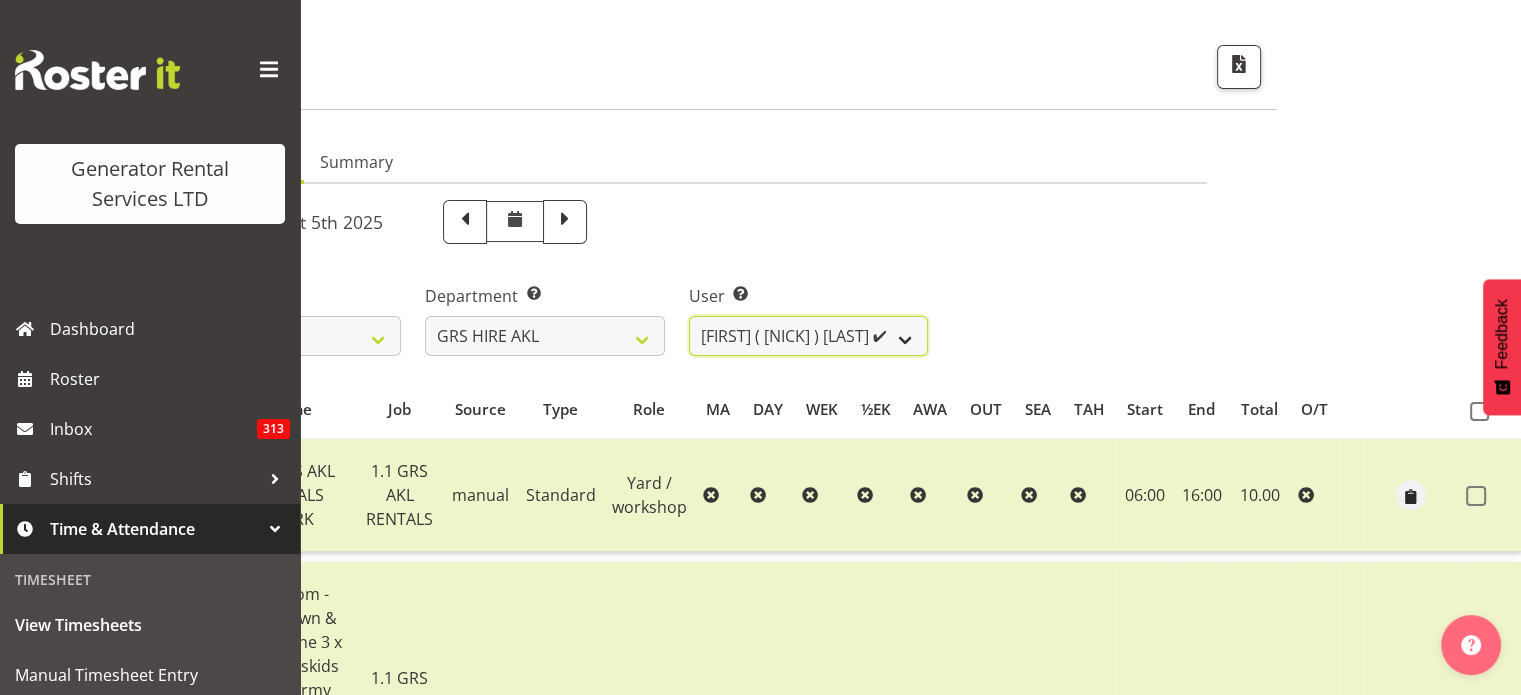 click on "Aaron Naish
✔
Brandon Adonis
✔
Brendan (Paris) Jordan
✔
Caleb Phillips
✔
Carl Shoebridge
✔
Chris Fry
✔
Colin Crenfeldt
❌
Craig Barrett
✔
Daniel Watkinson
✔
Dave Wallace
❌
Emmanuel ( Manny ) Onwubuariri
✔
Jacques Engelbrecht
❌
James Kim
✔
Kelepi Pau'u
❌" at bounding box center (808, 336) 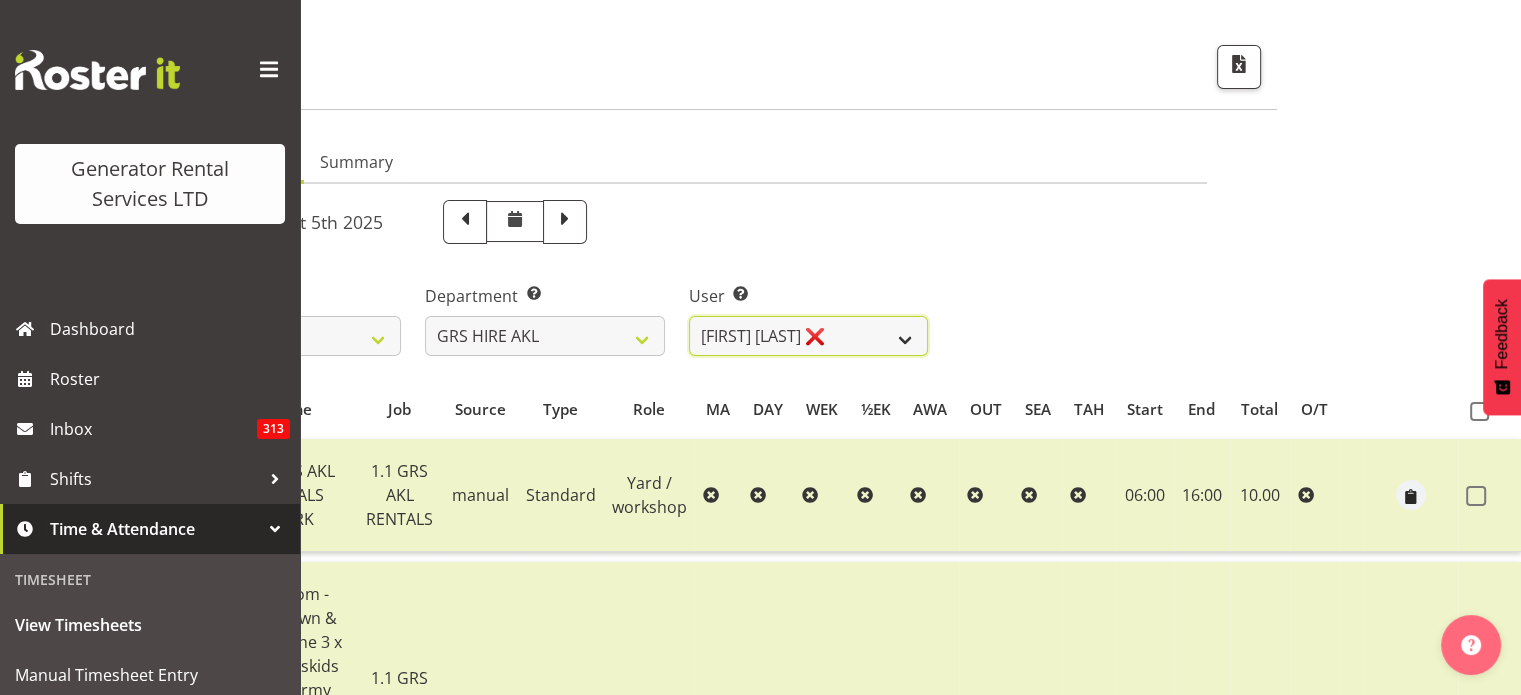 click on "Aaron Naish
✔
Brandon Adonis
✔
Brendan (Paris) Jordan
✔
Caleb Phillips
✔
Carl Shoebridge
✔
Chris Fry
✔
Colin Crenfeldt
❌
Craig Barrett
✔
Daniel Watkinson
✔
Dave Wallace
❌
Emmanuel ( Manny ) Onwubuariri
✔
Jacques Engelbrecht
❌
James Kim
✔
Kelepi Pau'u
❌" at bounding box center [808, 336] 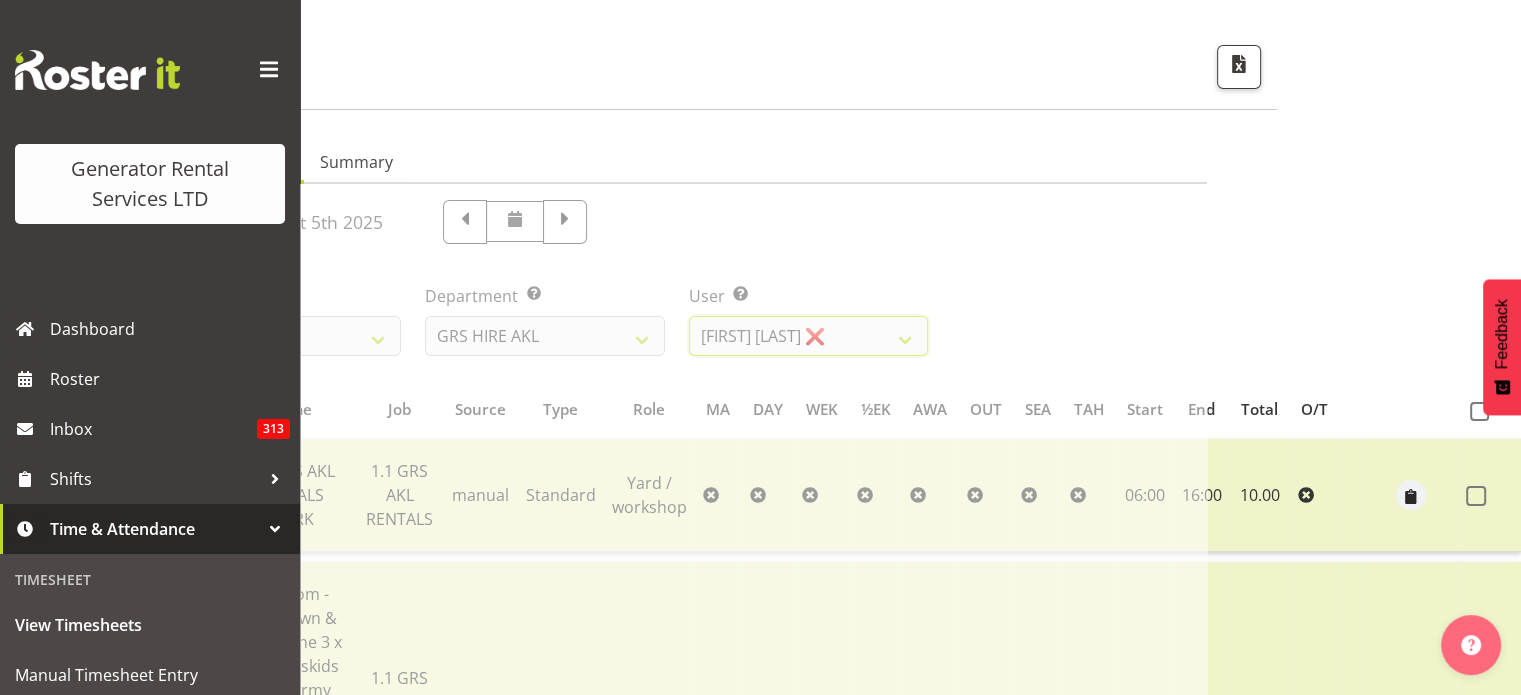 scroll, scrollTop: 0, scrollLeft: 216, axis: horizontal 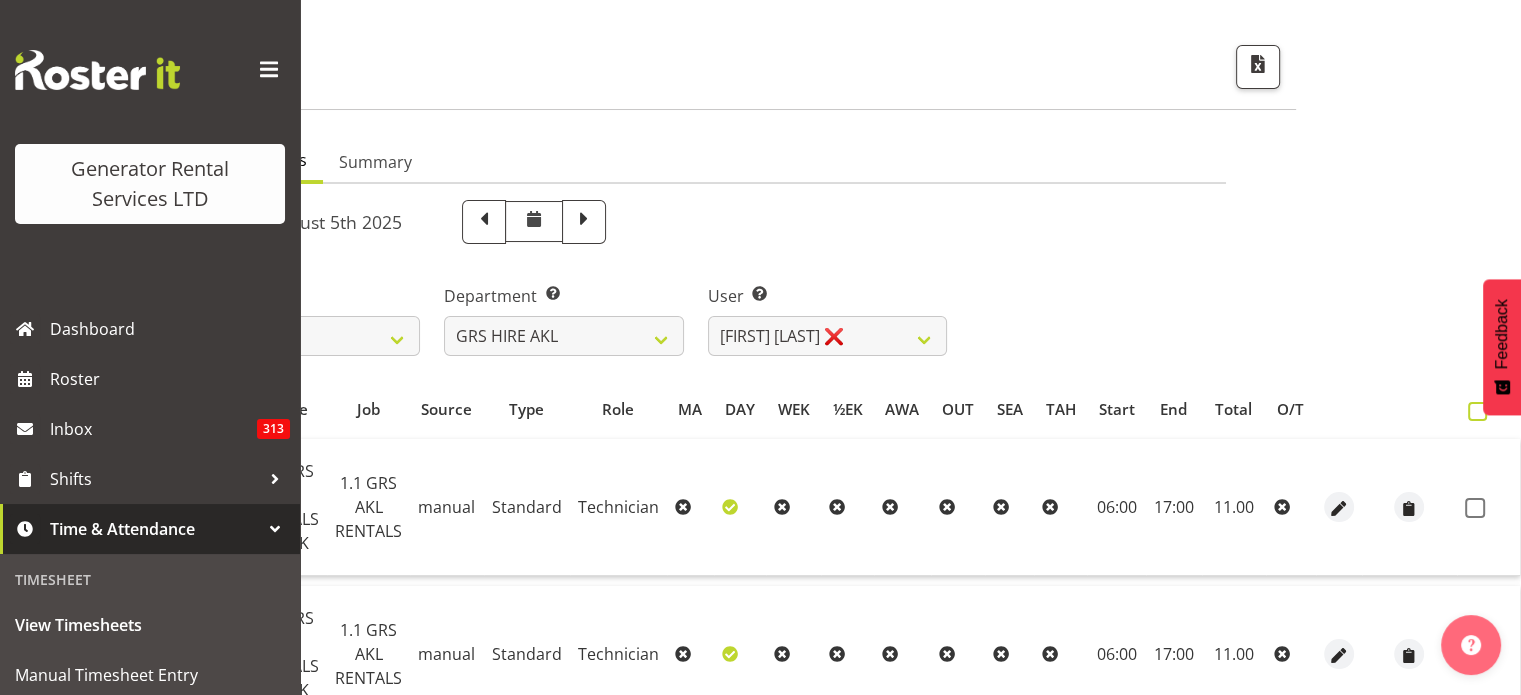 click at bounding box center (1477, 411) 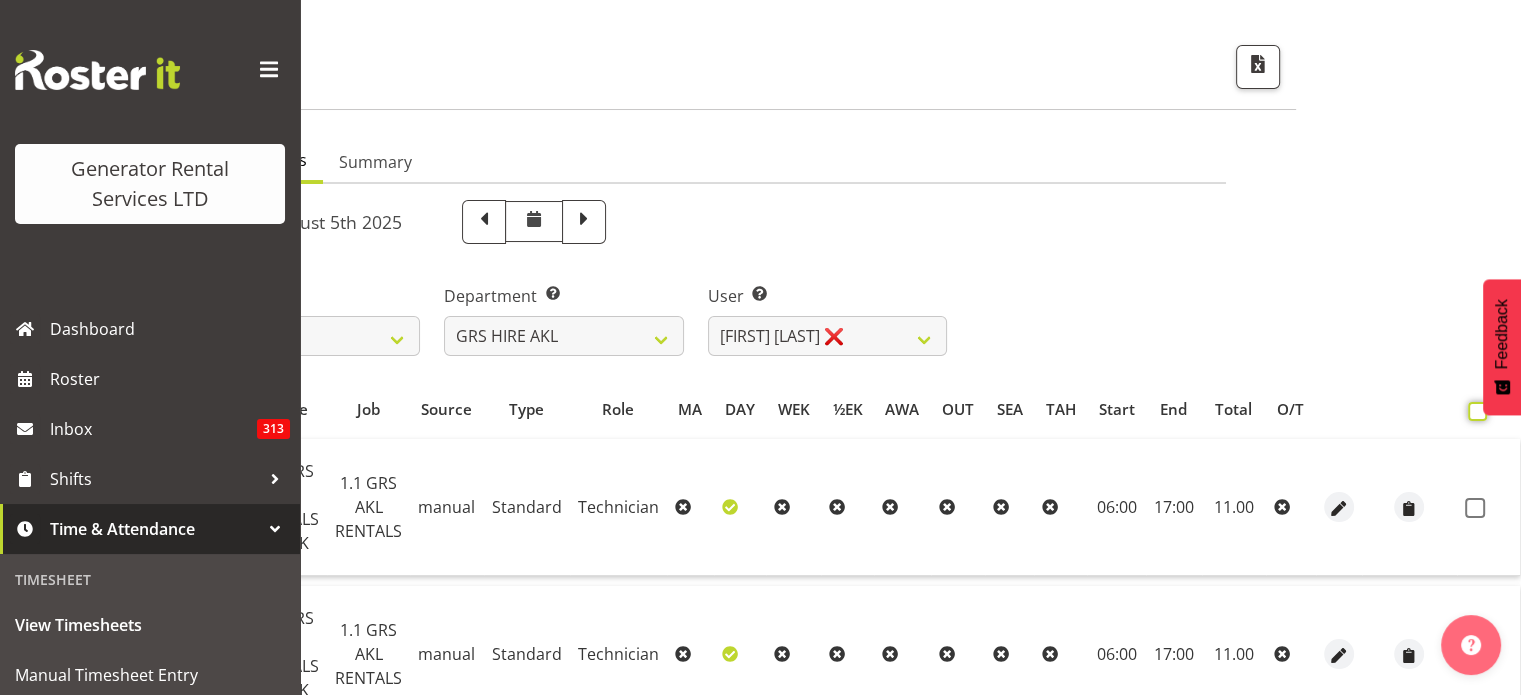 click at bounding box center [1474, 411] 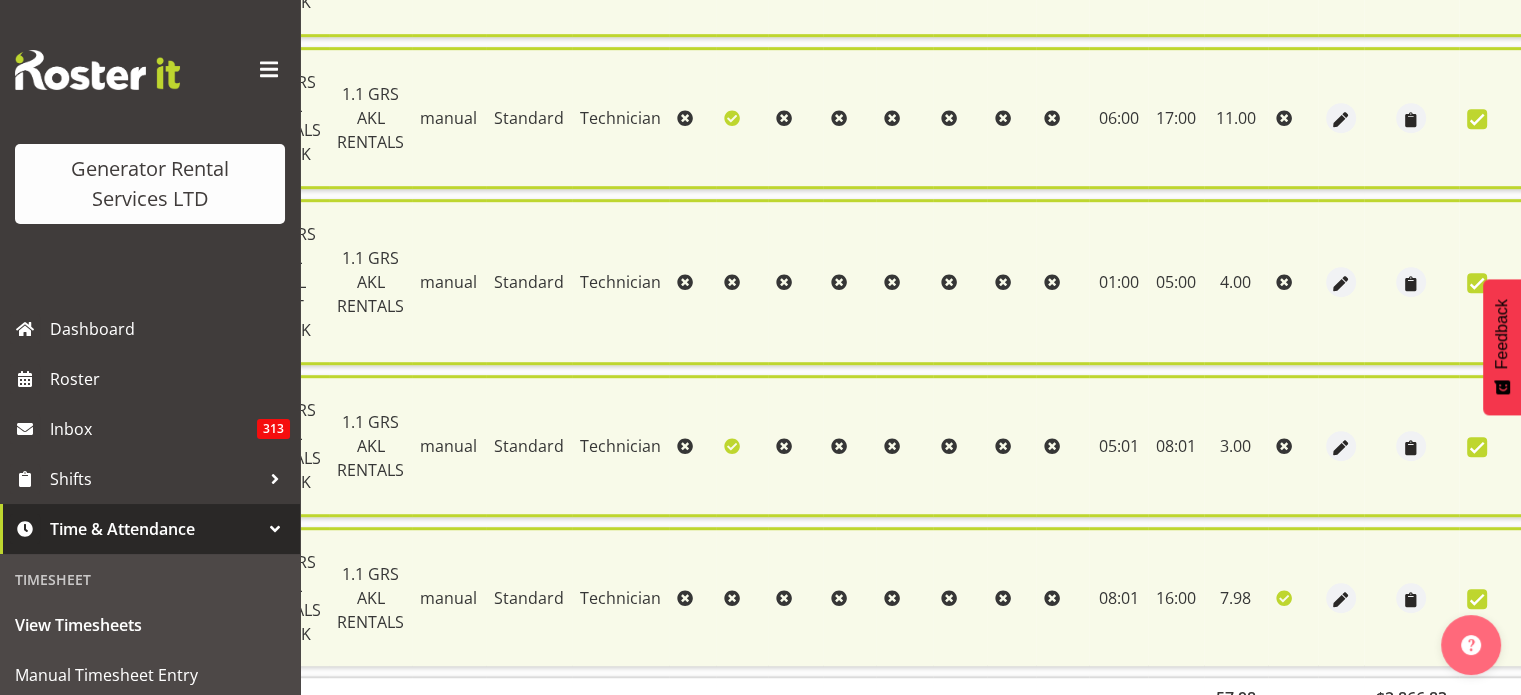 scroll, scrollTop: 1325, scrollLeft: 0, axis: vertical 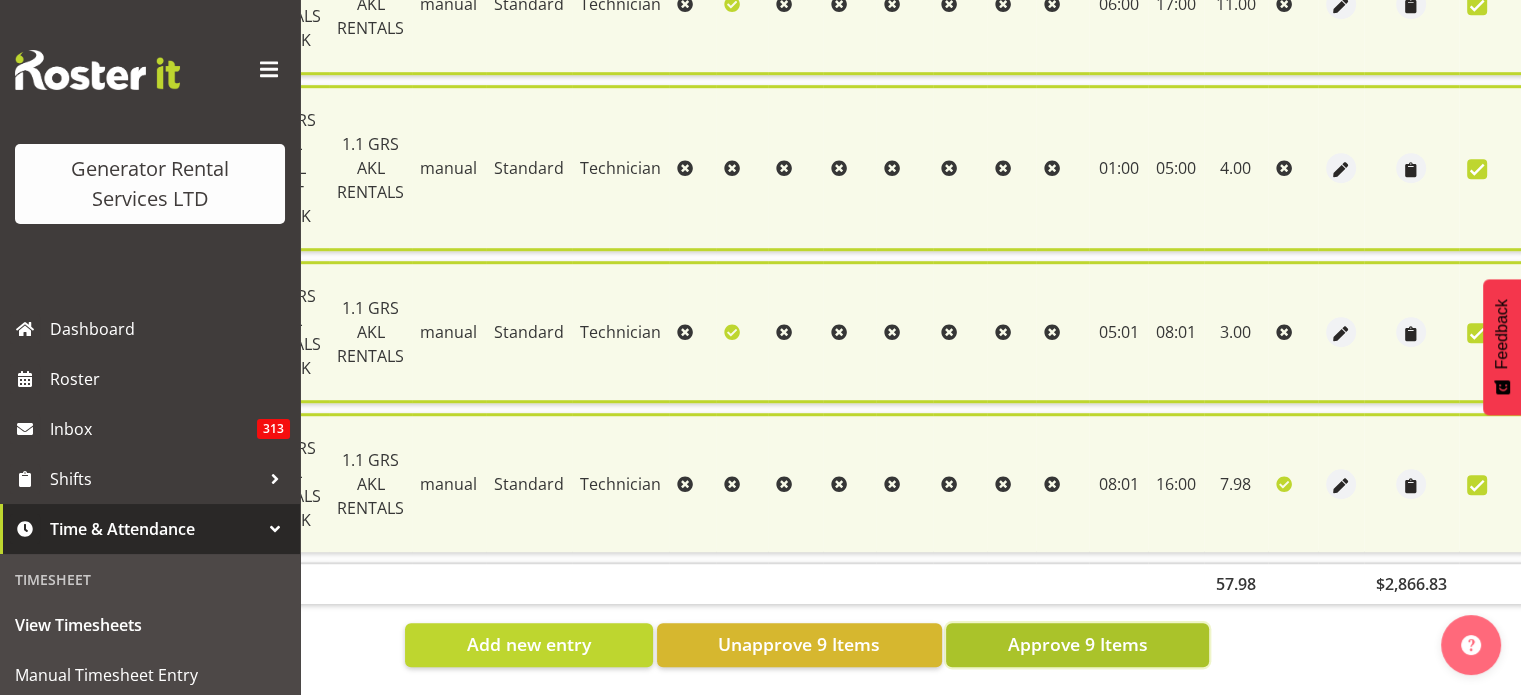 click on "Approve 9 Items" at bounding box center [1077, 644] 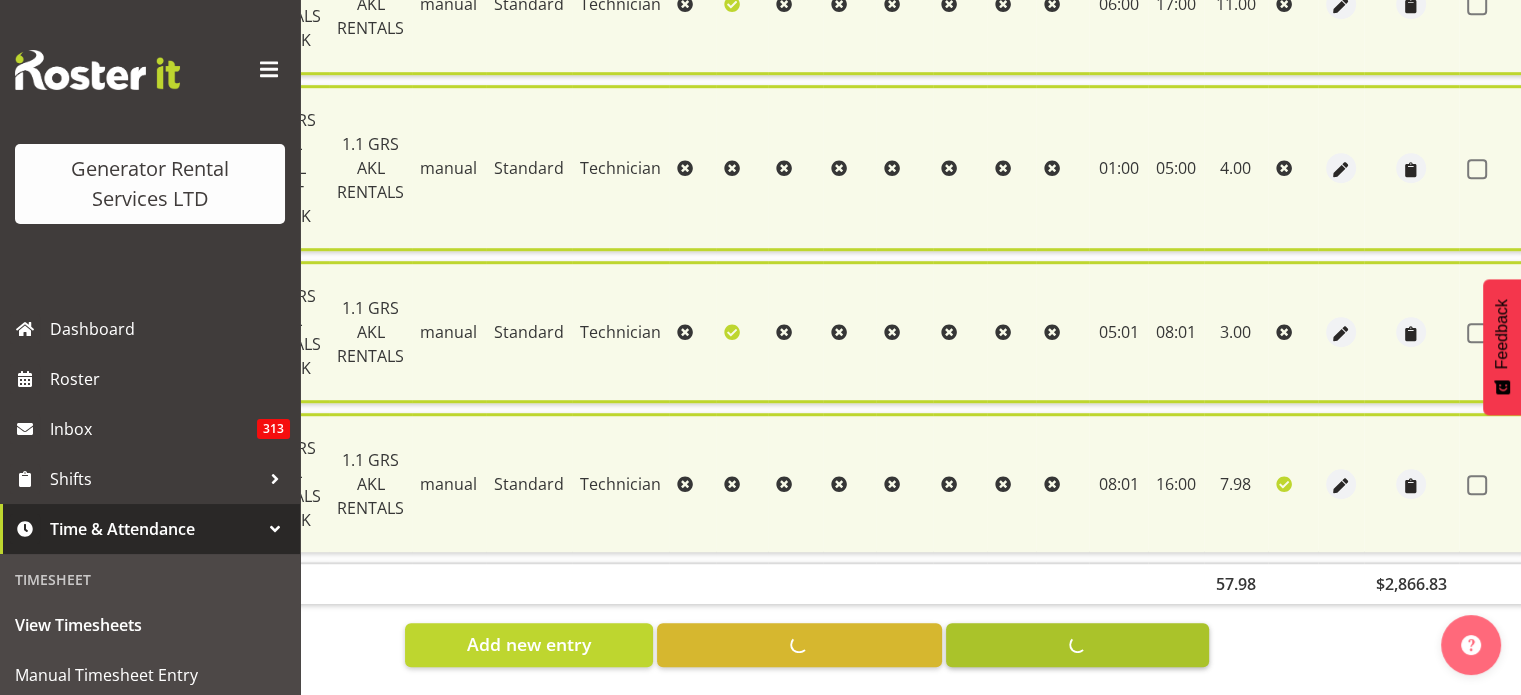 scroll, scrollTop: 1291, scrollLeft: 0, axis: vertical 